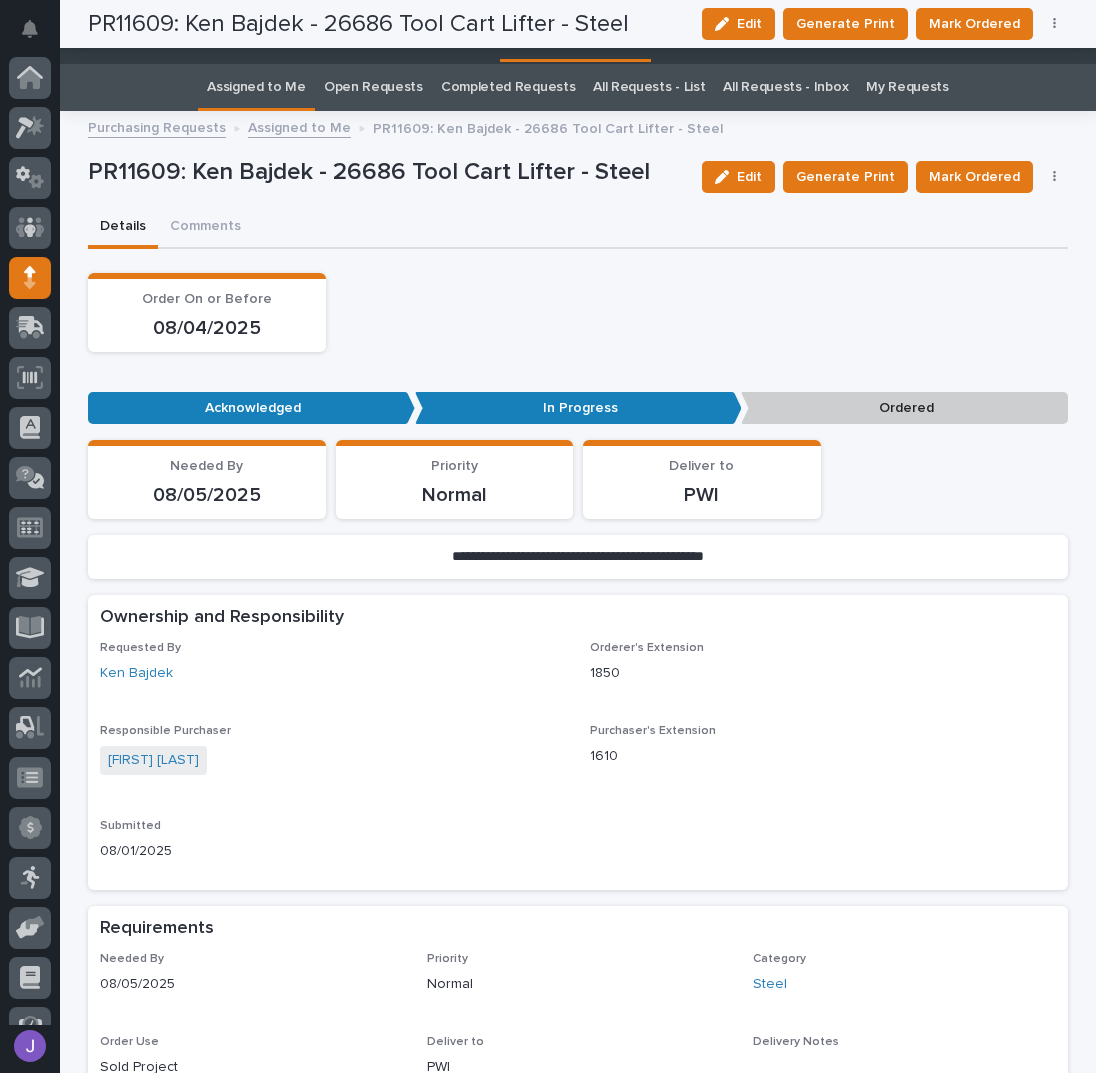 scroll, scrollTop: 0, scrollLeft: 0, axis: both 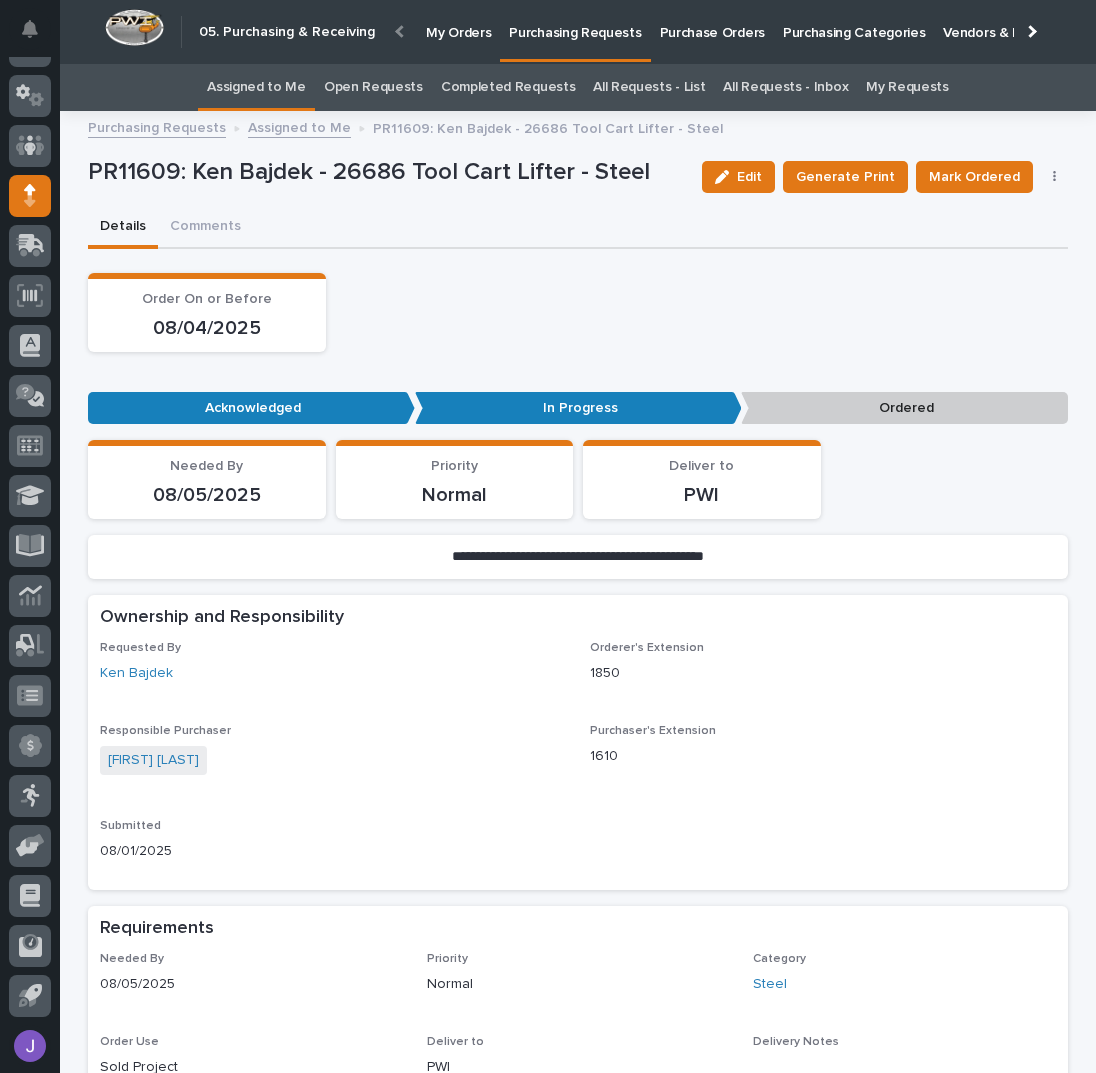 click on "Purchase Orders" at bounding box center (712, 21) 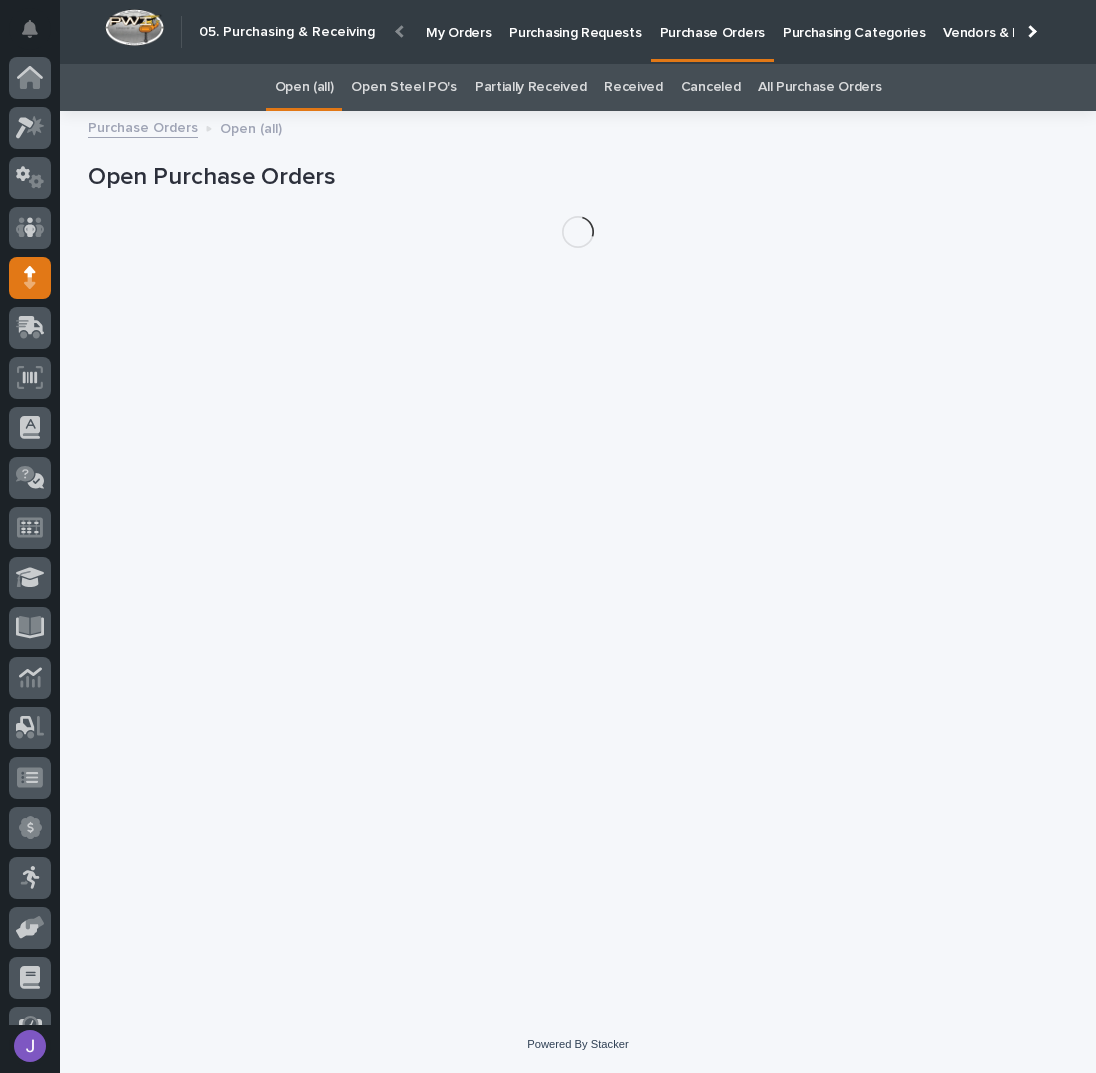 scroll, scrollTop: 82, scrollLeft: 0, axis: vertical 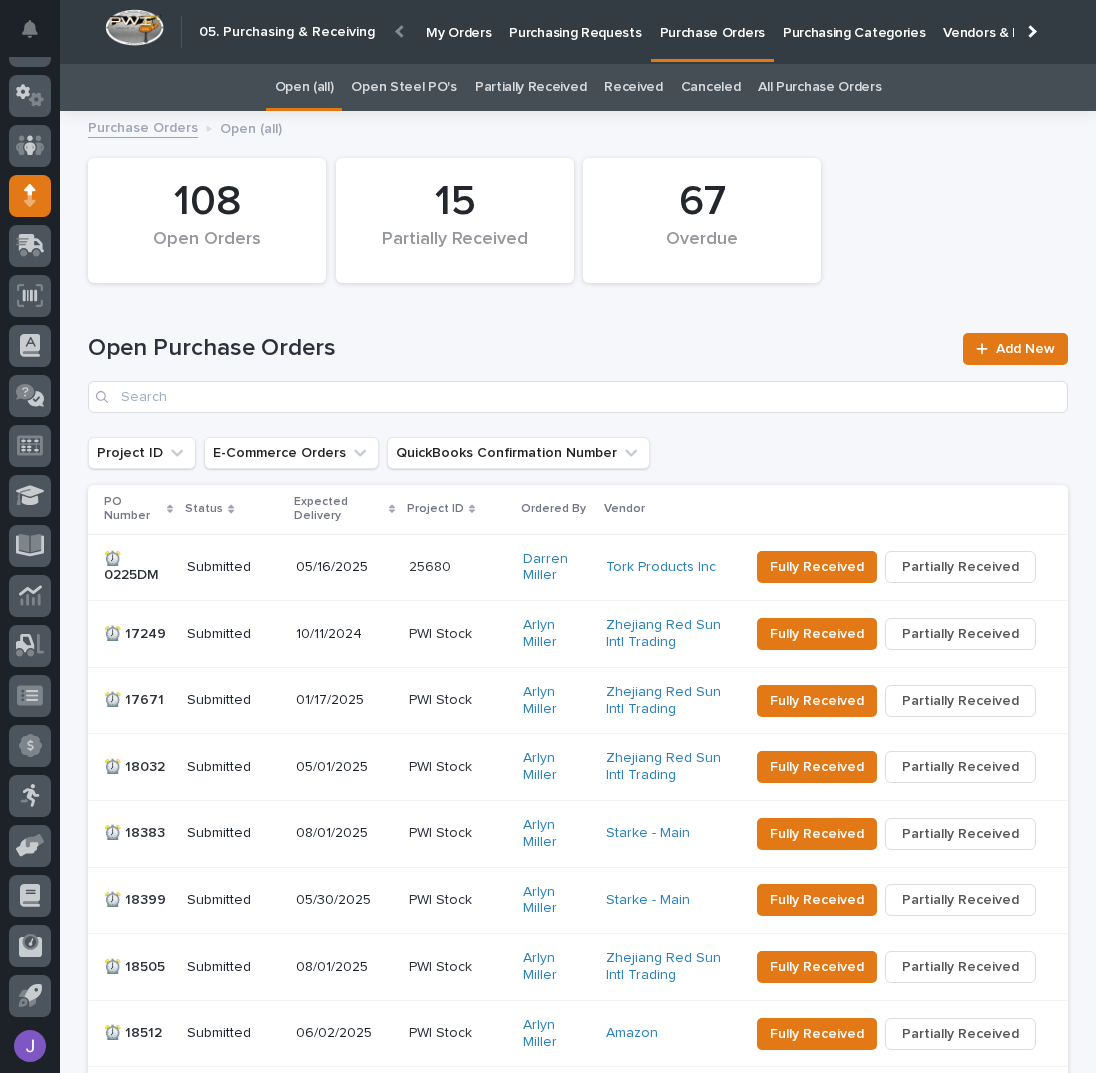 click on "Open Steel PO's" at bounding box center [403, 87] 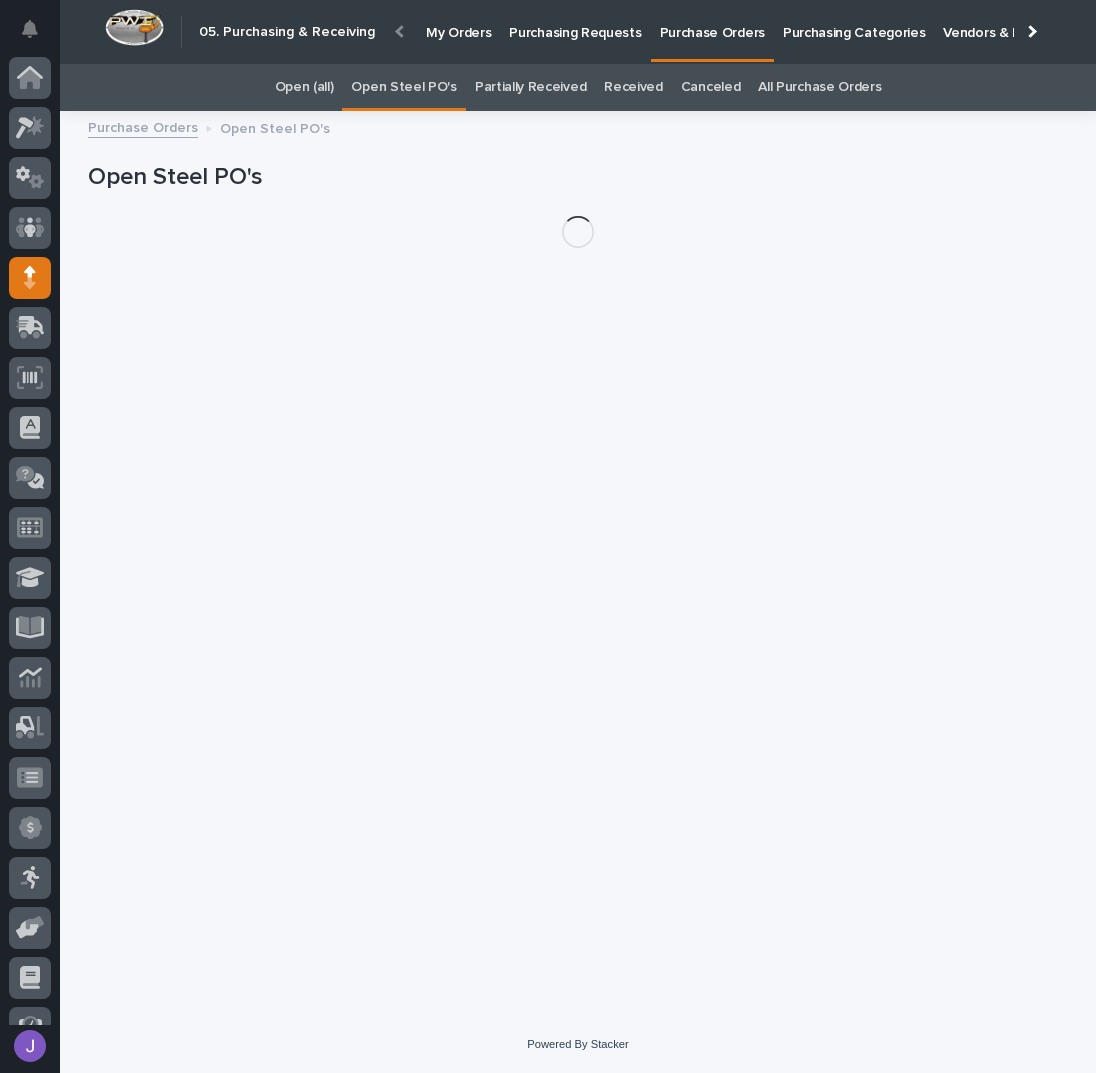 scroll, scrollTop: 82, scrollLeft: 0, axis: vertical 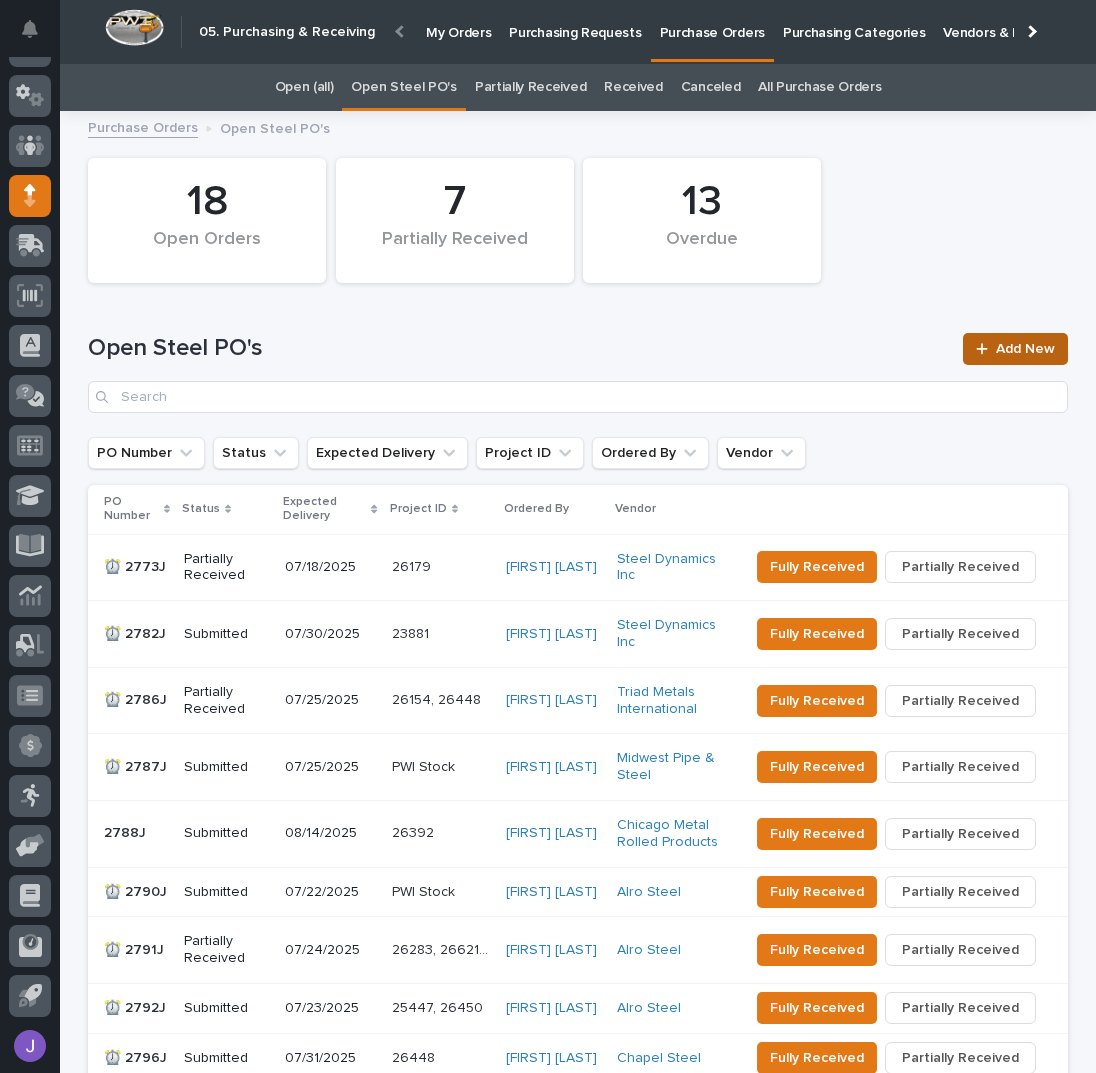 click on "Add New" at bounding box center (1025, 349) 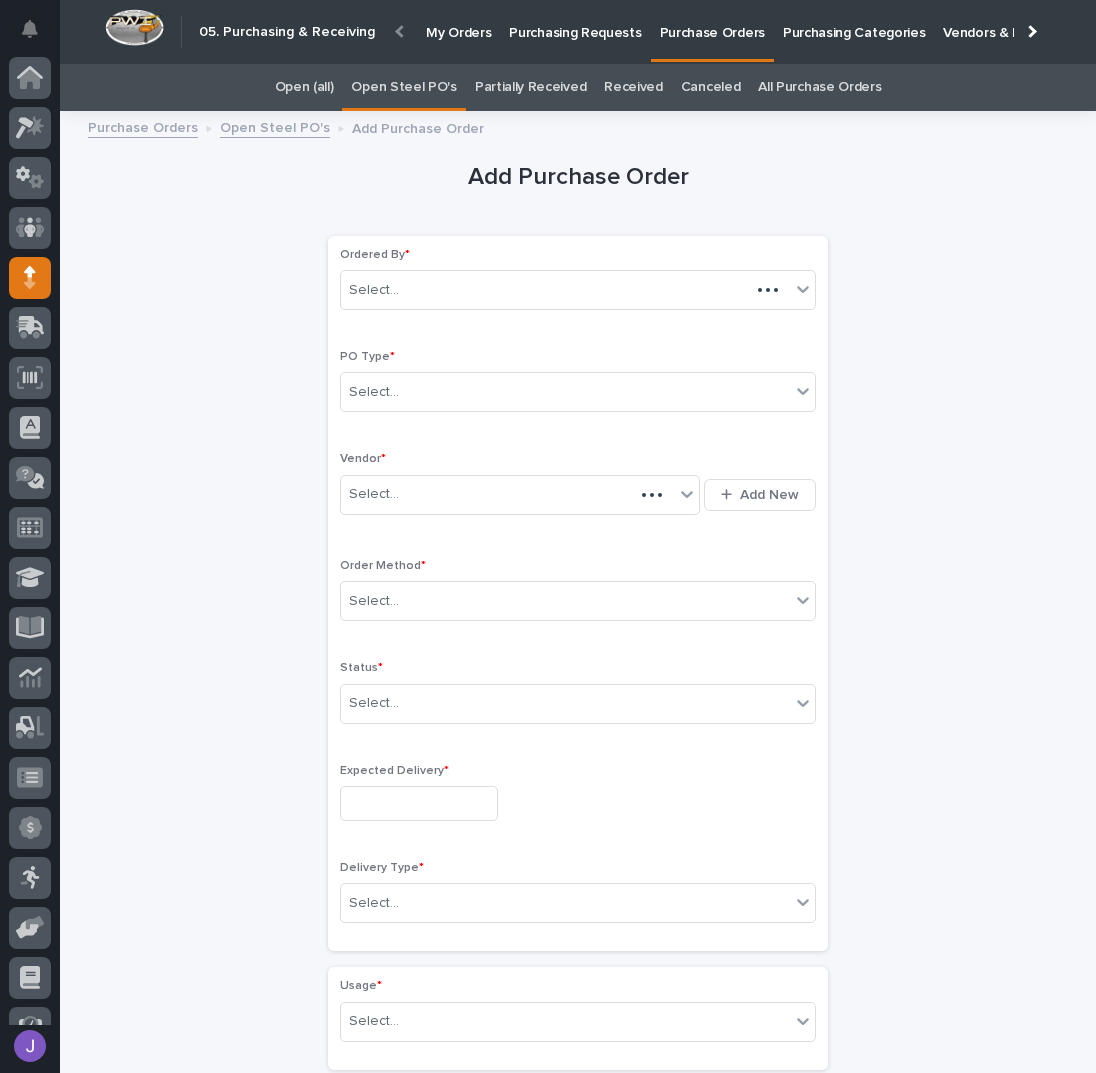 scroll, scrollTop: 56, scrollLeft: 0, axis: vertical 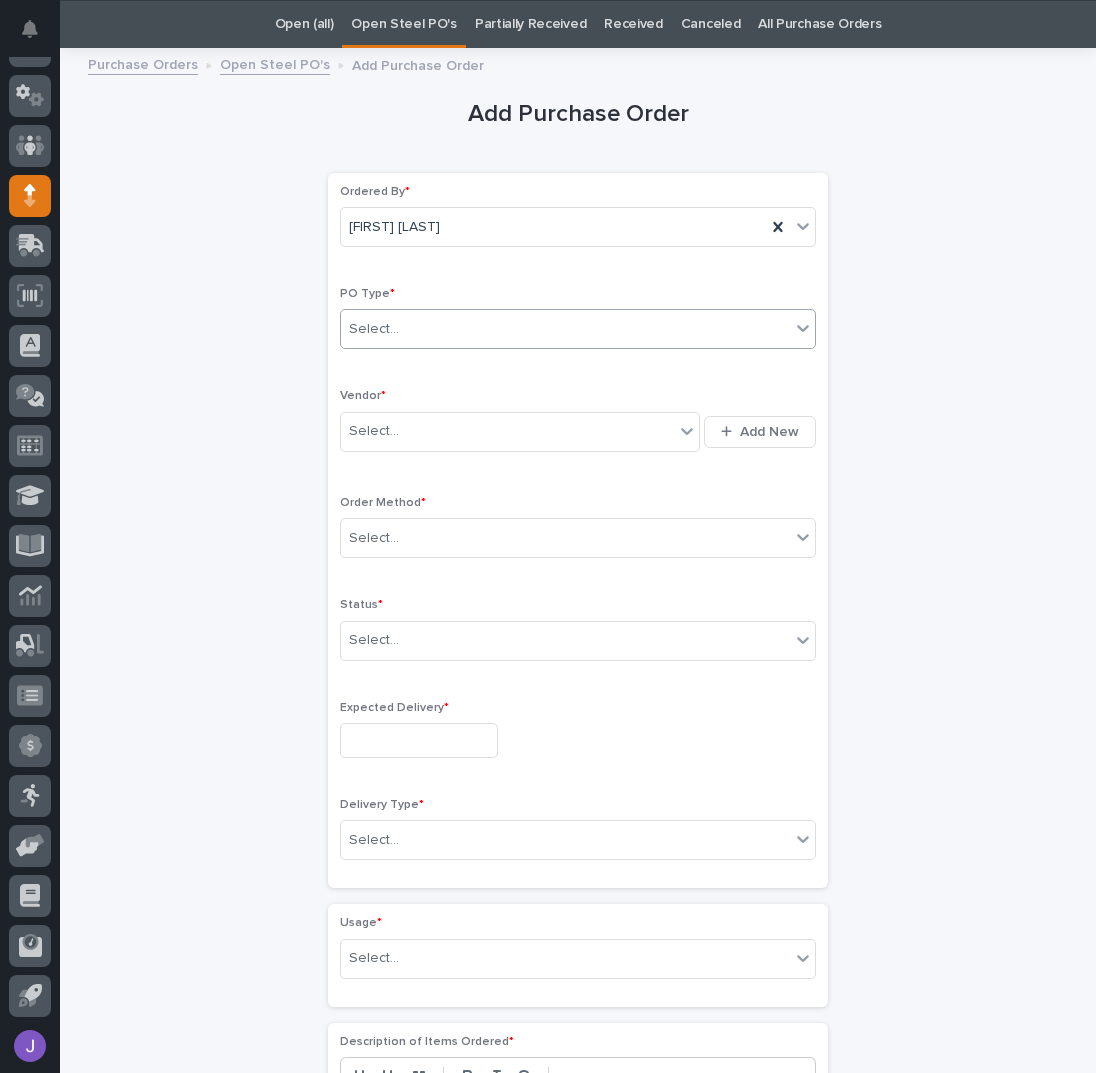 click on "Select..." at bounding box center (565, 329) 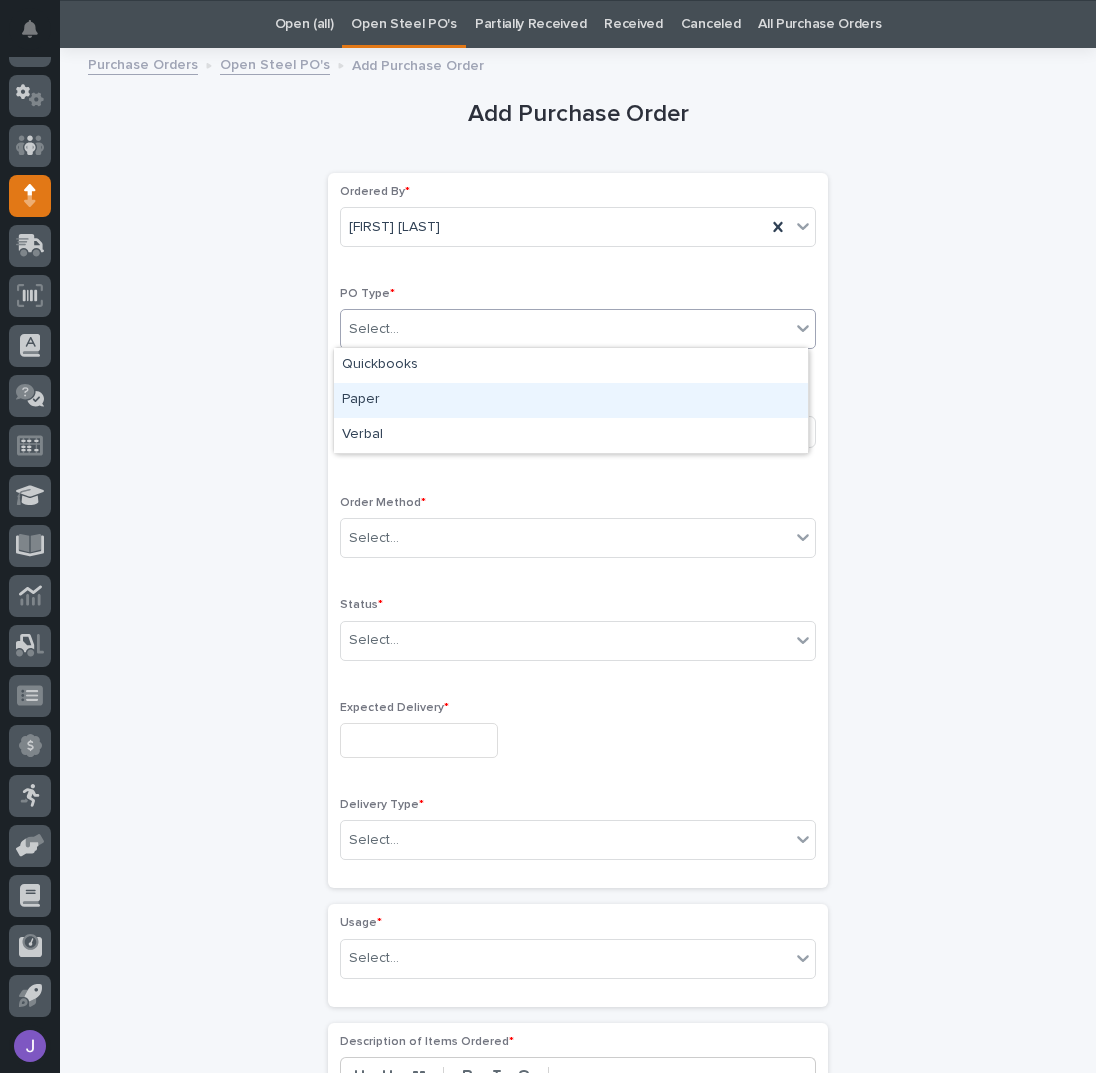 click on "Paper" at bounding box center [571, 400] 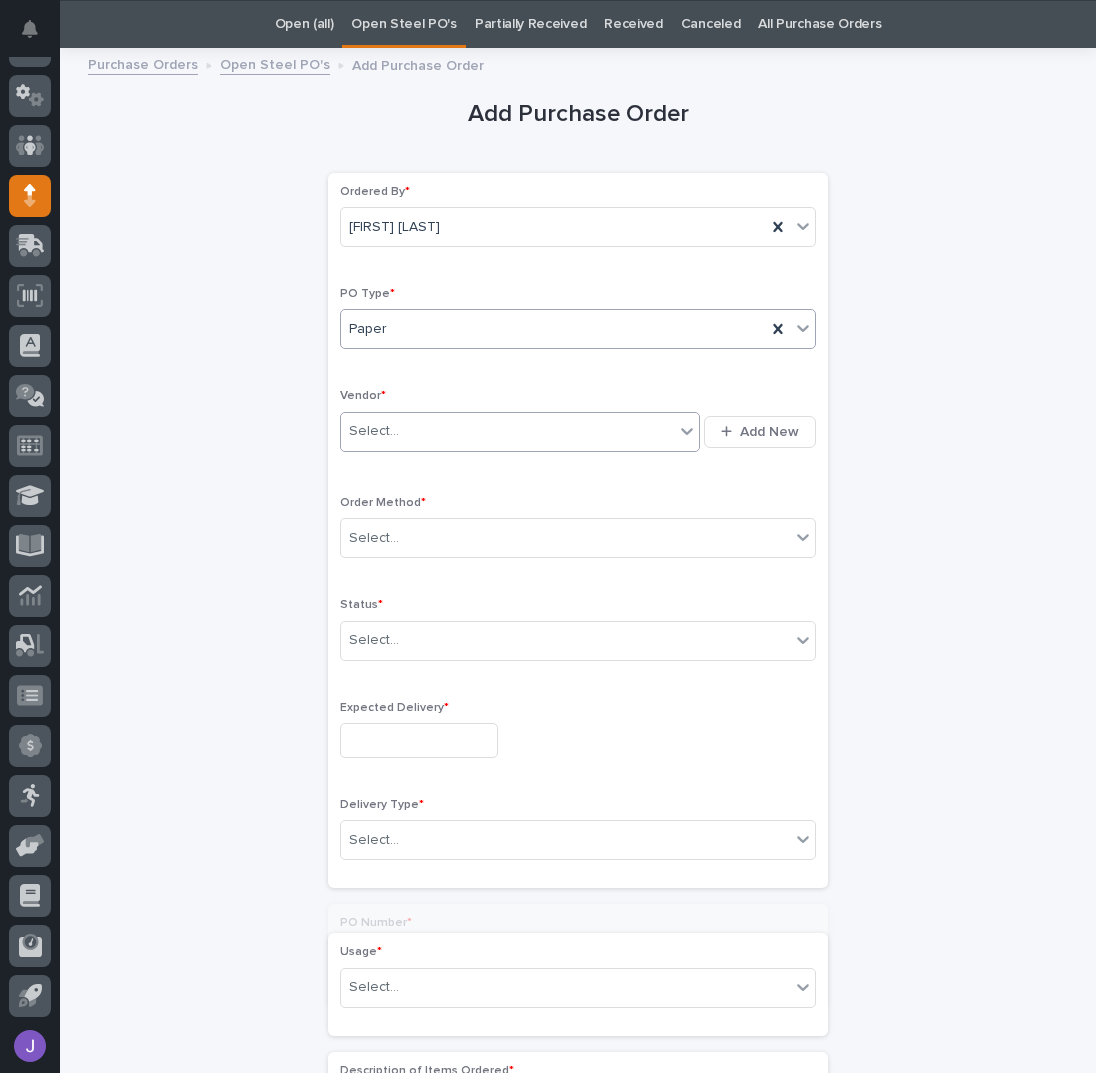 click on "Select..." at bounding box center (507, 431) 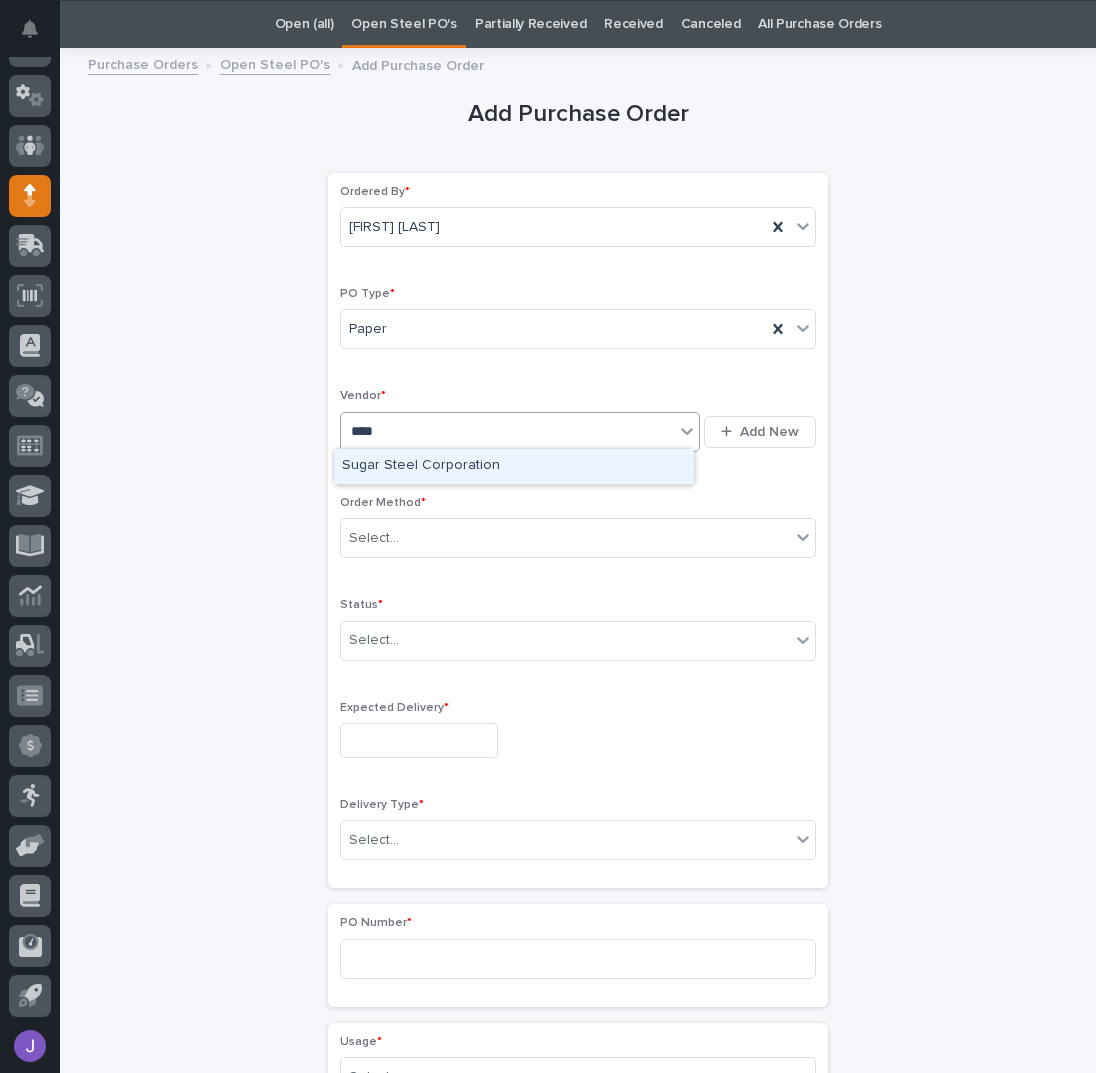 type on "*****" 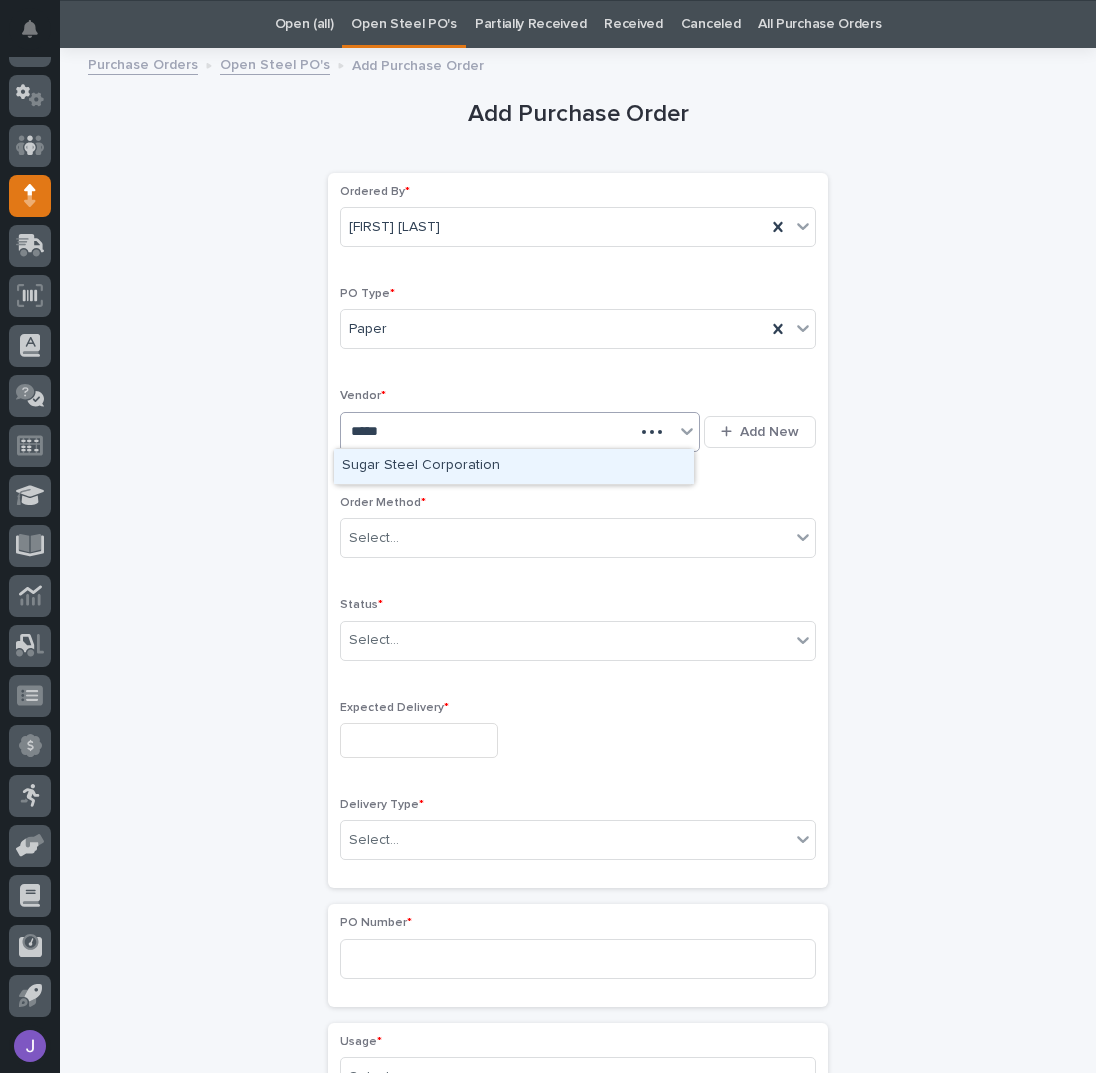 type 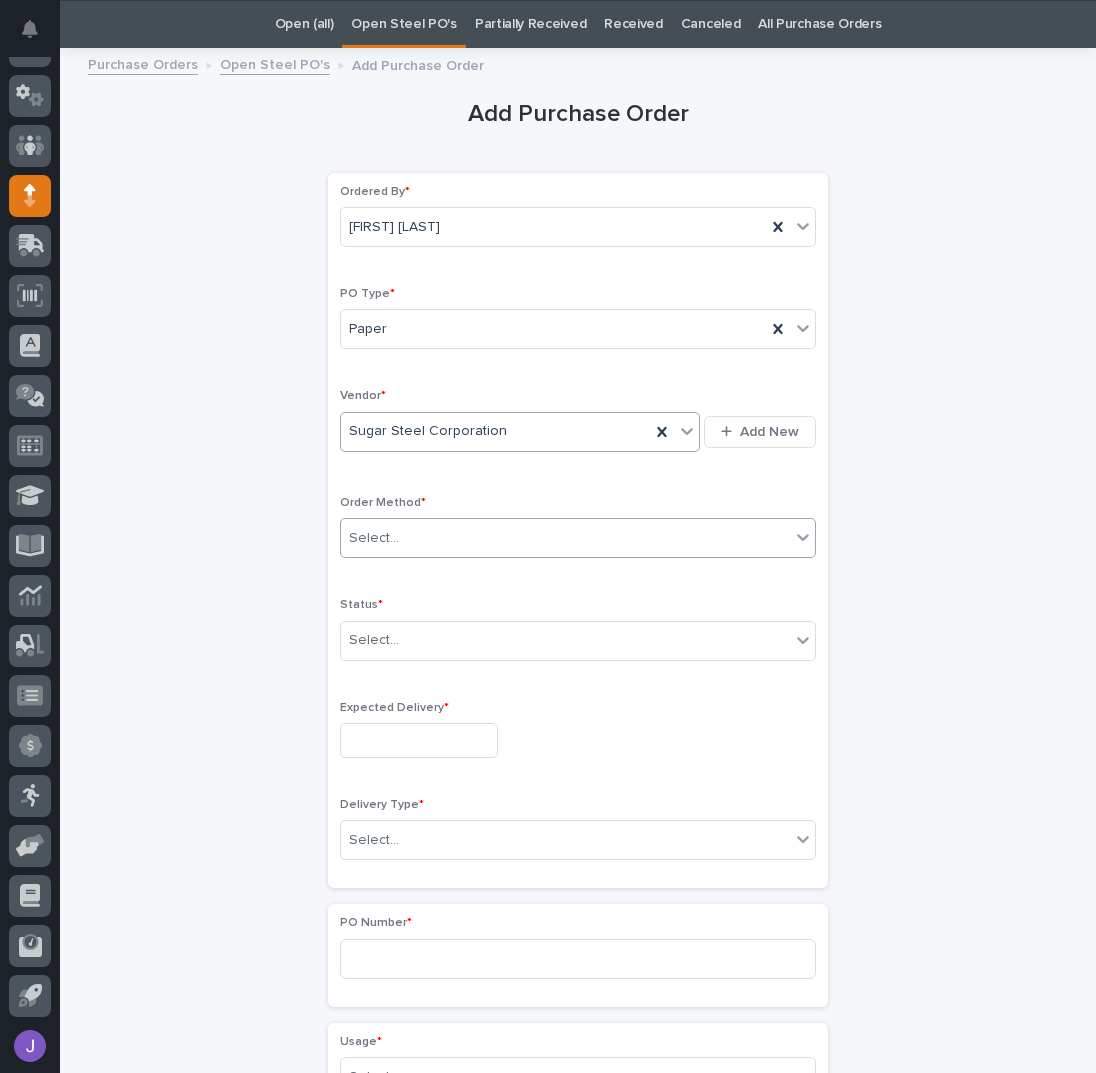 click on "Select..." at bounding box center (374, 538) 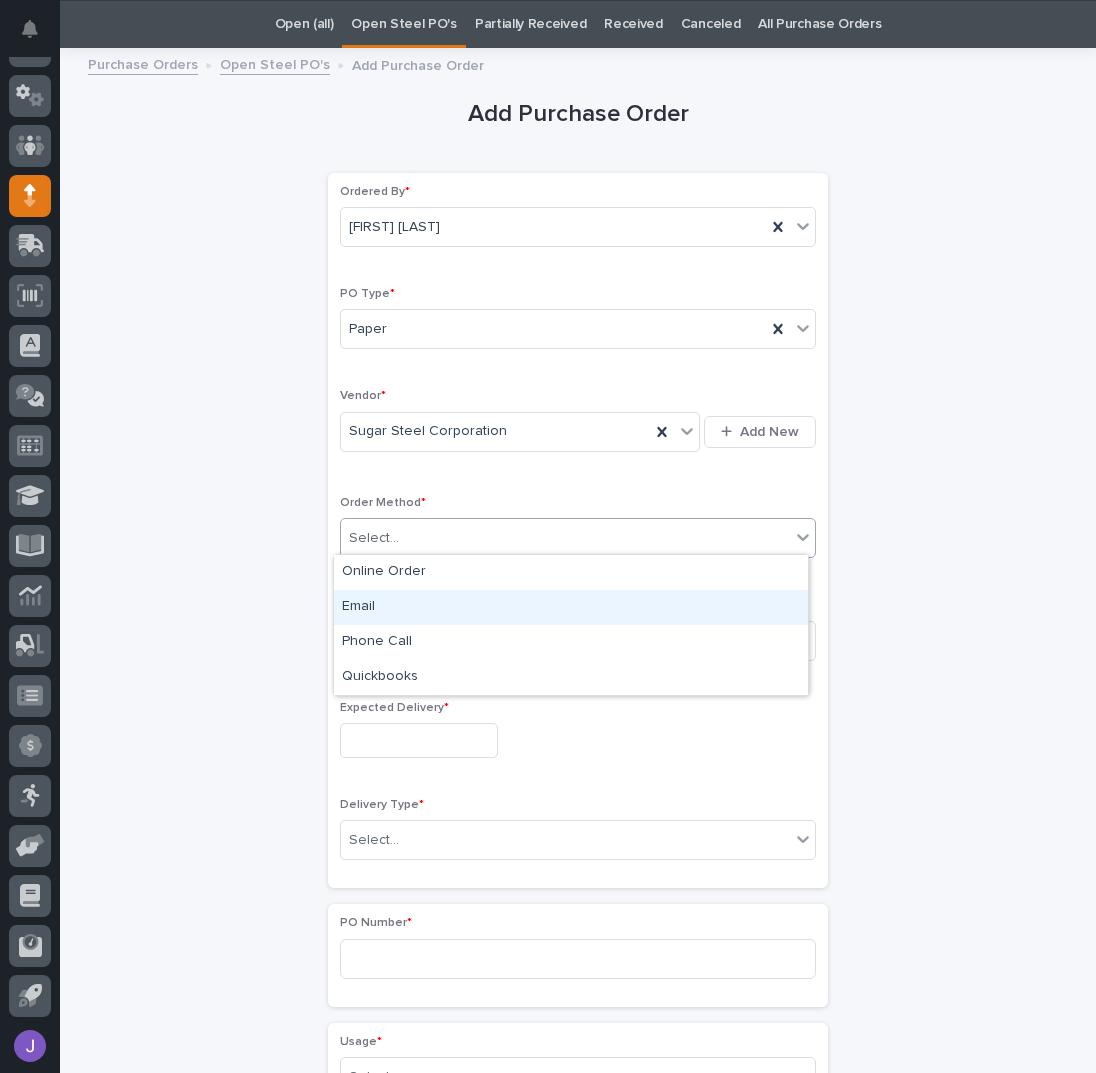 click on "Email" at bounding box center [571, 607] 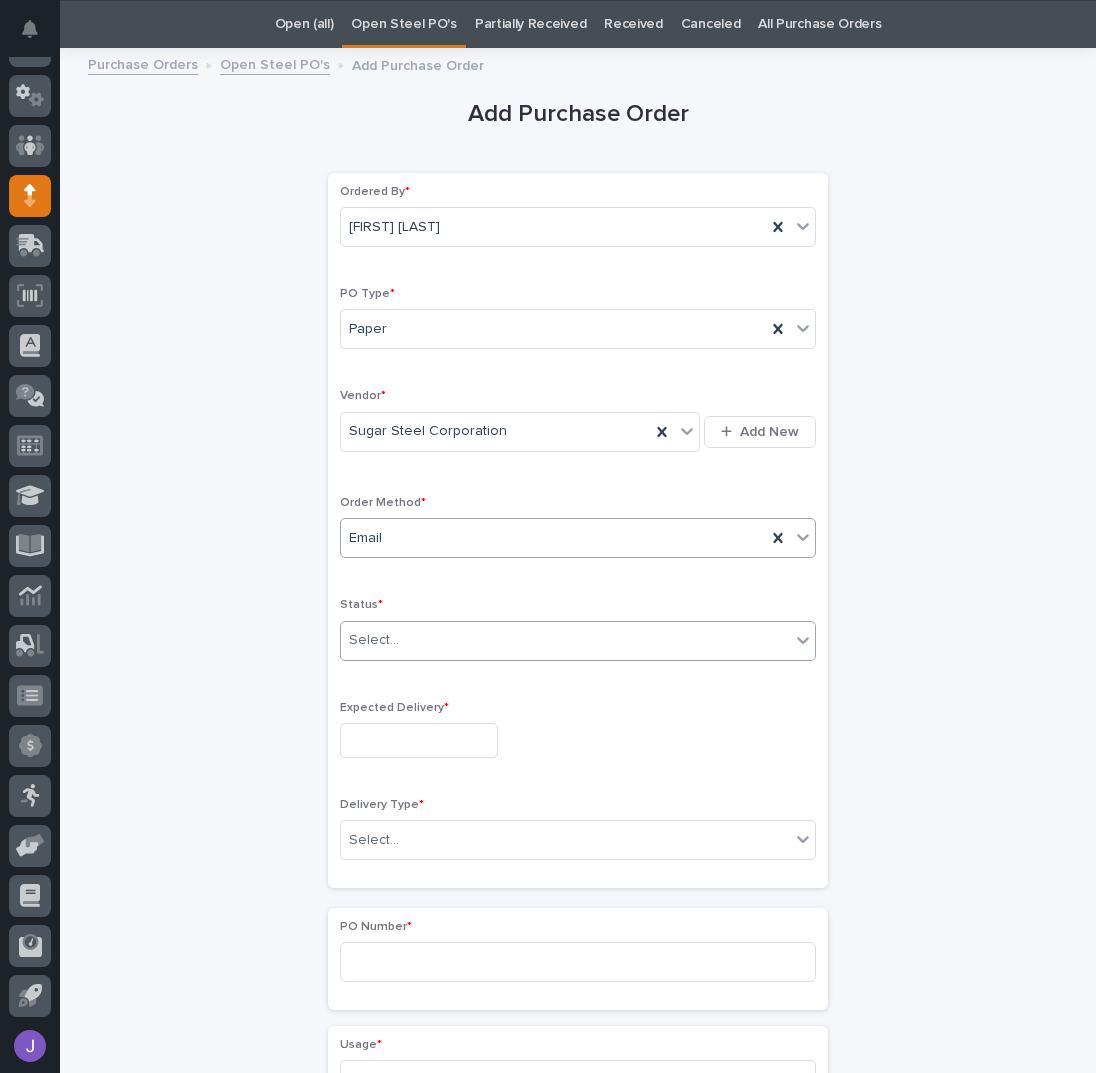 click on "Select..." at bounding box center [374, 640] 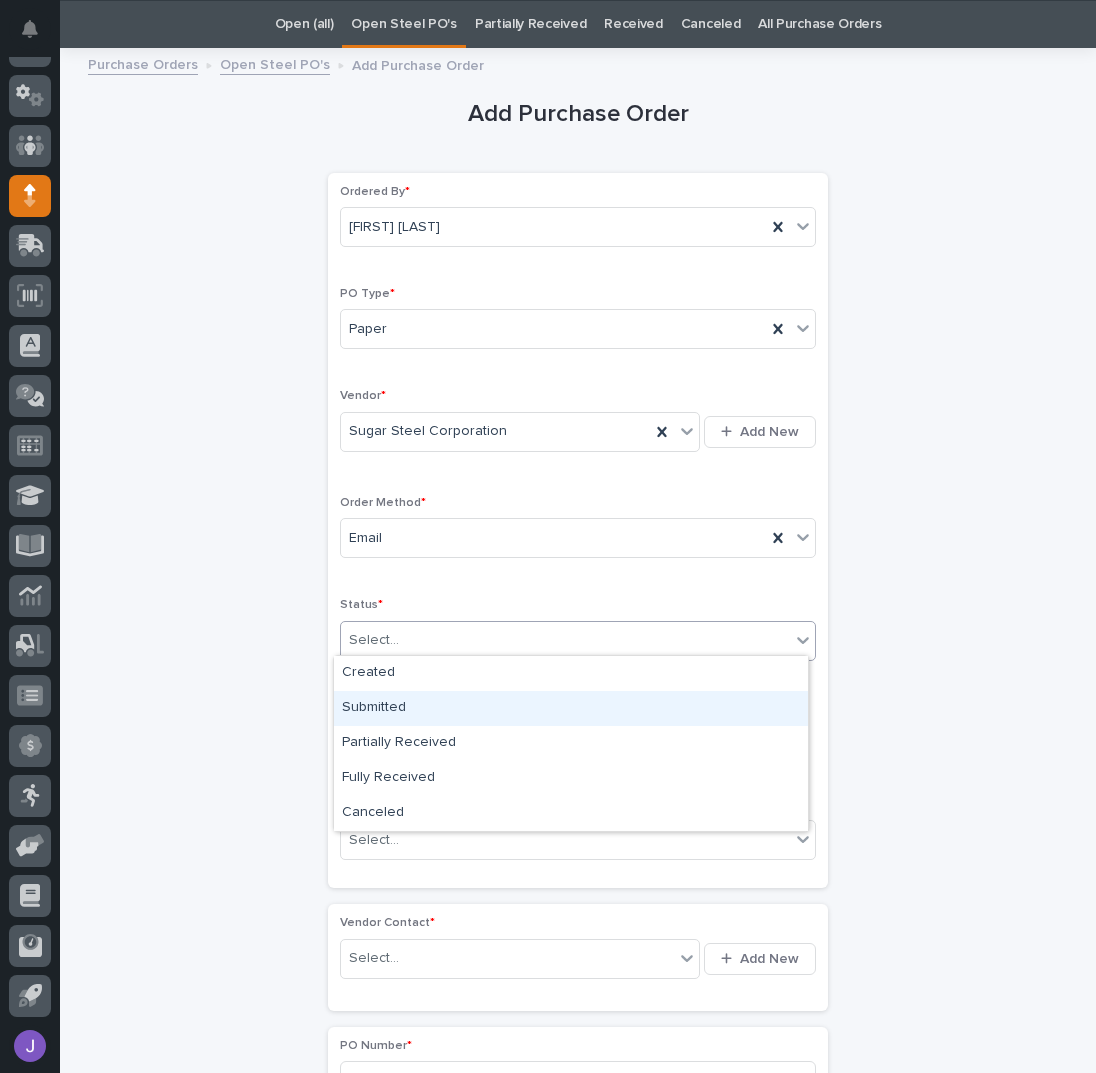 click on "Submitted" at bounding box center (571, 708) 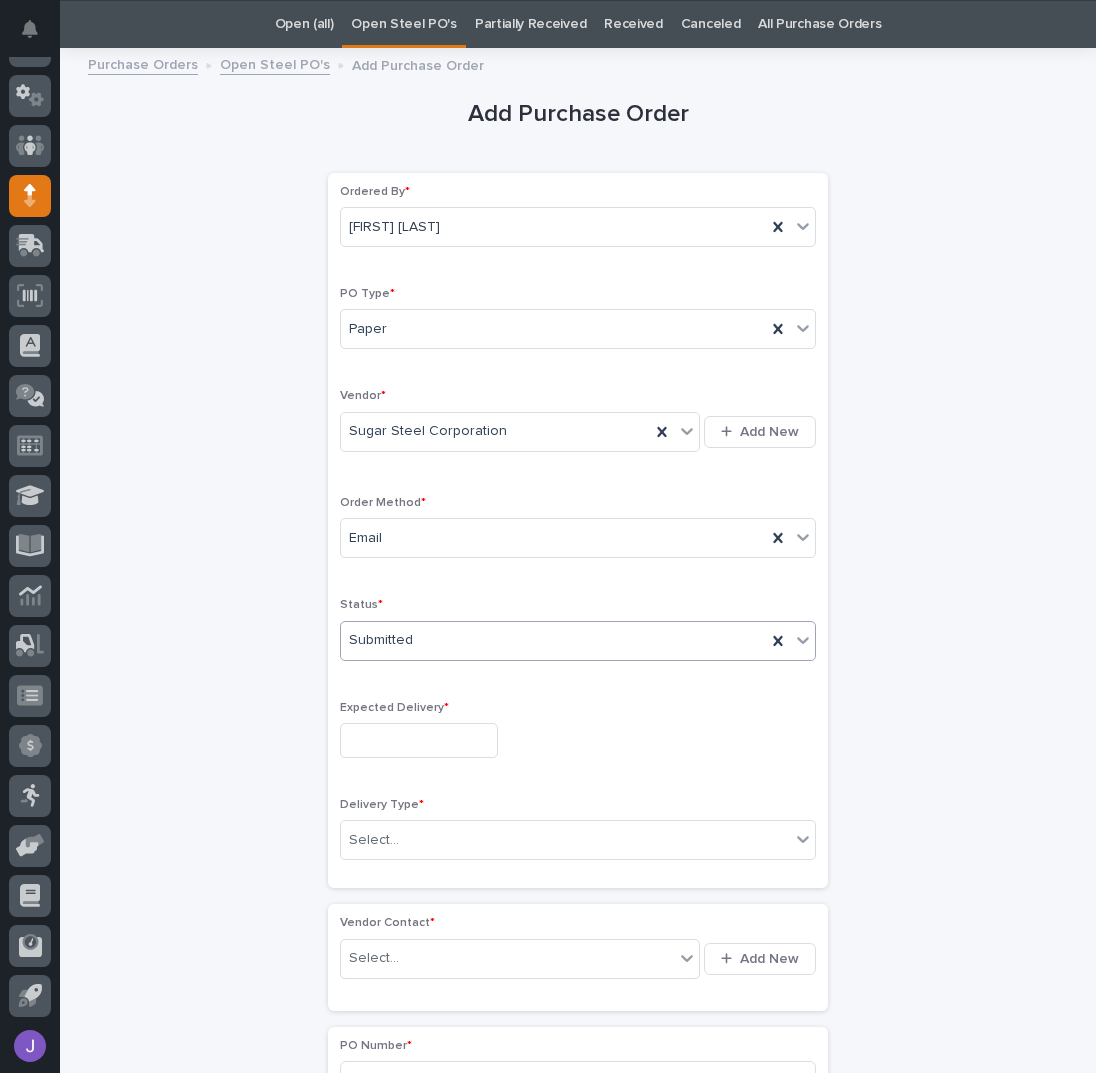 click at bounding box center [419, 740] 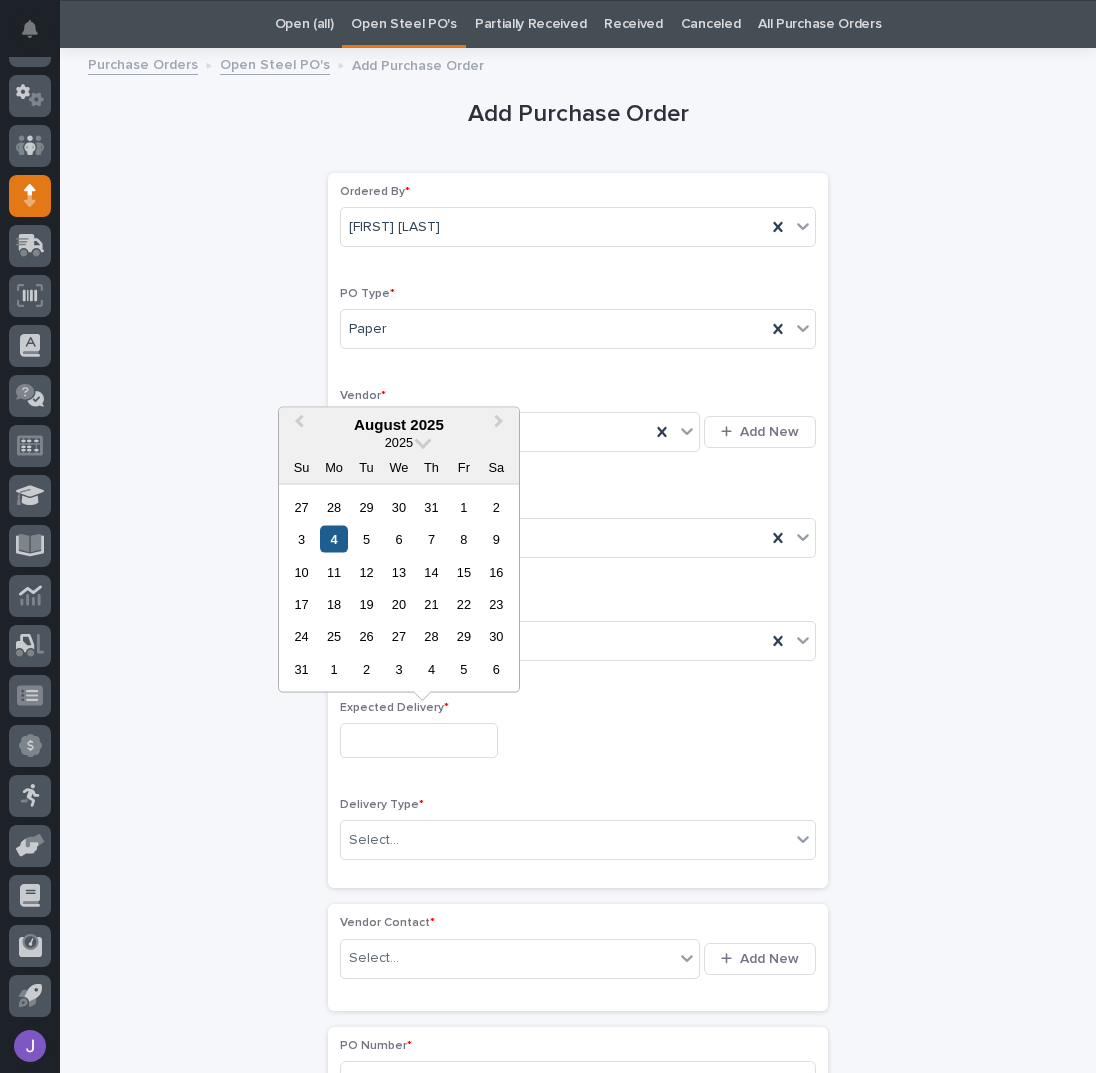 click on "4" at bounding box center (333, 539) 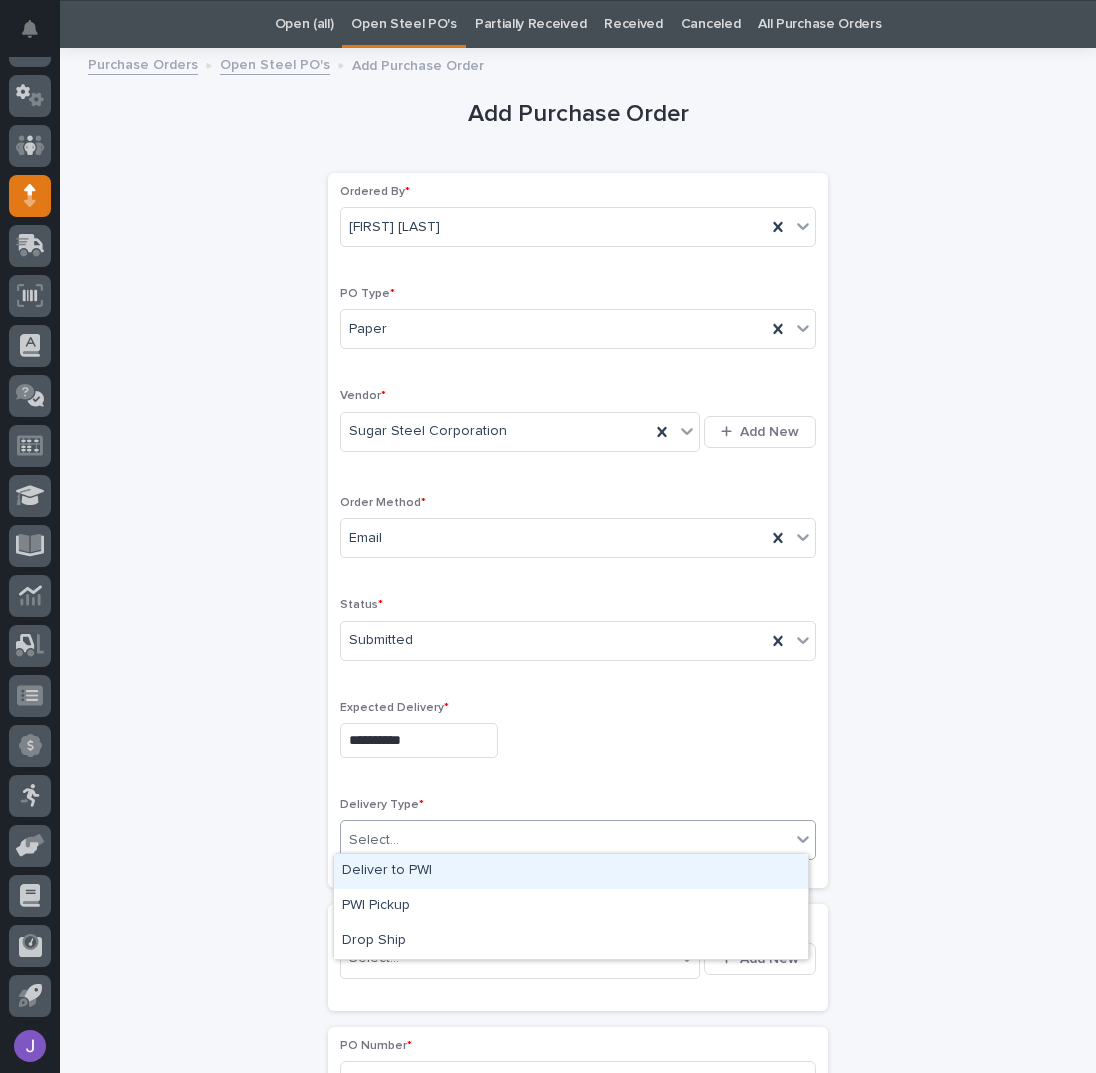 click at bounding box center (402, 840) 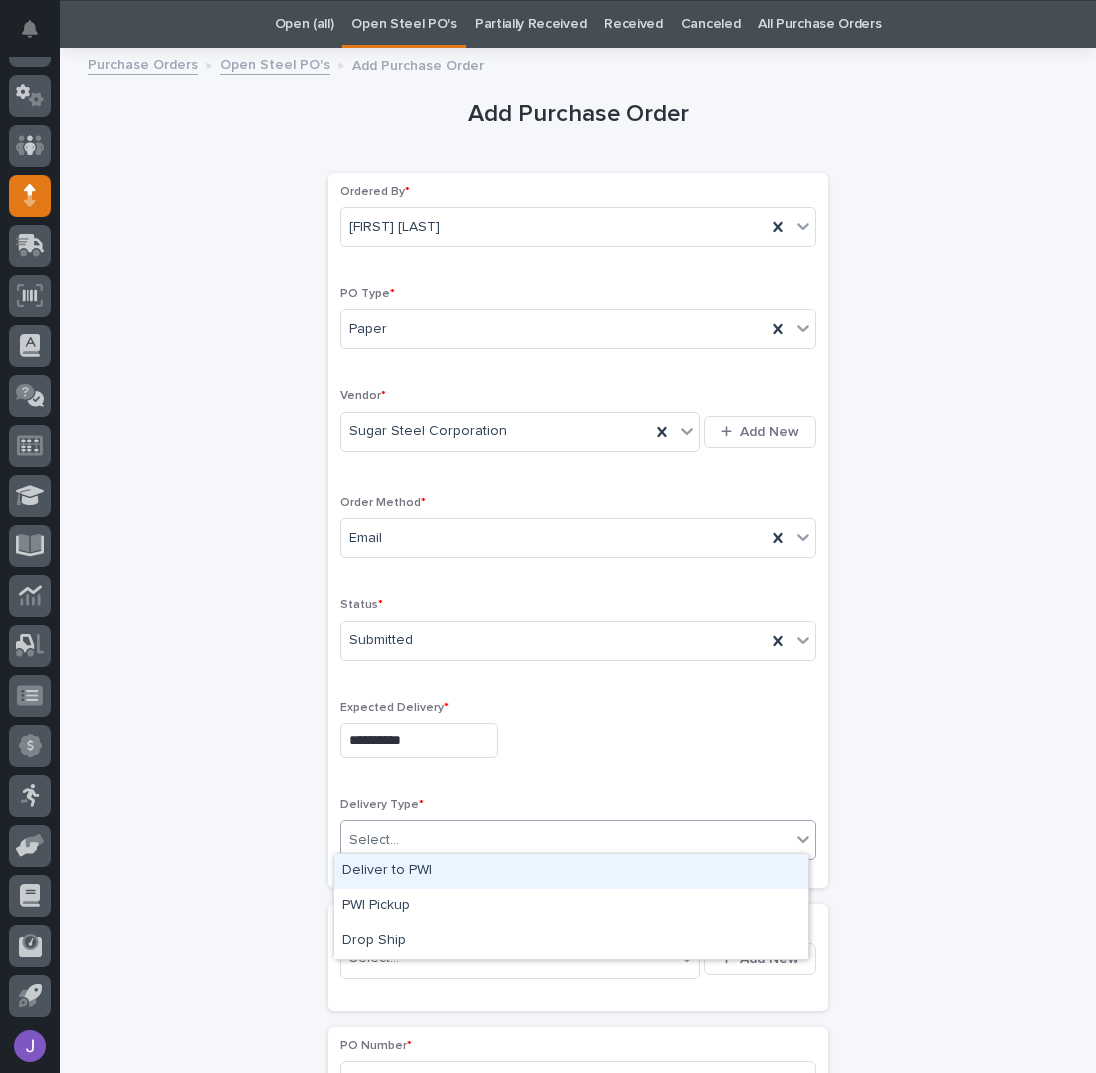 click on "Deliver to PWI" at bounding box center (571, 871) 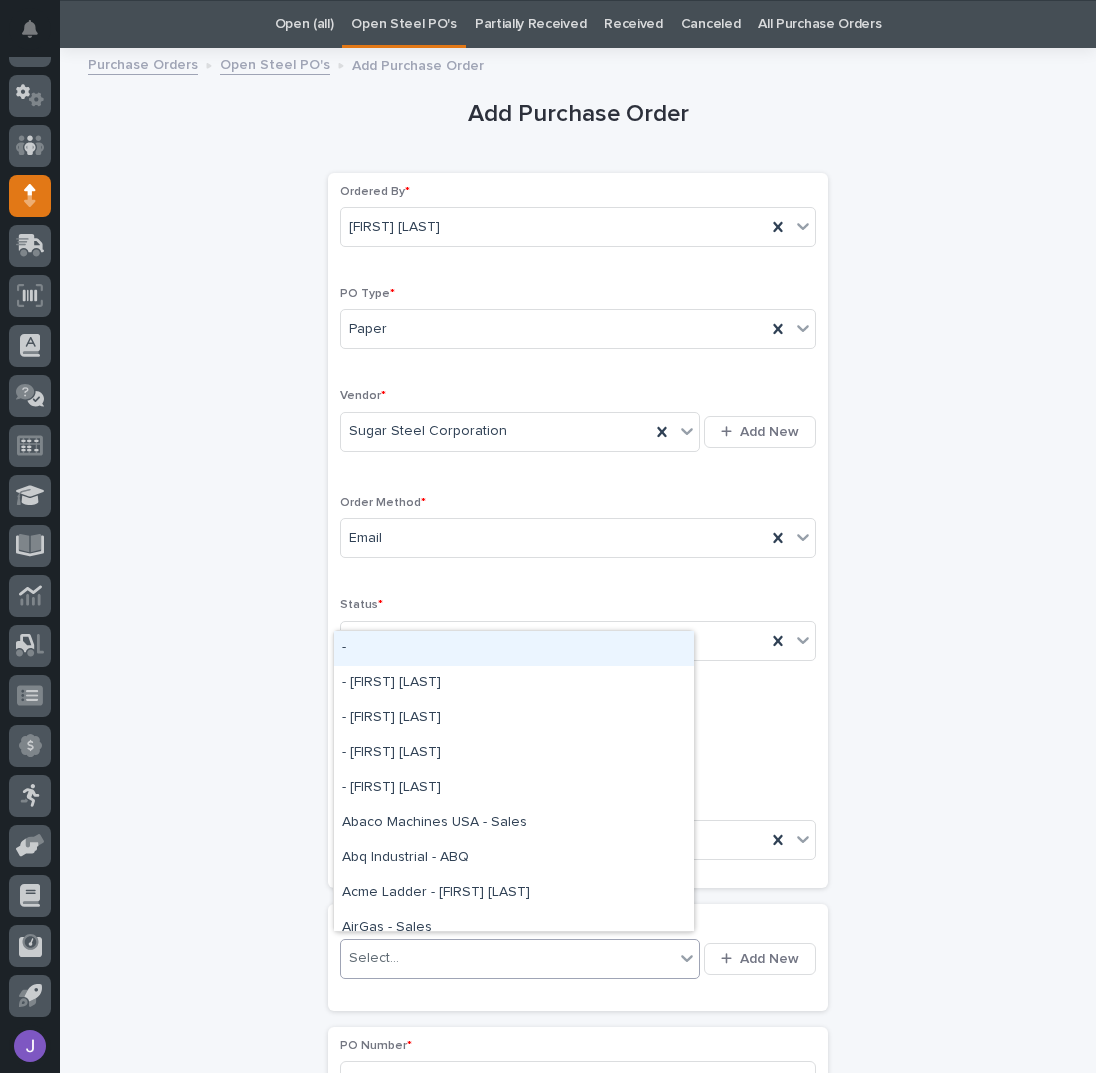 click on "Select..." at bounding box center [374, 958] 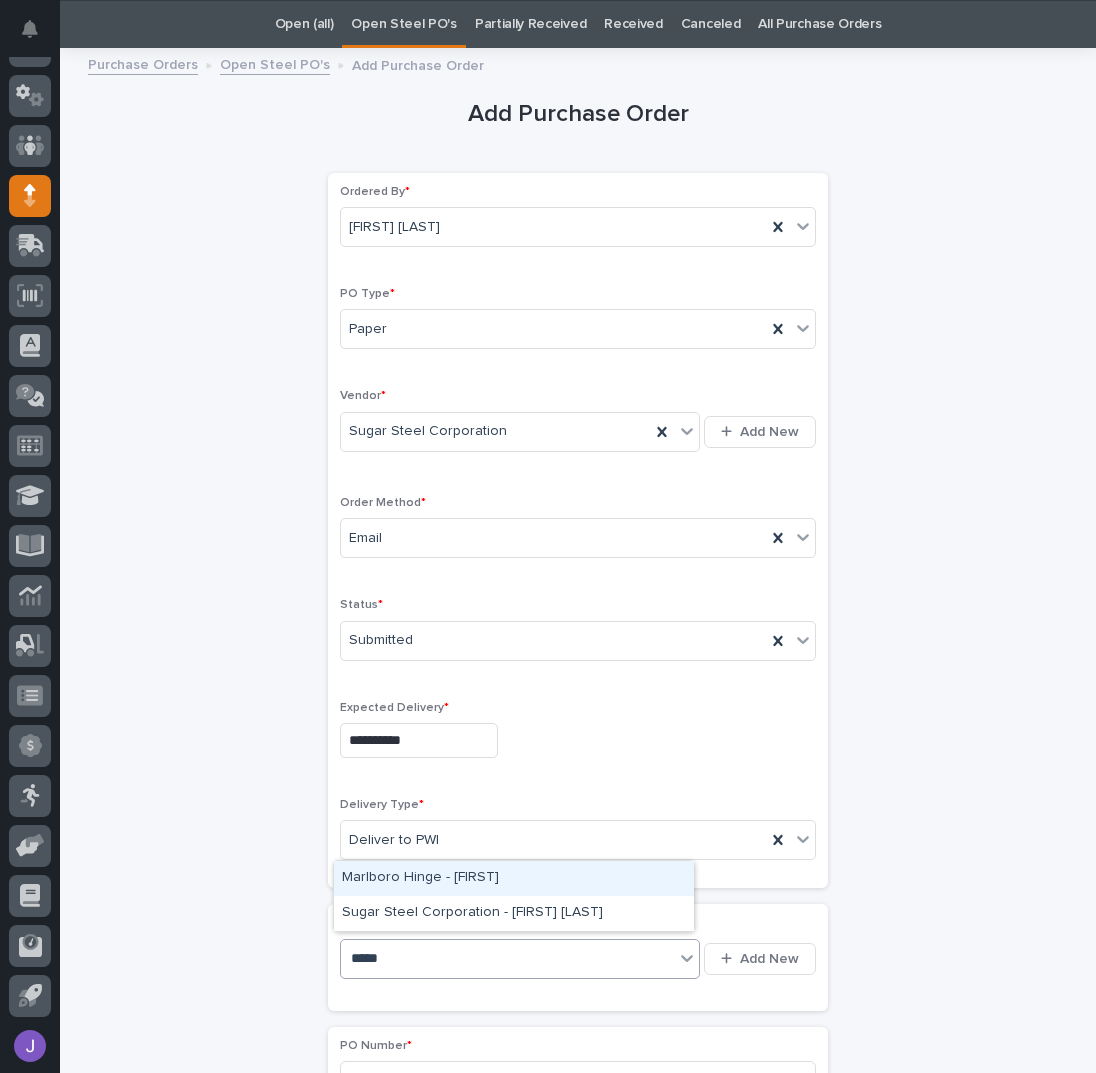 type on "******" 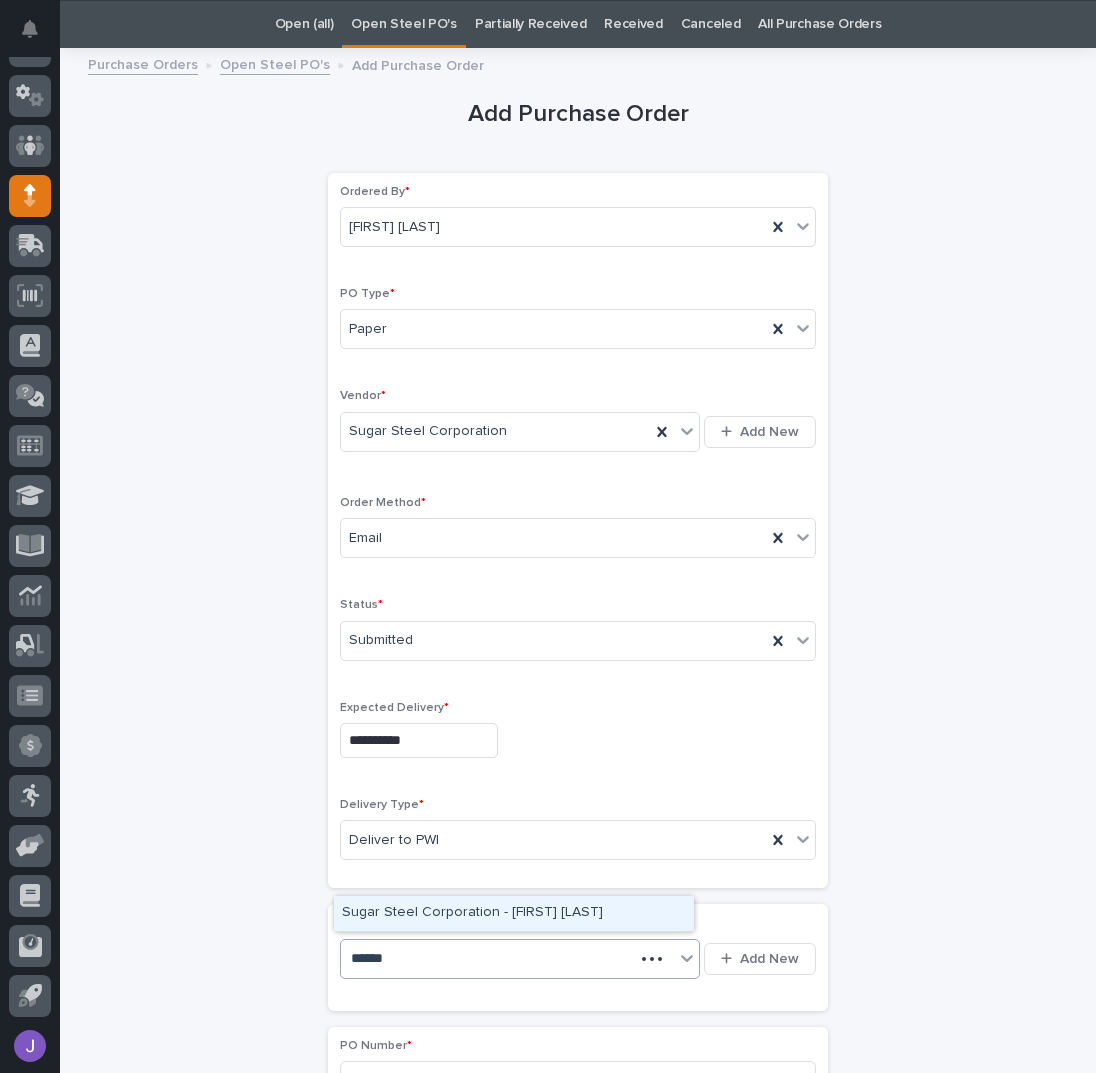type 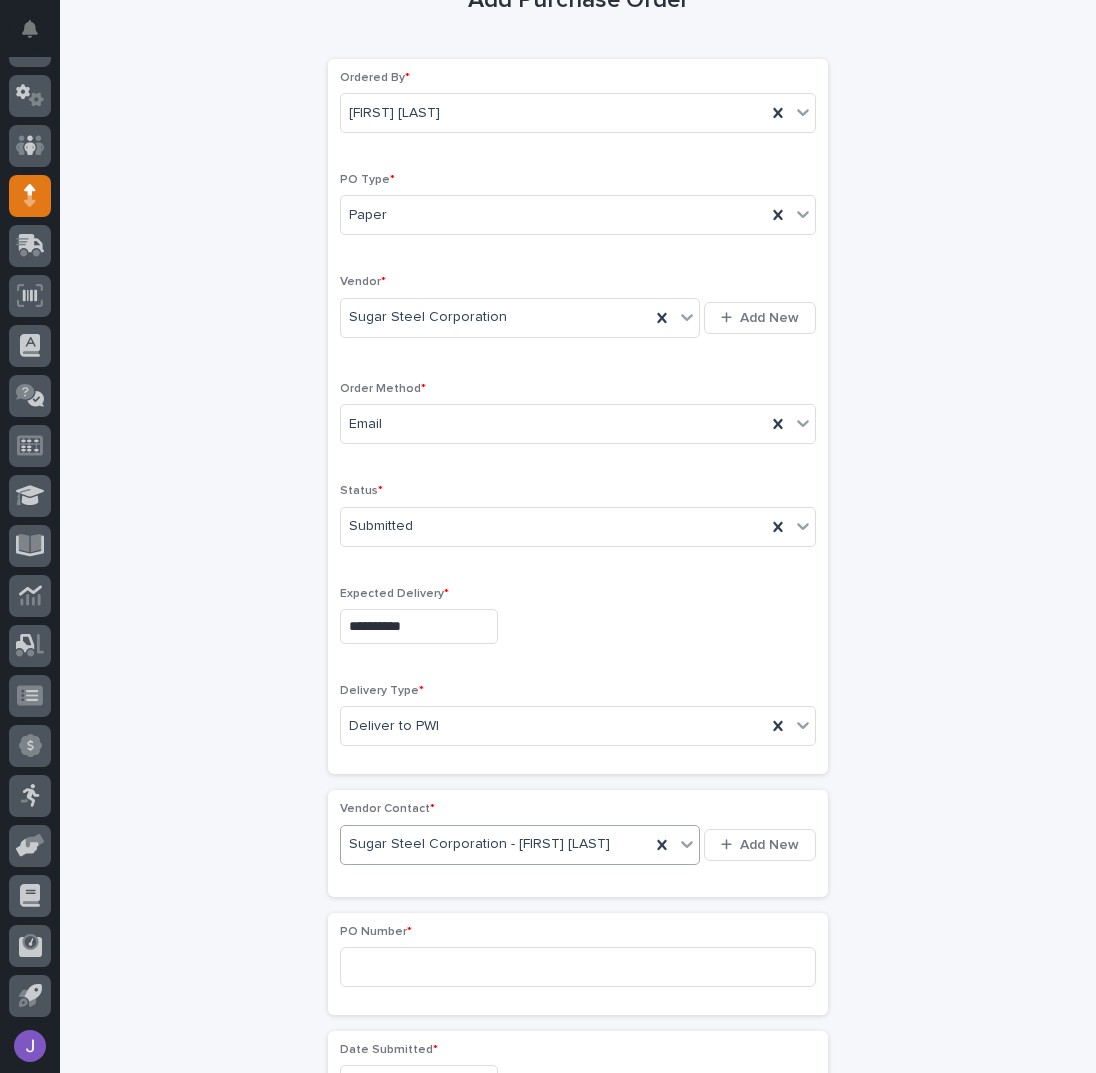 scroll, scrollTop: 330, scrollLeft: 0, axis: vertical 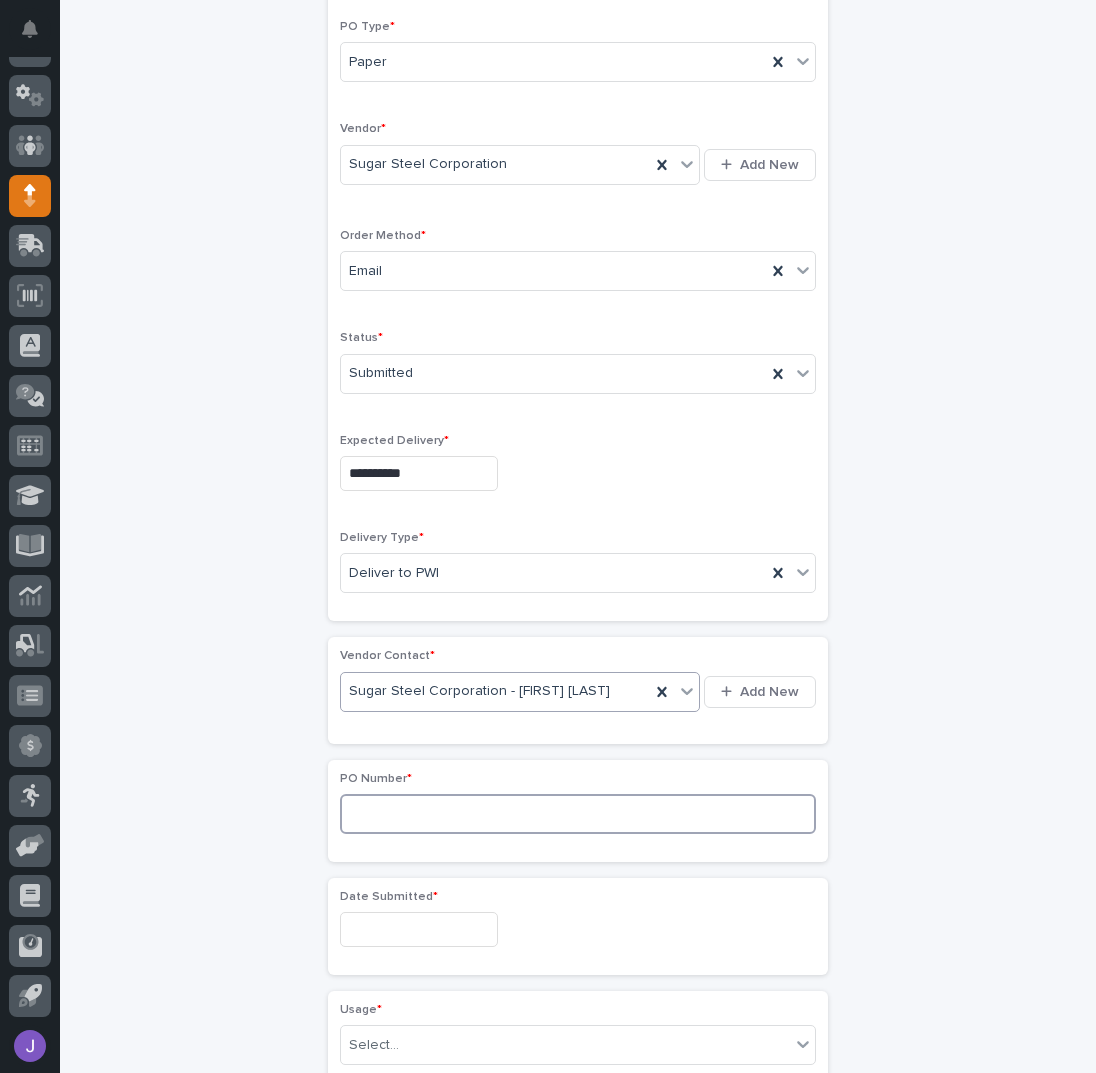 click at bounding box center [578, 814] 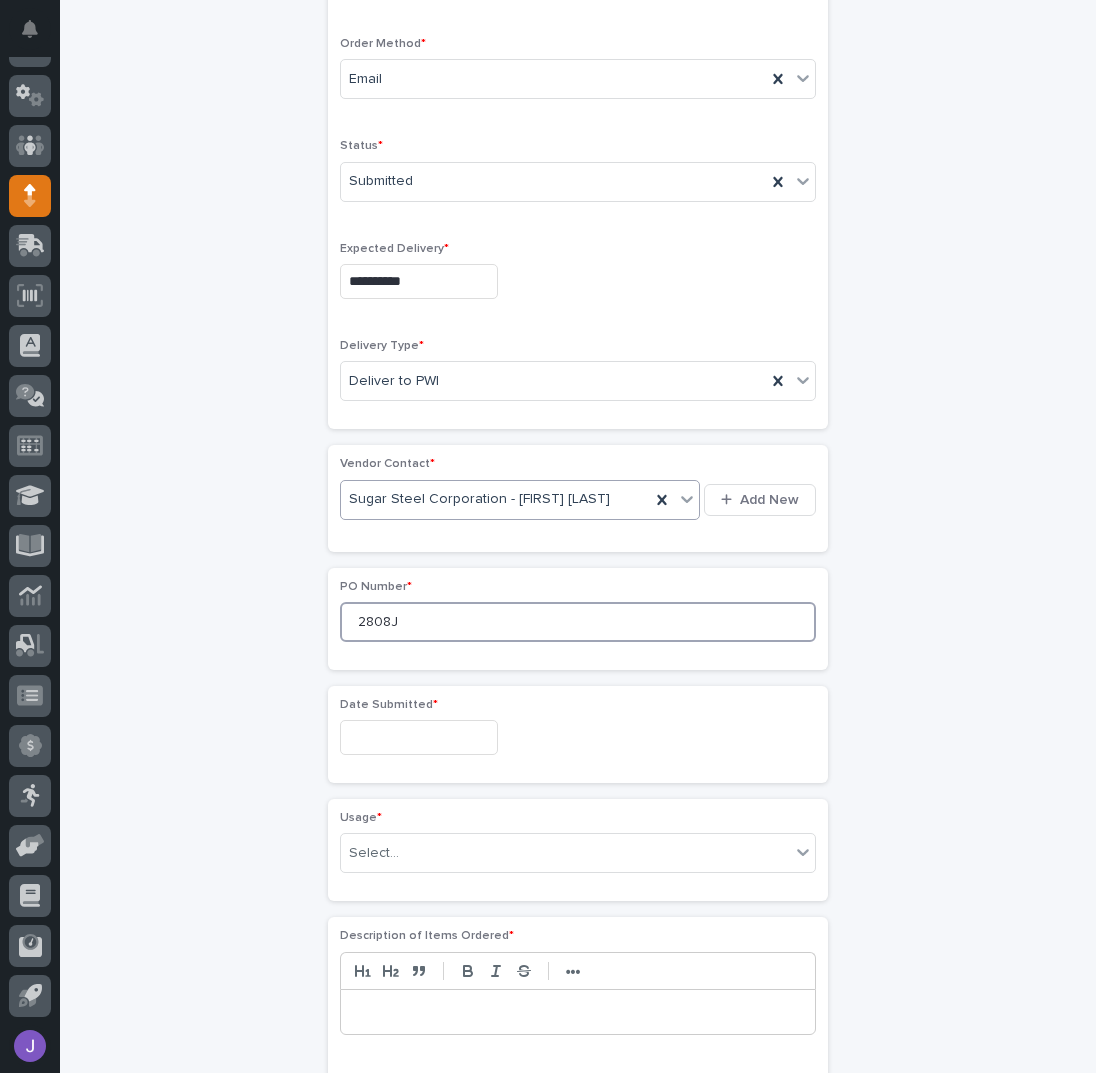 scroll, scrollTop: 596, scrollLeft: 0, axis: vertical 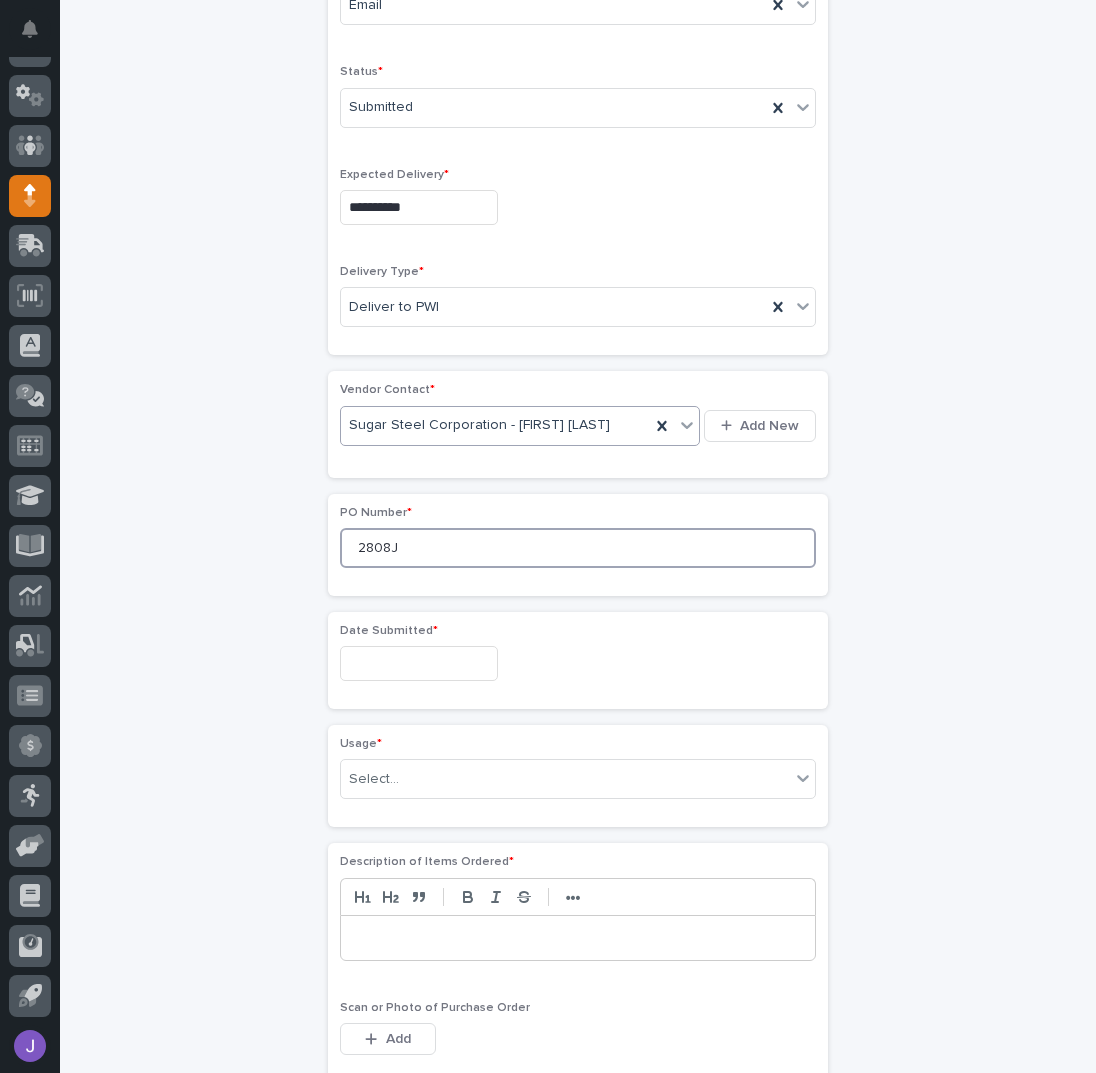 type on "2808J" 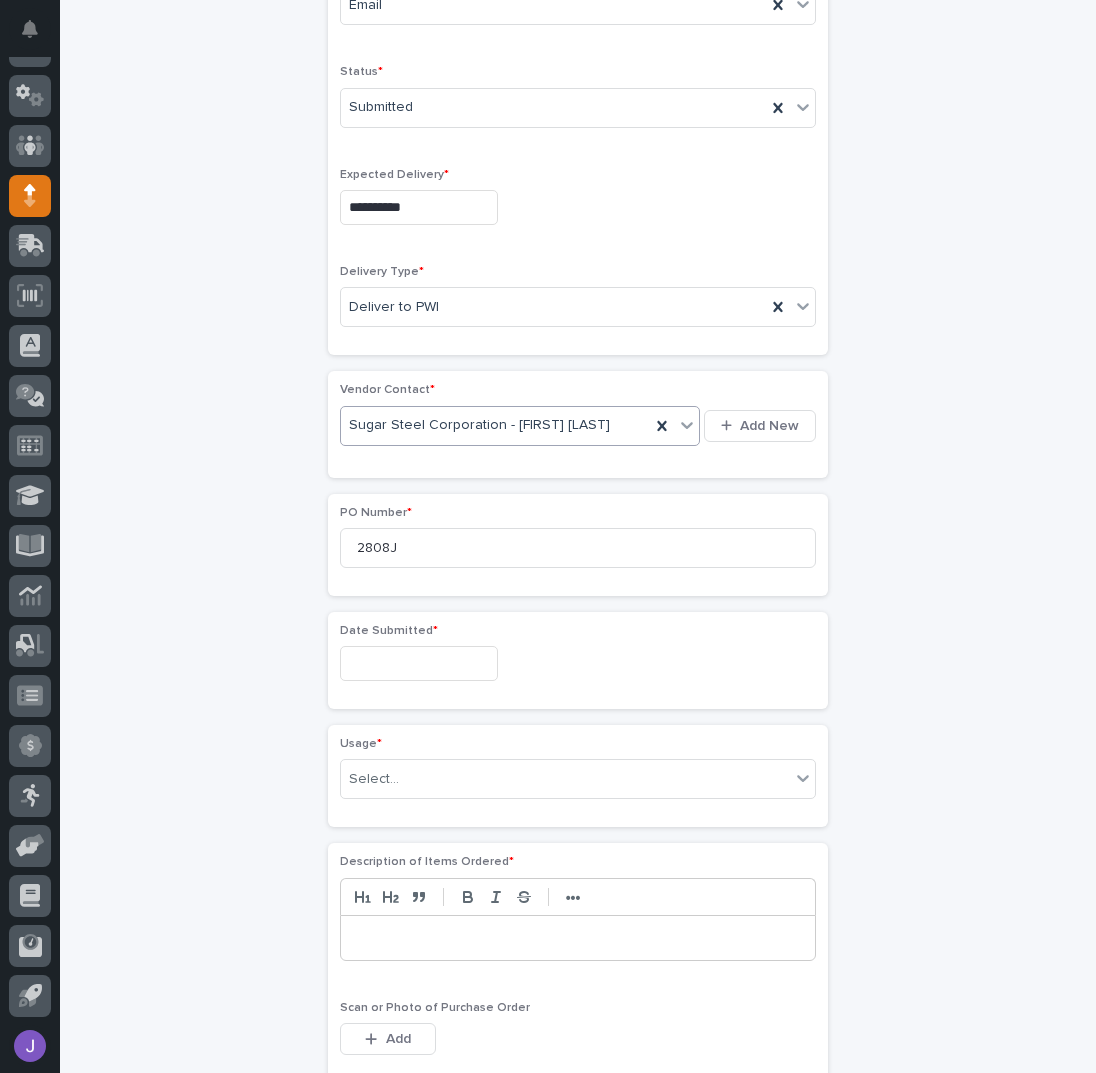 click at bounding box center [419, 663] 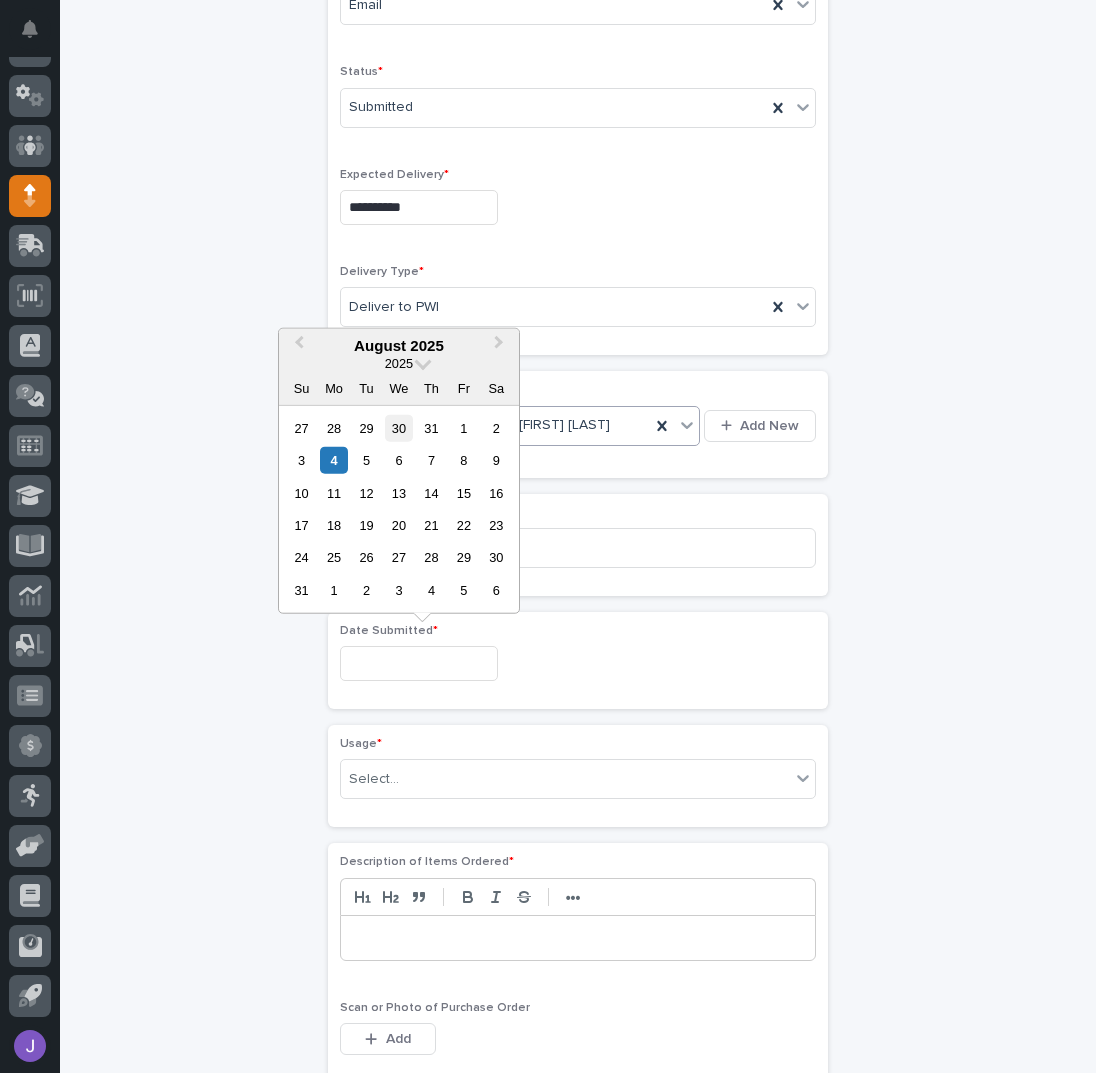 click on "30" at bounding box center [398, 427] 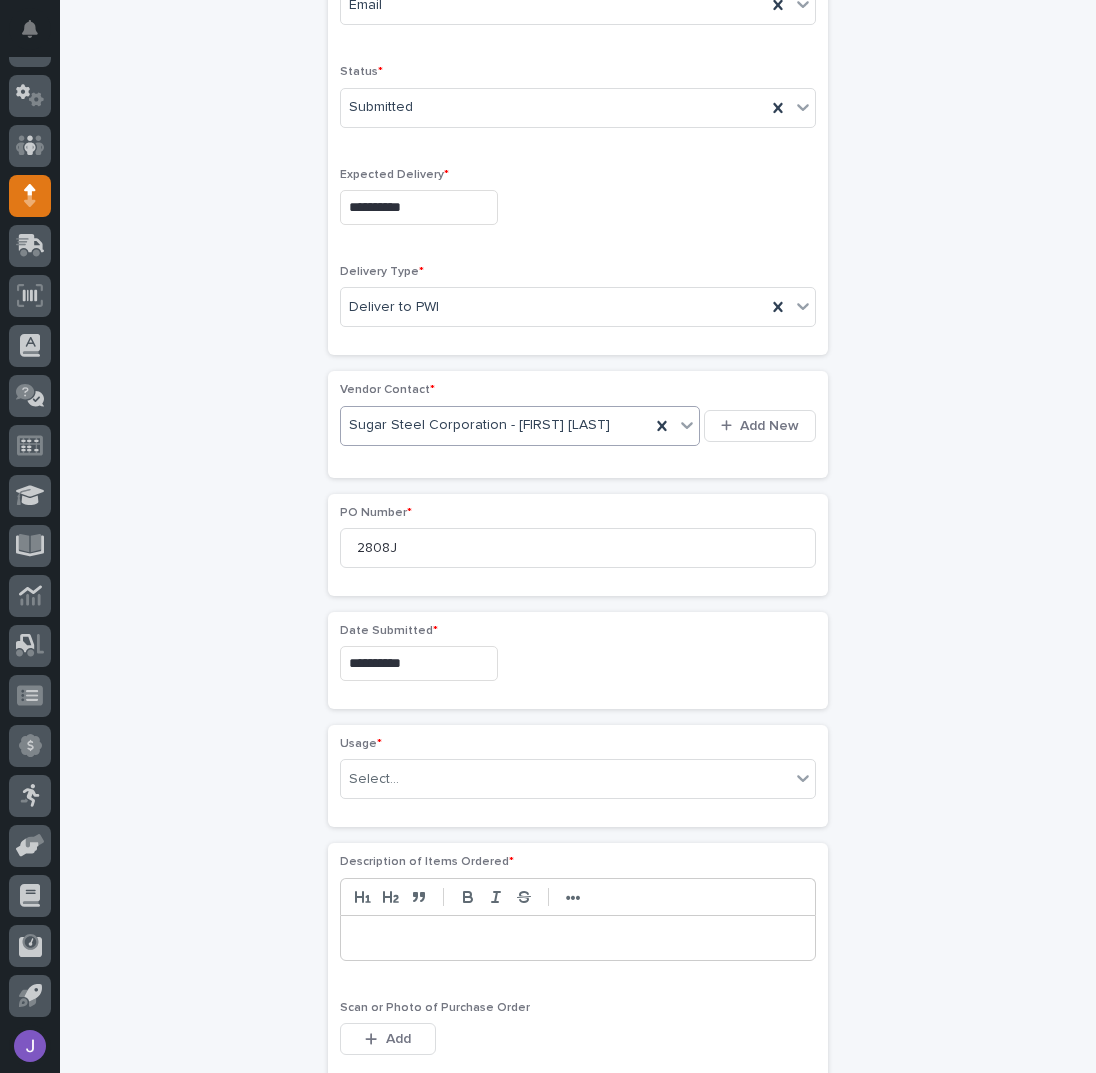 click on "Usage *" at bounding box center [578, 744] 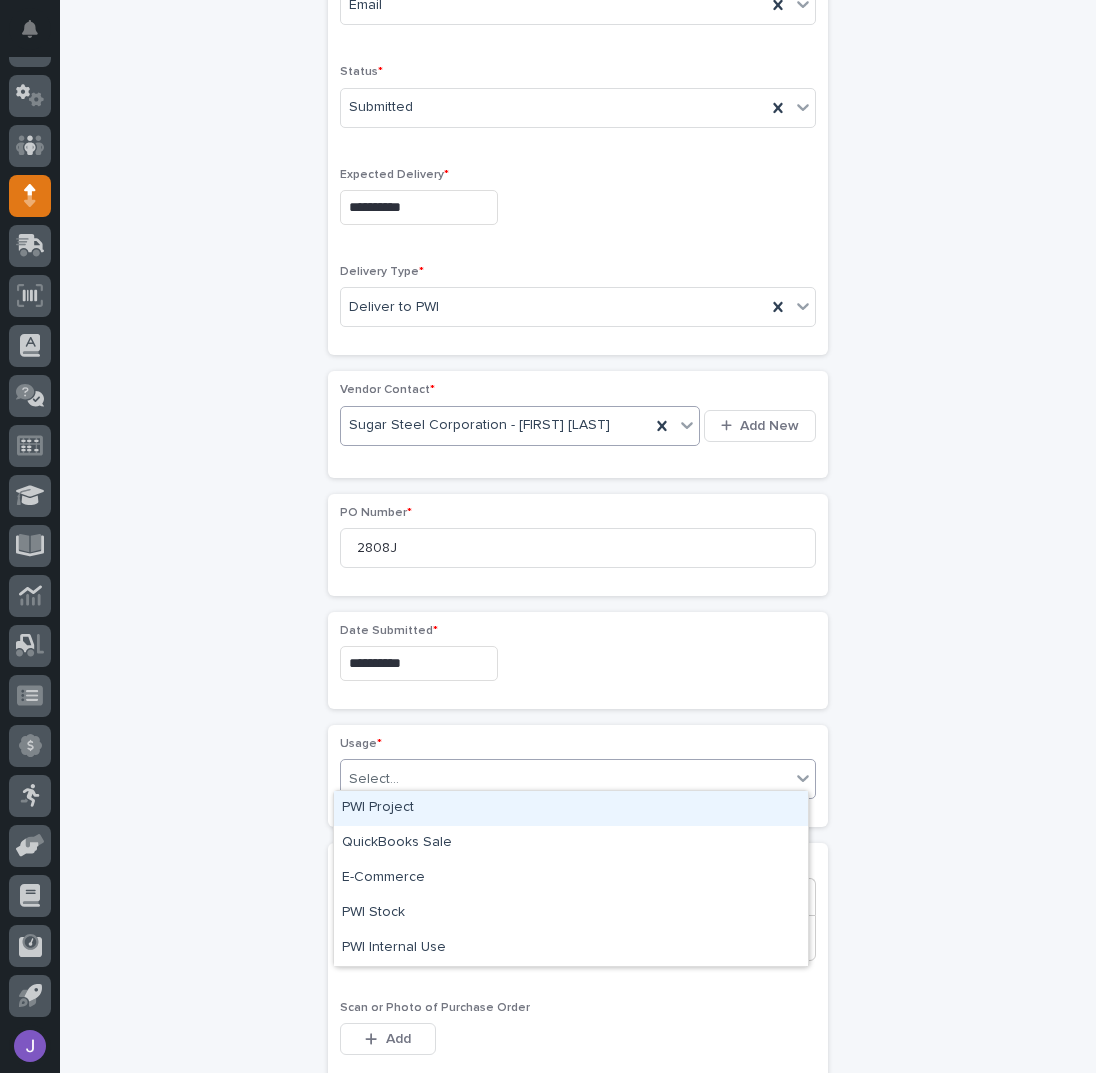 click on "Select..." at bounding box center [565, 779] 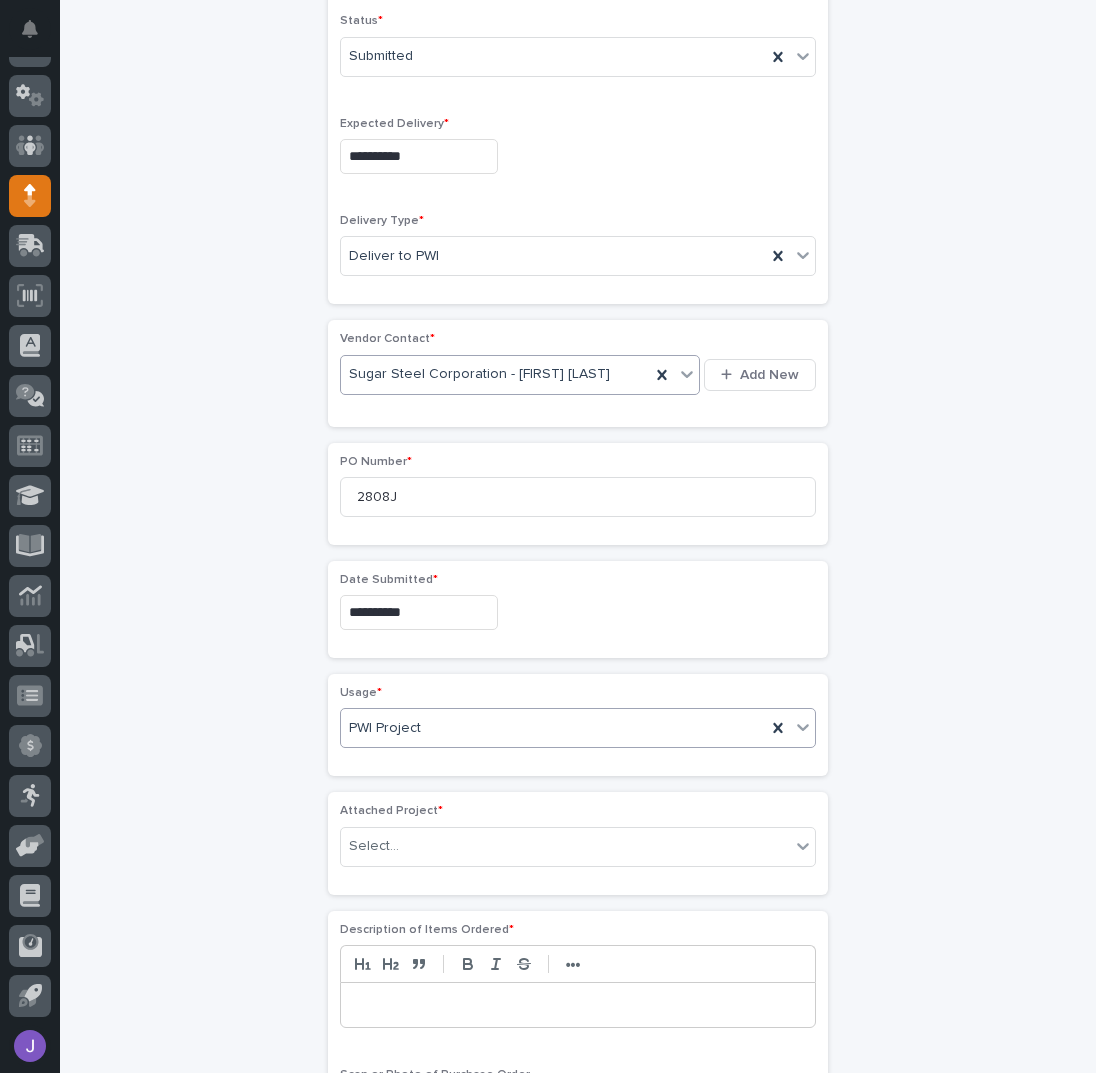 scroll, scrollTop: 655, scrollLeft: 0, axis: vertical 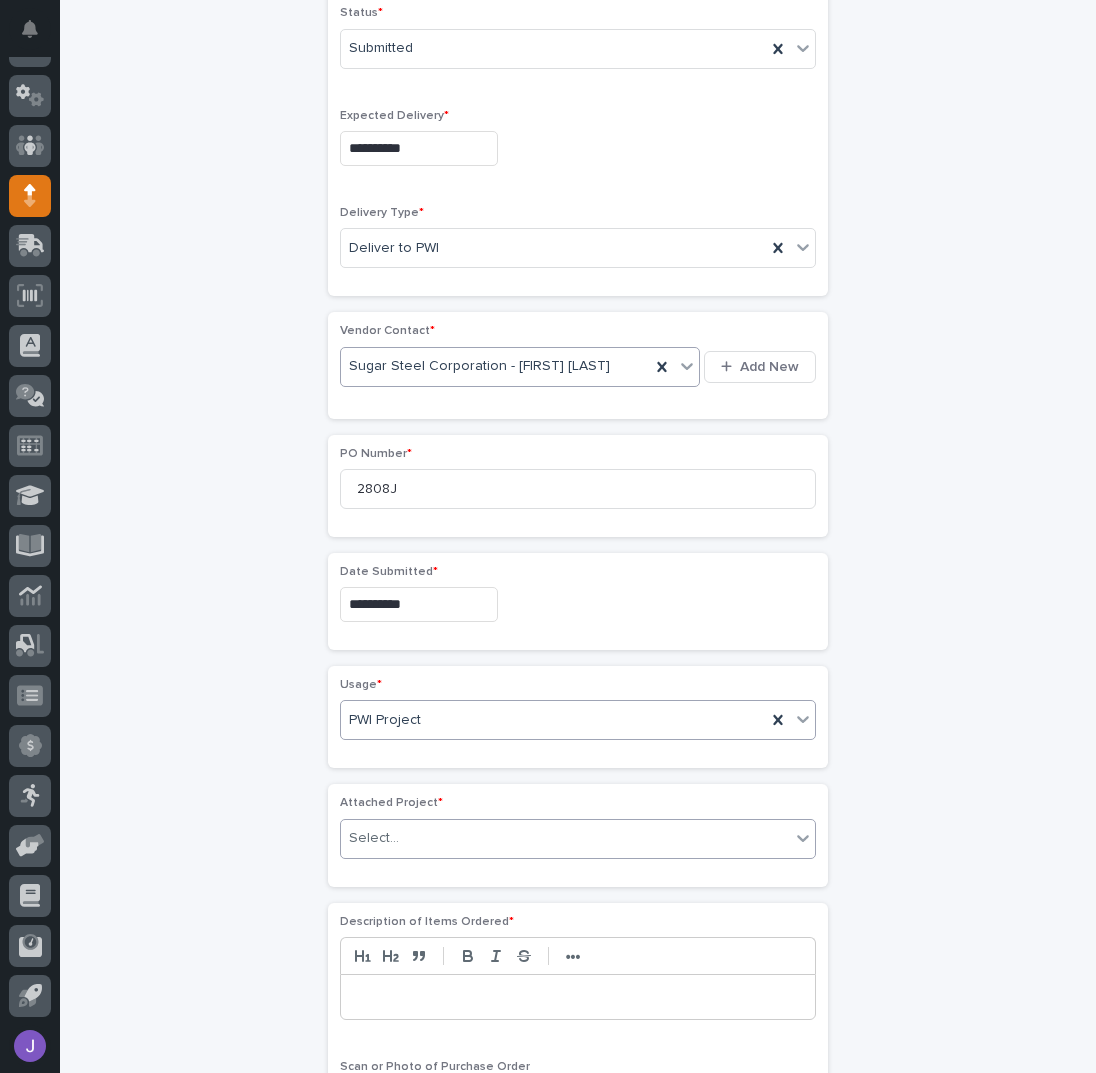 click at bounding box center [402, 838] 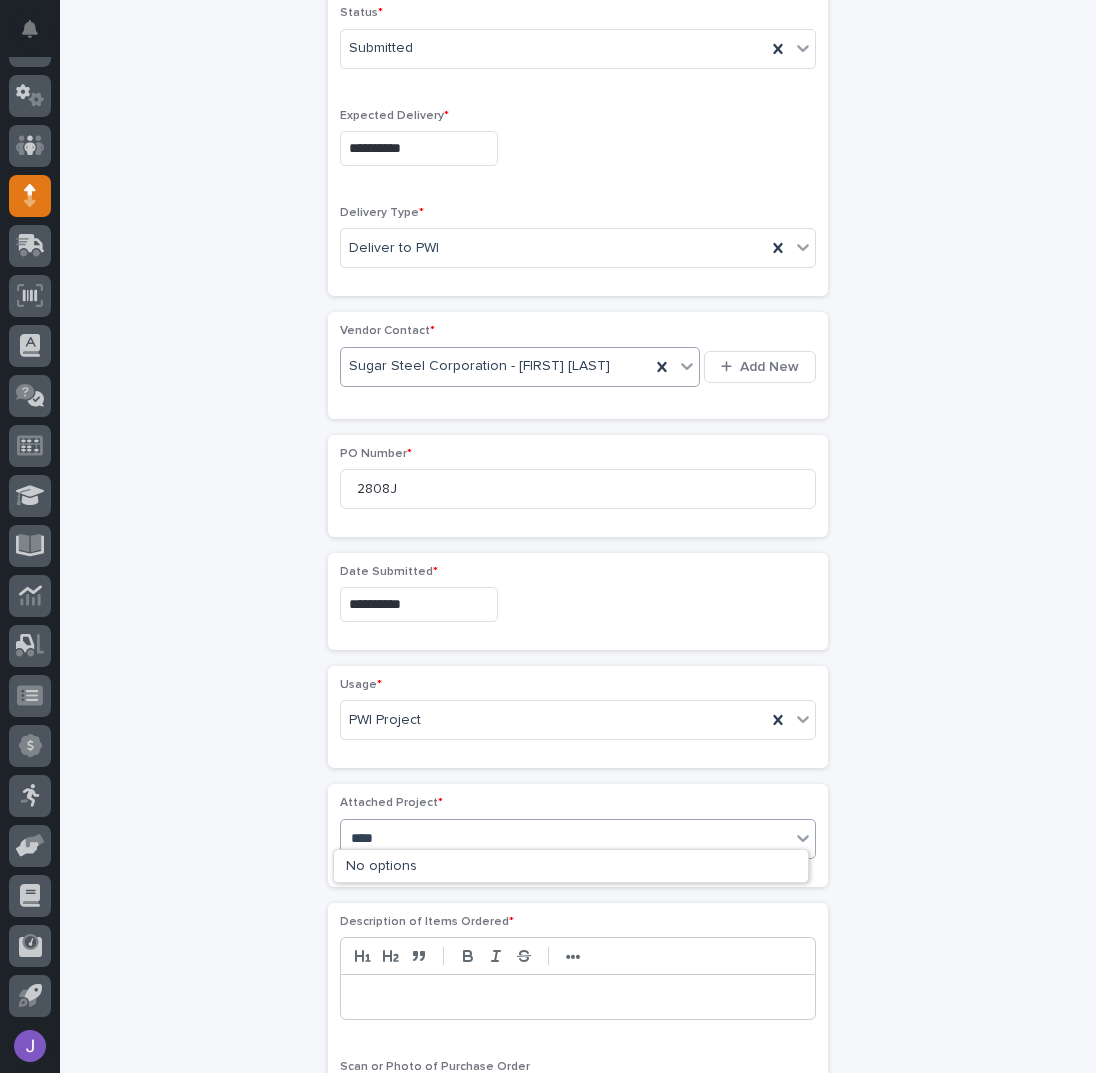 type on "*****" 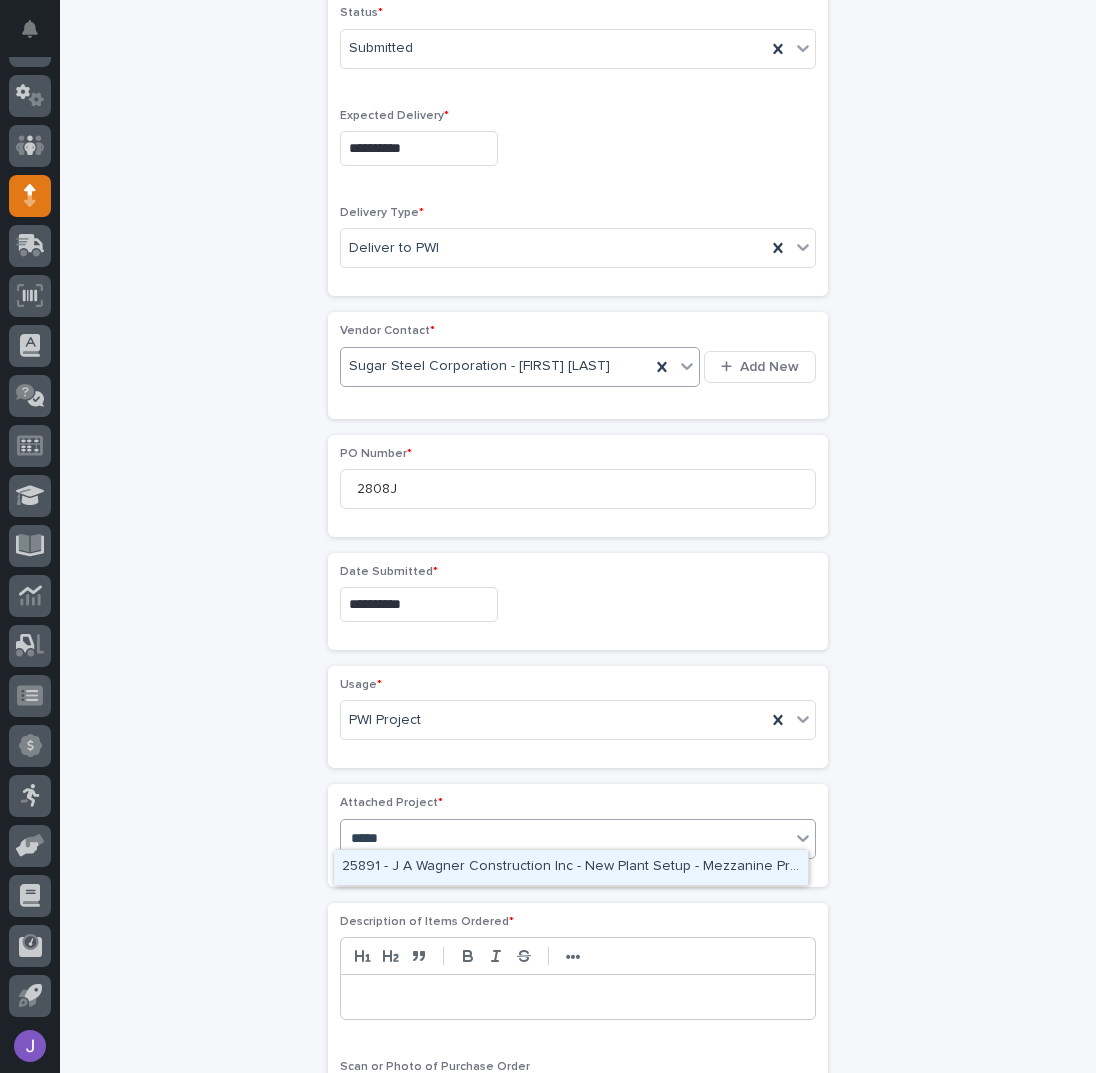 click on "25891 - J A Wagner Construction Inc - New Plant Setup - Mezzanine Project" at bounding box center [571, 867] 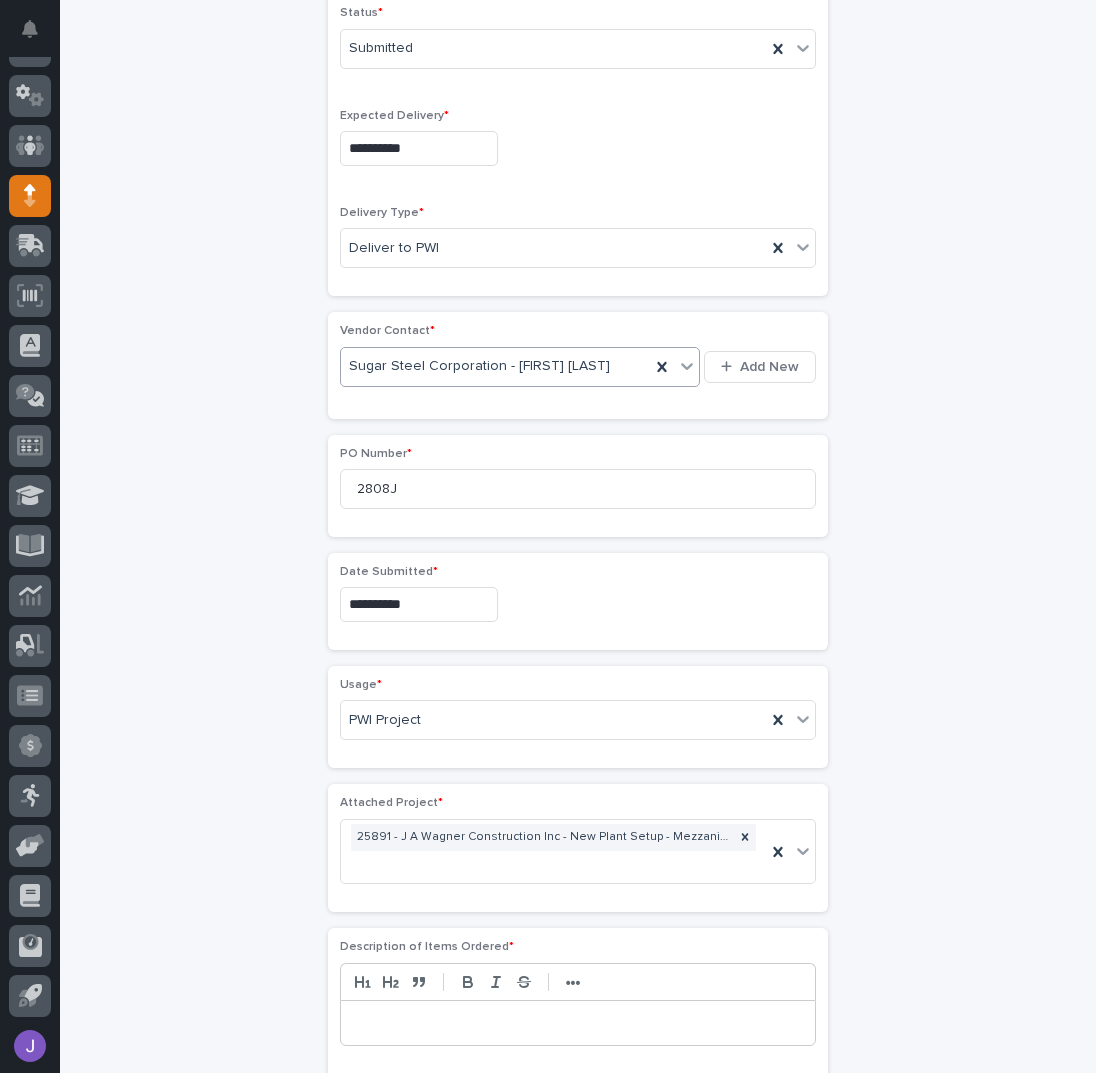 click on "**********" at bounding box center [578, 595] 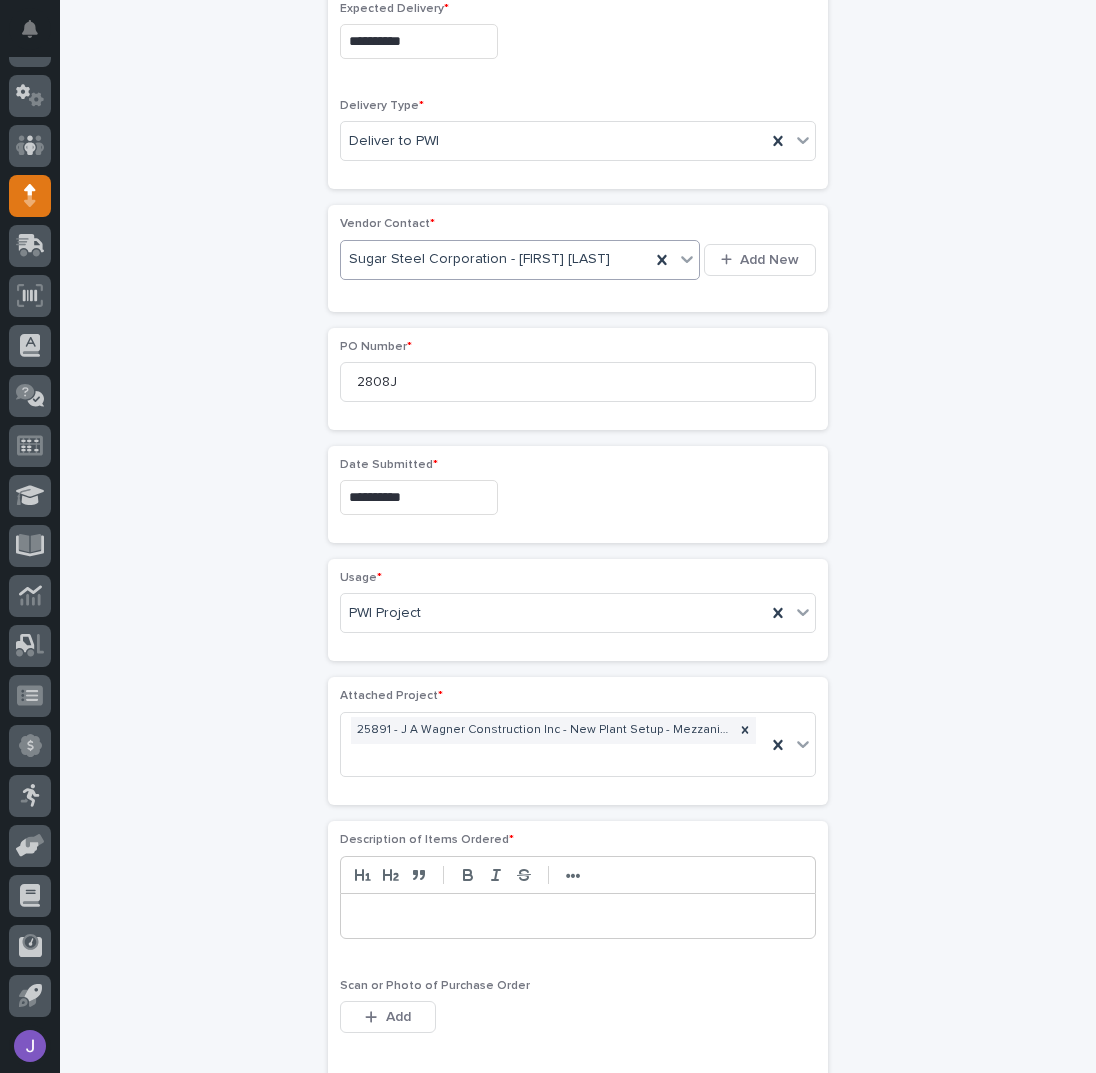 scroll, scrollTop: 934, scrollLeft: 0, axis: vertical 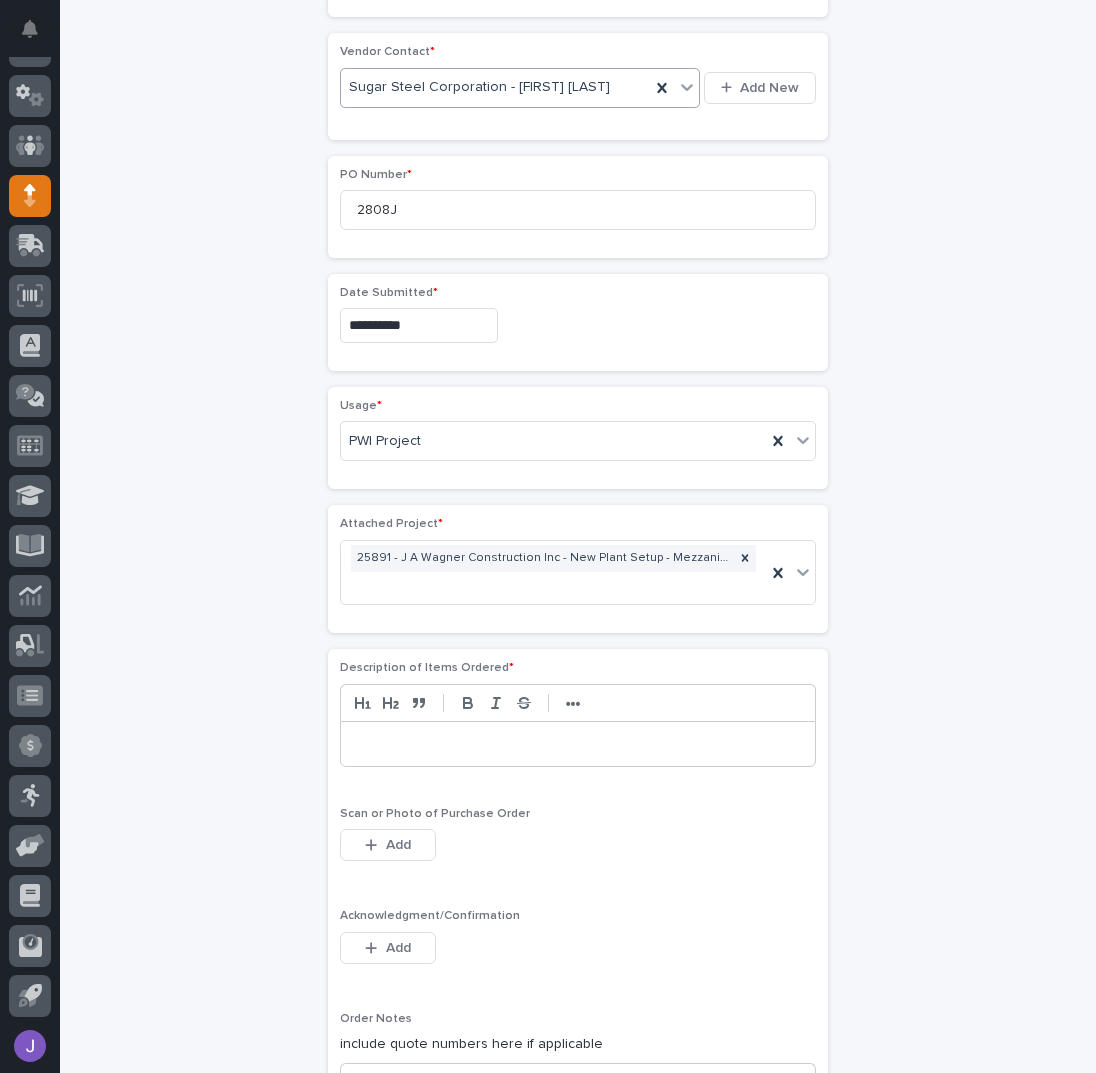 click at bounding box center [578, 744] 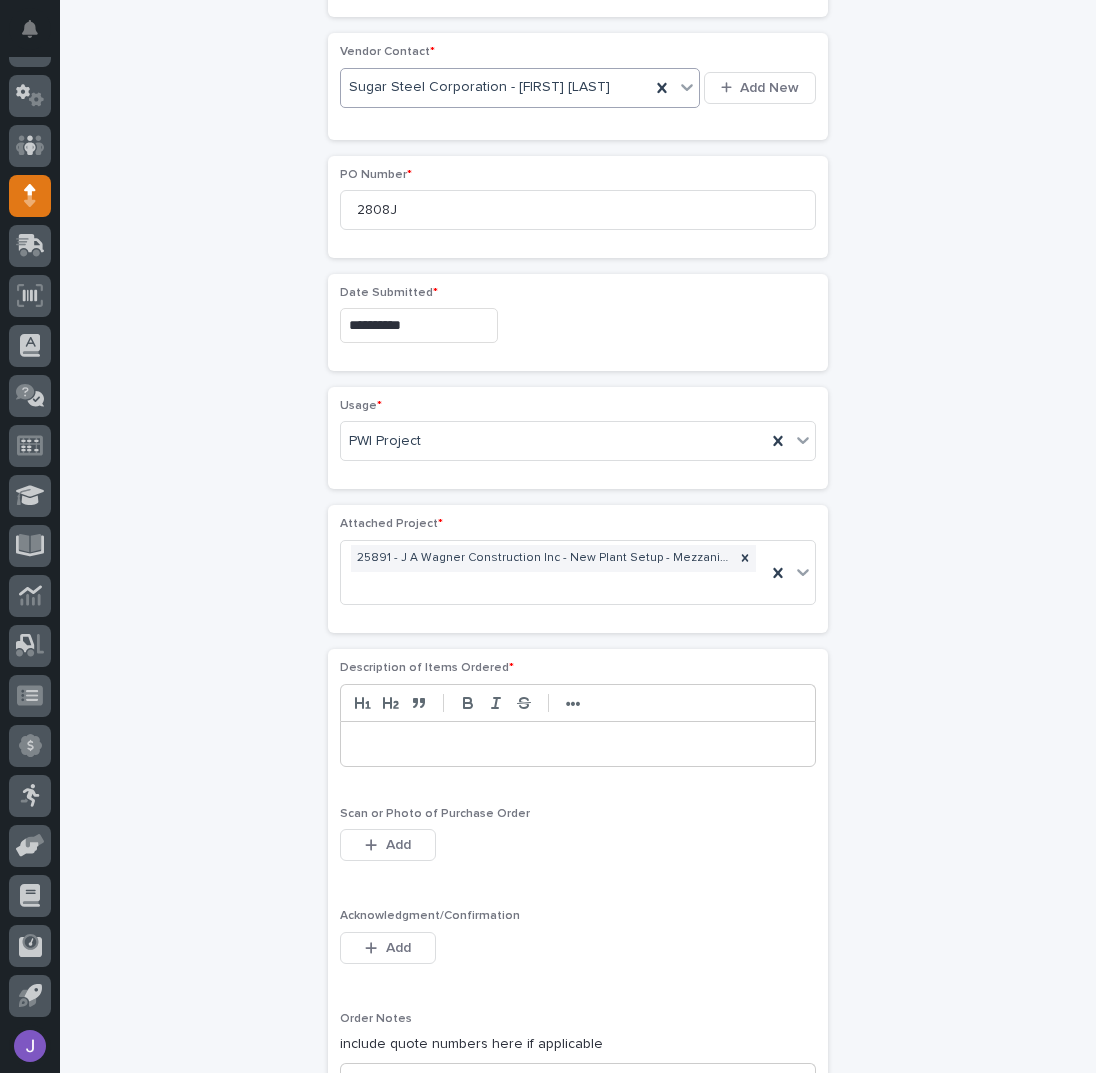 type 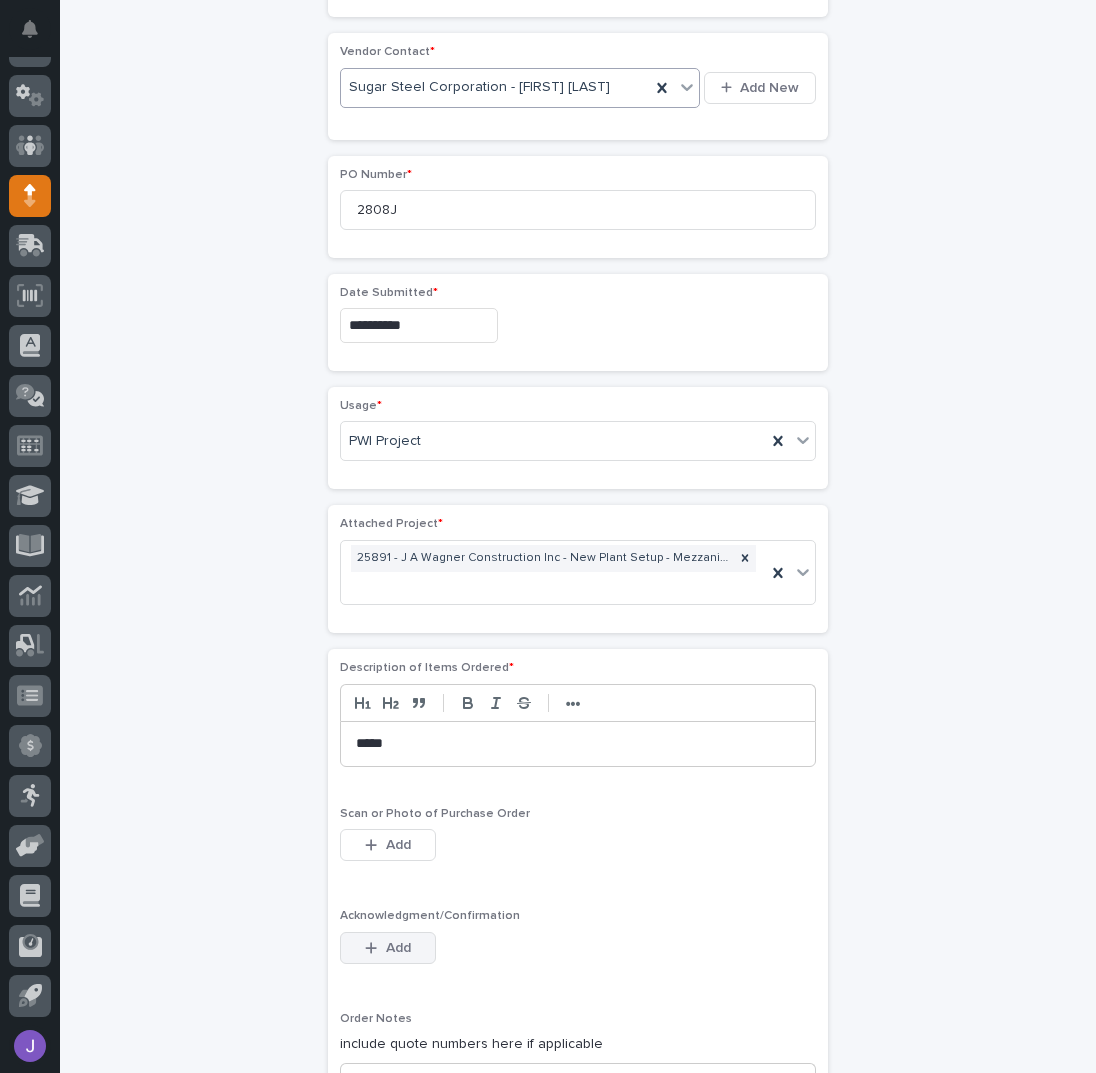click at bounding box center [375, 948] 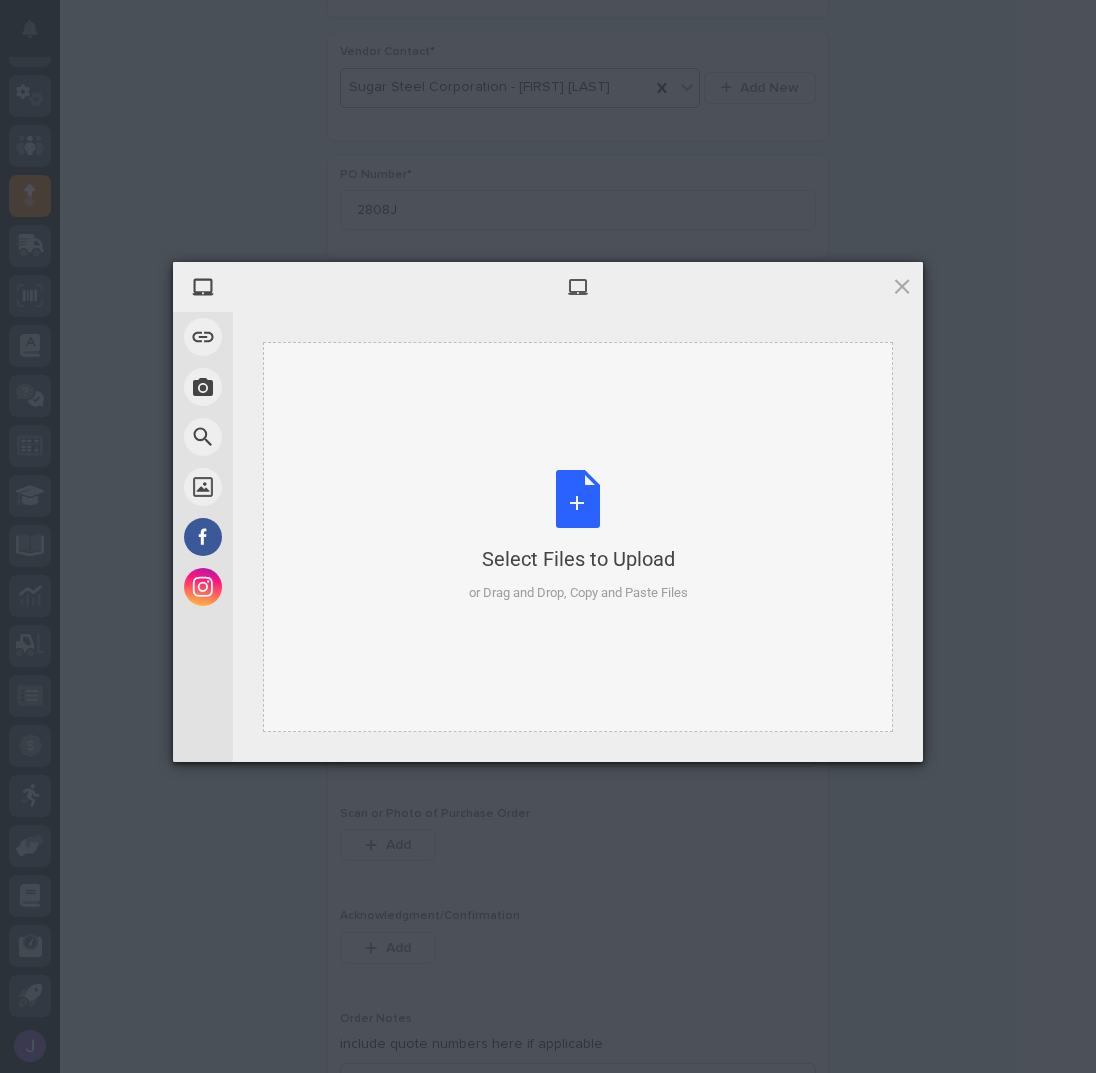 click on "Select Files to Upload
or Drag and Drop, Copy and Paste Files" at bounding box center [578, 536] 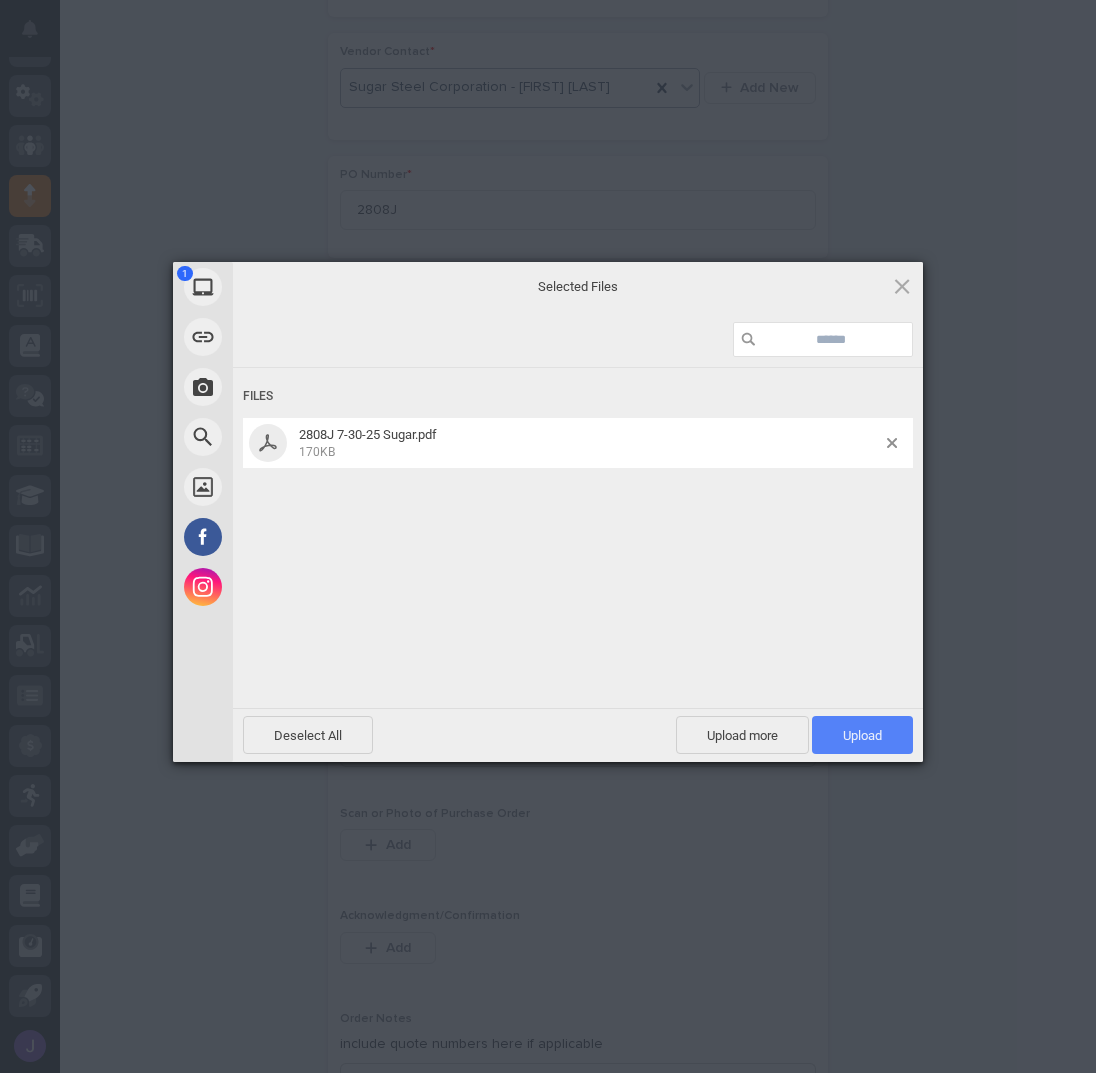 click on "Upload
1" at bounding box center (862, 735) 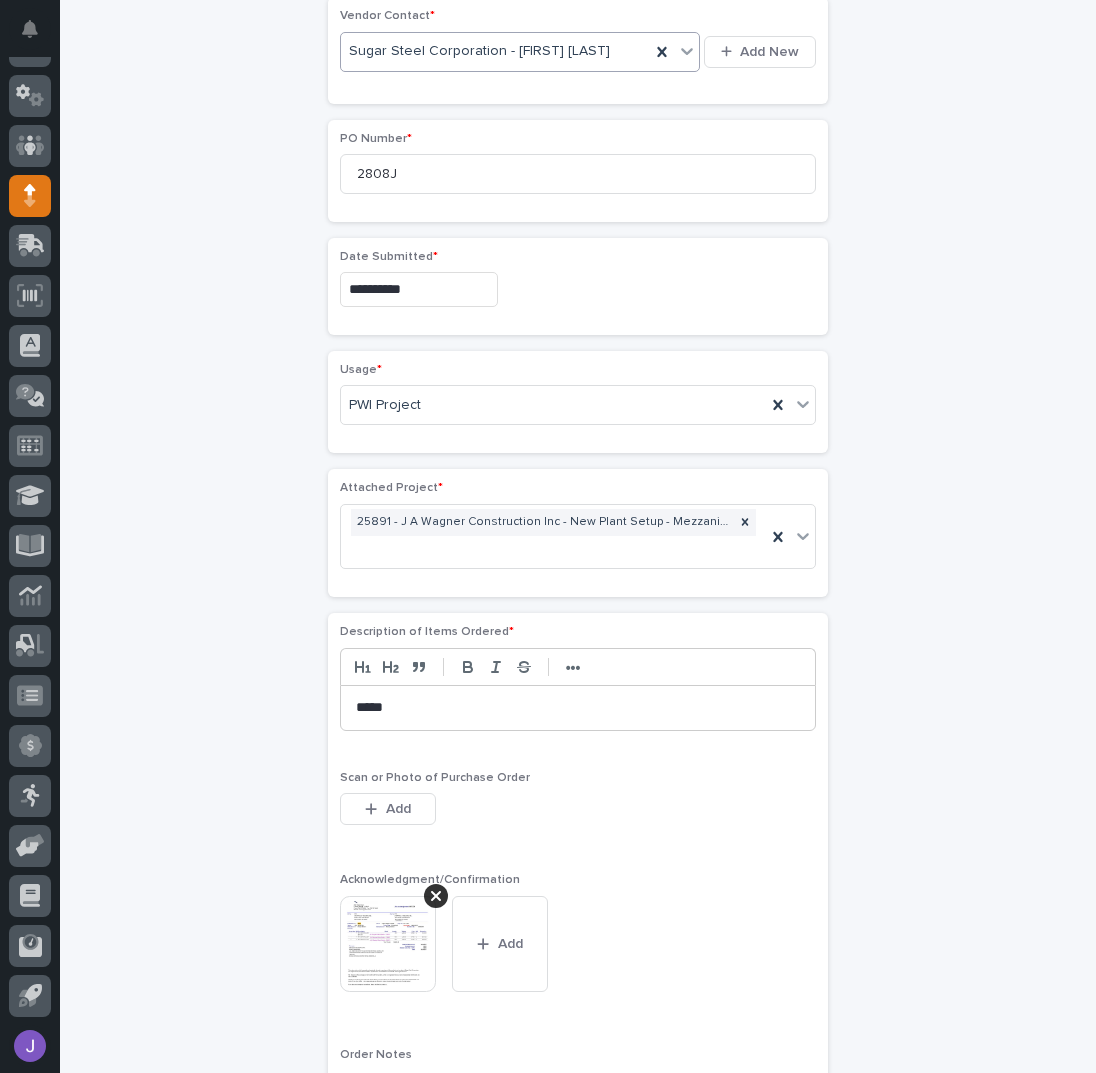 scroll, scrollTop: 1370, scrollLeft: 0, axis: vertical 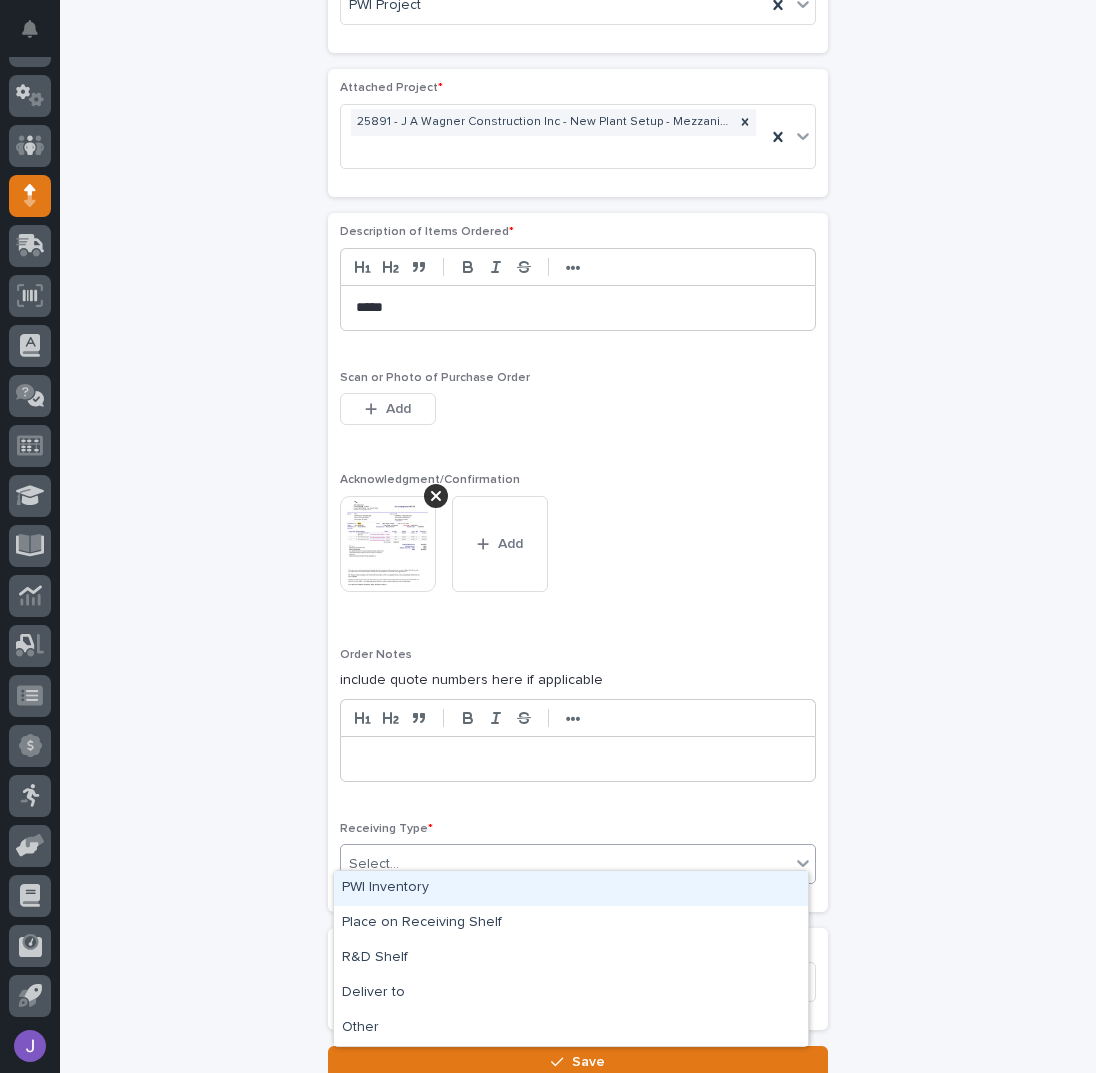 click on "Select..." at bounding box center [565, 864] 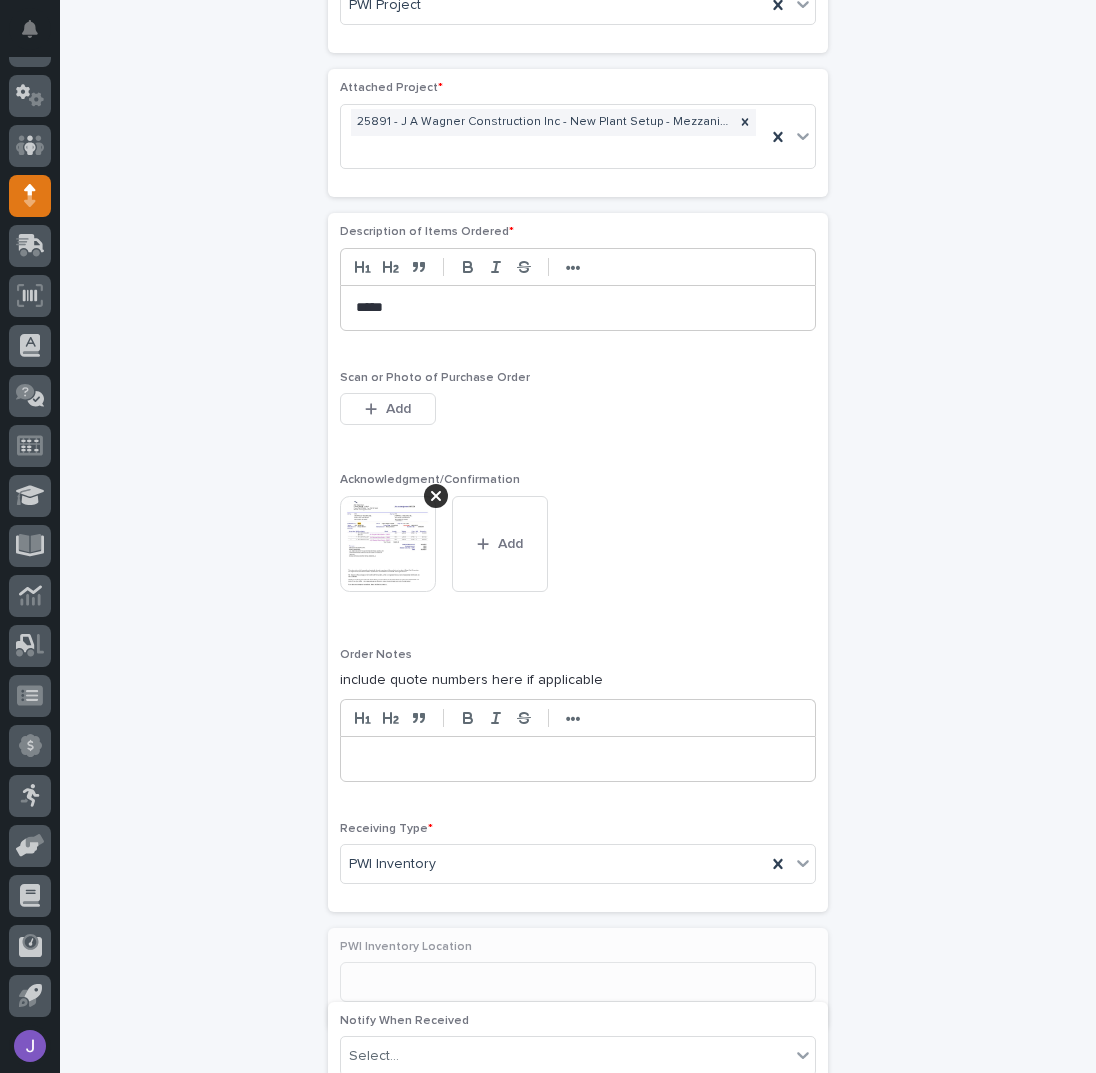 click on "**********" at bounding box center [578, -47] 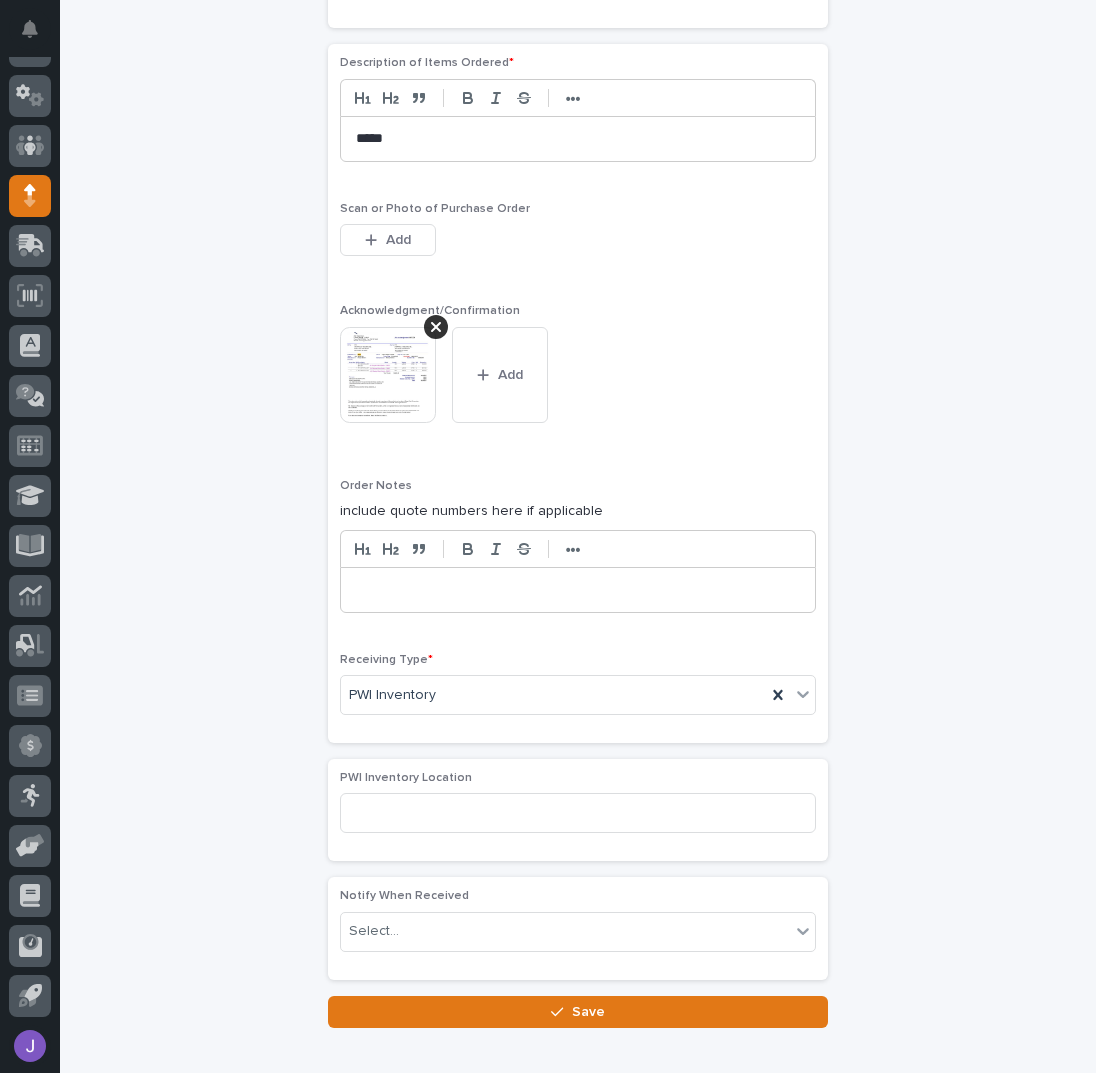 scroll, scrollTop: 1636, scrollLeft: 0, axis: vertical 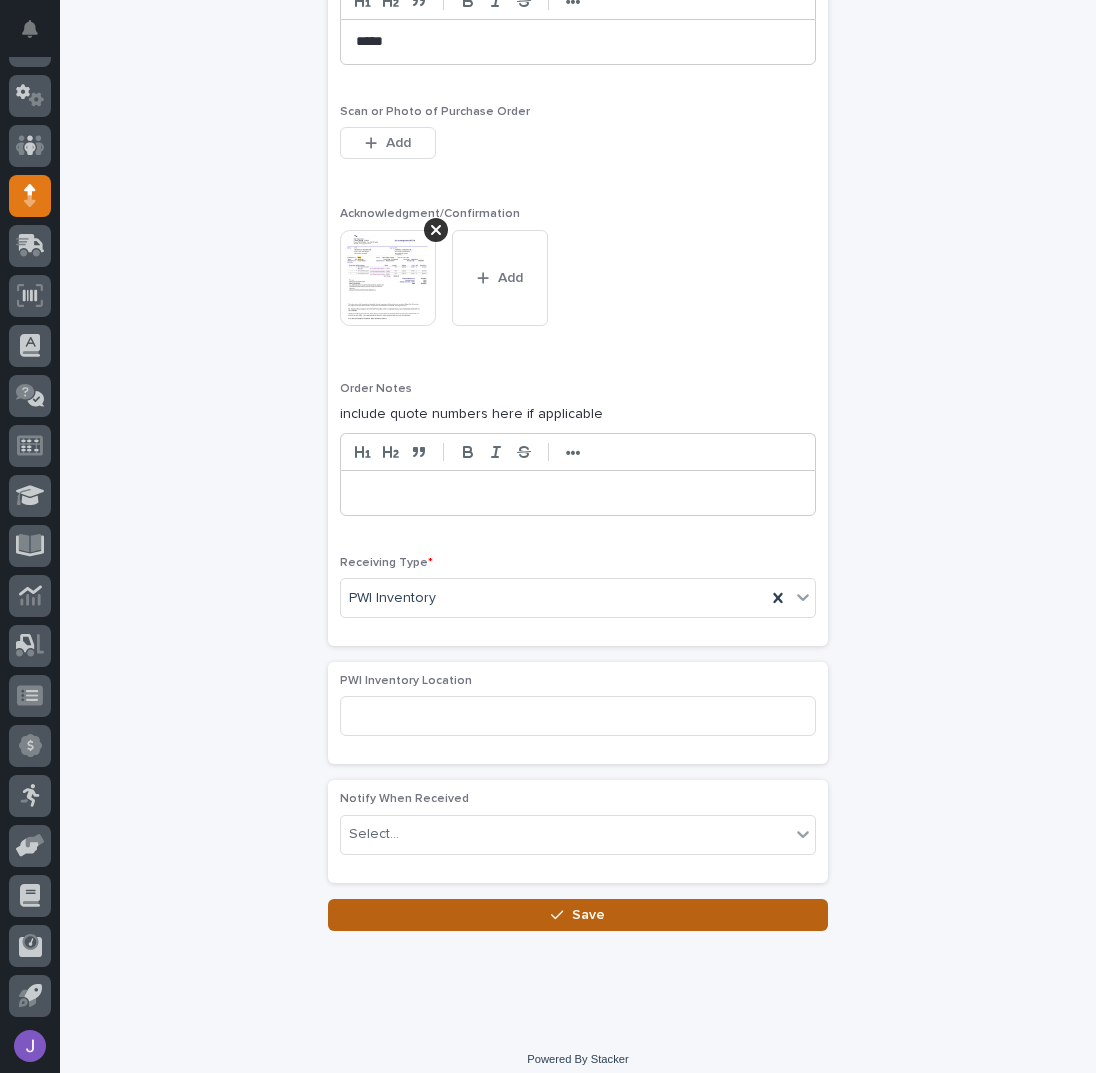 click on "Save" at bounding box center [578, 915] 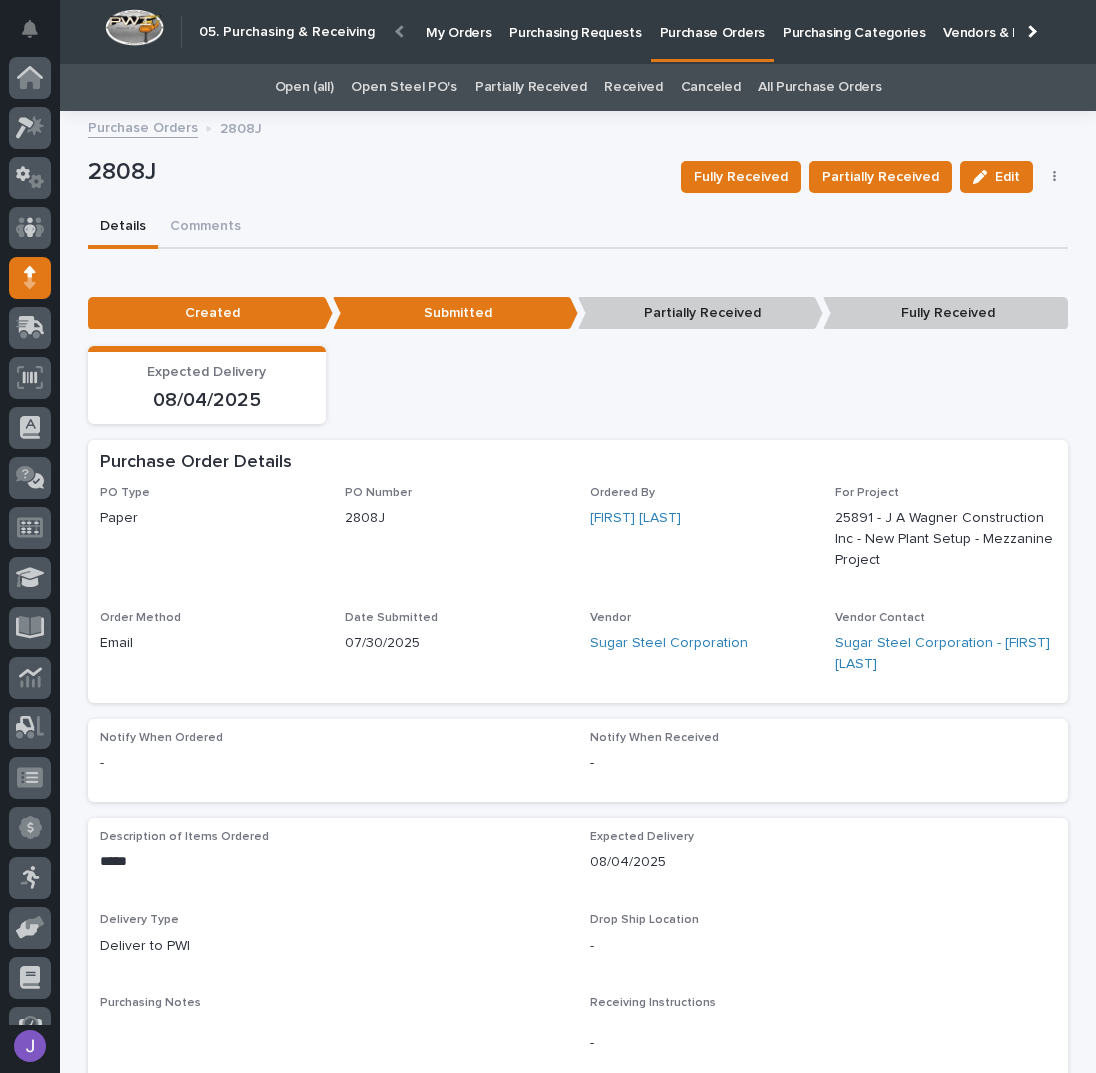 scroll, scrollTop: 82, scrollLeft: 0, axis: vertical 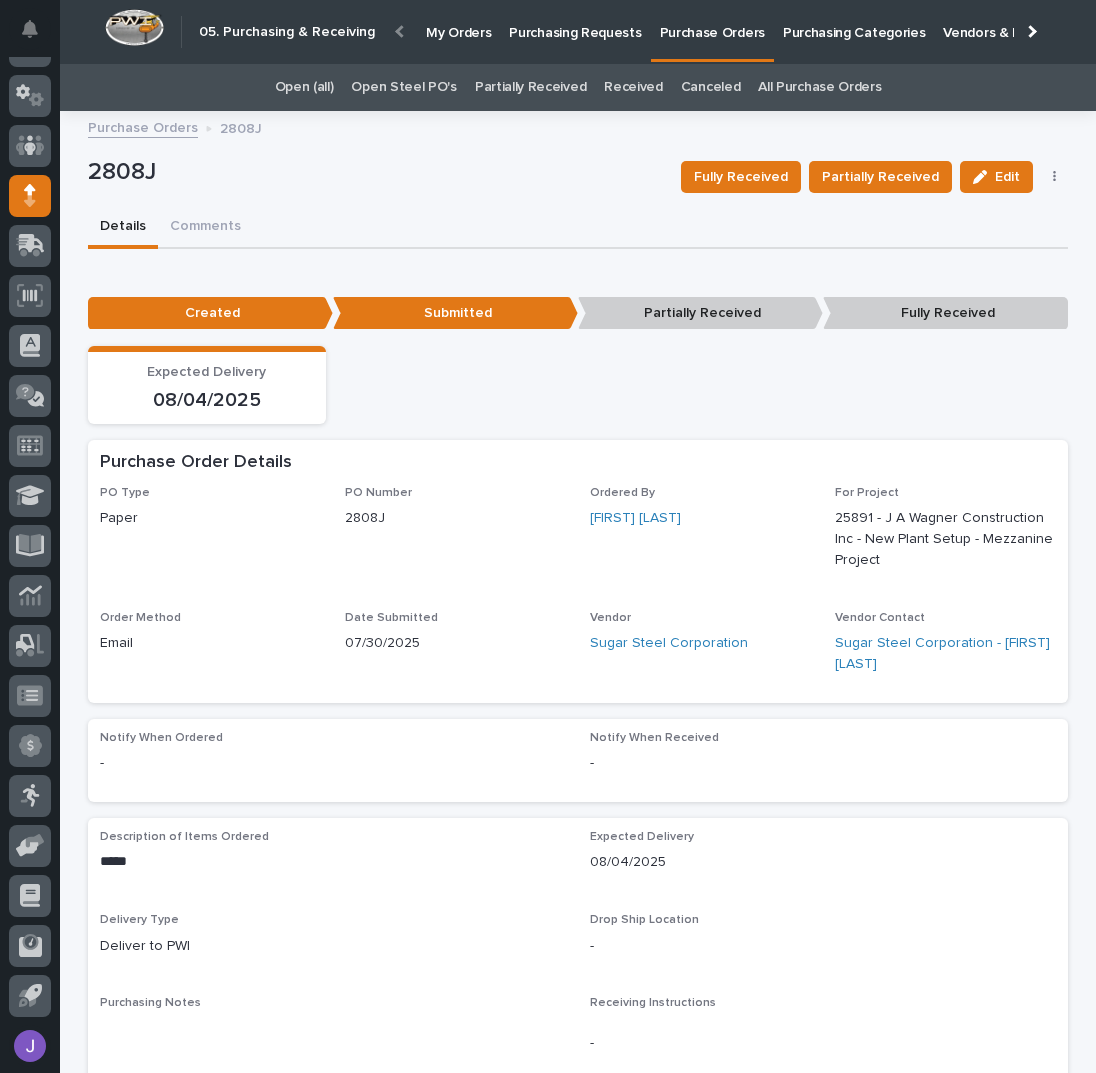 click on "2808J" at bounding box center [376, 176] 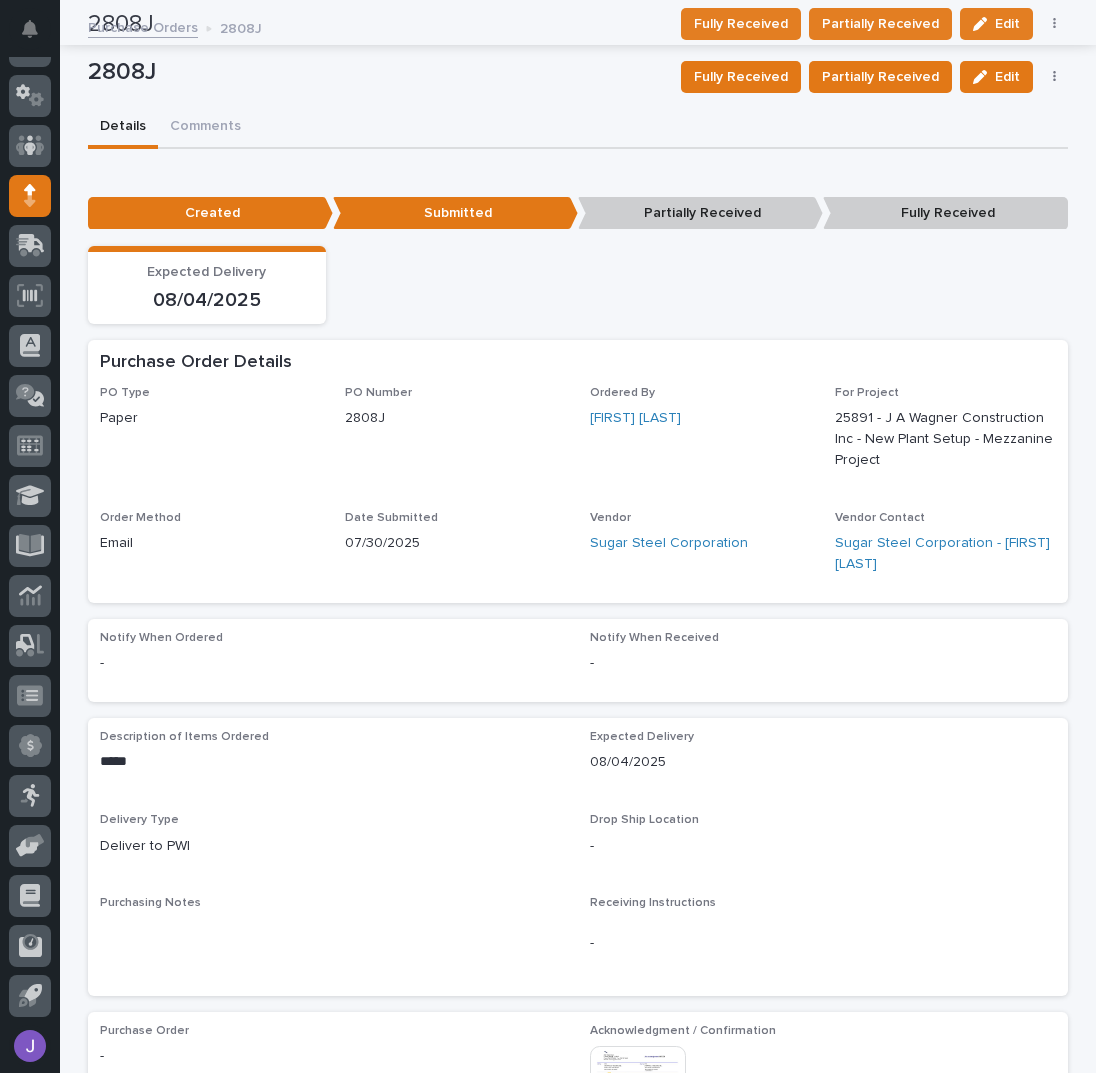 scroll, scrollTop: 0, scrollLeft: 0, axis: both 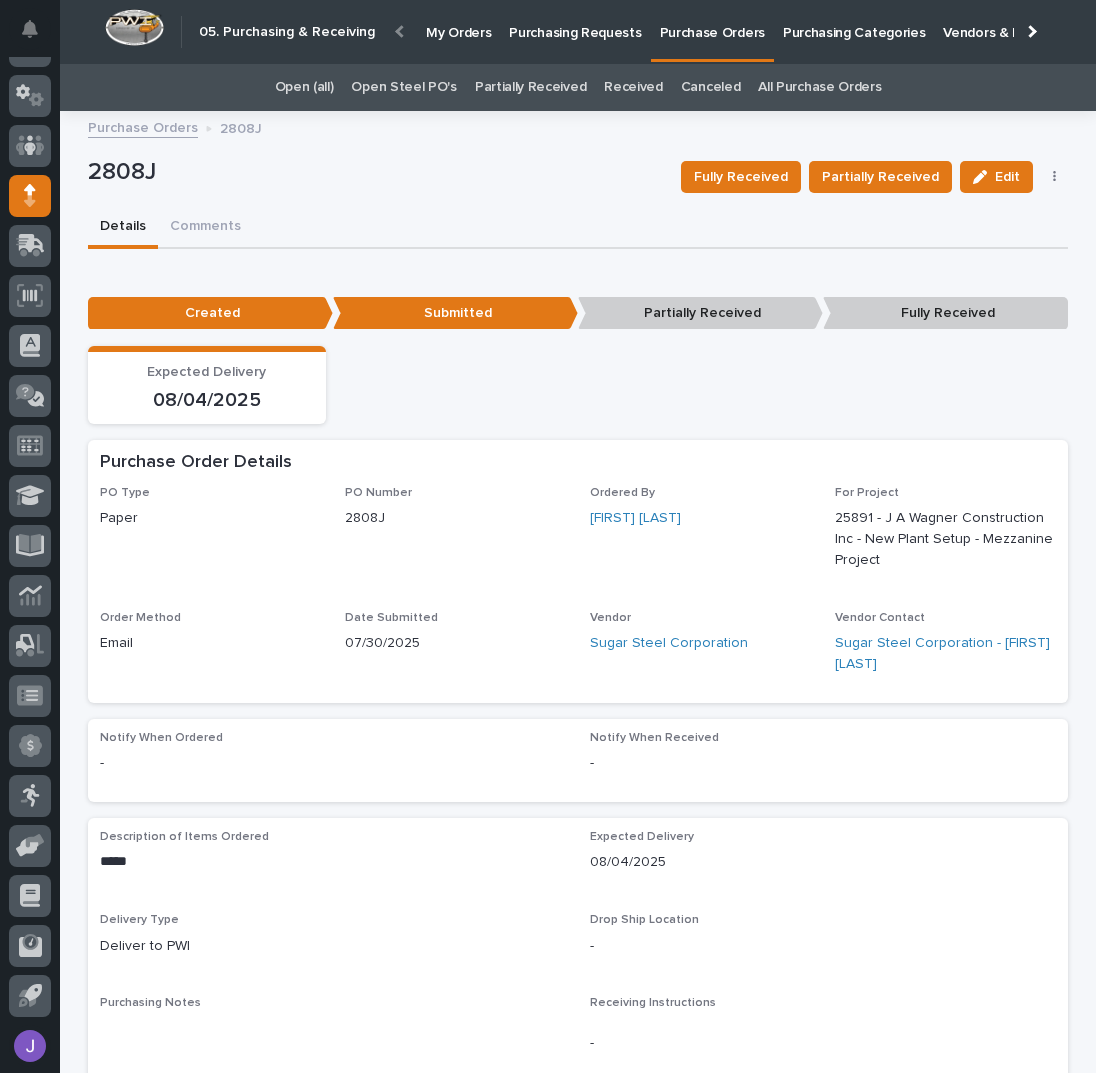 click on "Details Comments" at bounding box center (578, 228) 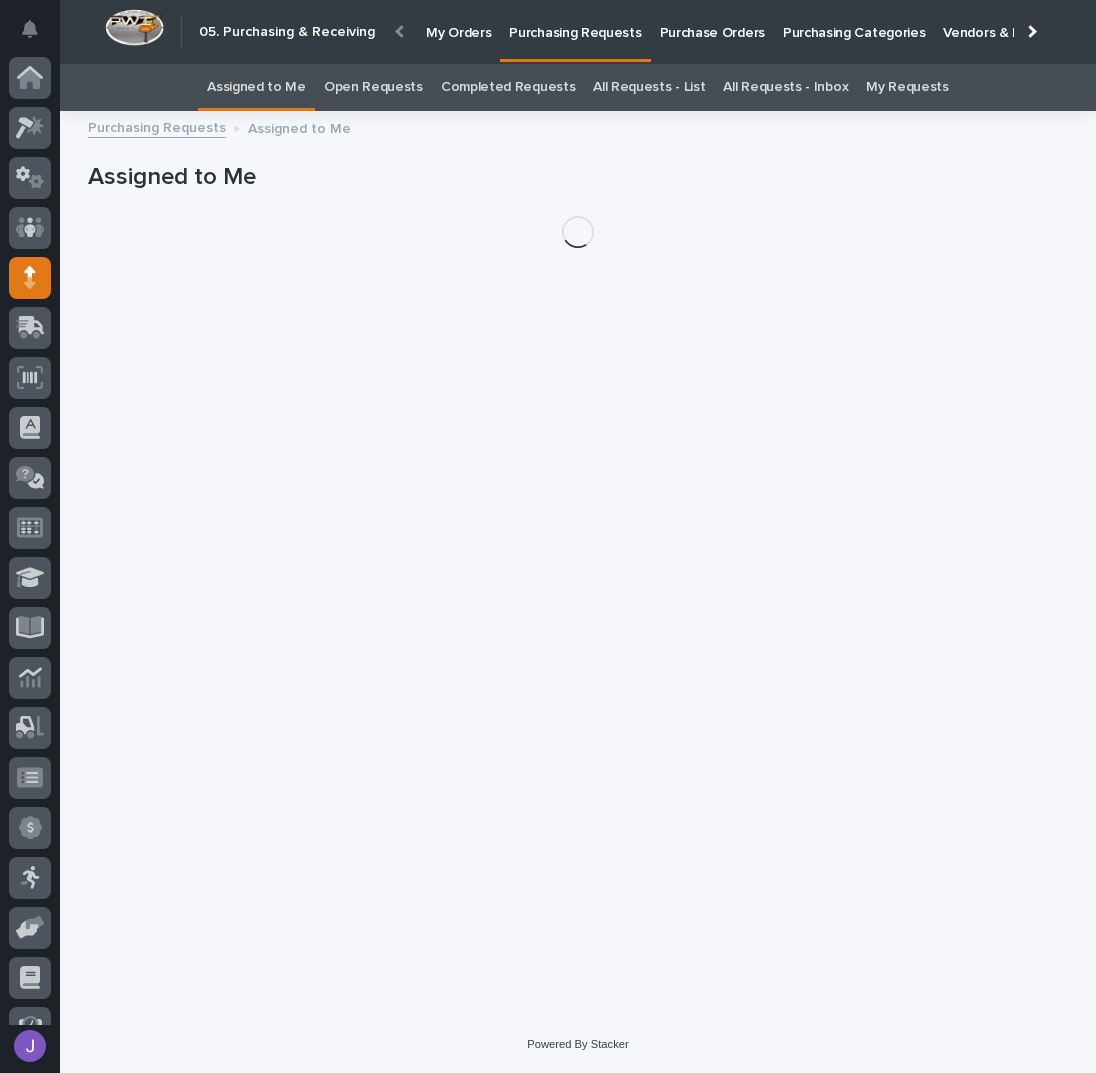 scroll, scrollTop: 82, scrollLeft: 0, axis: vertical 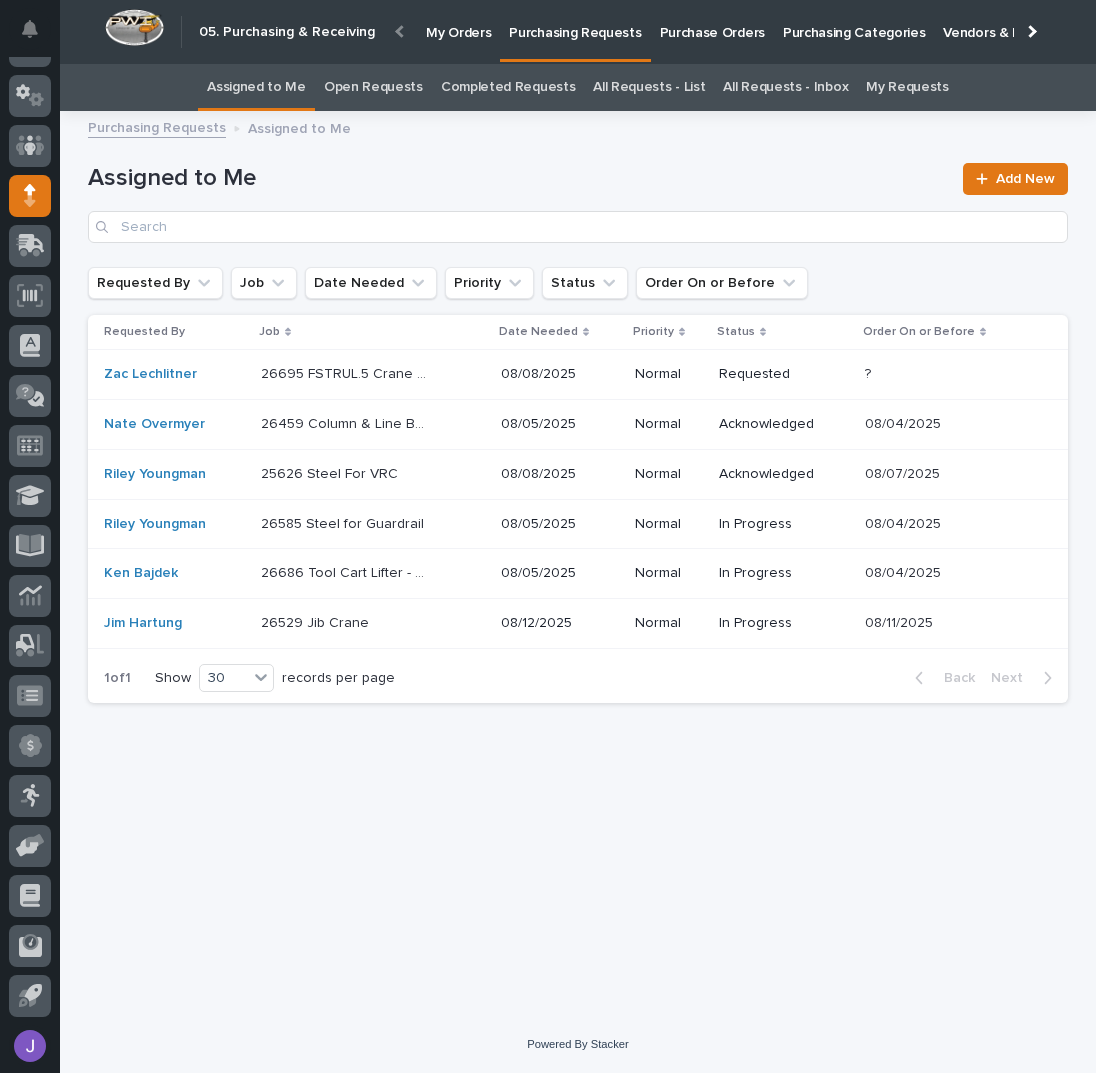 click on "Assigned to Me Add New" at bounding box center [578, 195] 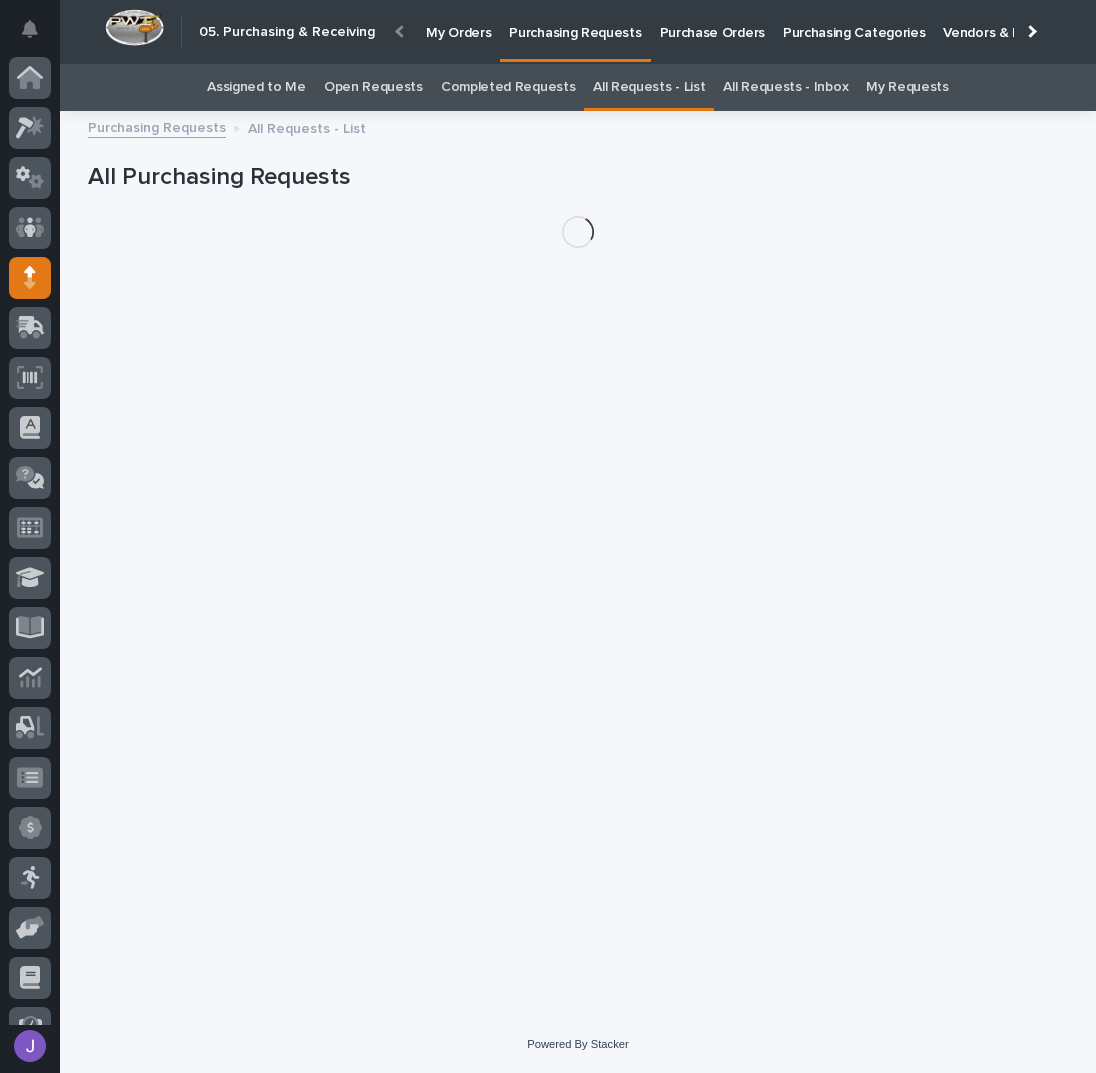 scroll, scrollTop: 82, scrollLeft: 0, axis: vertical 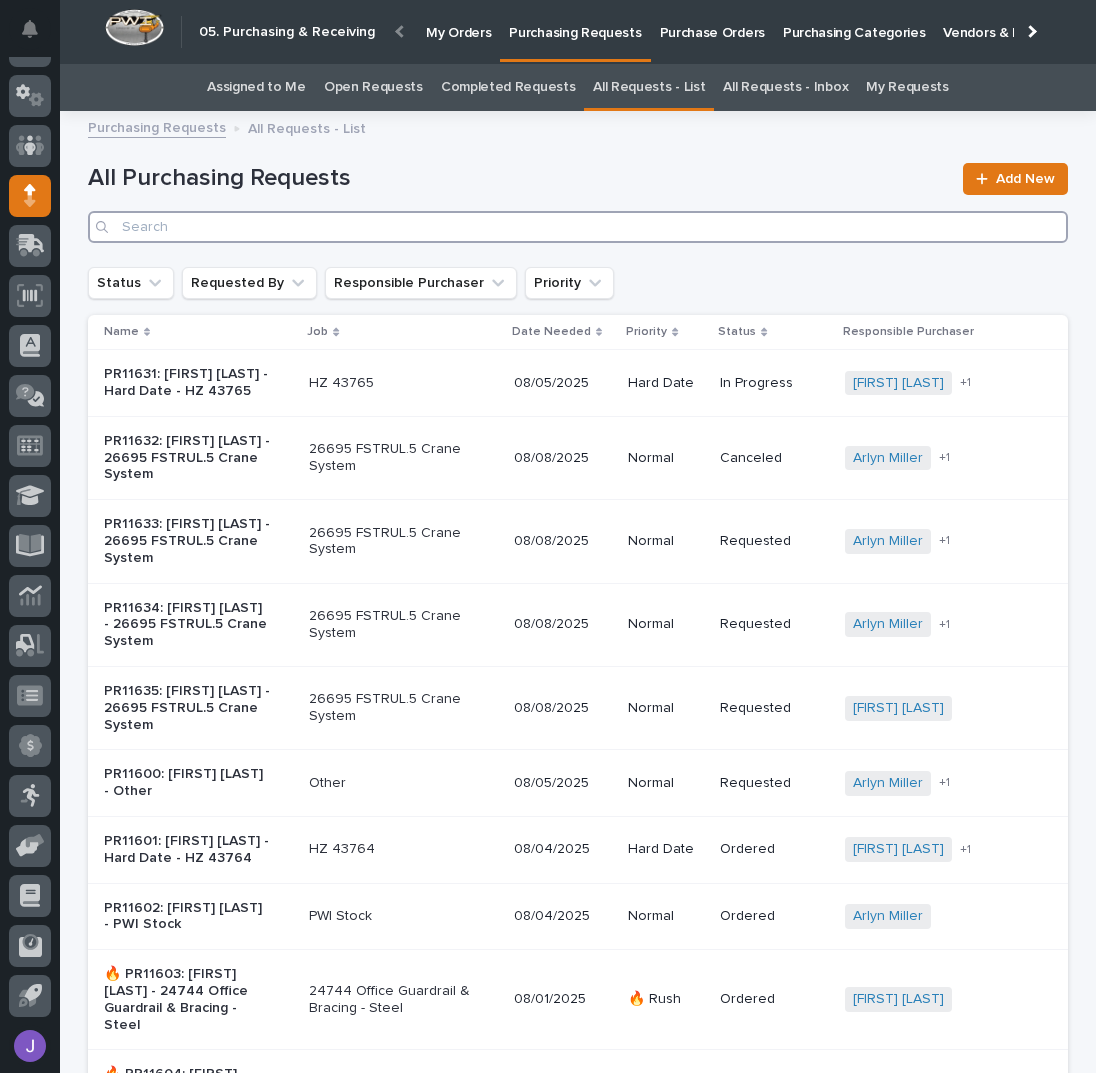 click at bounding box center (578, 227) 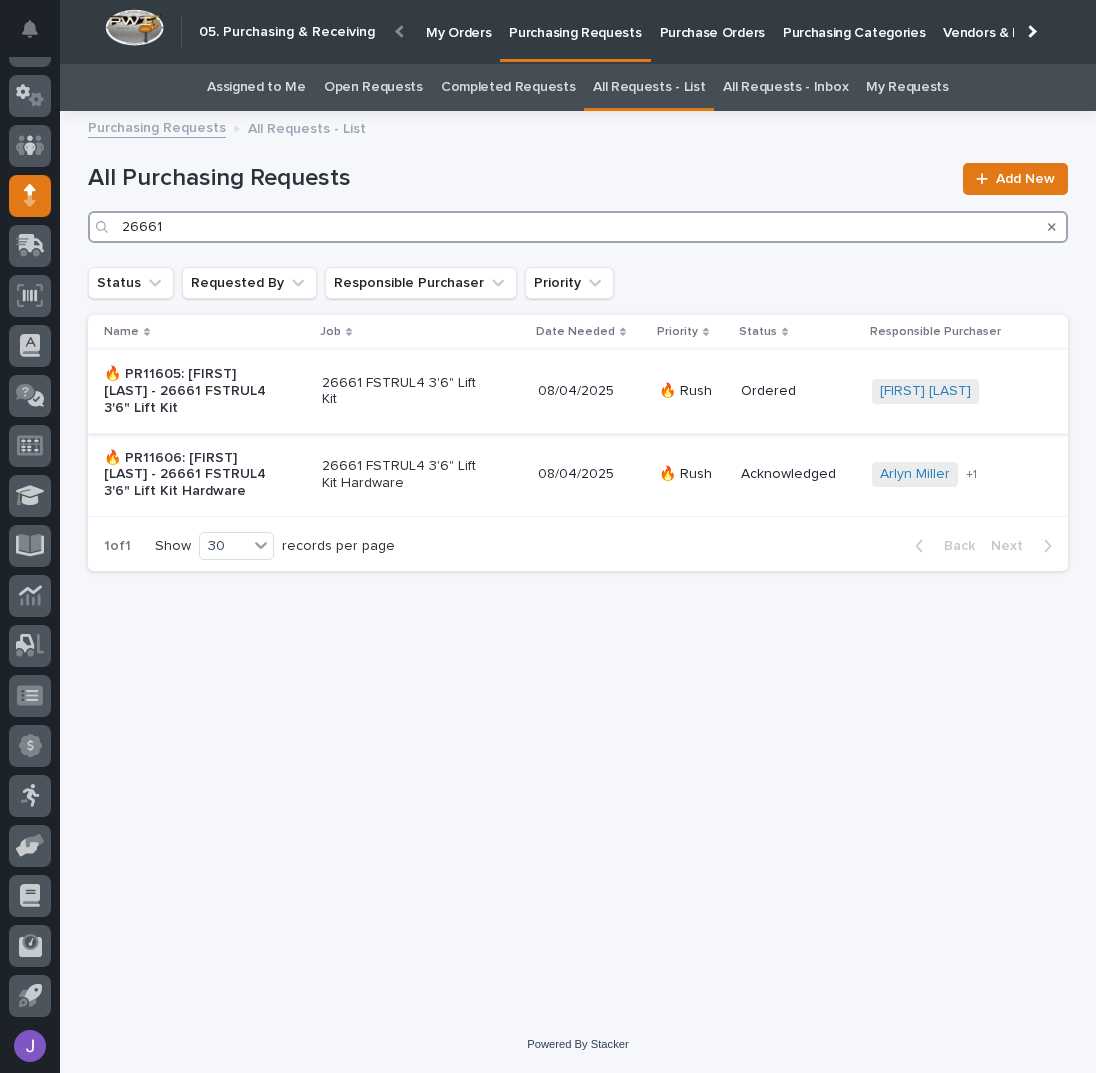 type on "26661" 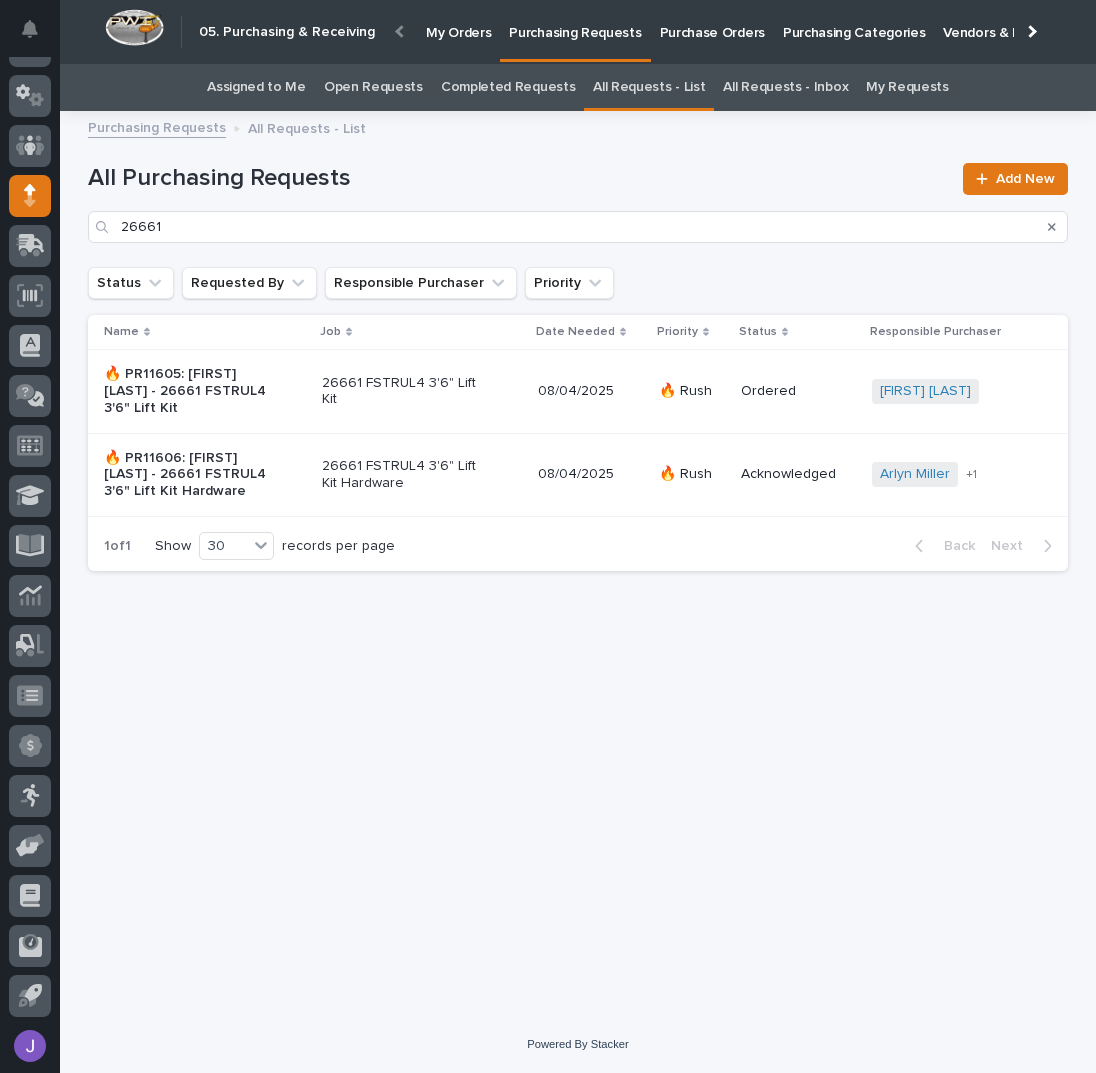 click on "26661 FSTRUL4 3'6" Lift Kit" at bounding box center (405, 392) 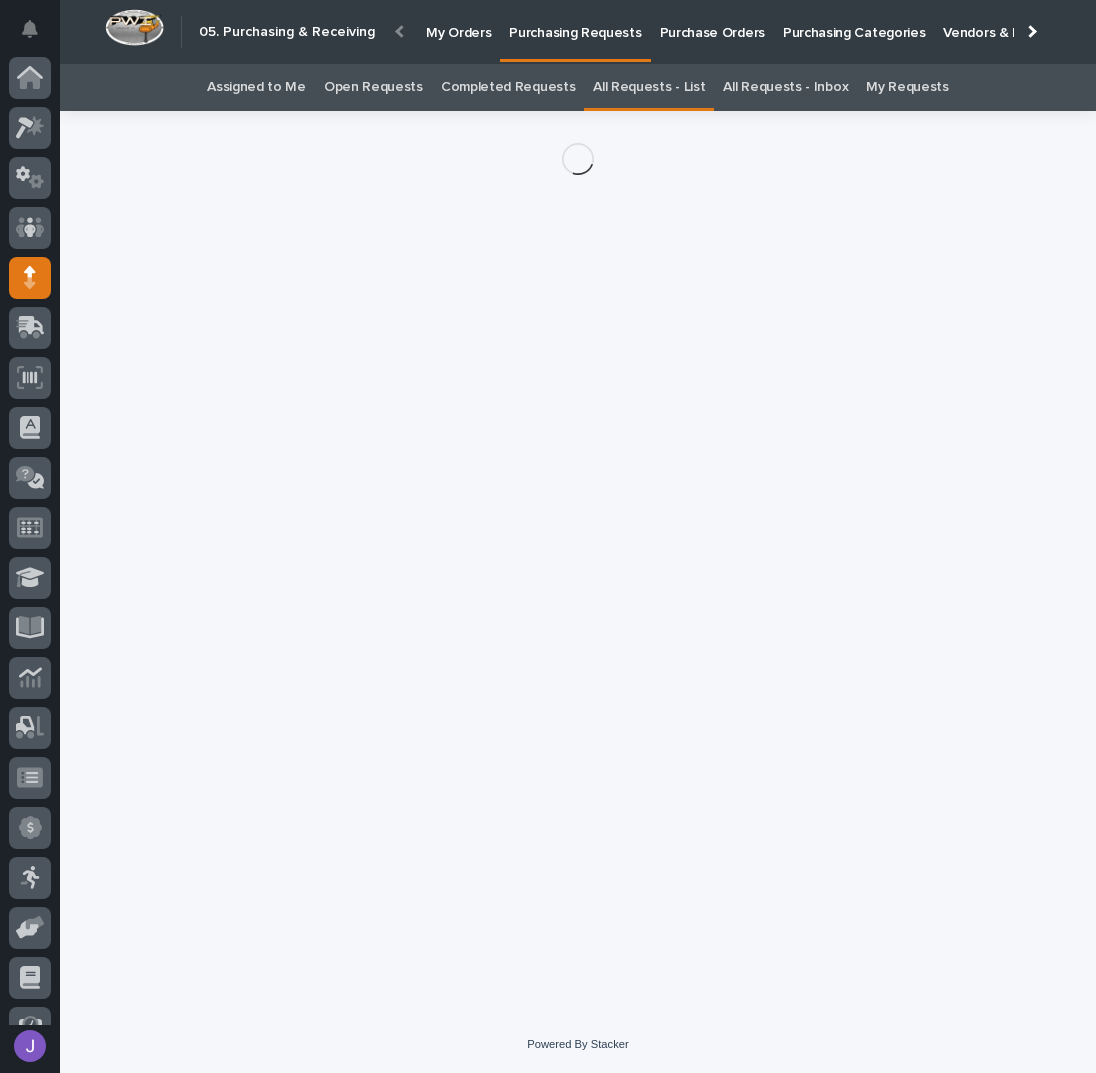 scroll, scrollTop: 82, scrollLeft: 0, axis: vertical 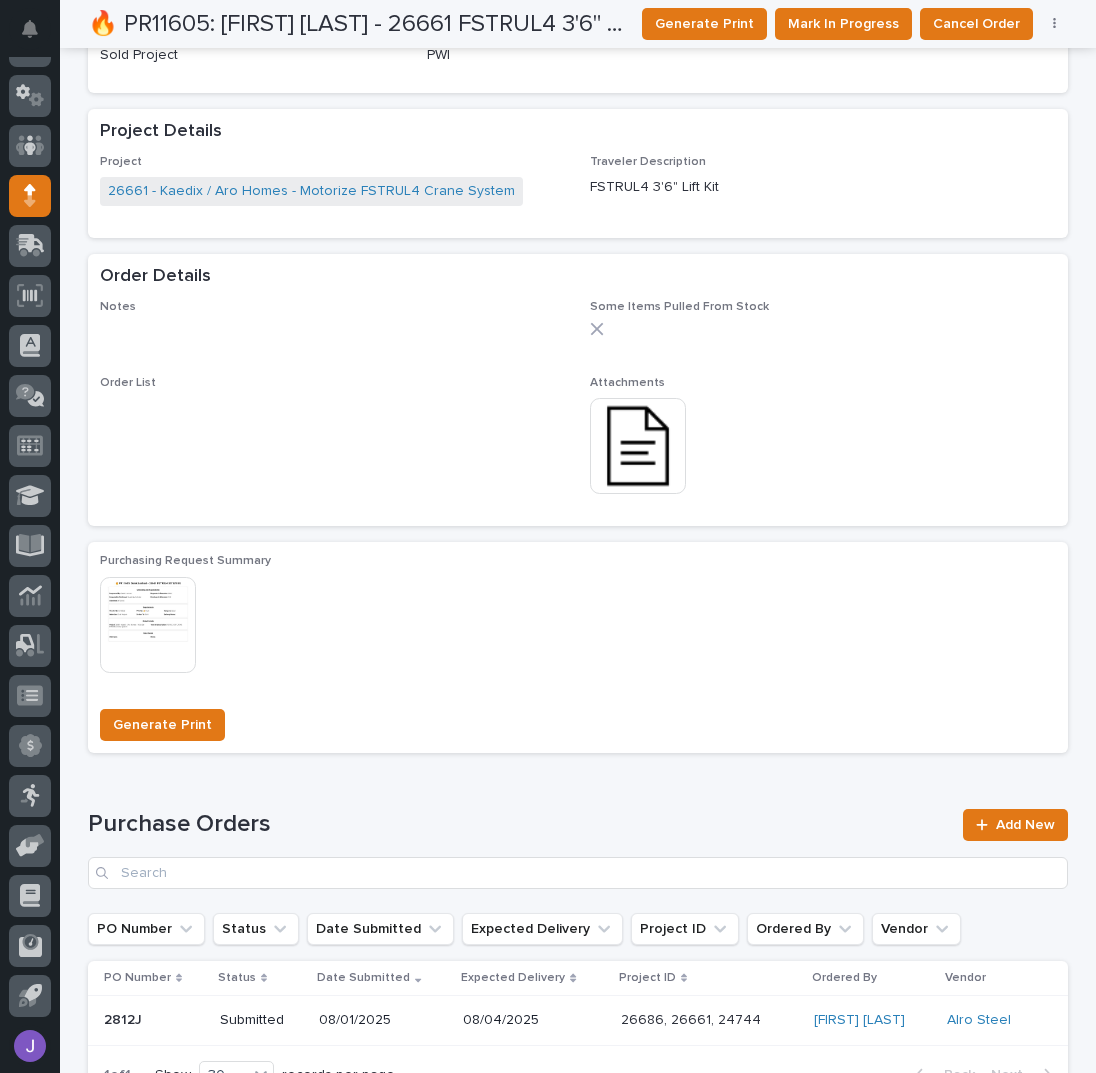 click at bounding box center (638, 446) 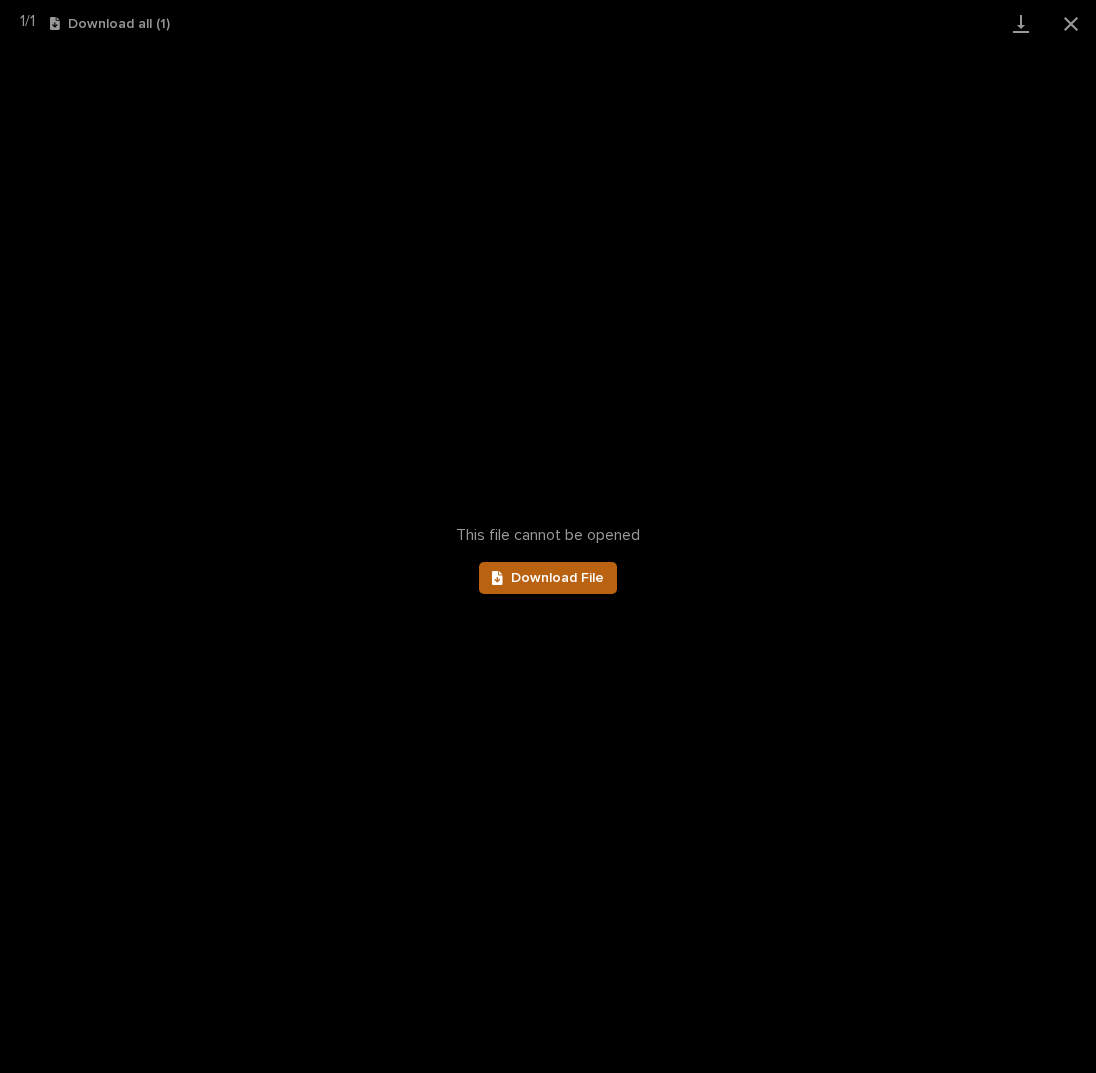 click on "Download File" at bounding box center [548, 578] 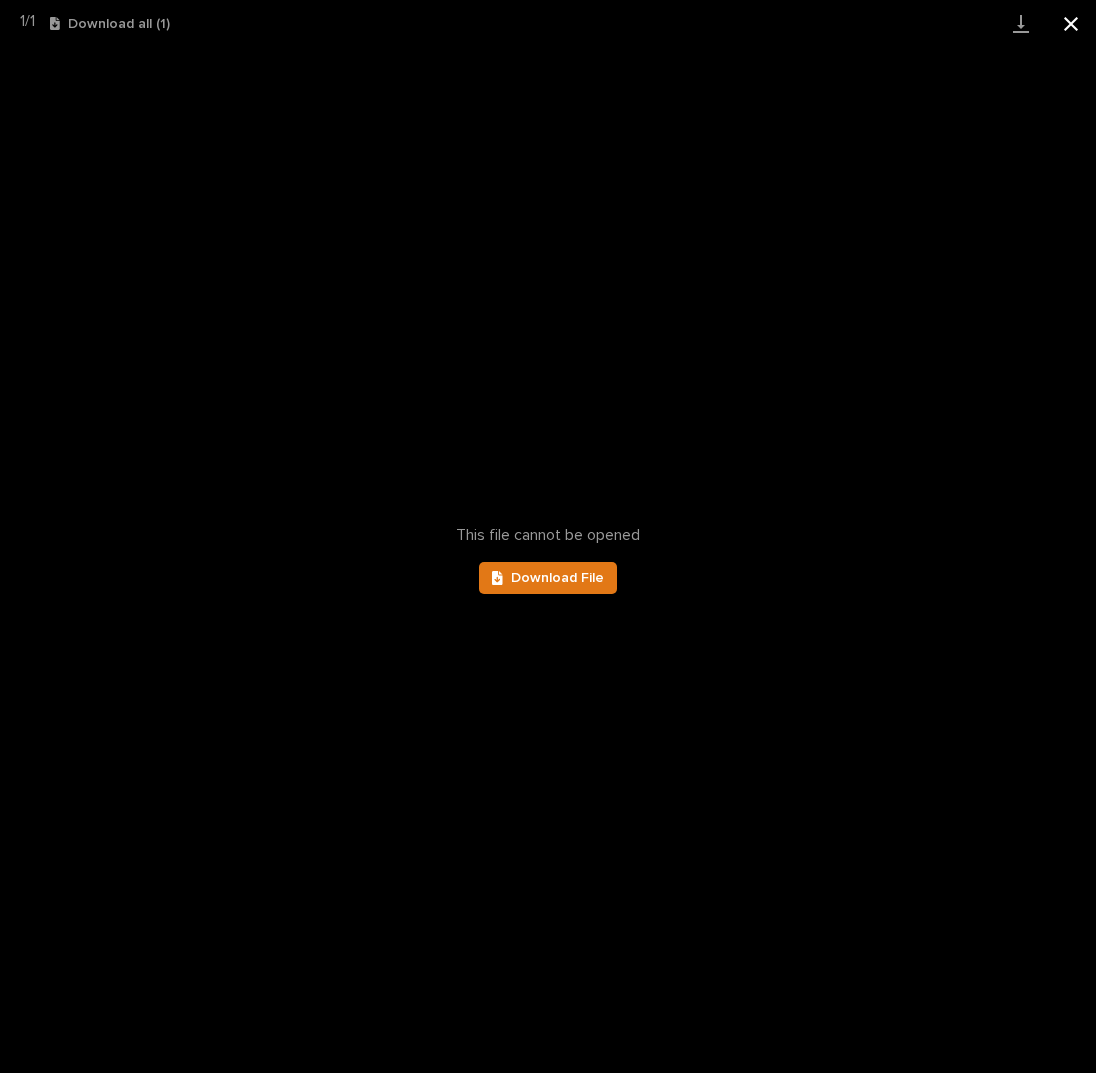 click at bounding box center [1071, 23] 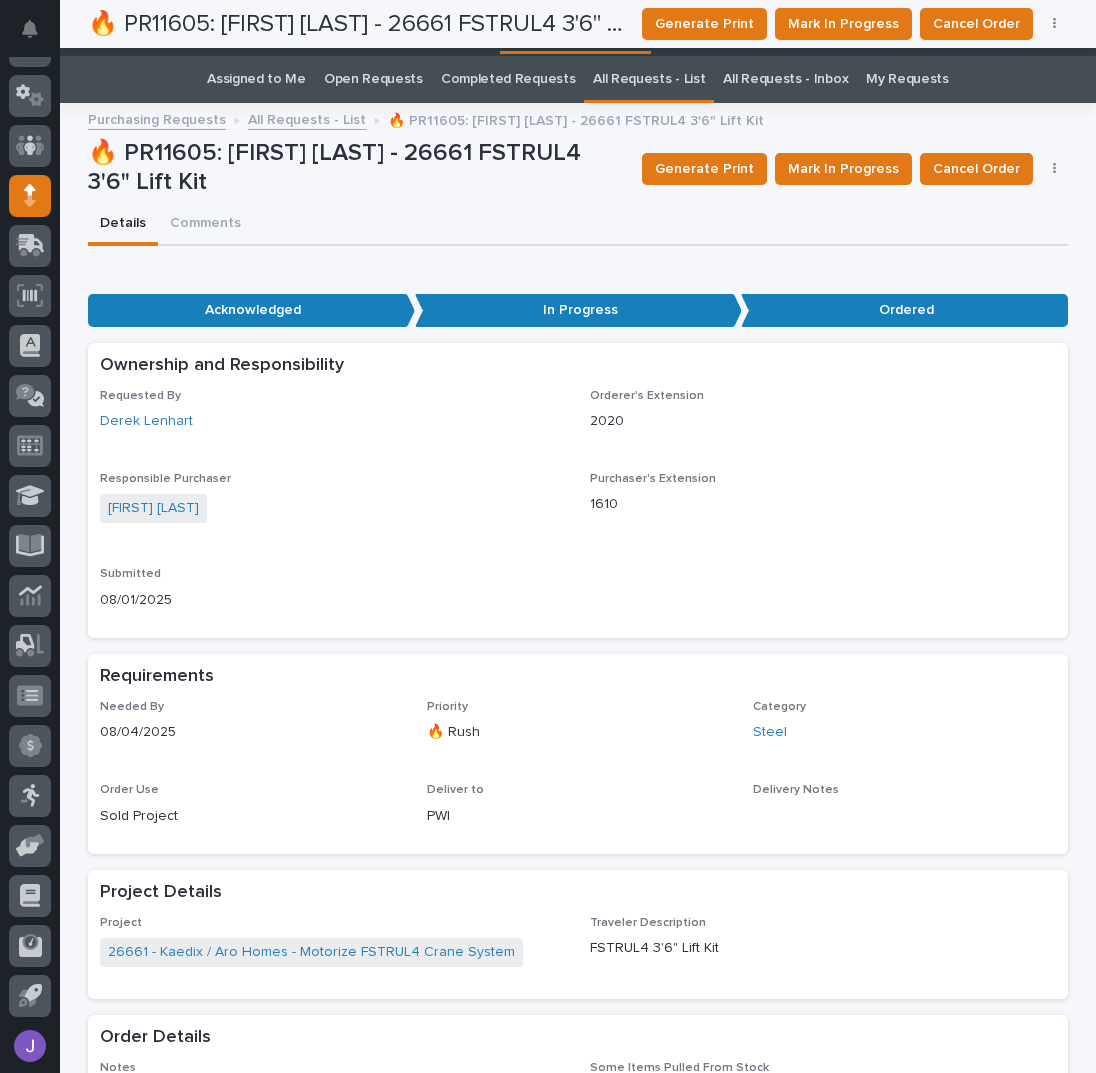 scroll, scrollTop: 0, scrollLeft: 0, axis: both 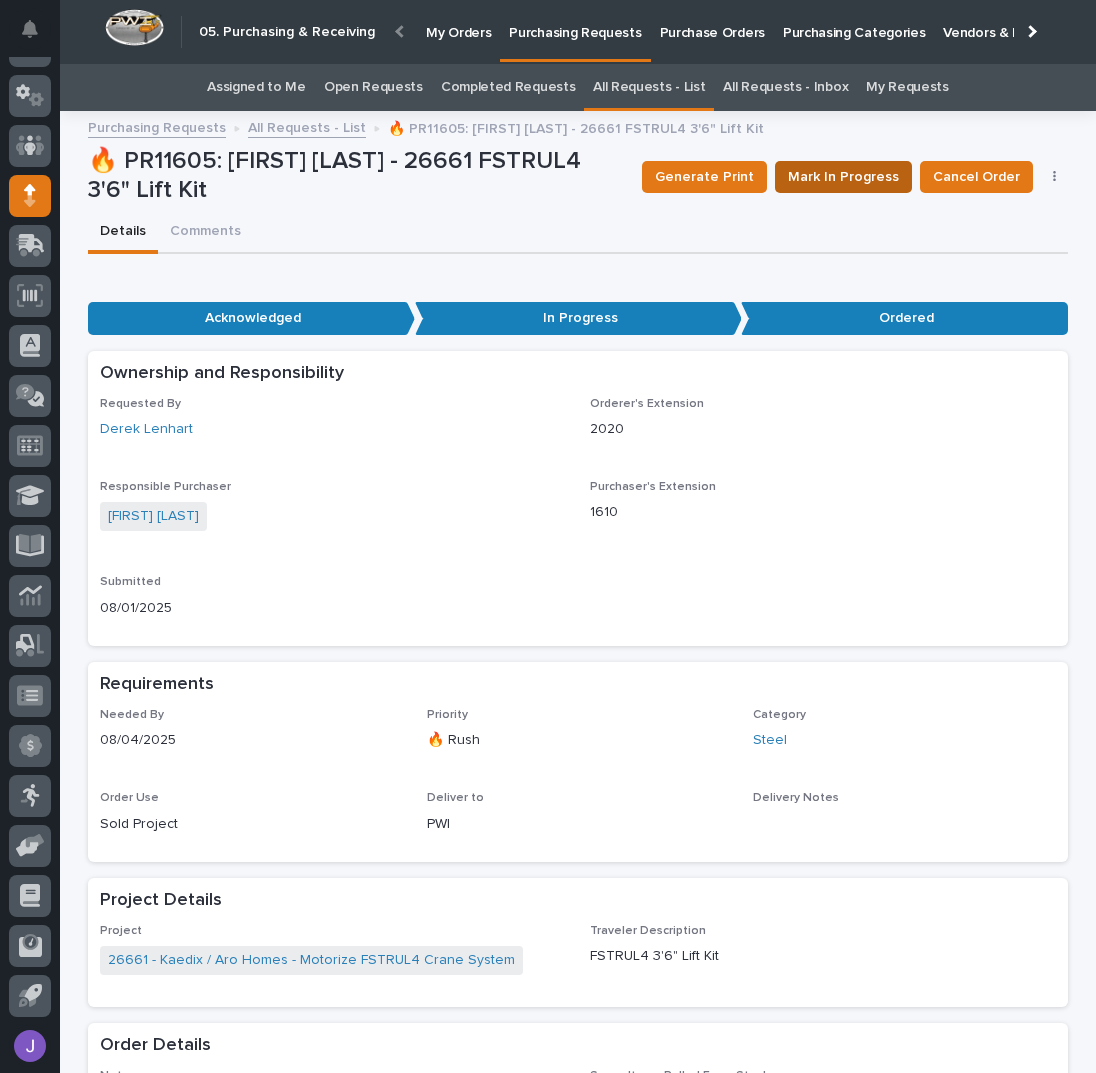 click on "Mark In Progress" at bounding box center (843, 177) 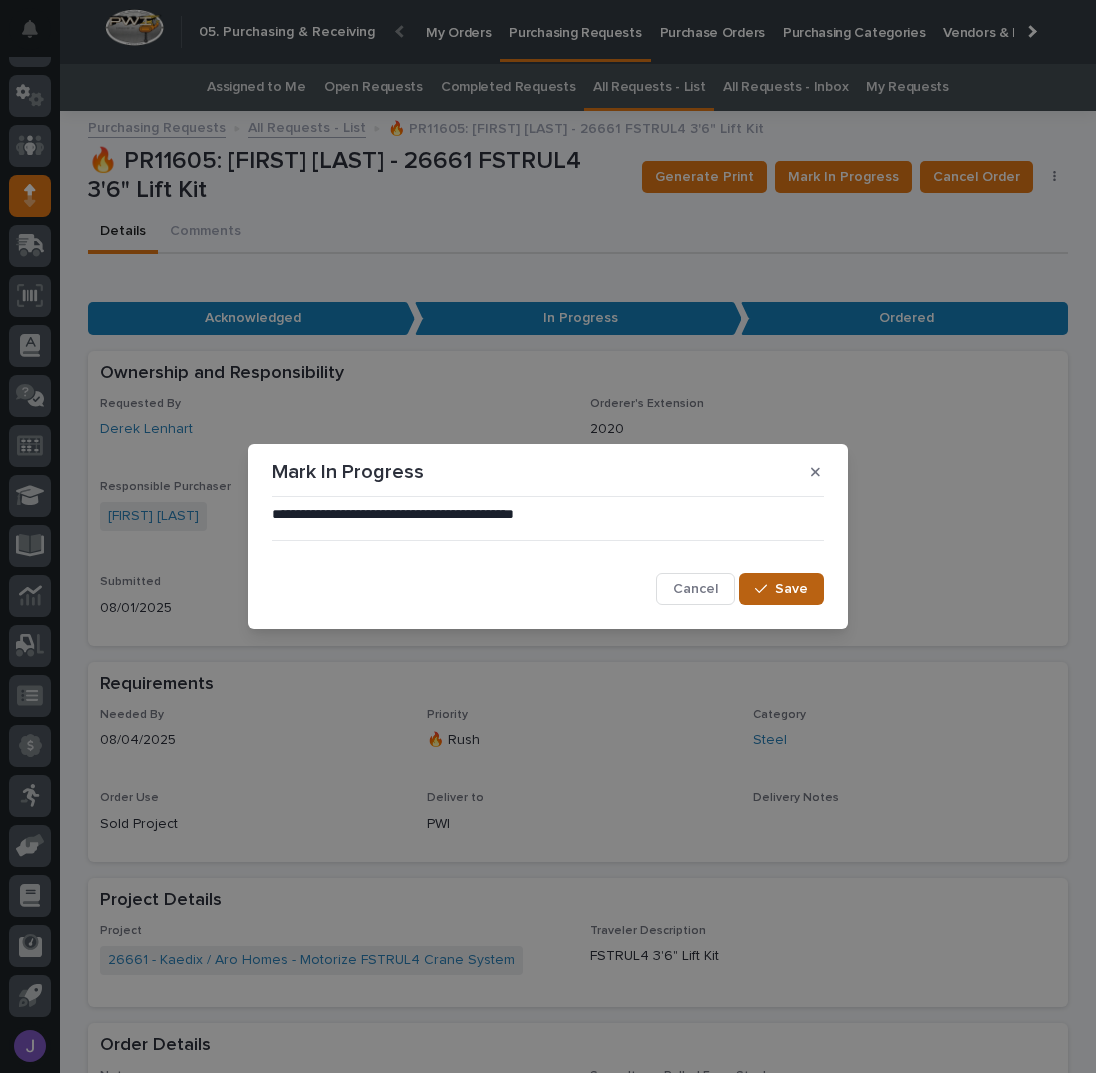 click at bounding box center [765, 589] 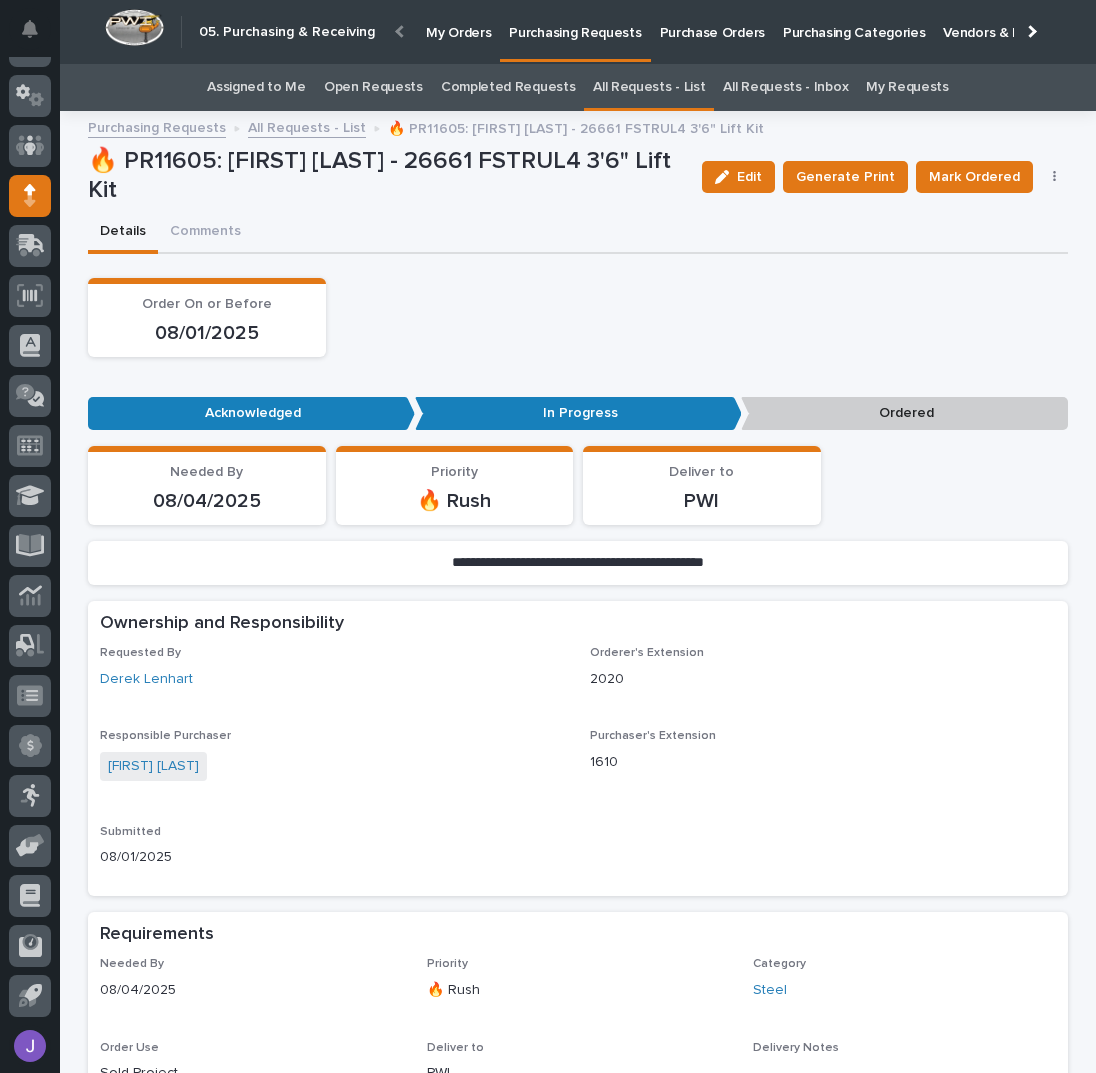 click on "Assigned to Me" at bounding box center (256, 87) 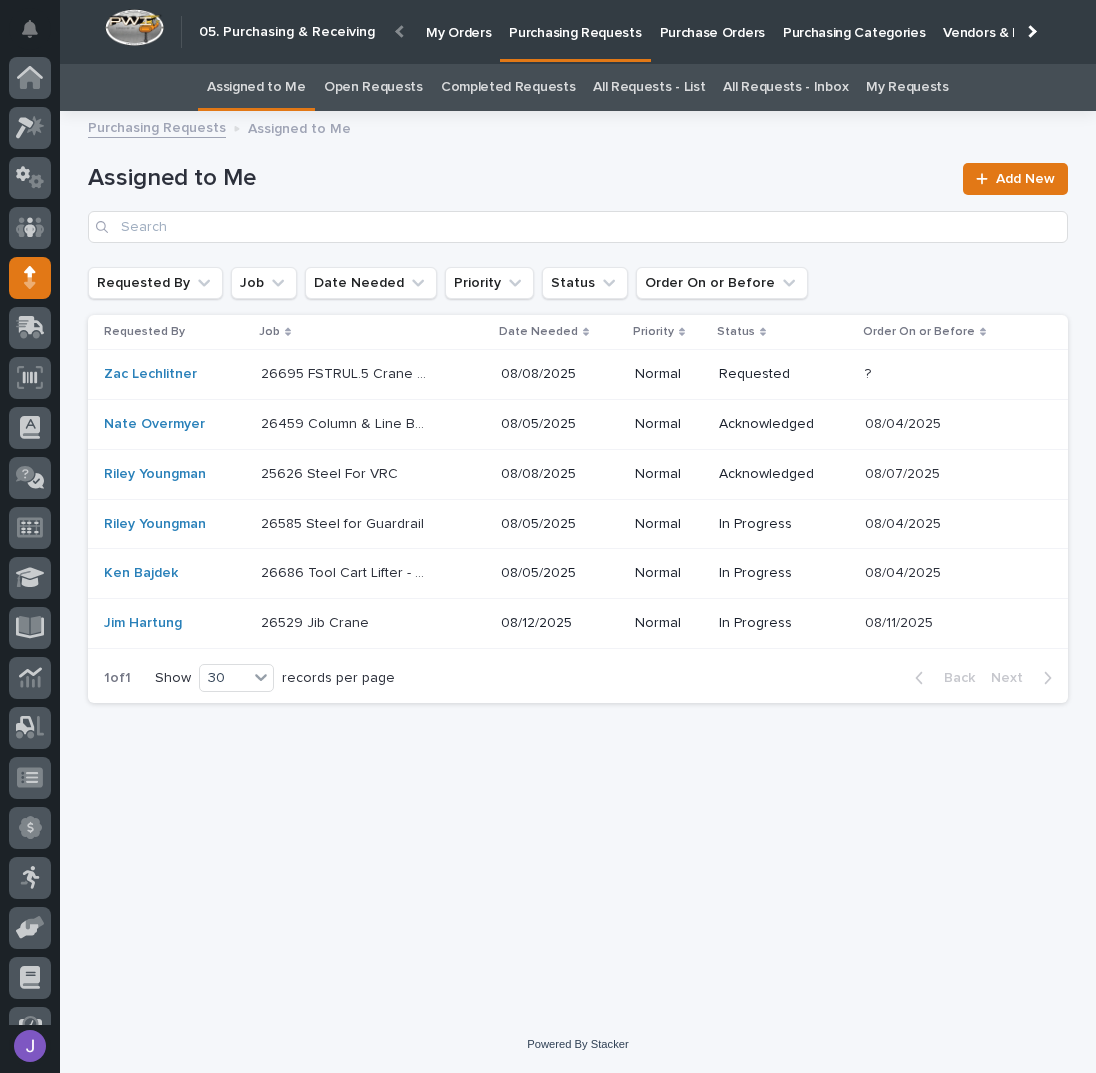 scroll, scrollTop: 82, scrollLeft: 0, axis: vertical 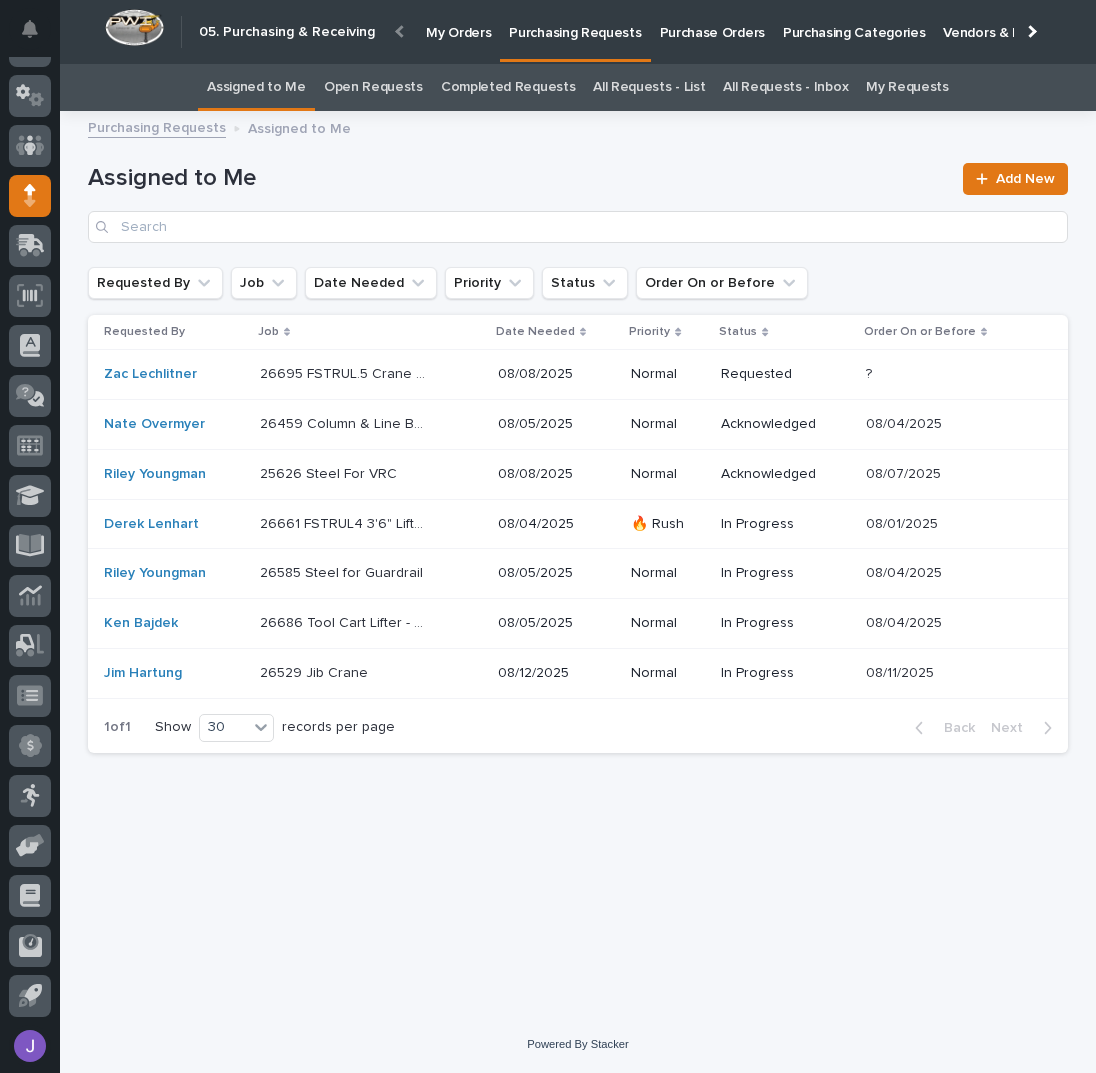 click on "26661 FSTRUL4 3'6" Lift Kit" at bounding box center [345, 522] 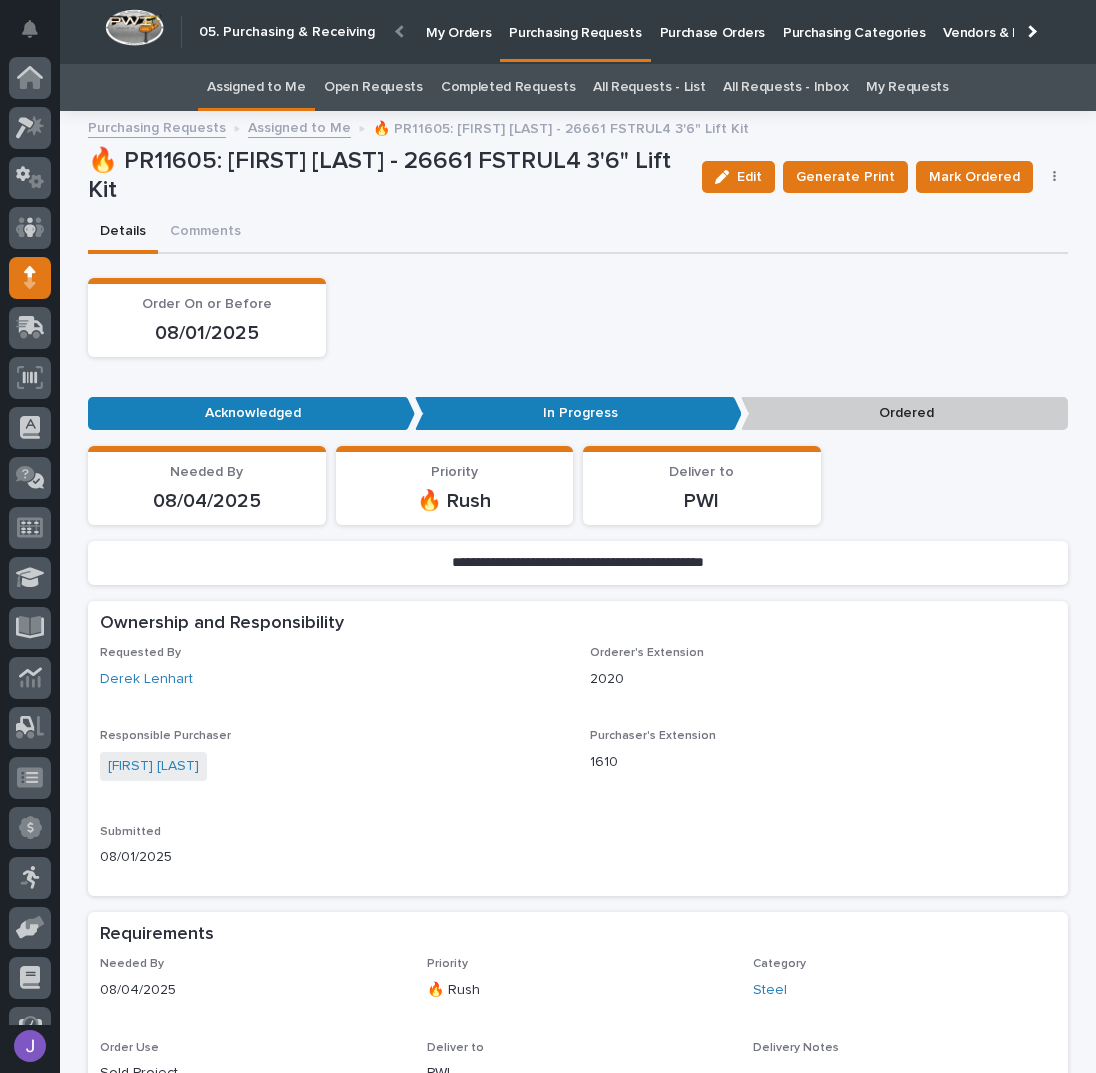 scroll, scrollTop: 56, scrollLeft: 0, axis: vertical 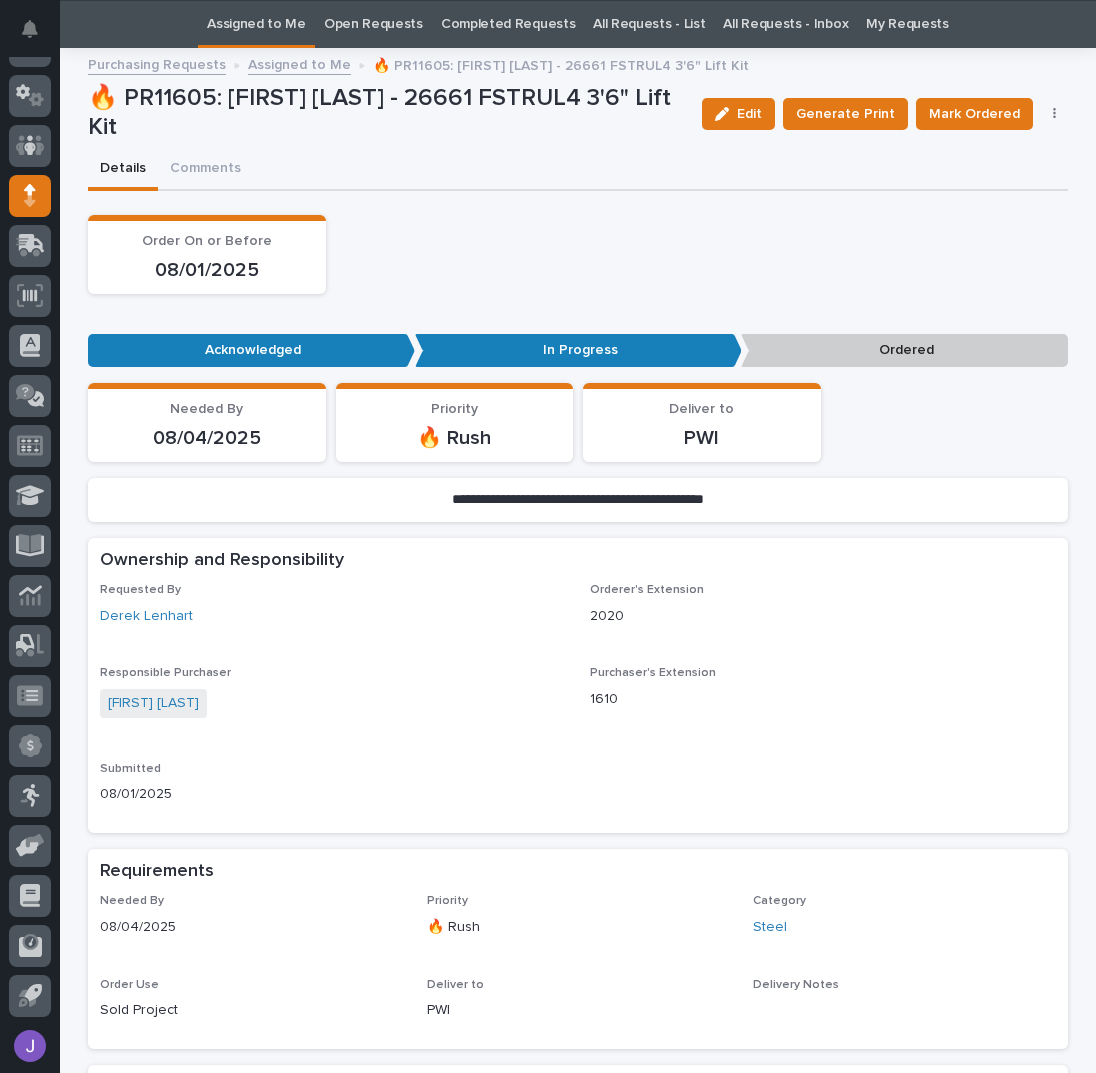 click on "Edit" at bounding box center (738, 114) 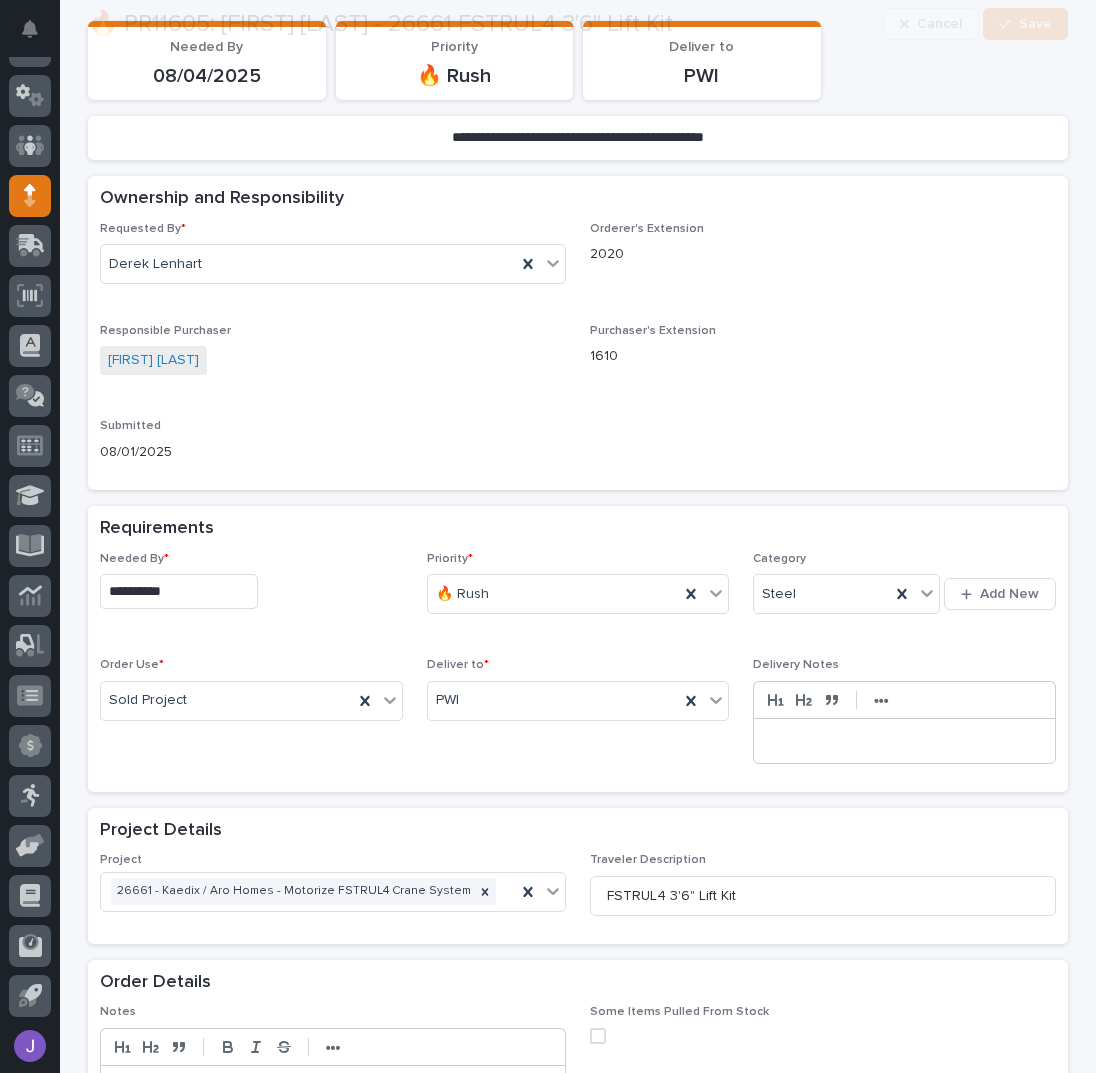 scroll, scrollTop: 463, scrollLeft: 0, axis: vertical 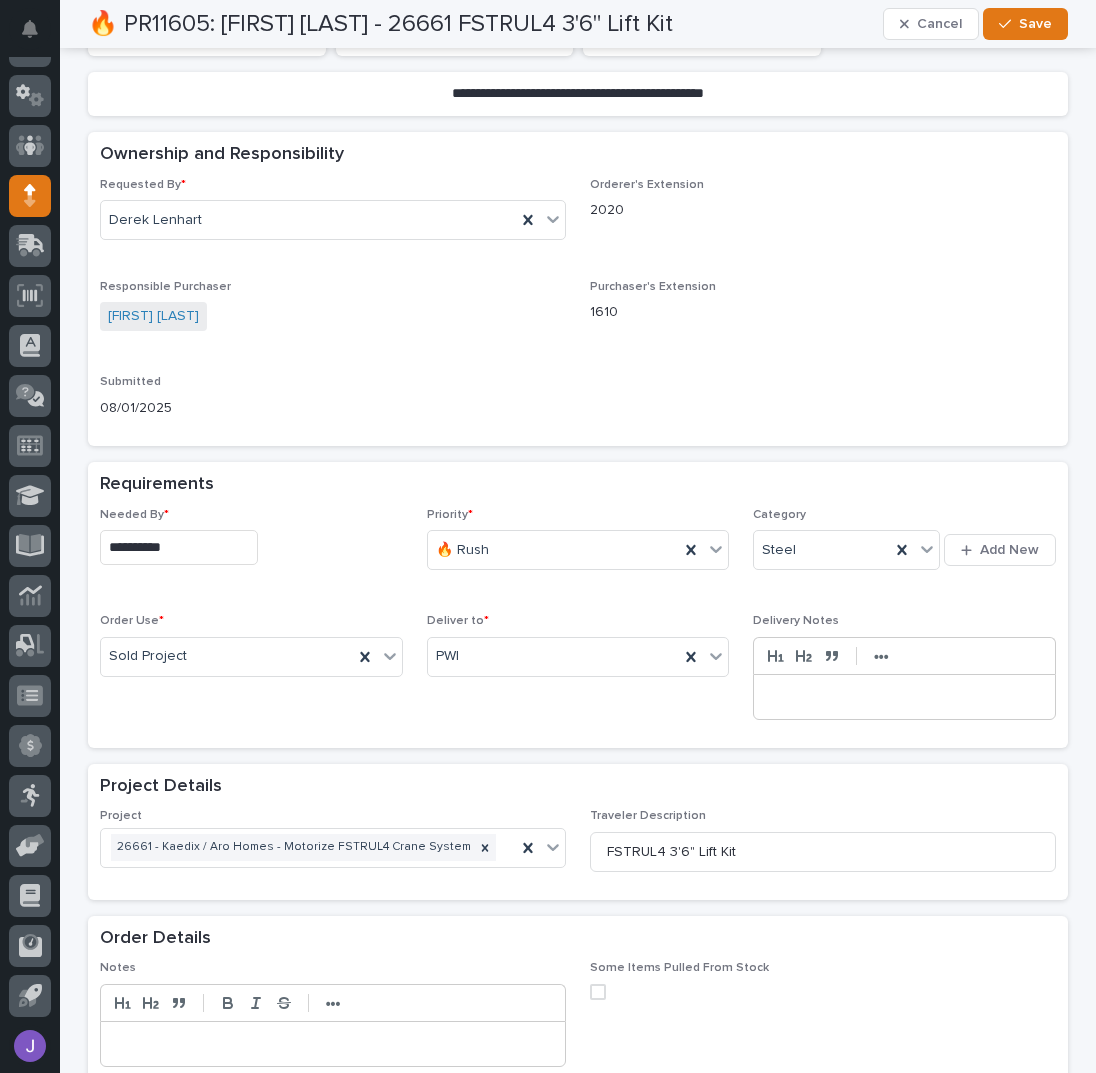 click on "**********" at bounding box center (179, 547) 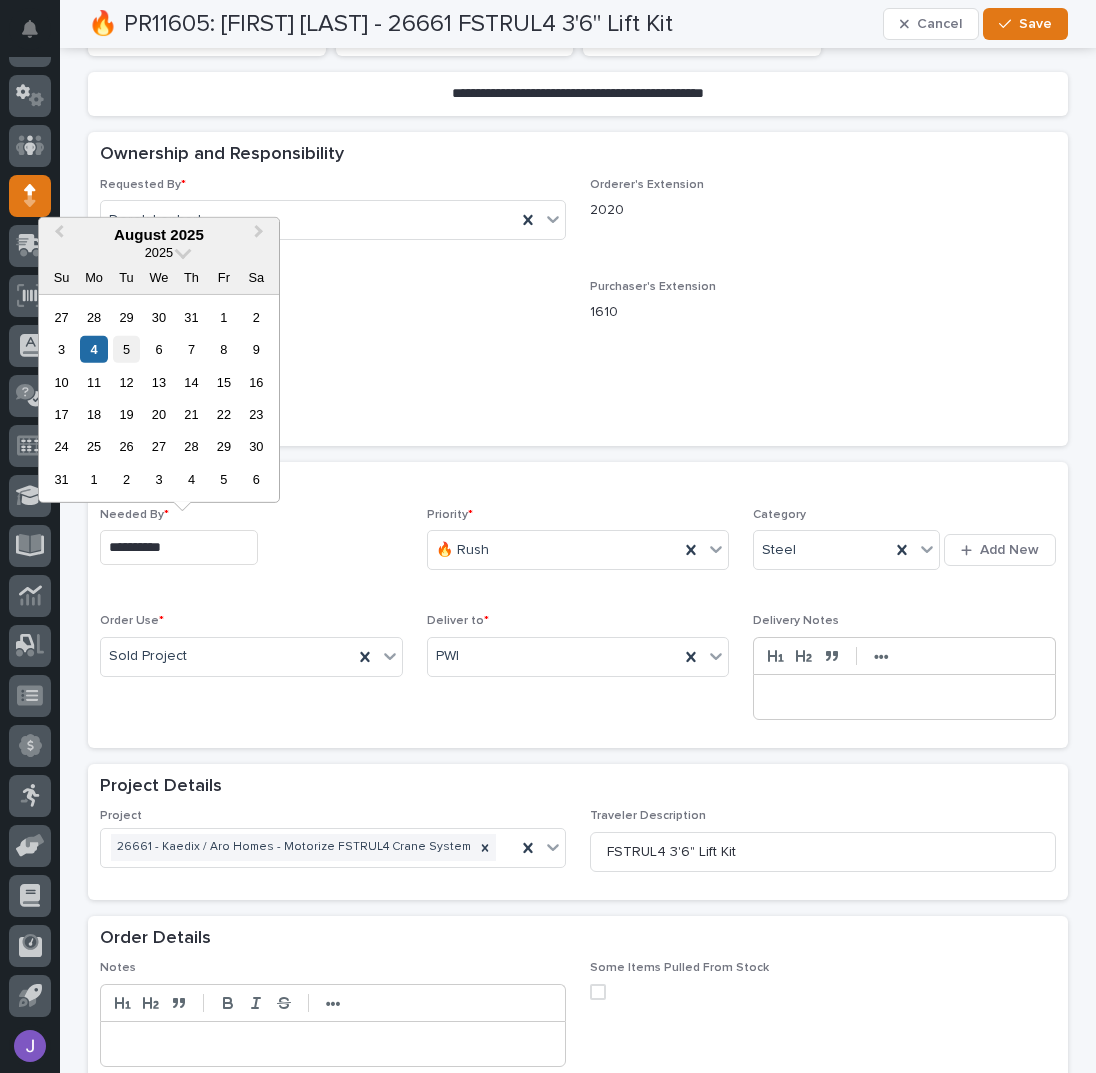 click on "5" at bounding box center (126, 349) 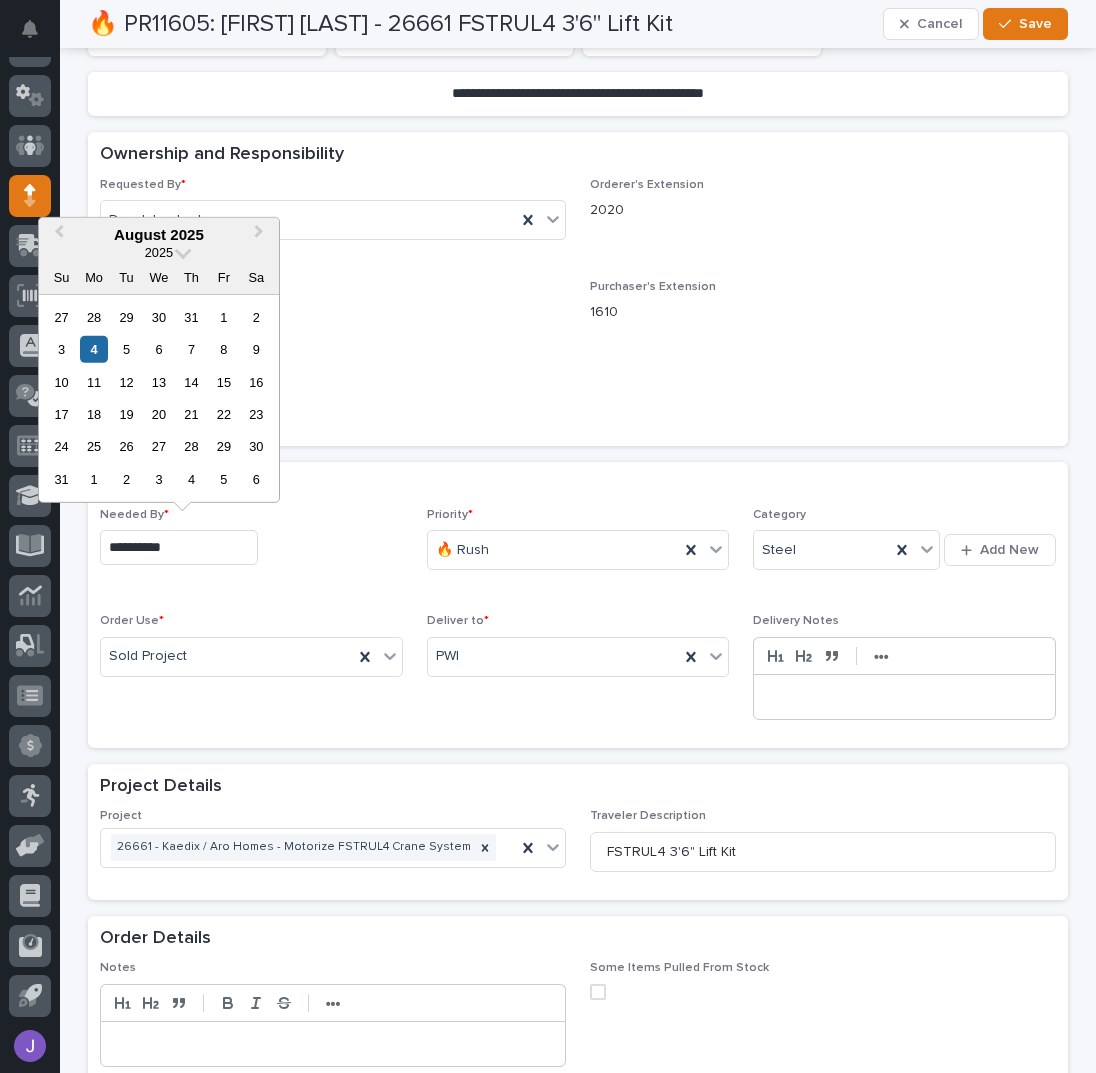 type on "**********" 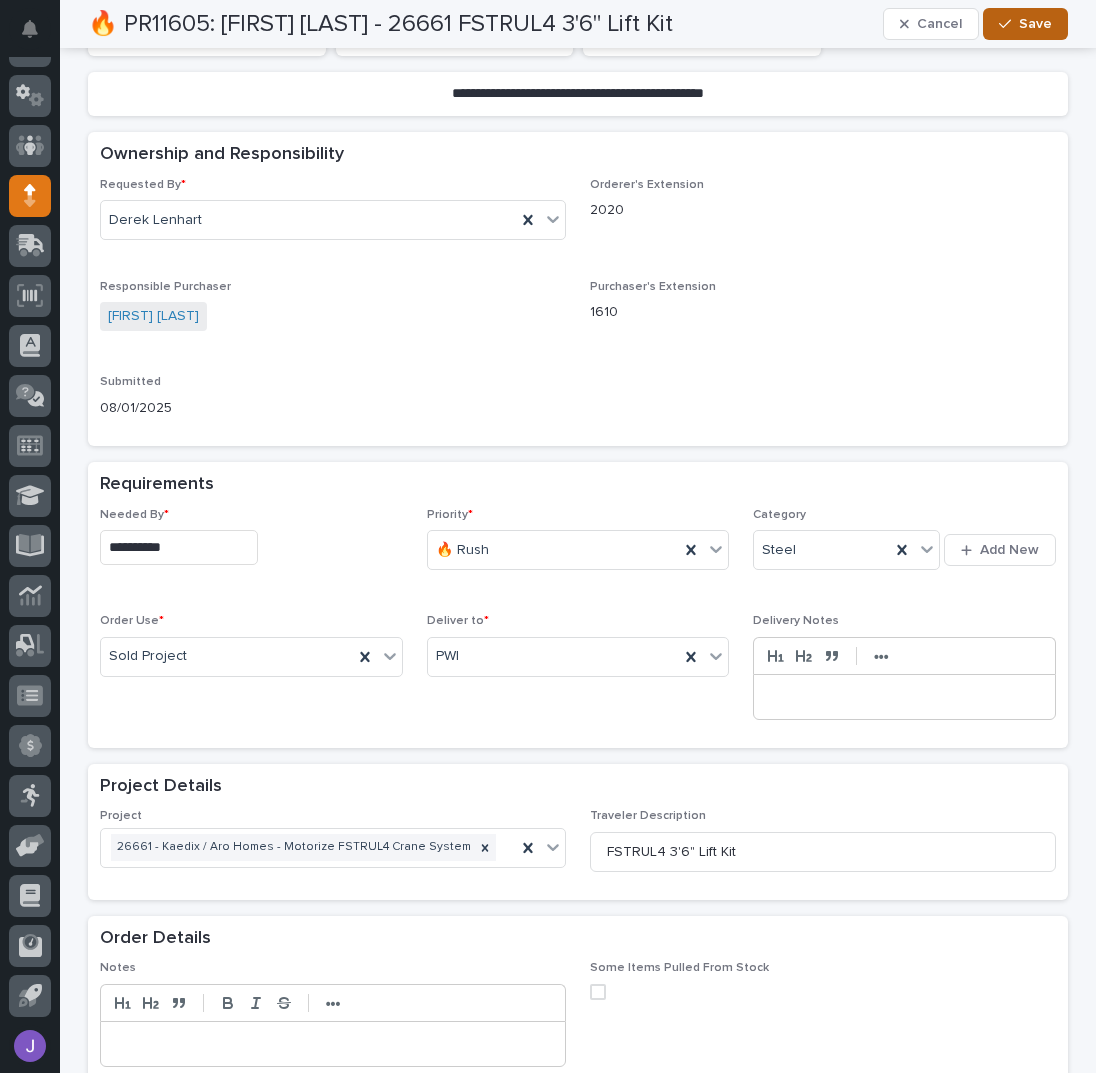 click on "Save" at bounding box center (1035, 24) 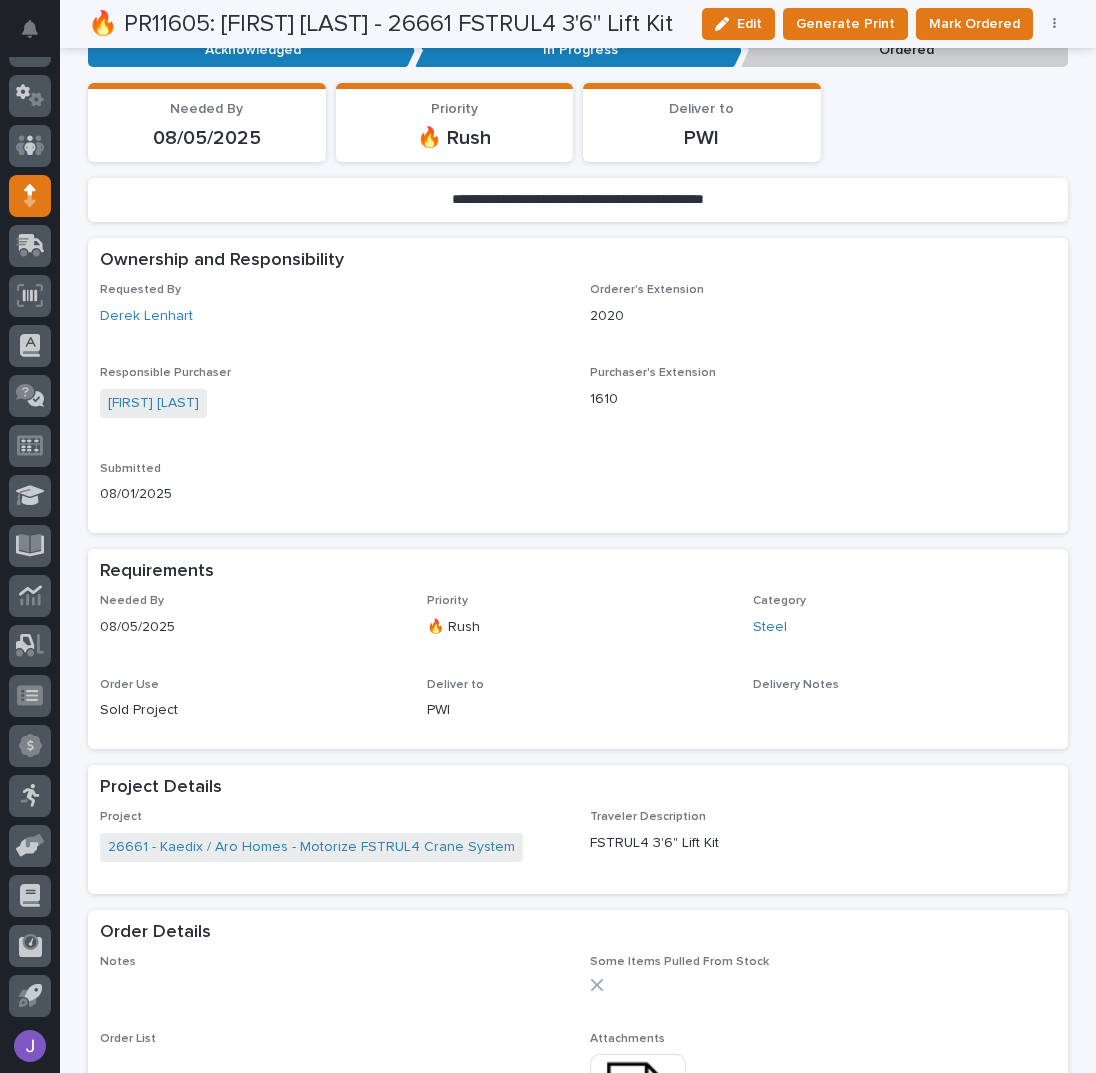 scroll, scrollTop: 0, scrollLeft: 0, axis: both 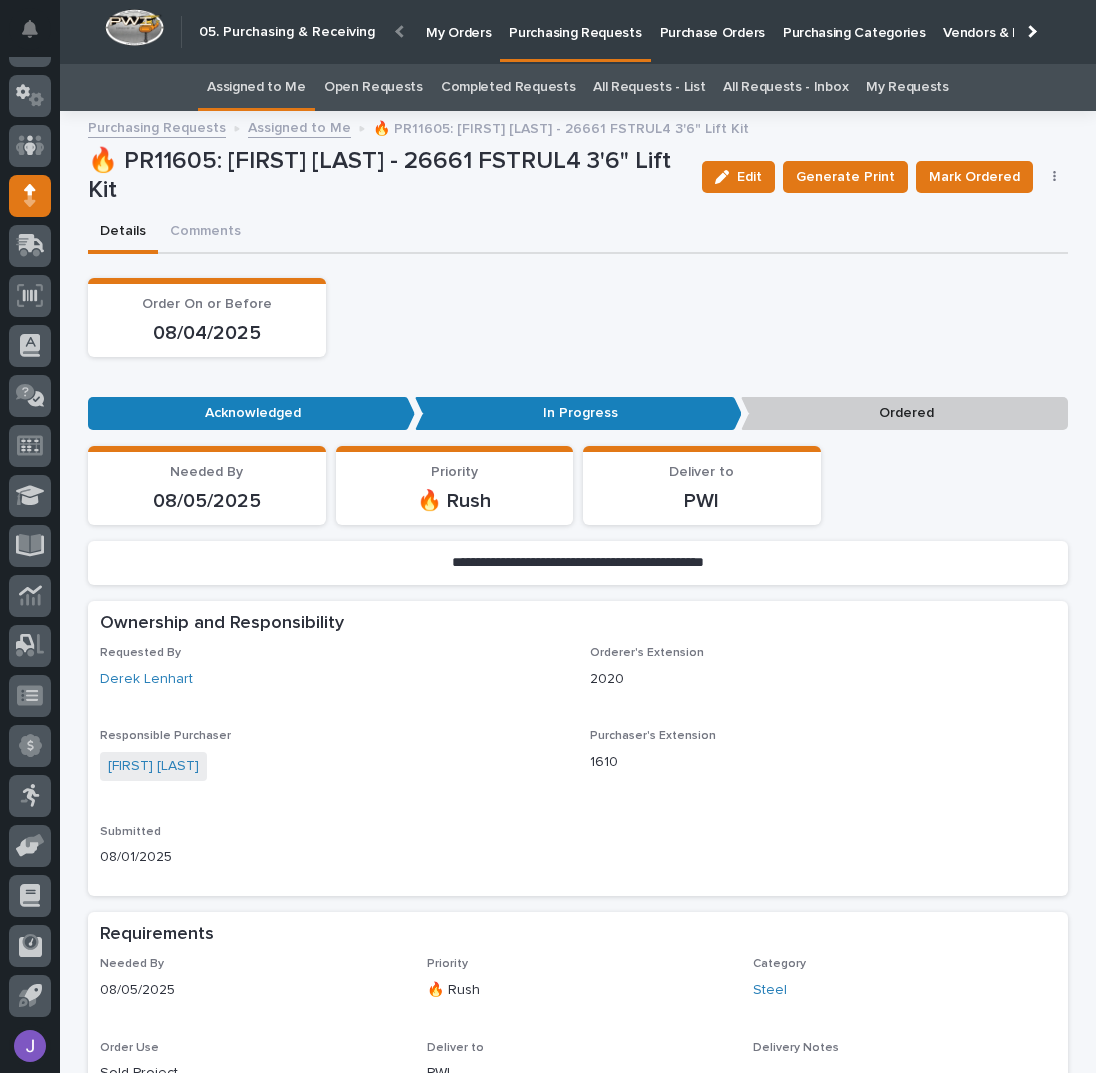 drag, startPoint x: 436, startPoint y: 316, endPoint x: 432, endPoint y: 298, distance: 18.439089 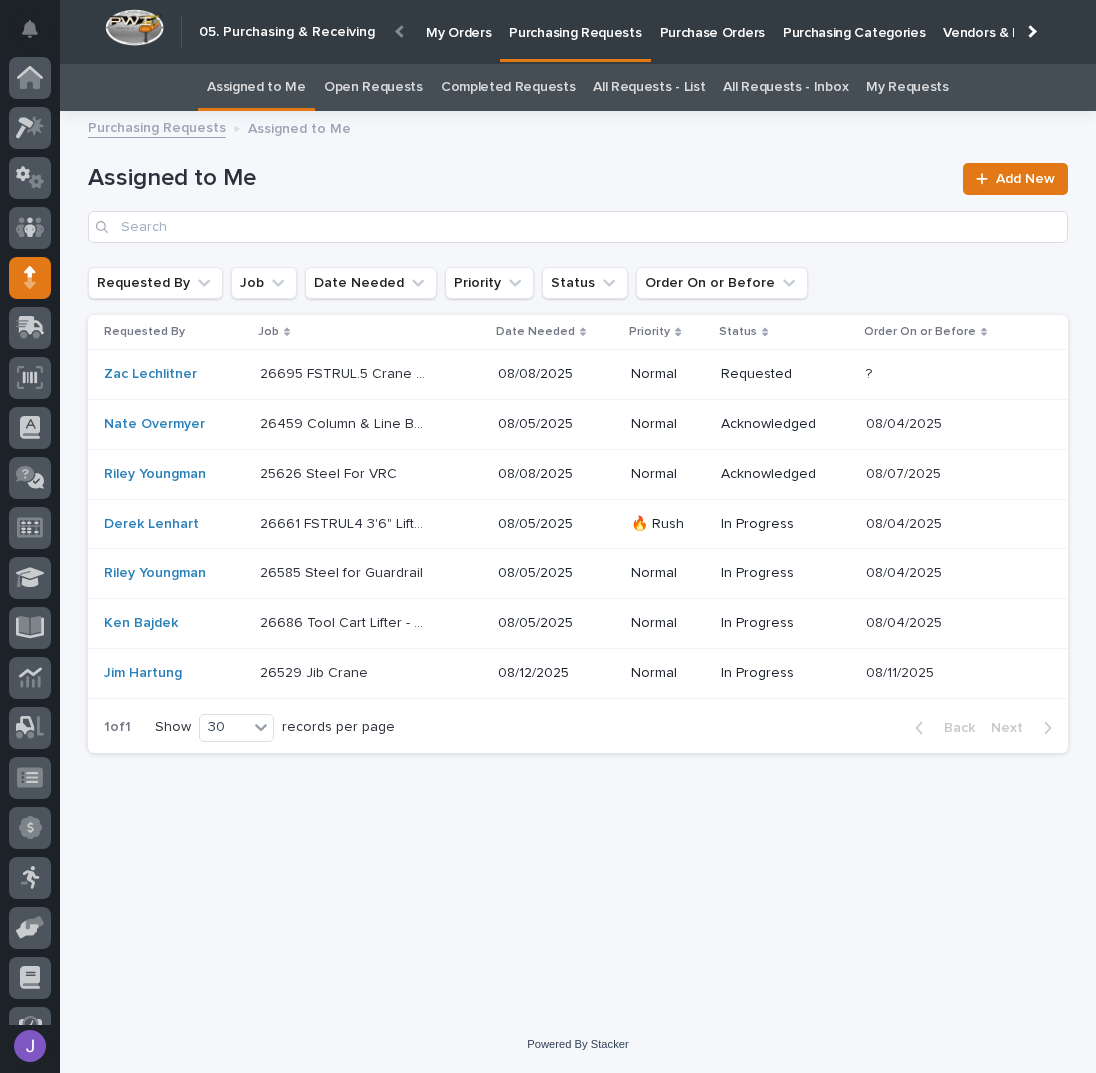 scroll, scrollTop: 82, scrollLeft: 0, axis: vertical 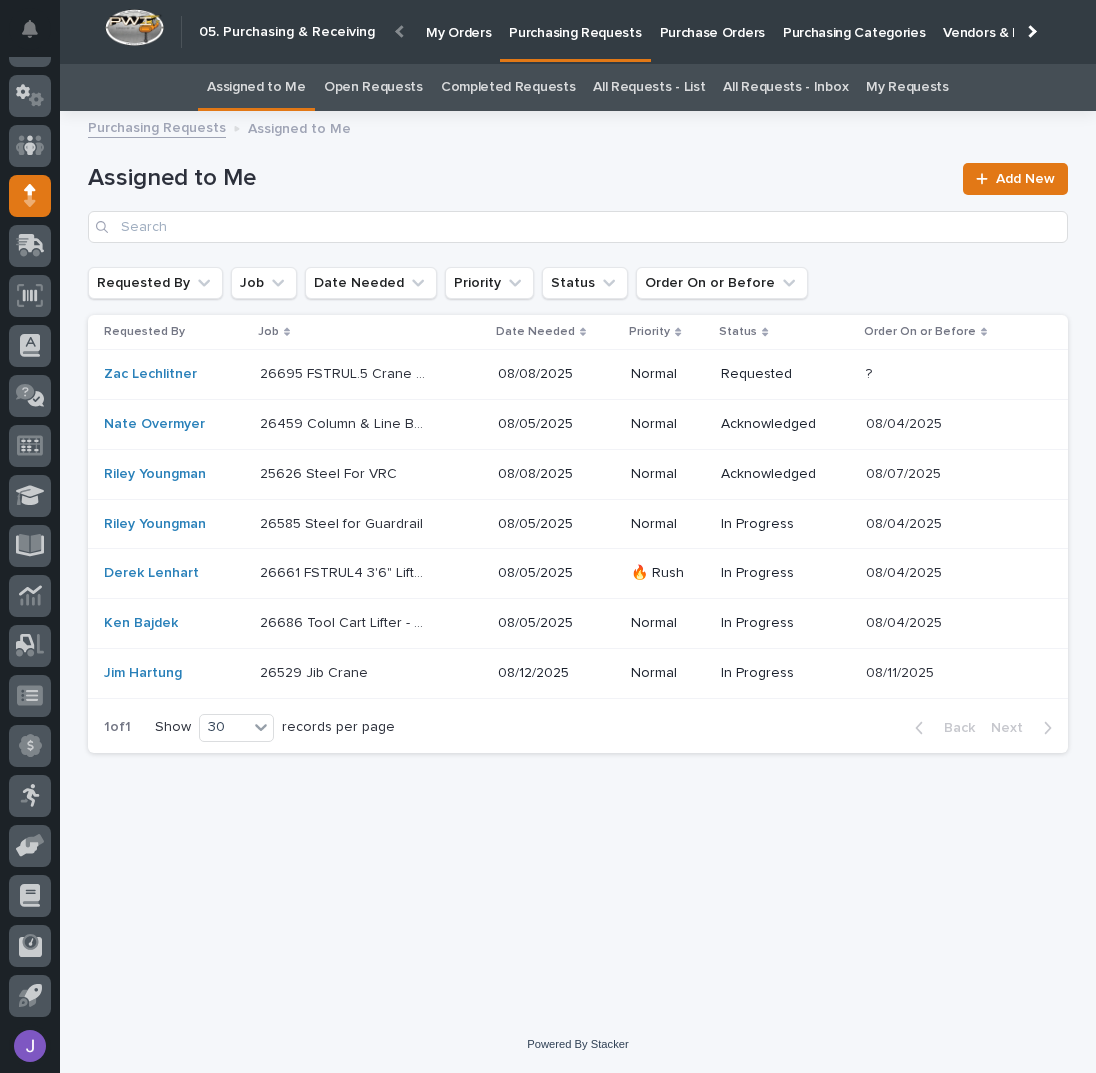 click on "All Requests - List" at bounding box center (649, 87) 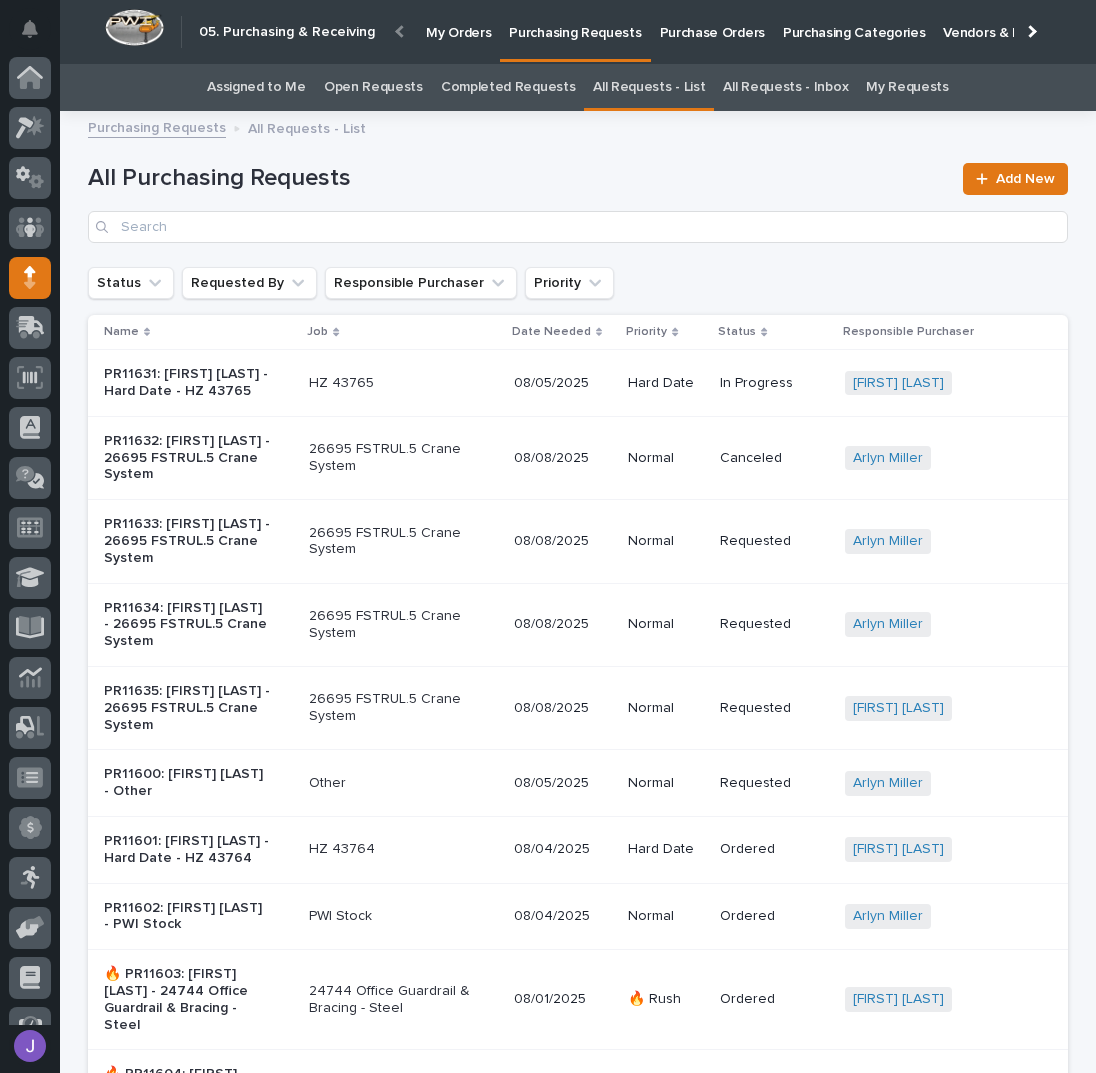 scroll, scrollTop: 82, scrollLeft: 0, axis: vertical 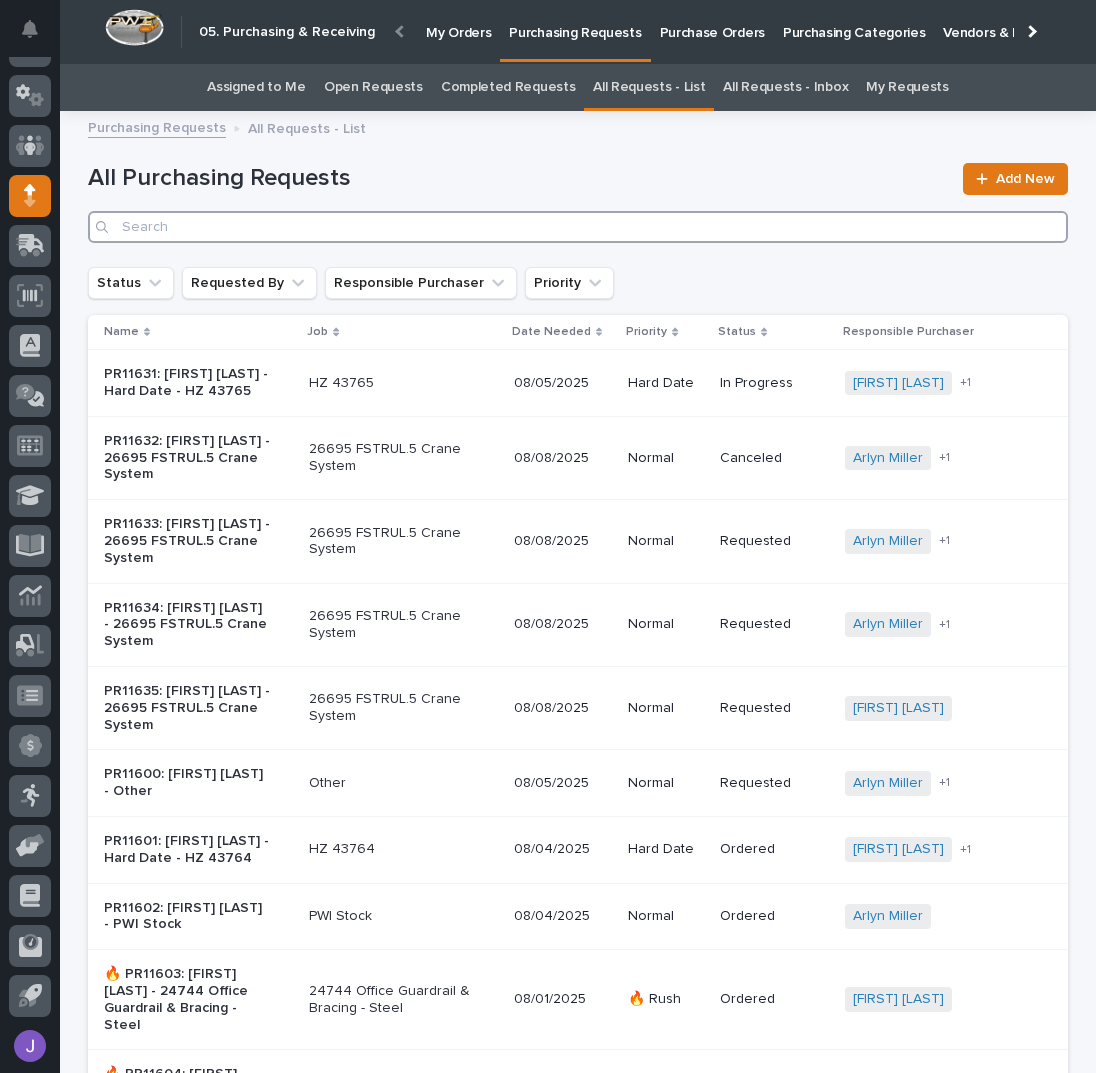 click at bounding box center [578, 227] 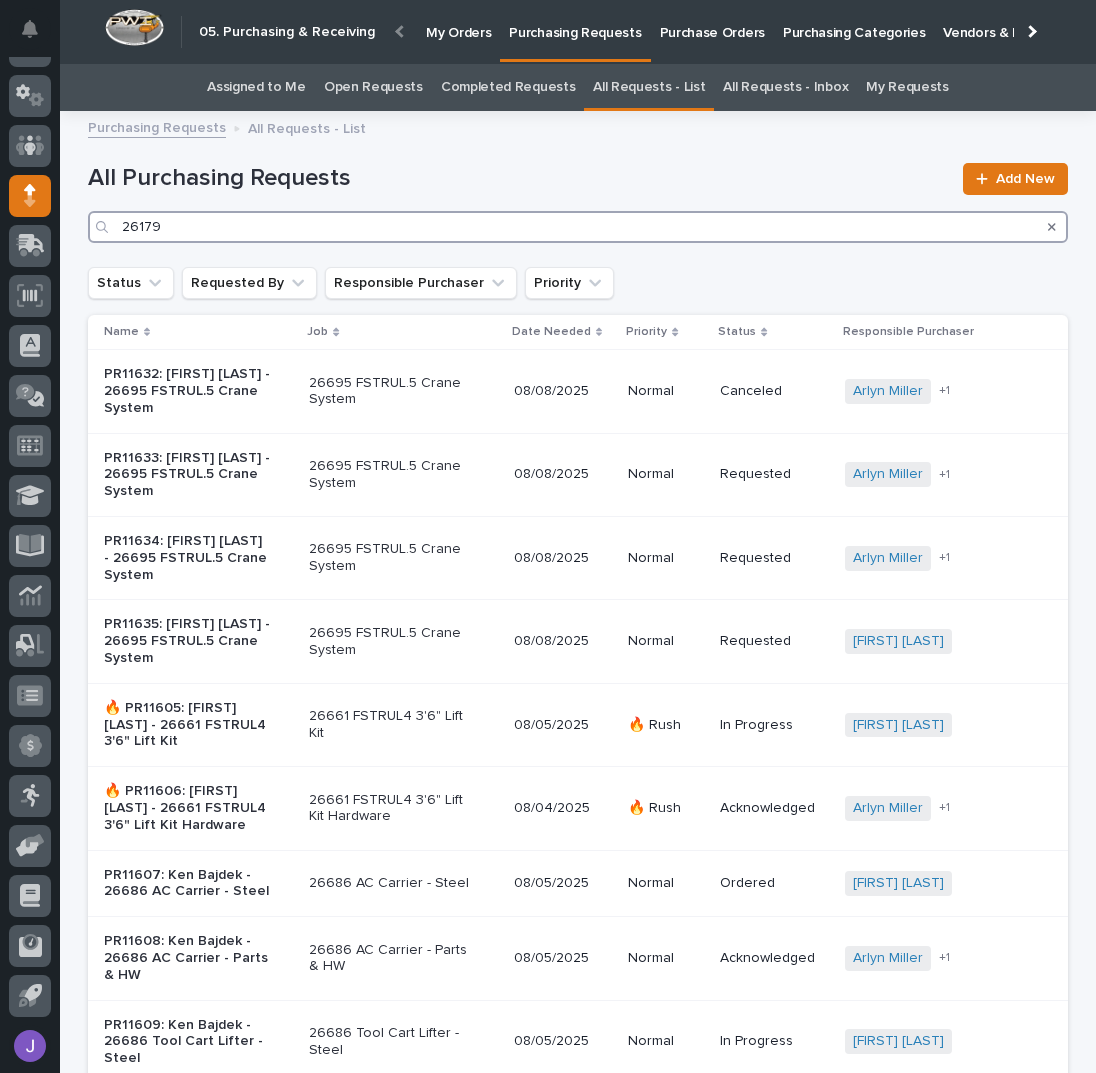type on "26179" 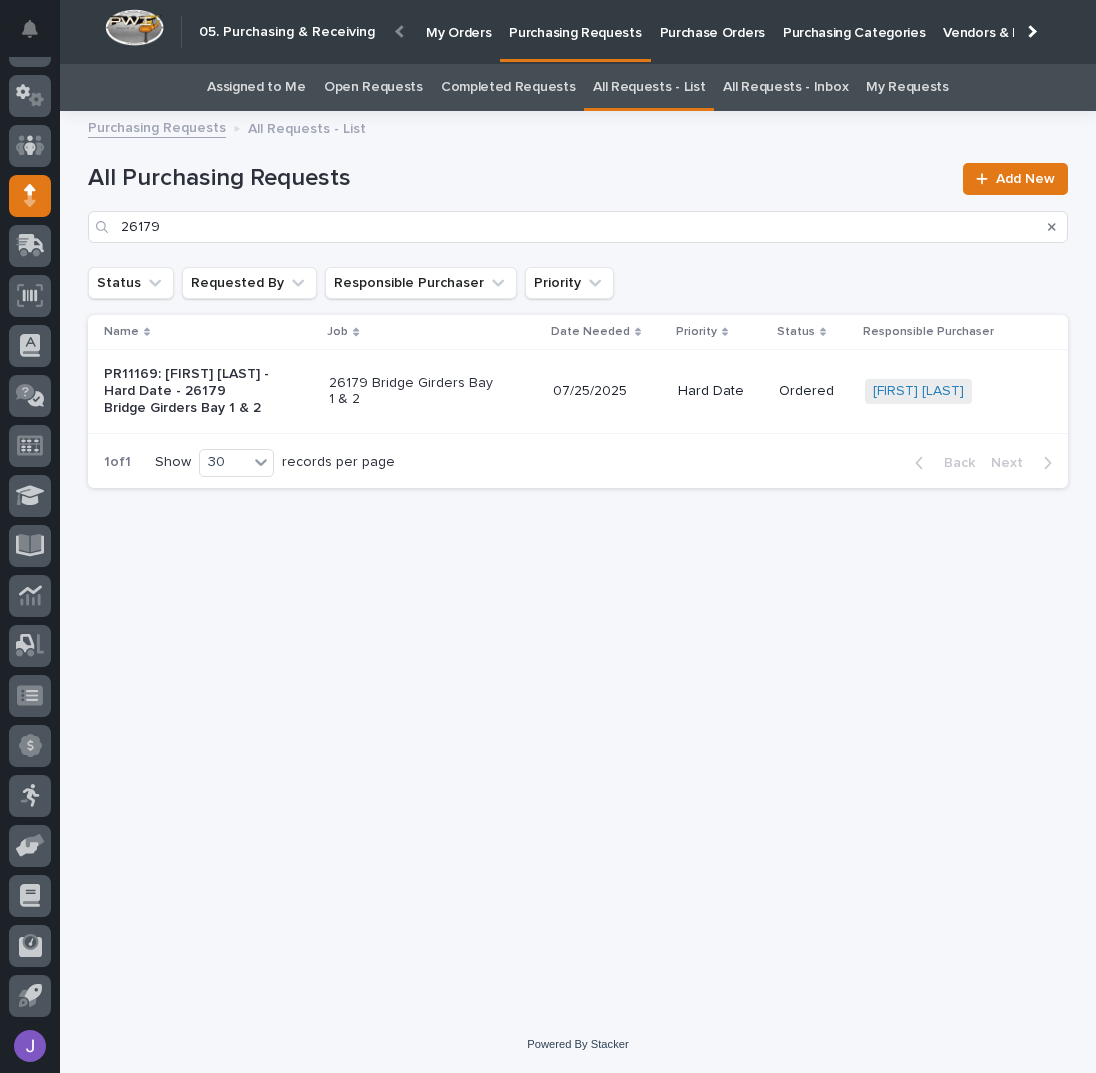 click on "PR11169: [FIRST] [LAST] - Hard Date - 26179 Bridge Girders Bay 1 & 2" at bounding box center (208, 391) 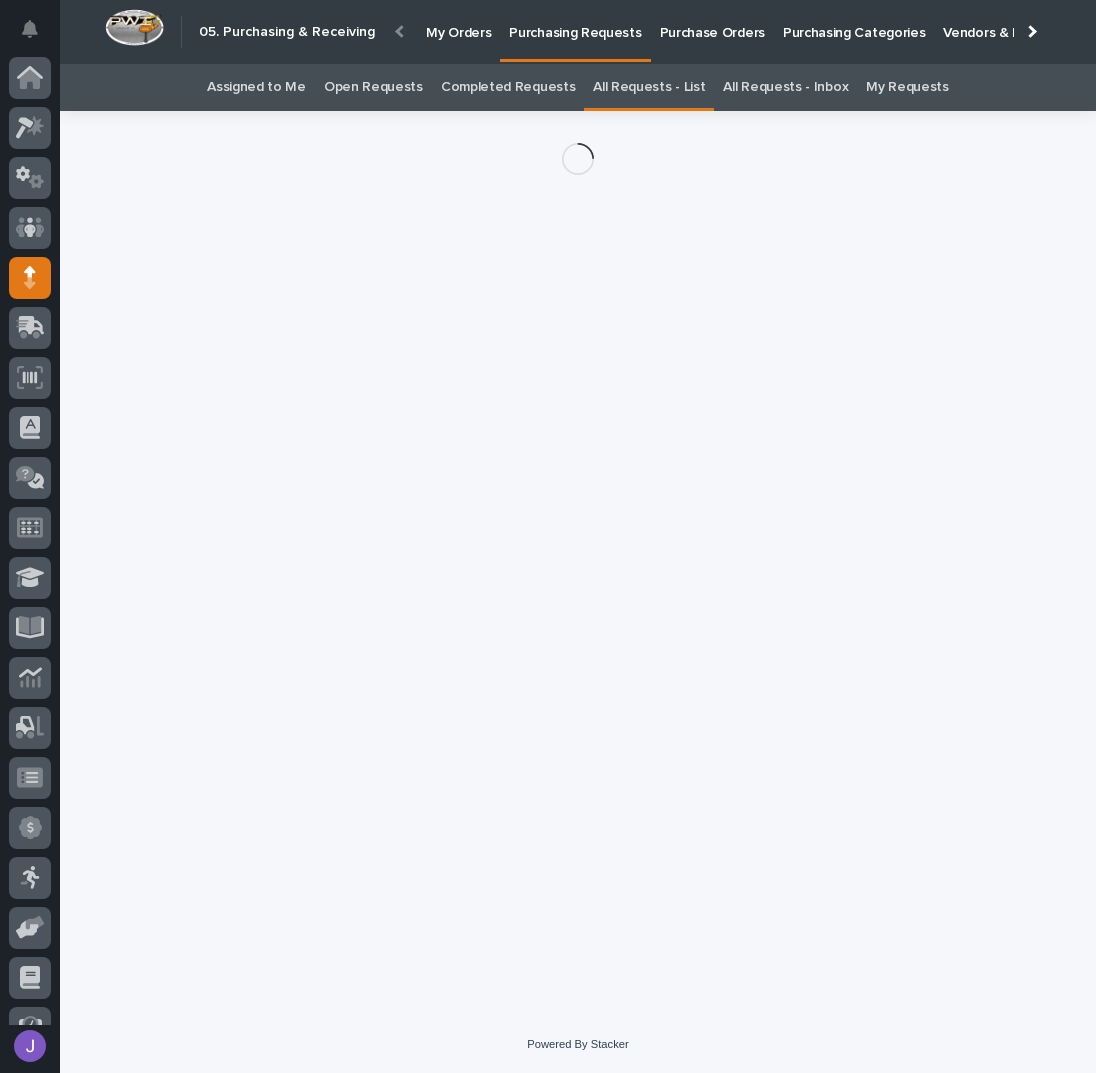 scroll, scrollTop: 82, scrollLeft: 0, axis: vertical 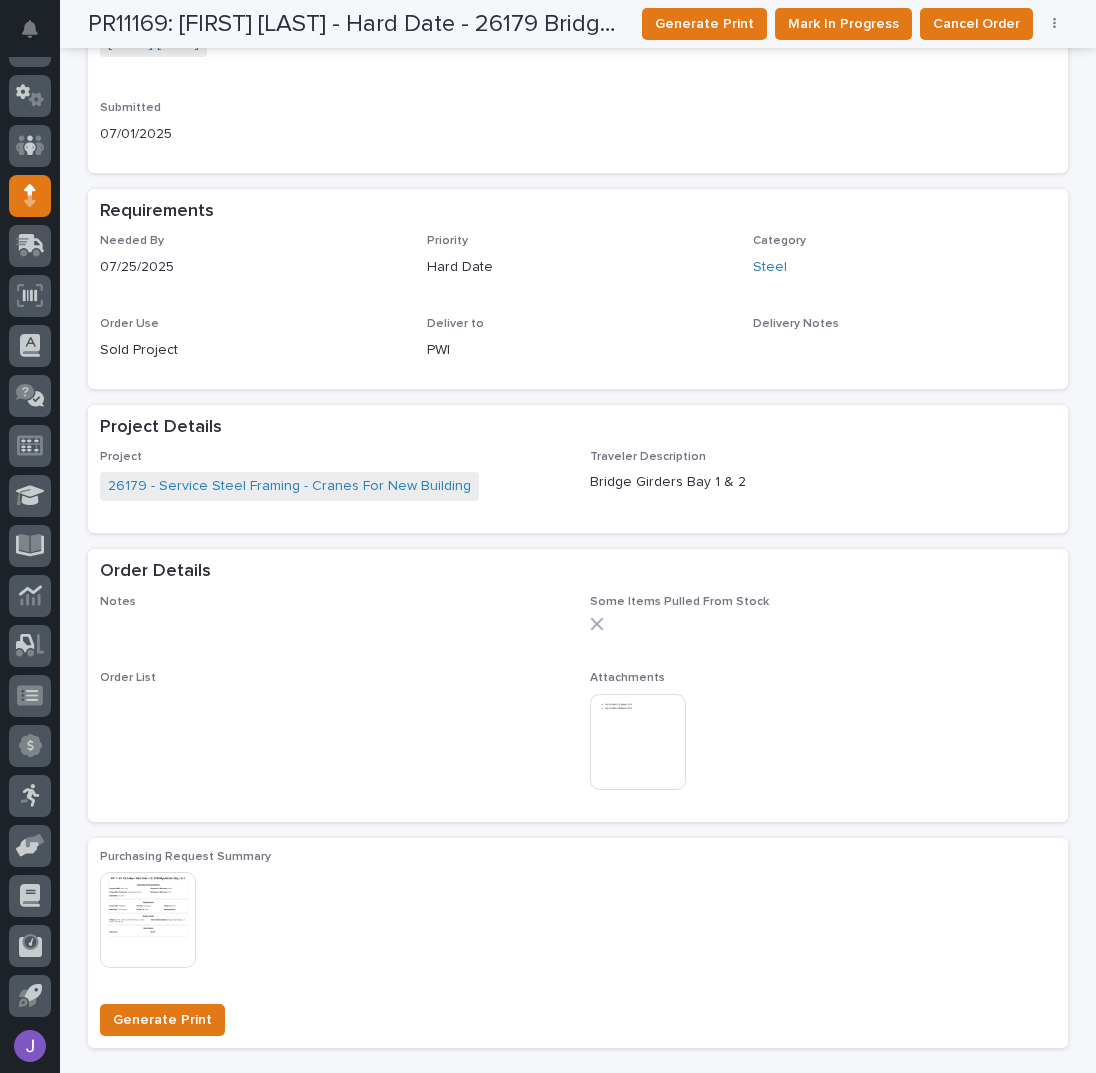 click at bounding box center (638, 742) 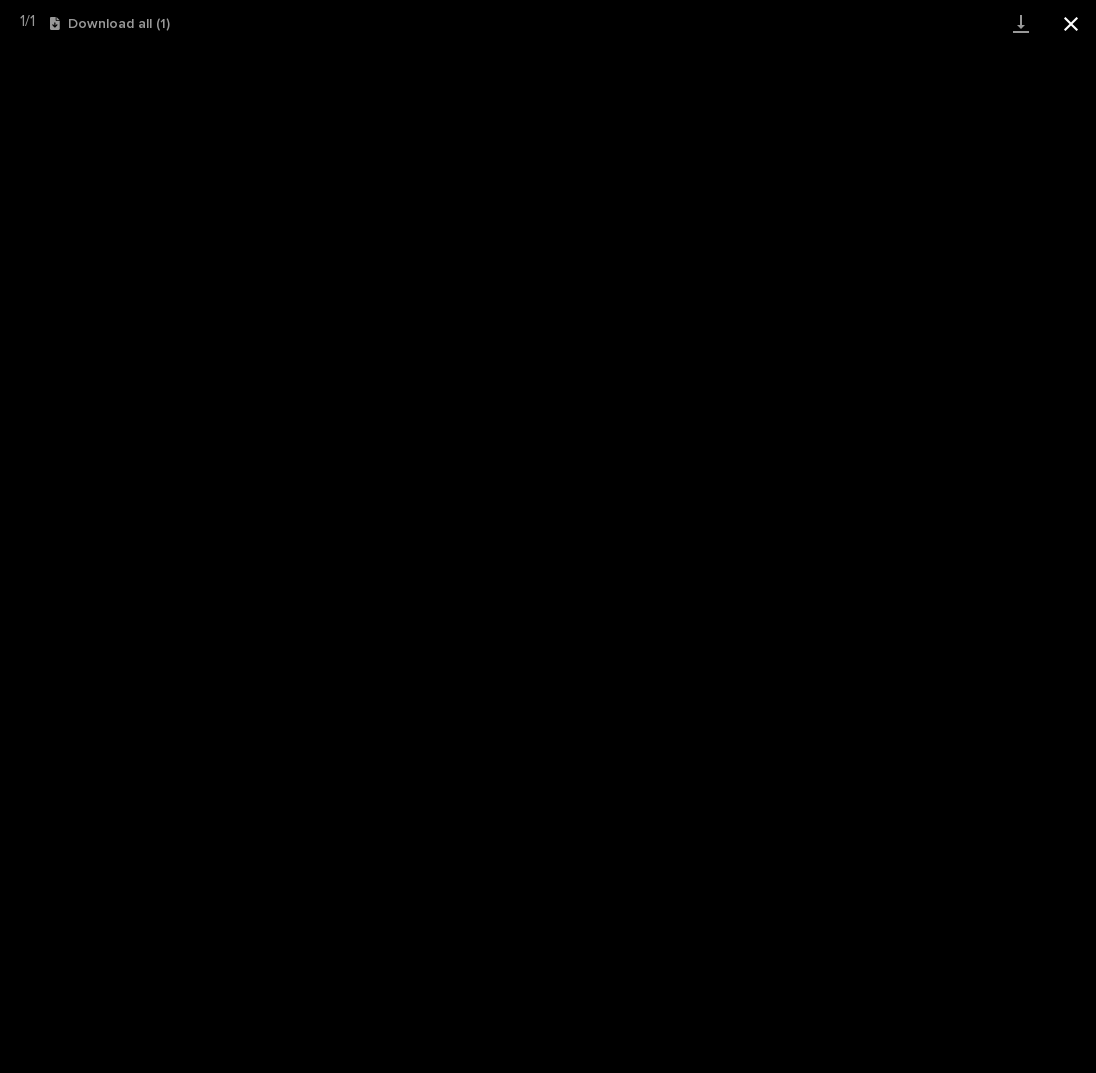 click at bounding box center (1071, 23) 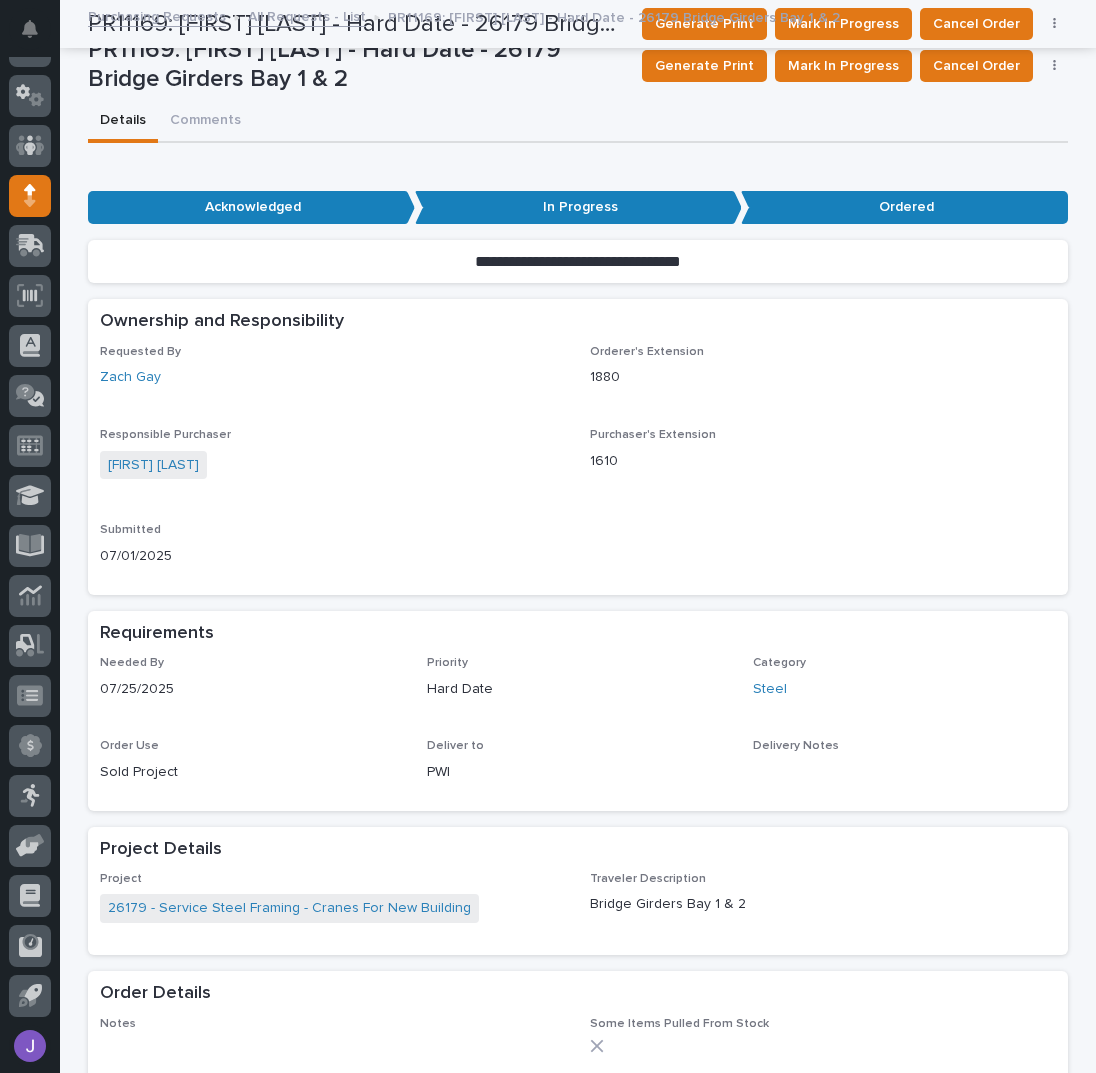 scroll, scrollTop: 0, scrollLeft: 0, axis: both 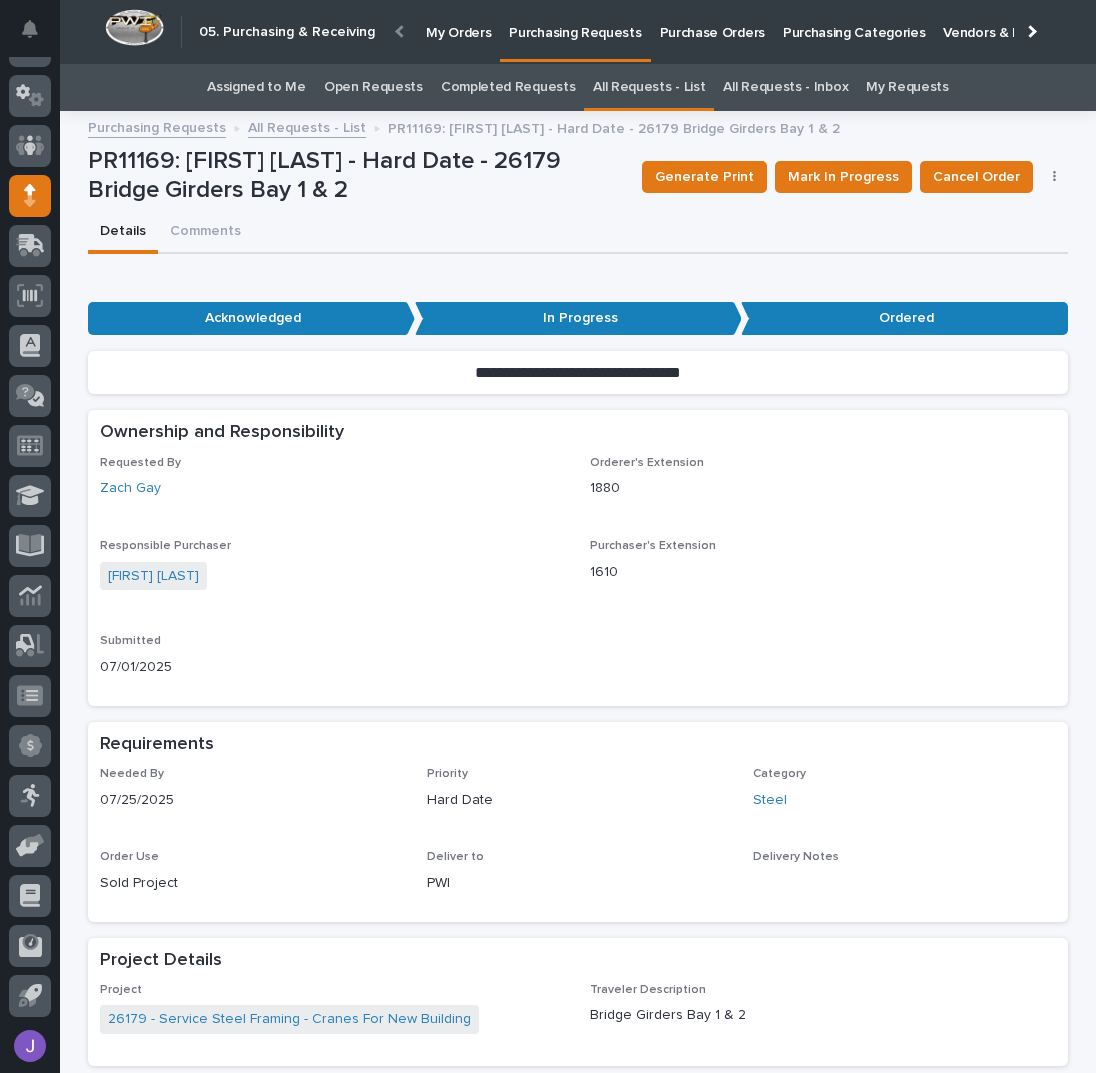 click on "All Requests - List" at bounding box center (307, 126) 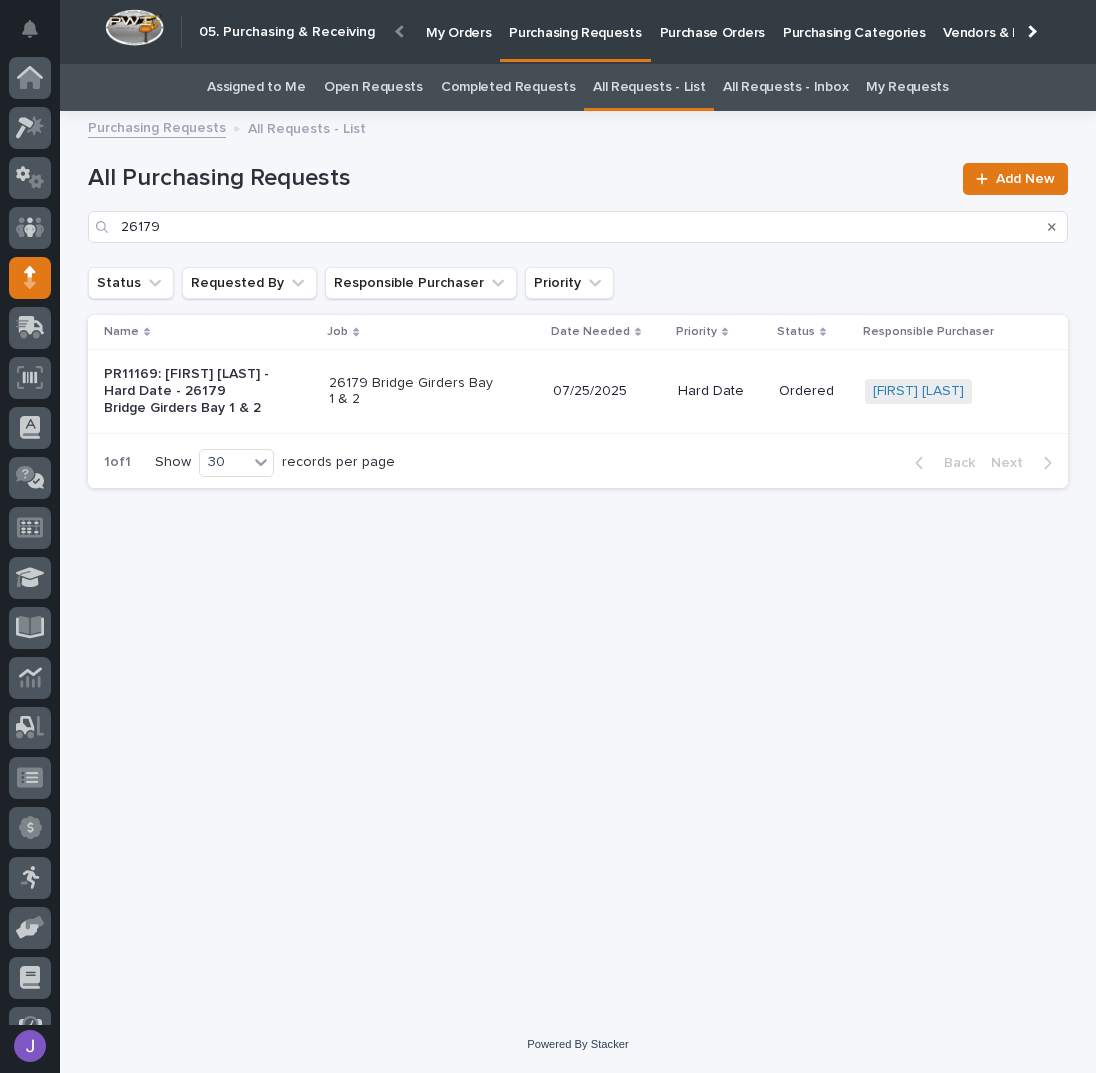 scroll, scrollTop: 82, scrollLeft: 0, axis: vertical 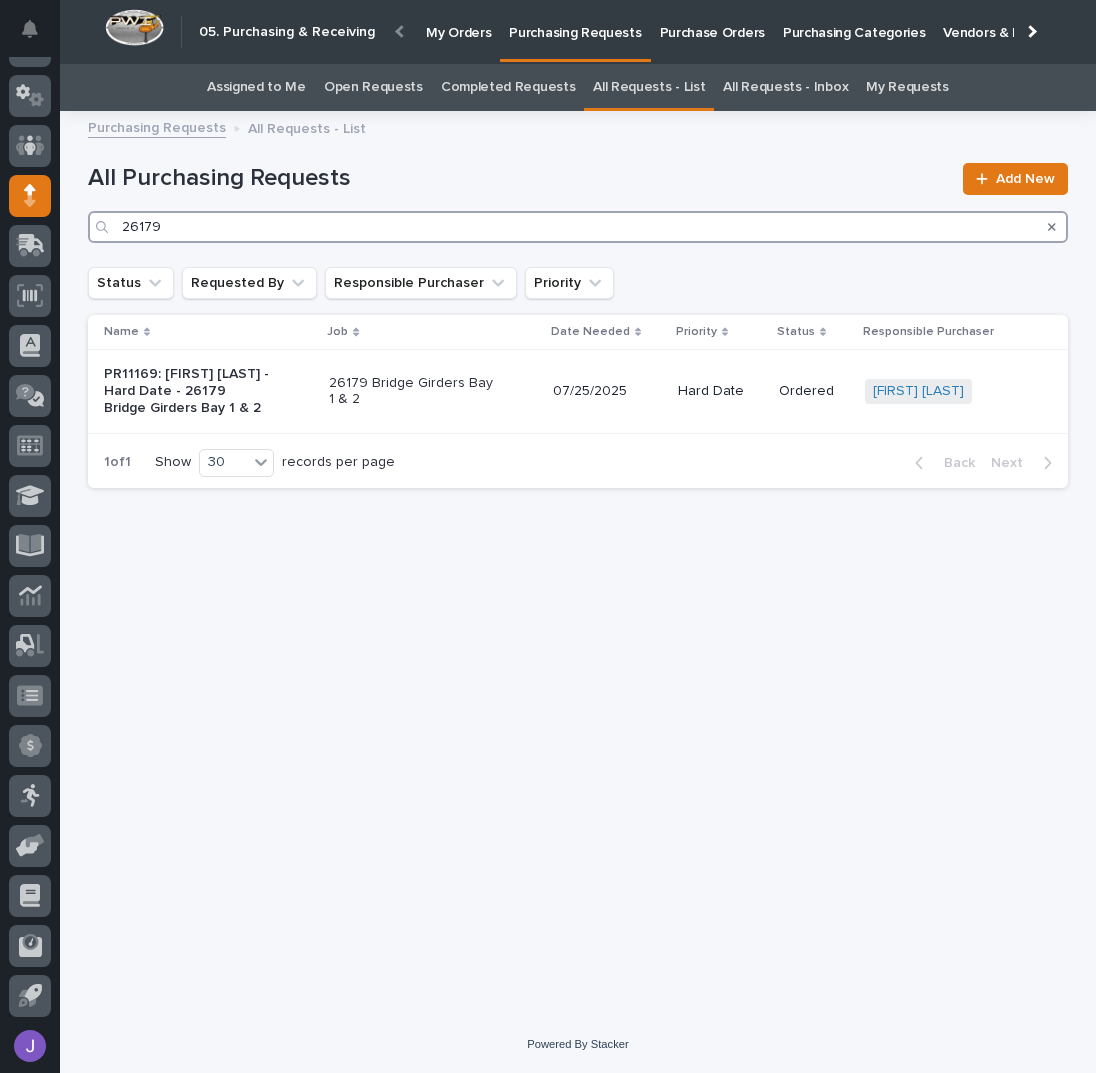 click on "26179" at bounding box center (578, 227) 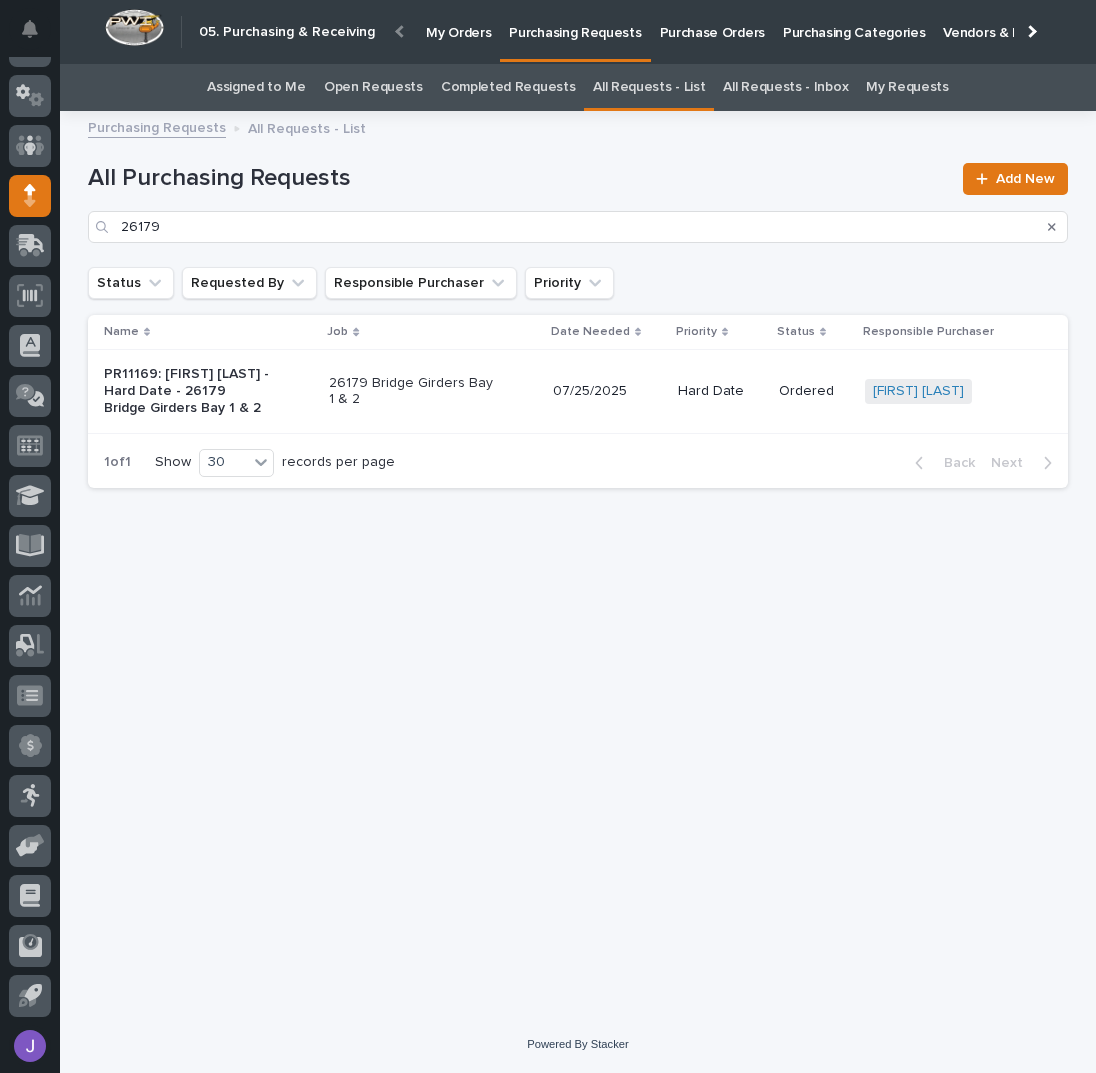 click on "PR11169: [FIRST] [LAST] - Hard Date - 26179 Bridge Girders Bay 1 & 2" at bounding box center (208, 391) 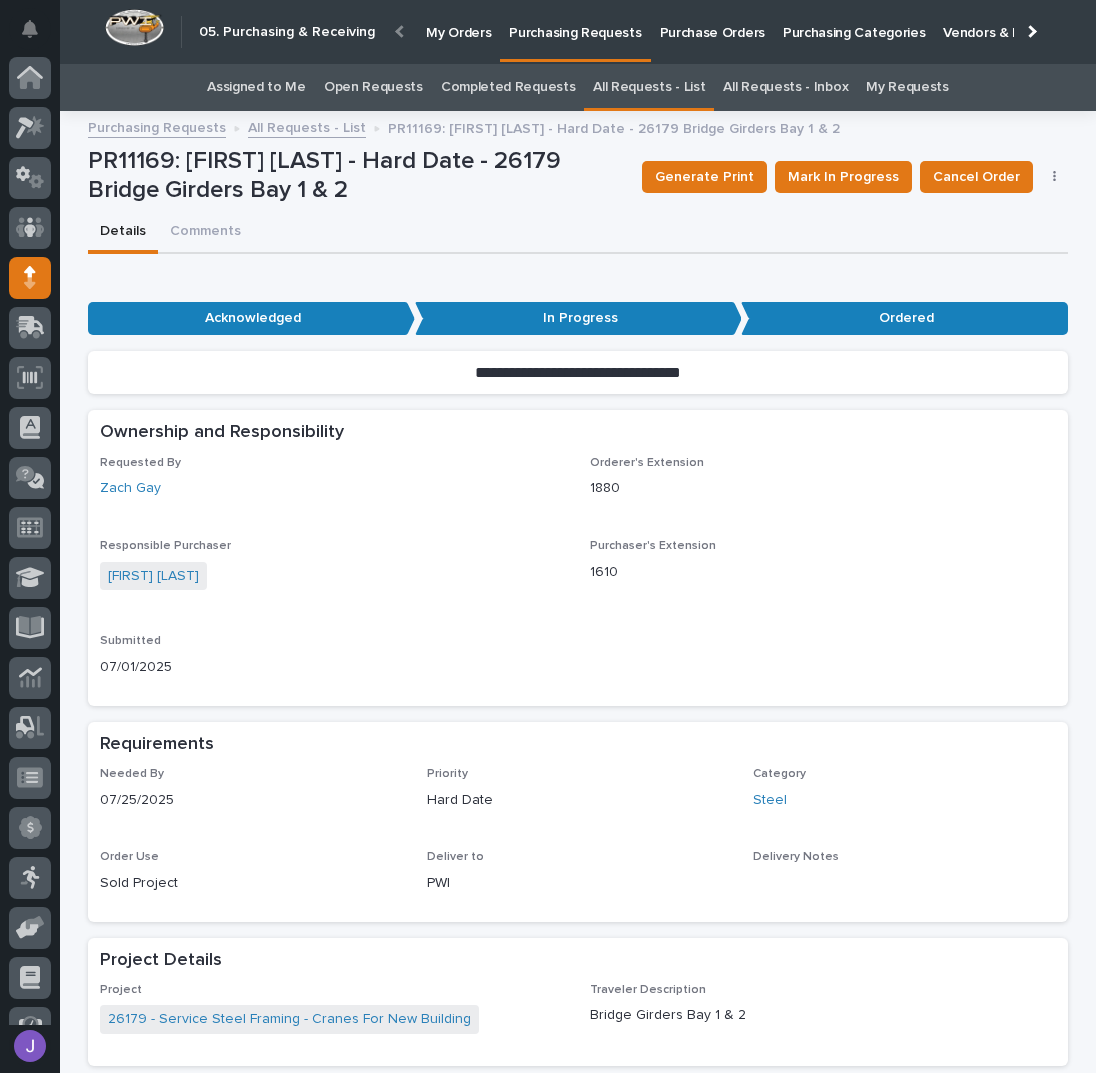 scroll, scrollTop: 56, scrollLeft: 0, axis: vertical 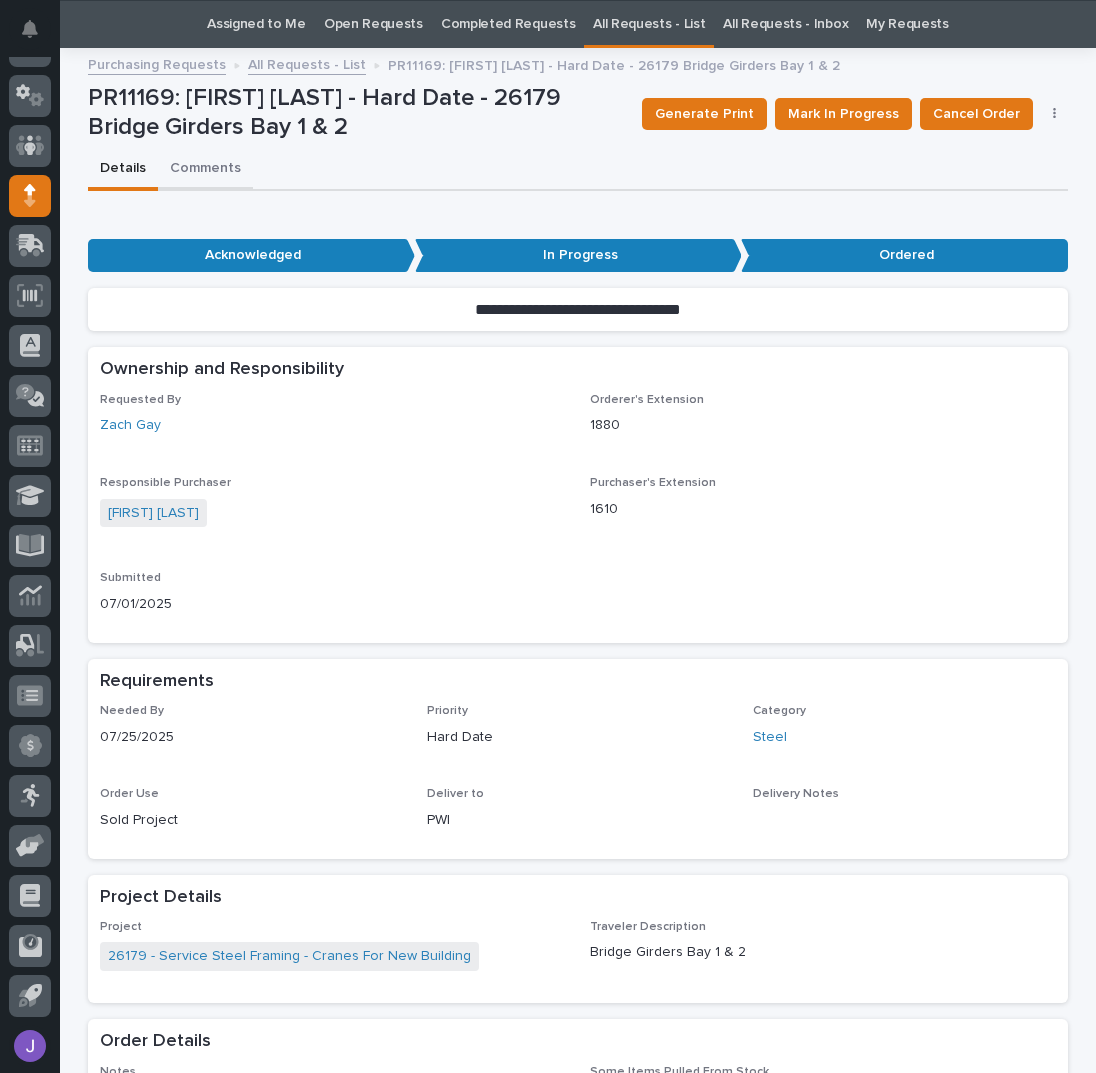 click on "**********" at bounding box center (578, 1043) 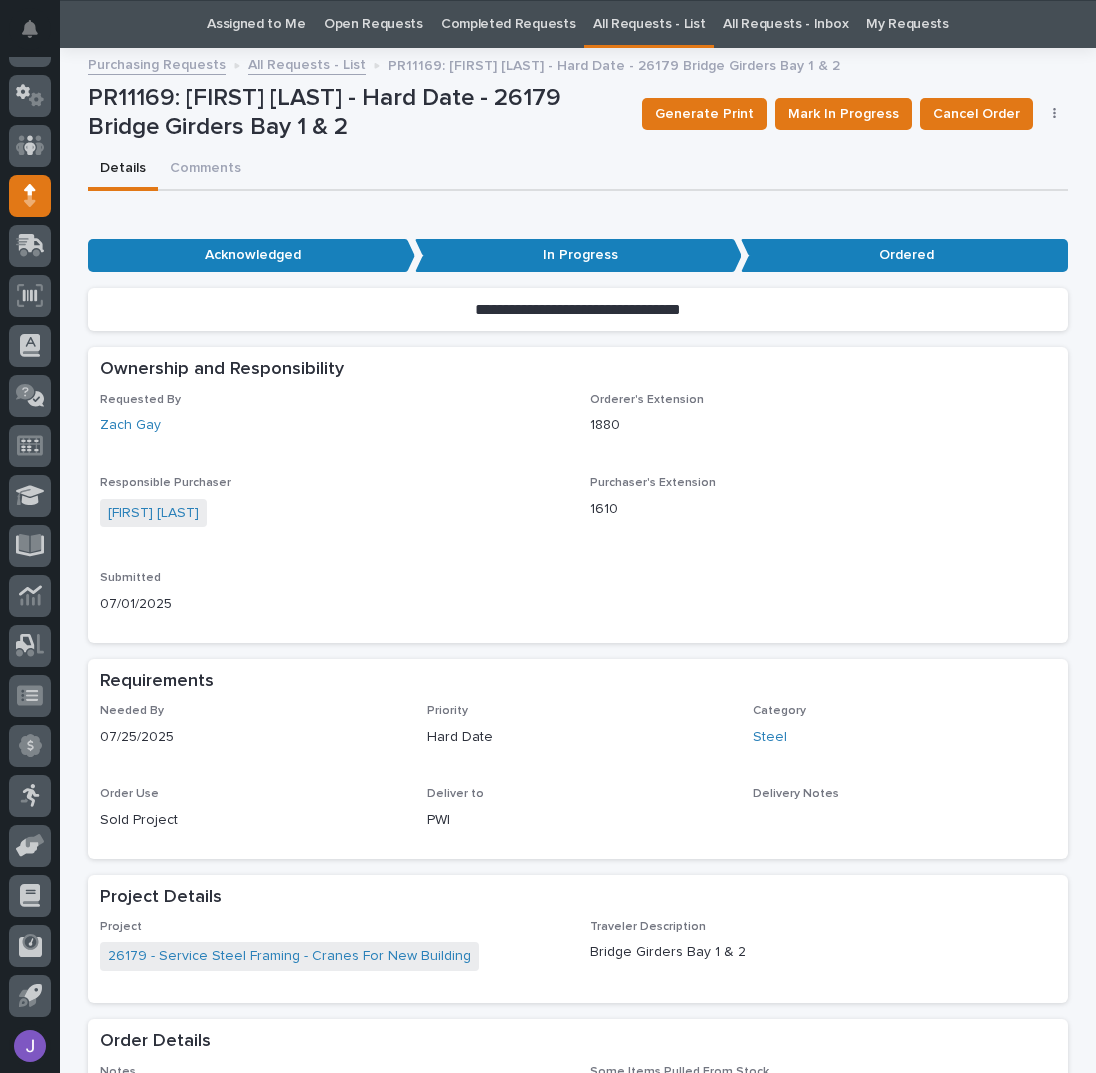 scroll, scrollTop: 0, scrollLeft: 0, axis: both 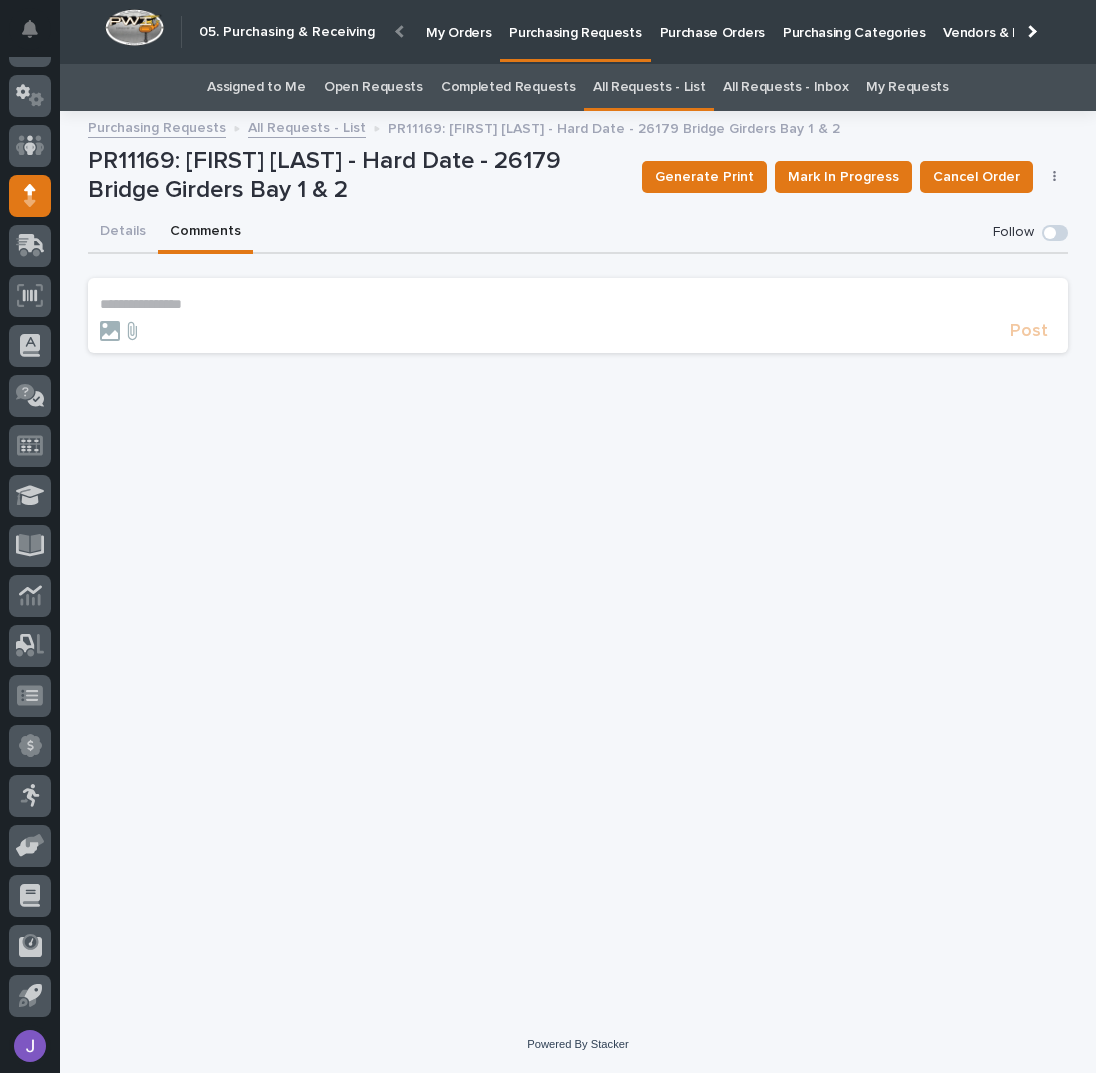 click on "**********" at bounding box center (578, 304) 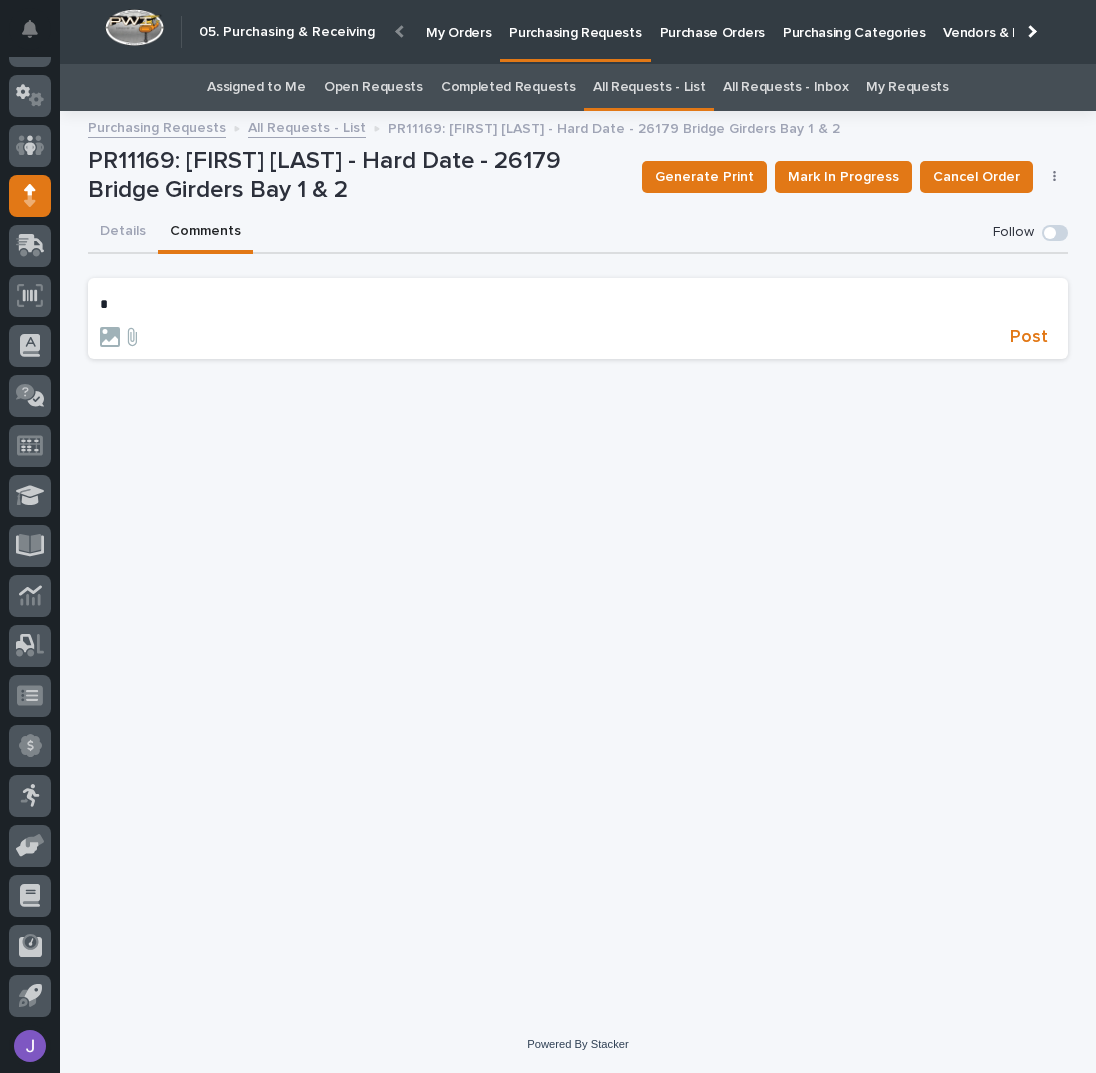 type 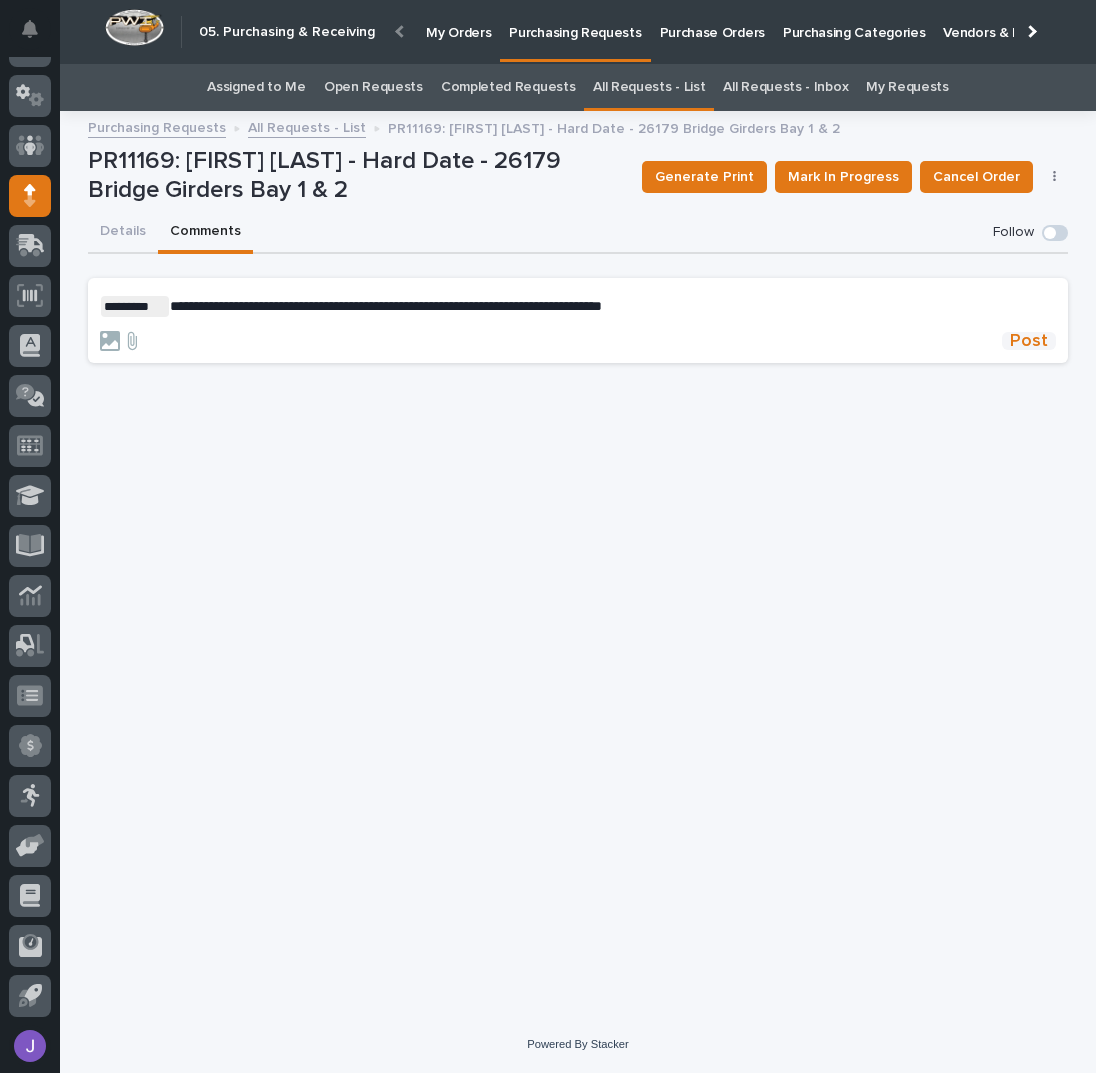 click on "Post" at bounding box center [1029, 341] 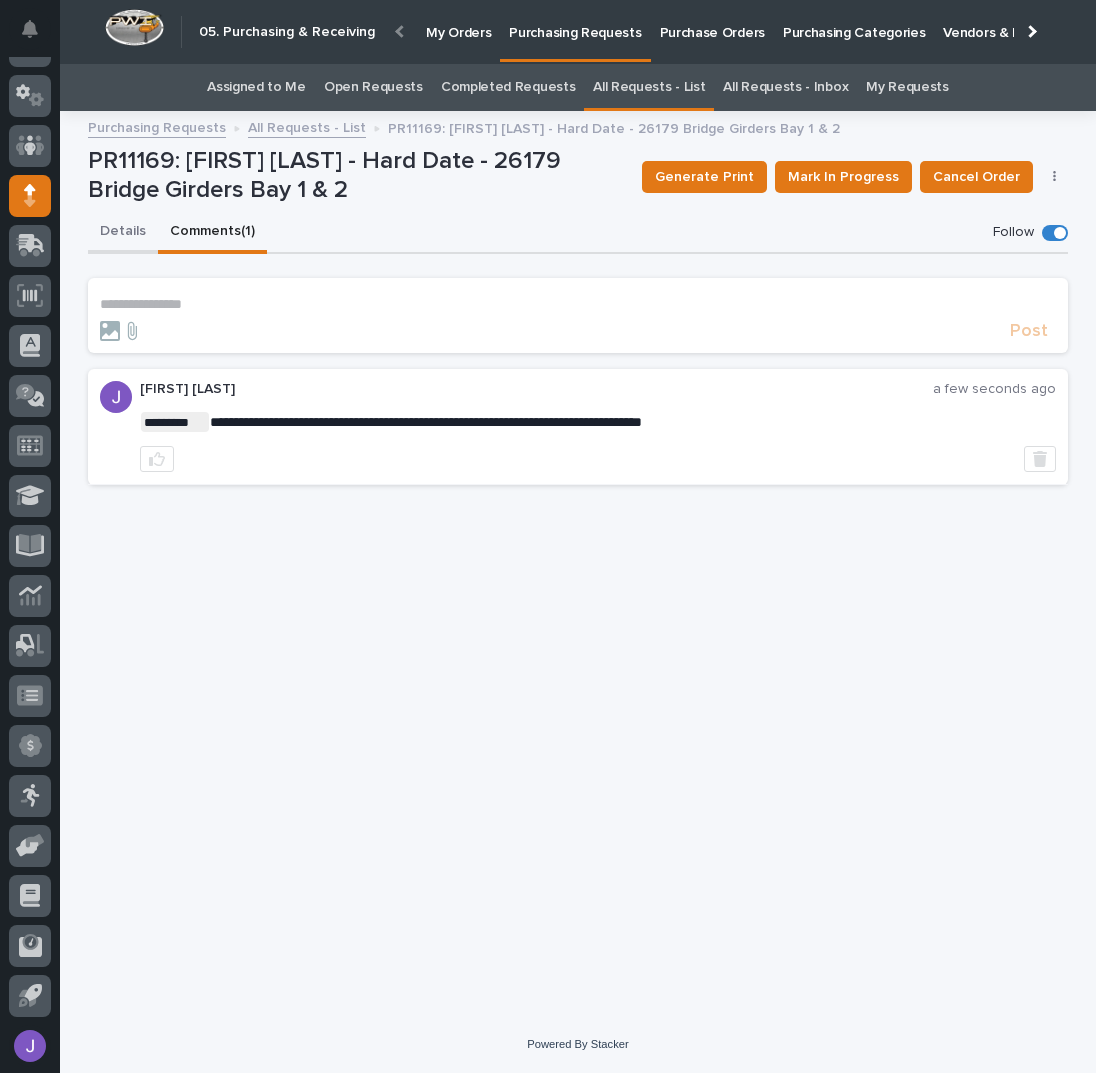 click on "Details" at bounding box center (123, 233) 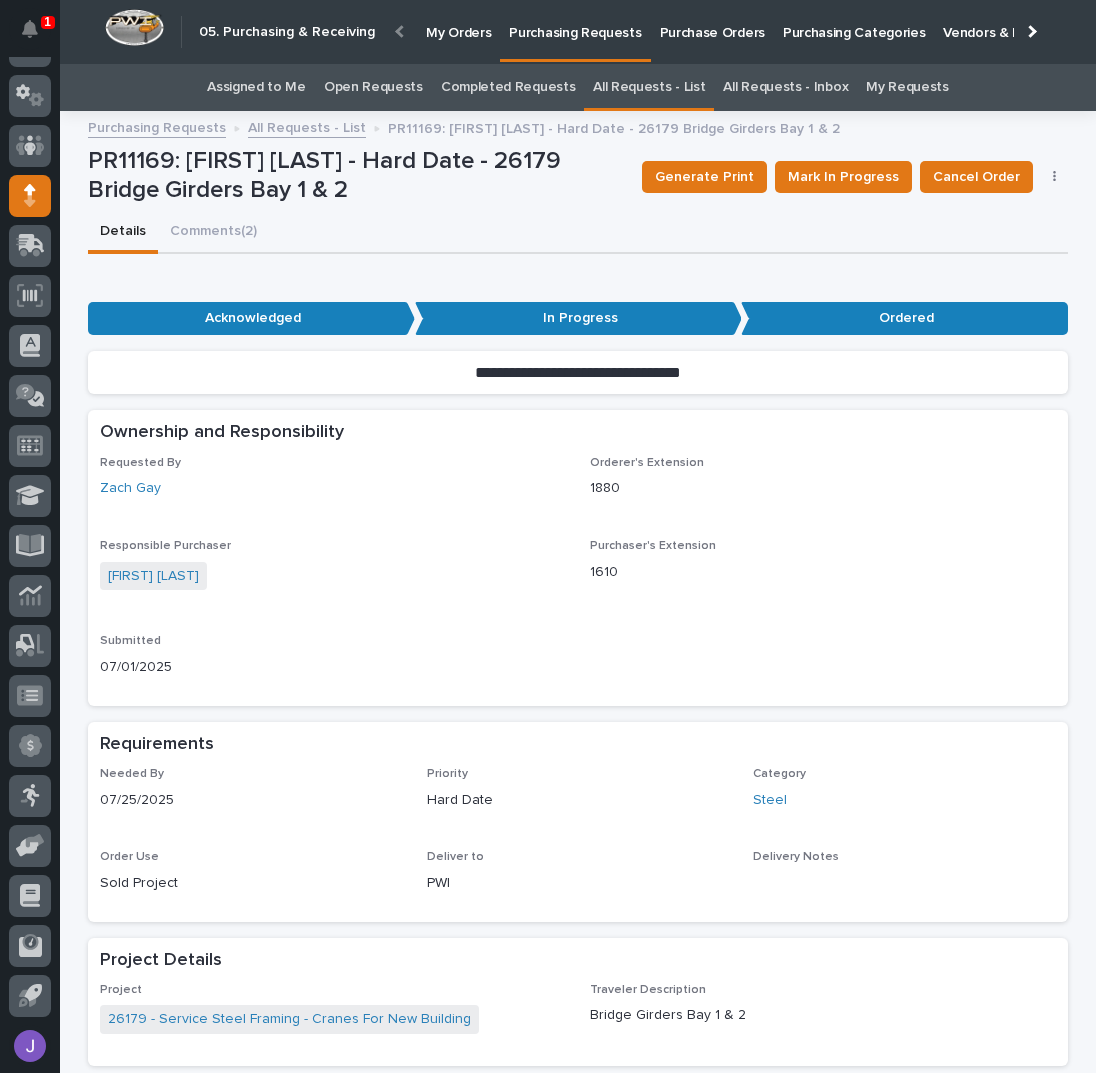 click on "All Requests - List" at bounding box center [649, 87] 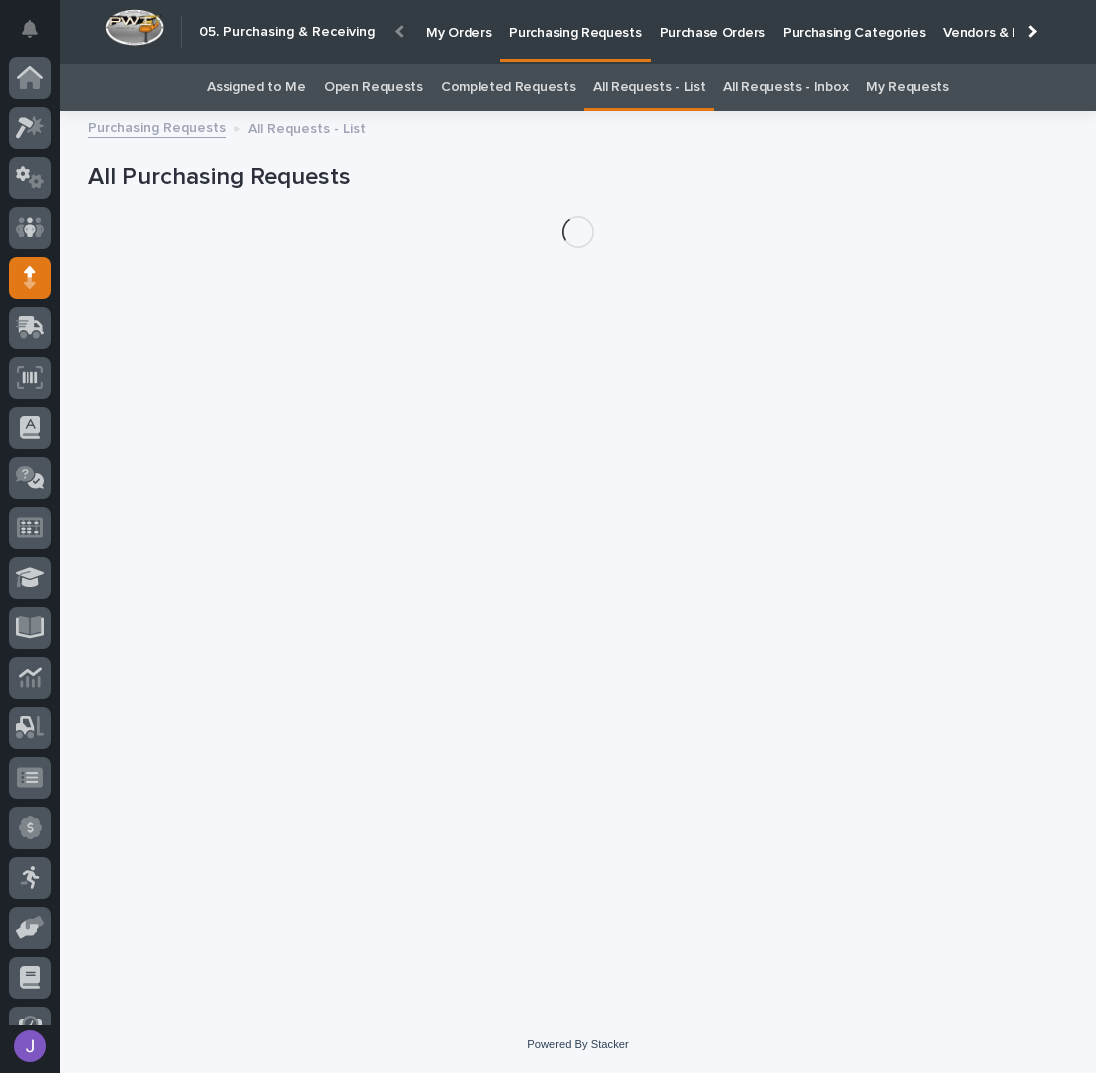 scroll, scrollTop: 82, scrollLeft: 0, axis: vertical 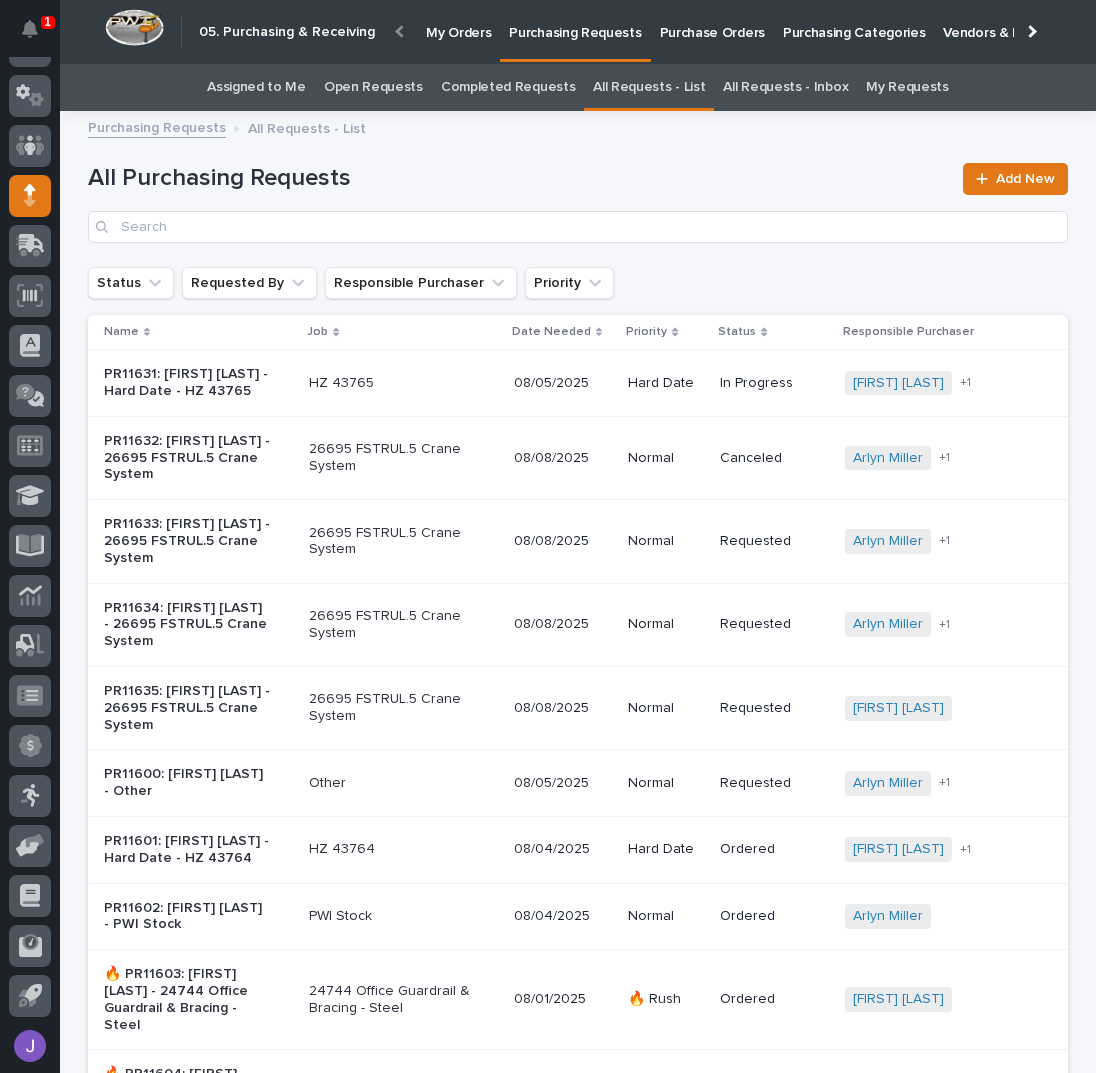 drag, startPoint x: 635, startPoint y: 92, endPoint x: 771, endPoint y: 106, distance: 136.71869 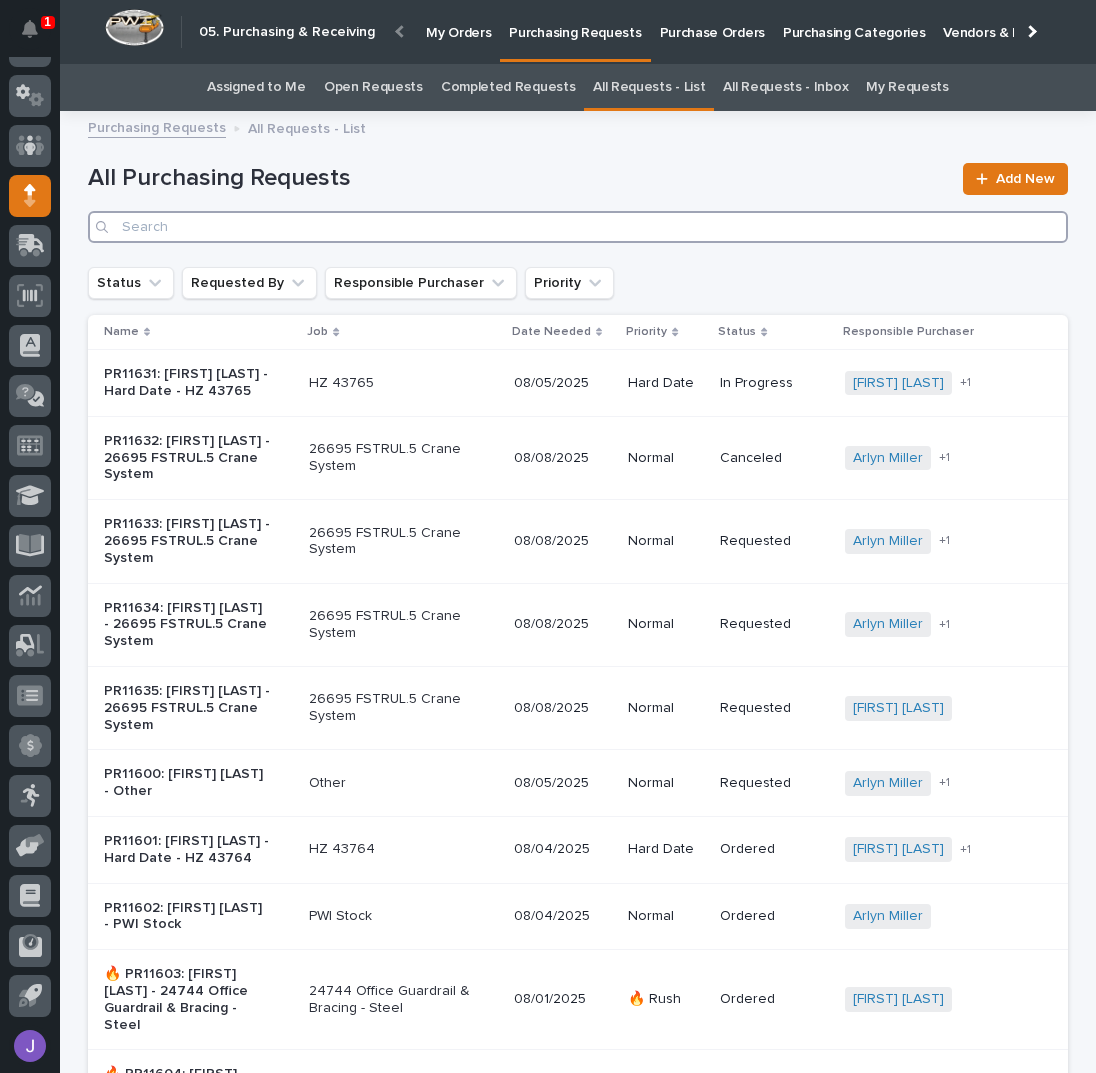 click at bounding box center [578, 227] 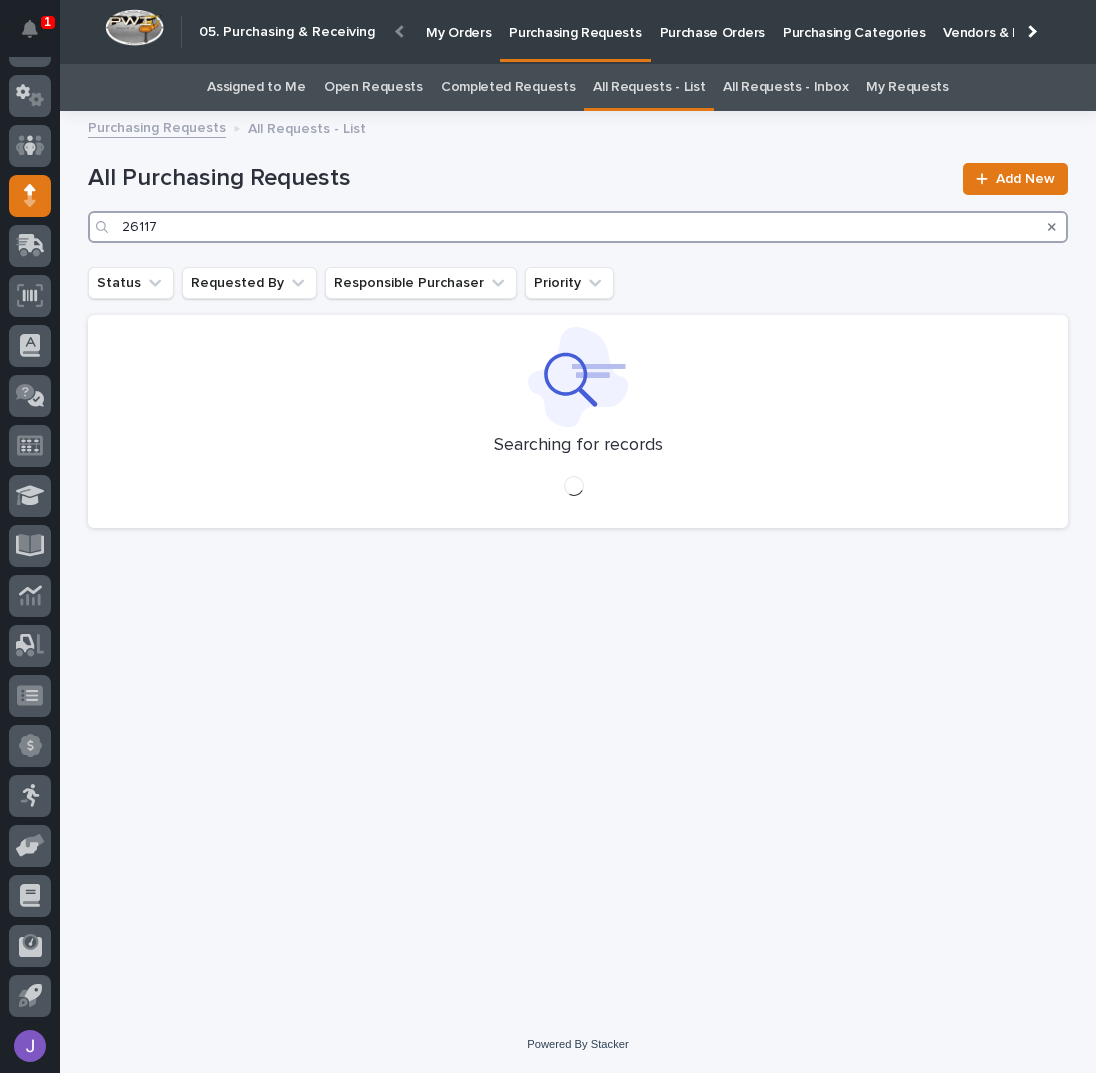 type on "26117" 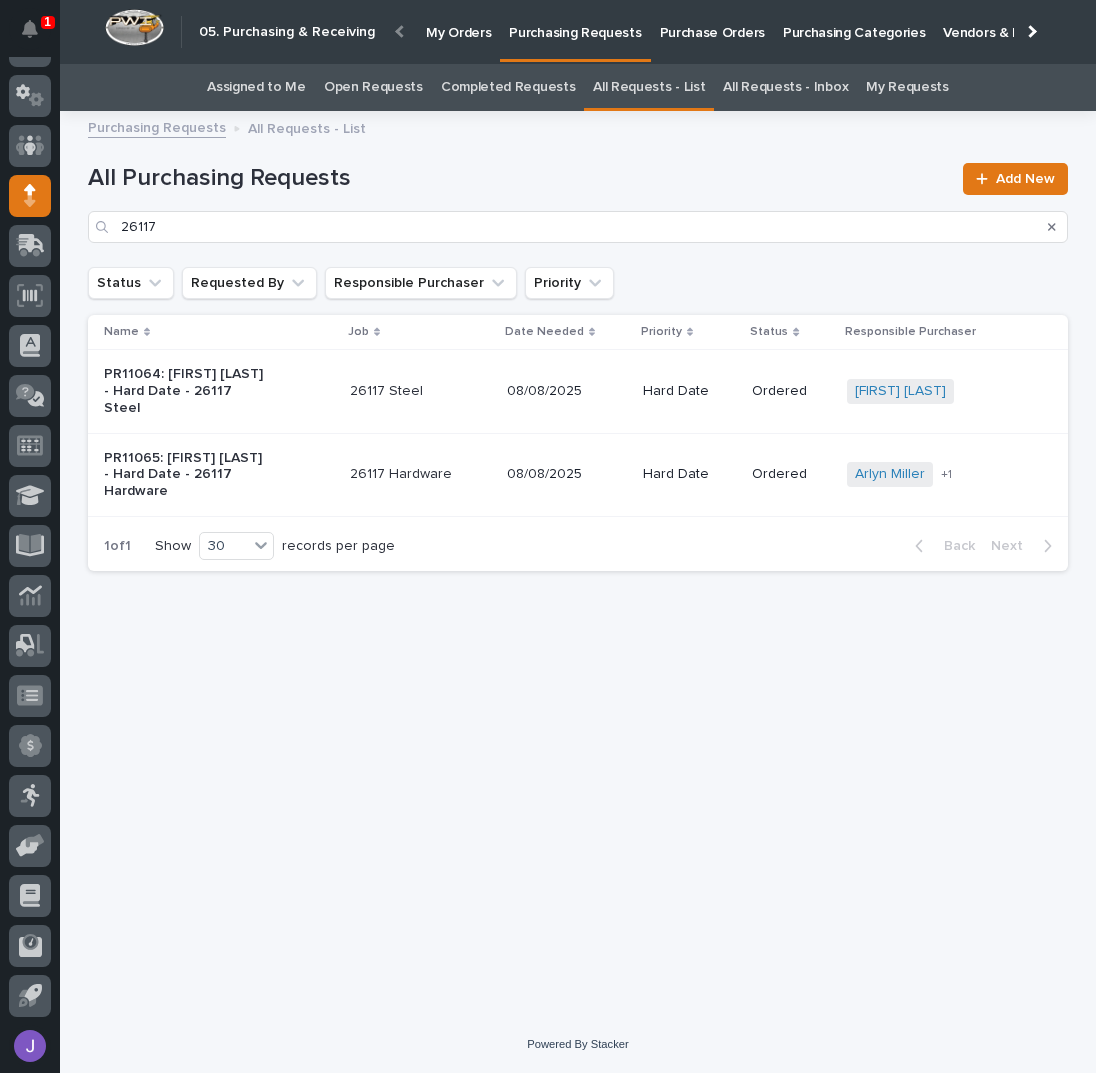 click on "PR11064: [FIRST] [LAST] - Hard Date - 26117 Steel" at bounding box center [219, 391] 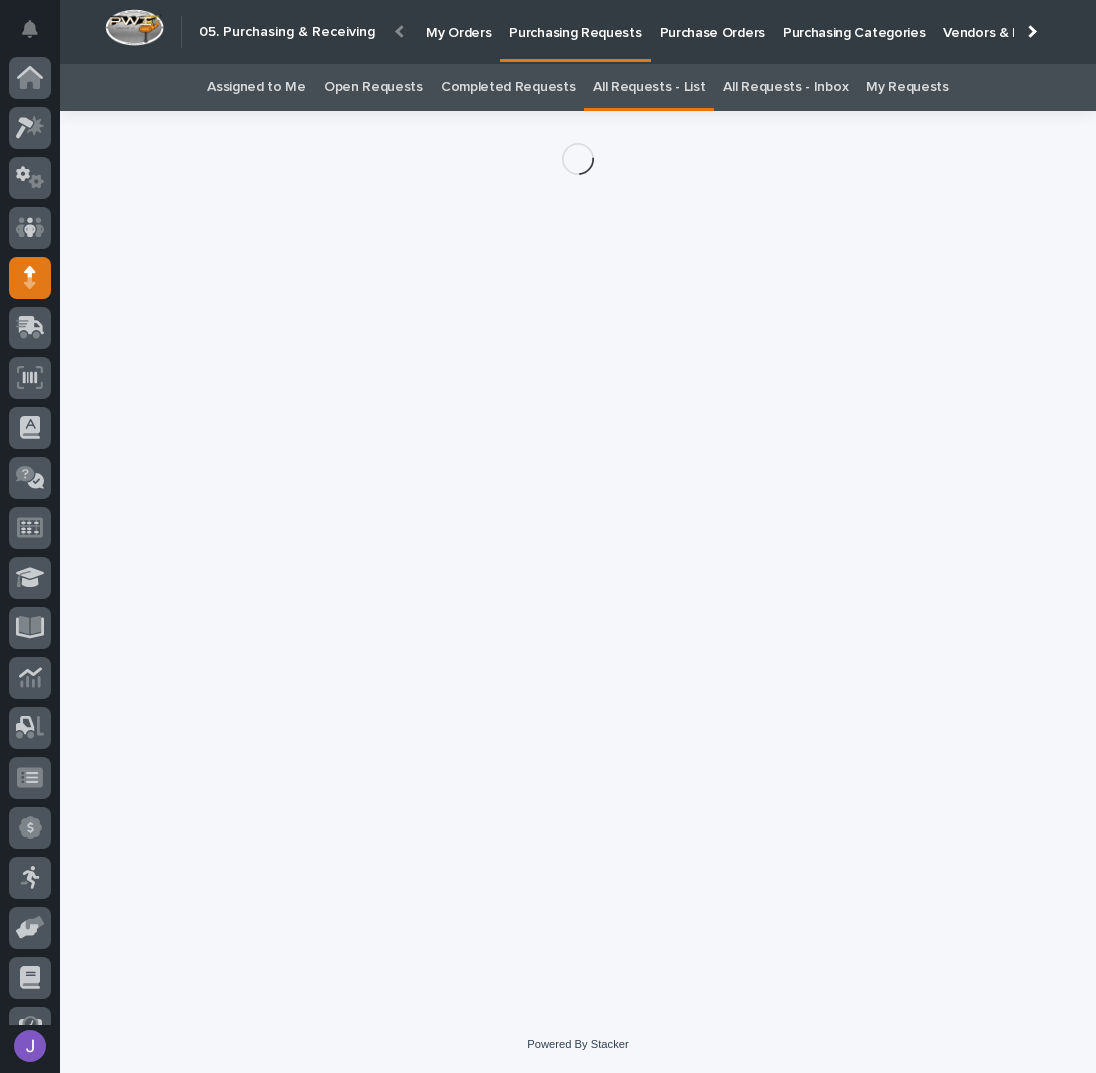 scroll, scrollTop: 82, scrollLeft: 0, axis: vertical 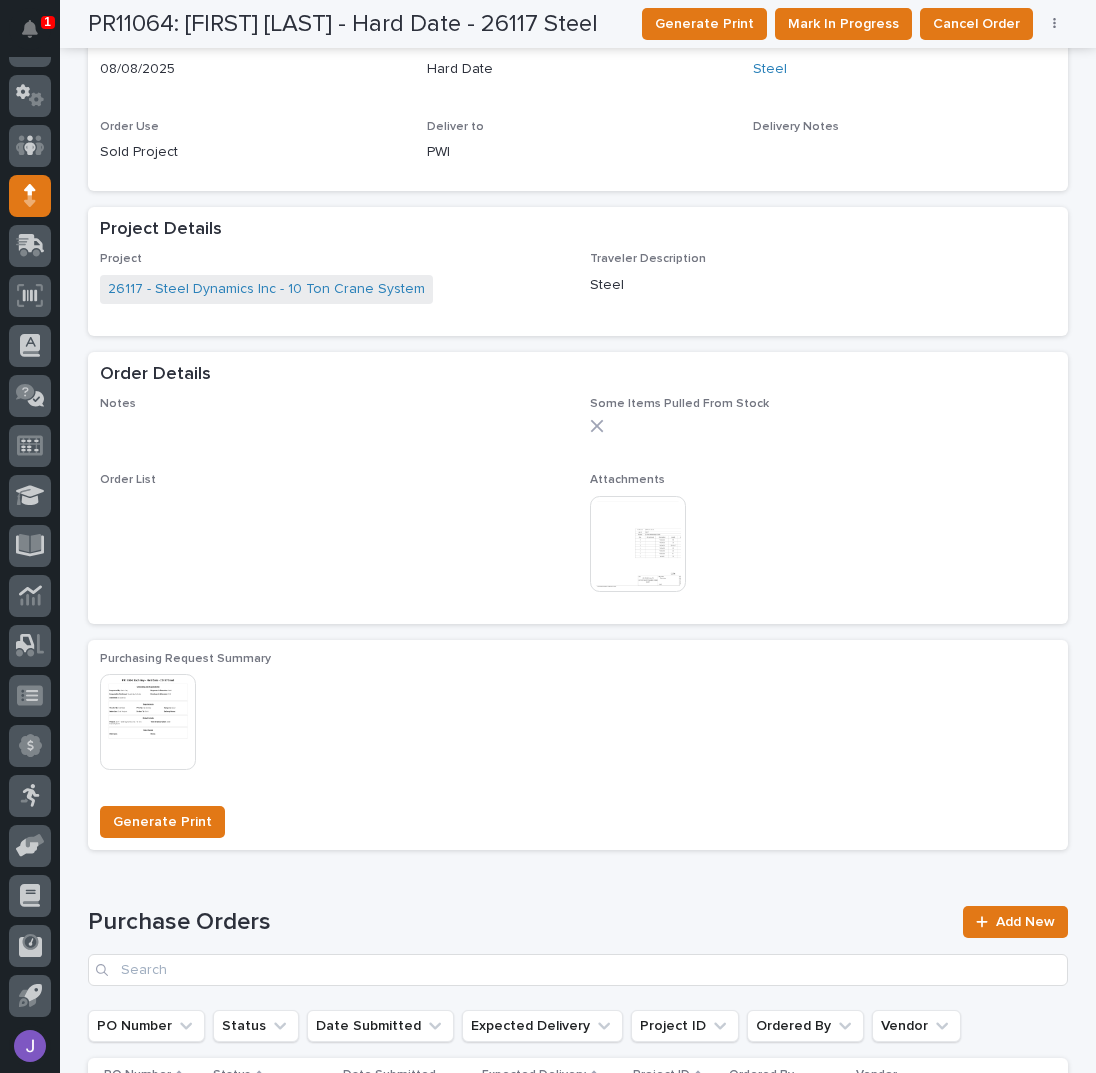 click at bounding box center [638, 544] 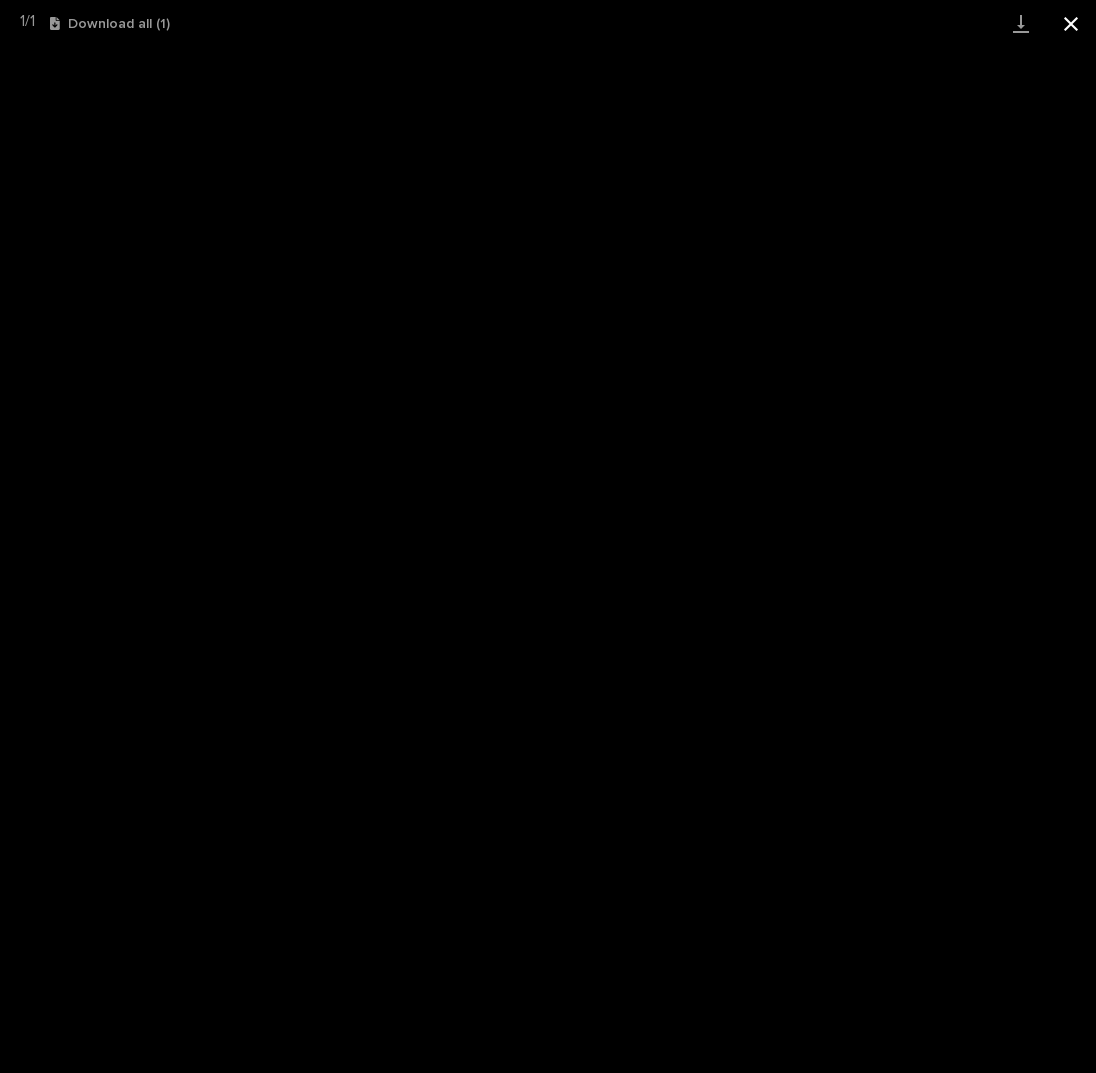 click at bounding box center (1071, 23) 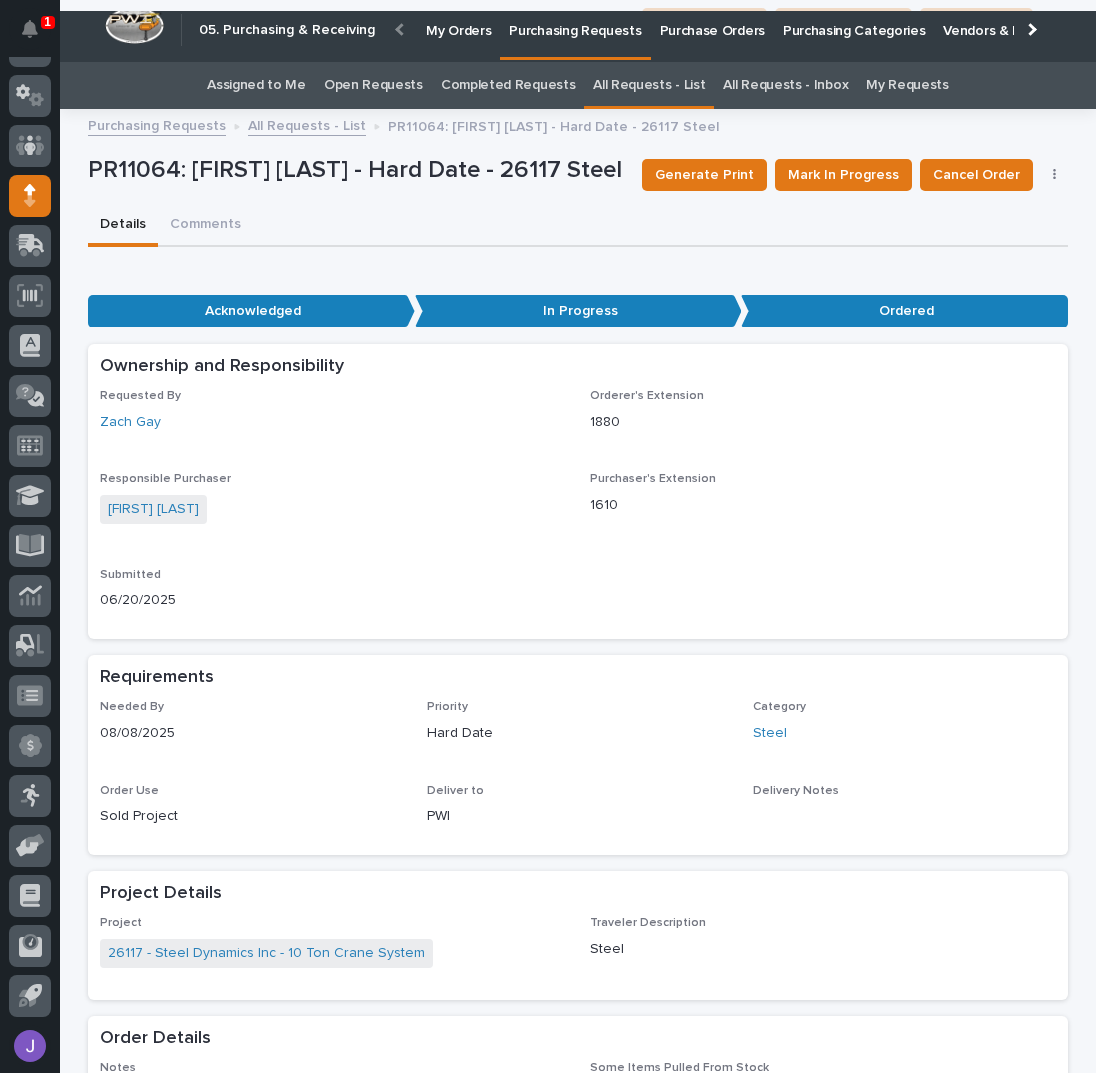 scroll, scrollTop: 0, scrollLeft: 0, axis: both 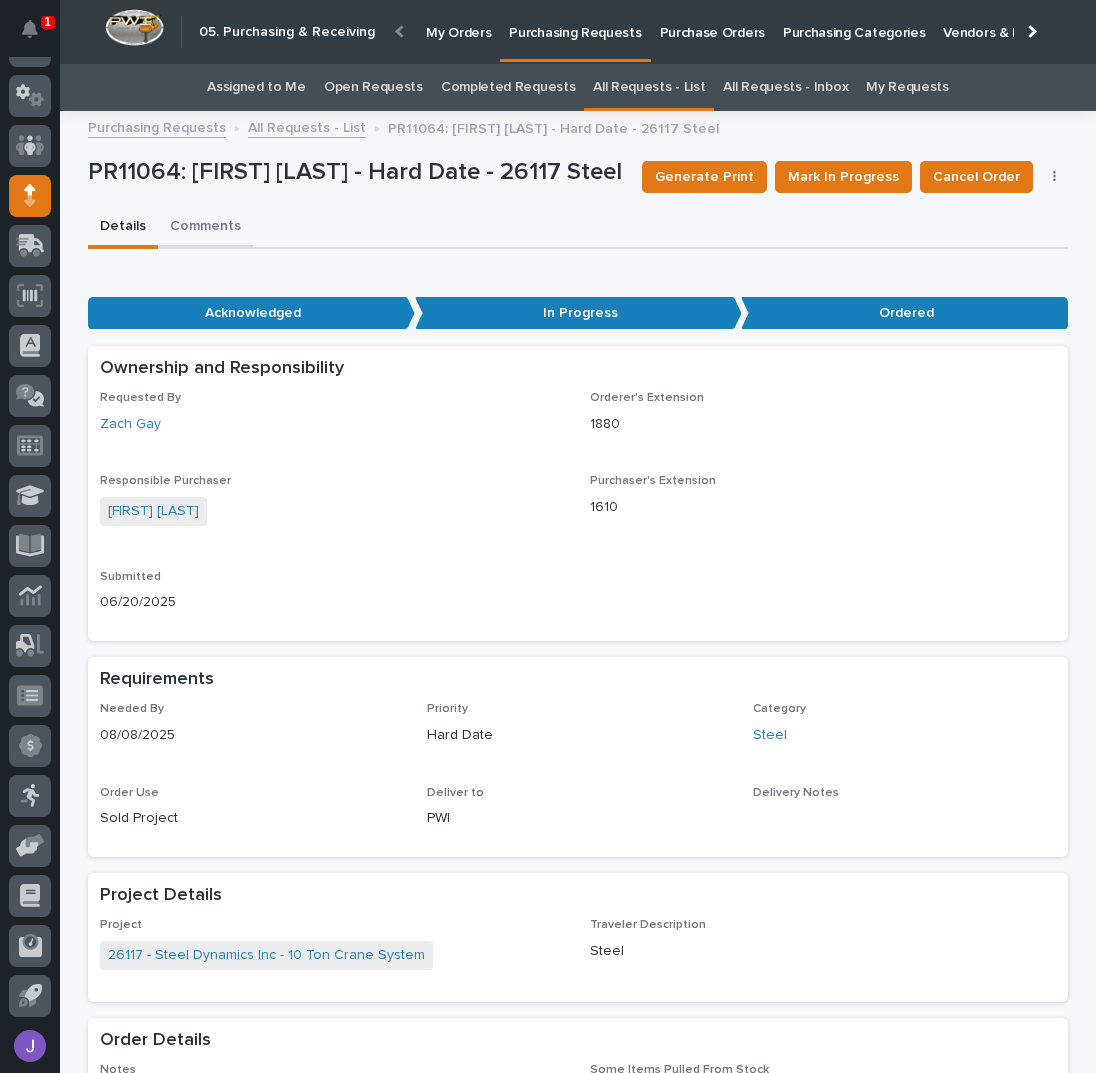 click on "Comments" at bounding box center [205, 228] 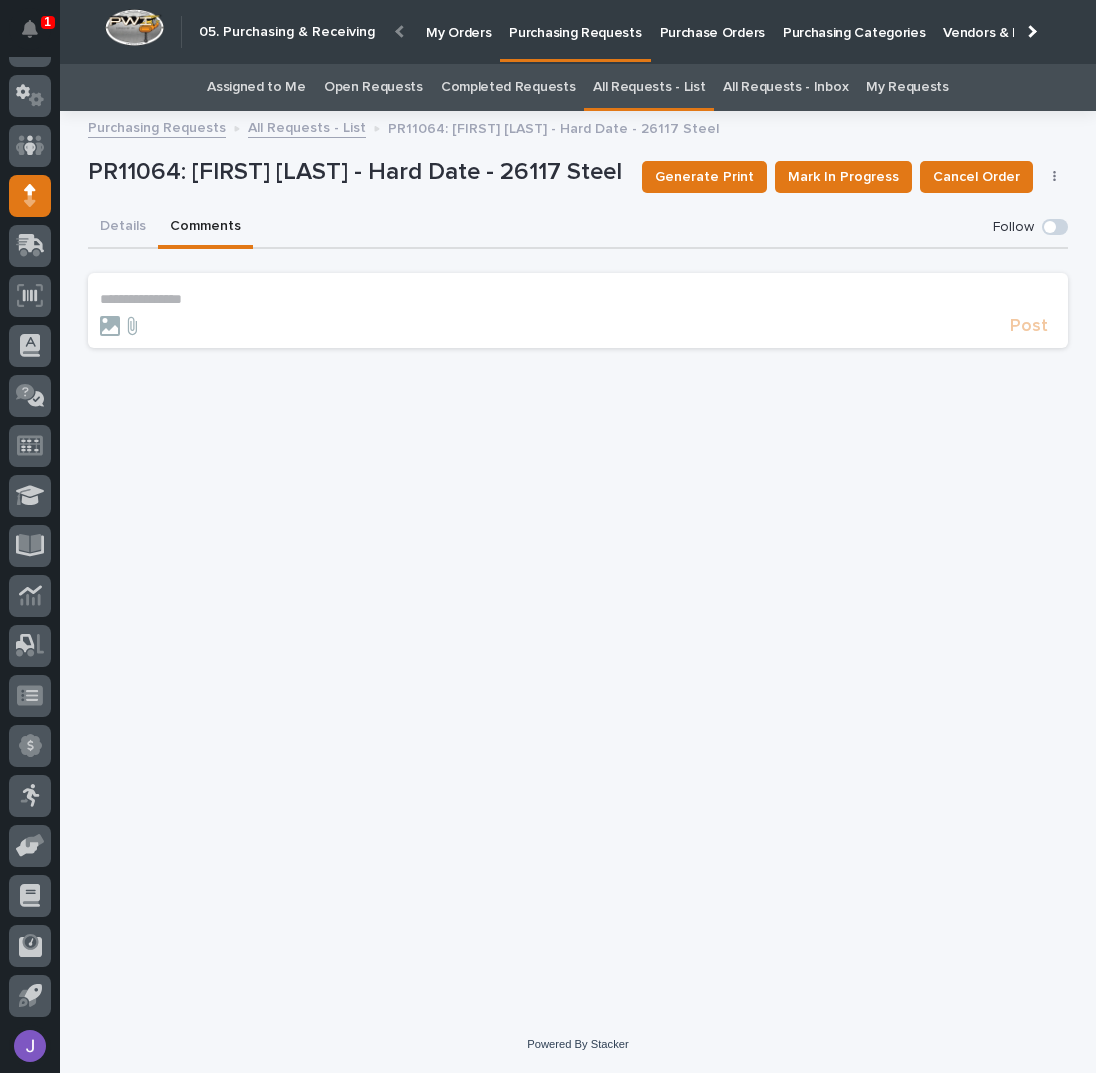 click on "**********" at bounding box center [578, 299] 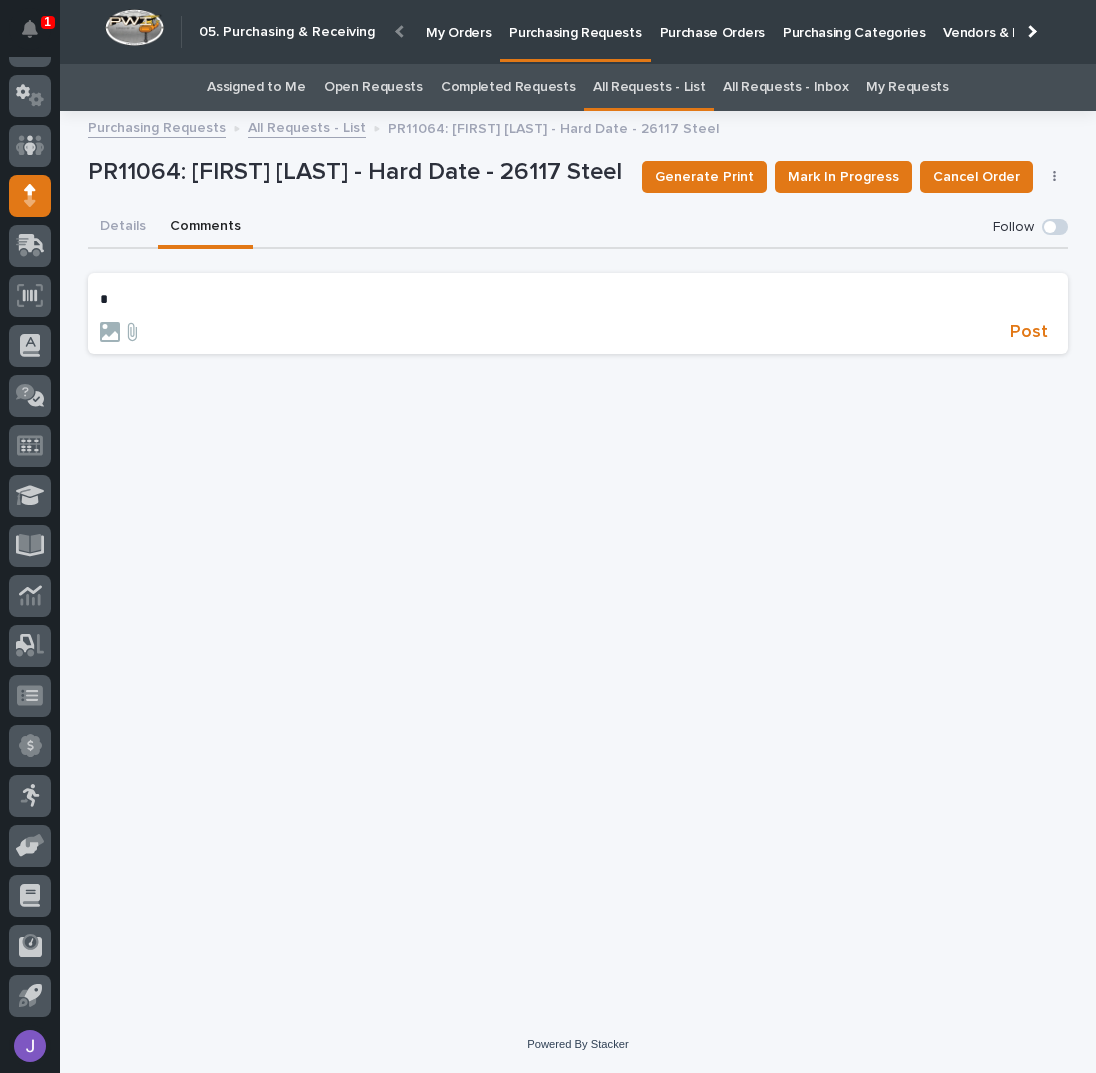 type 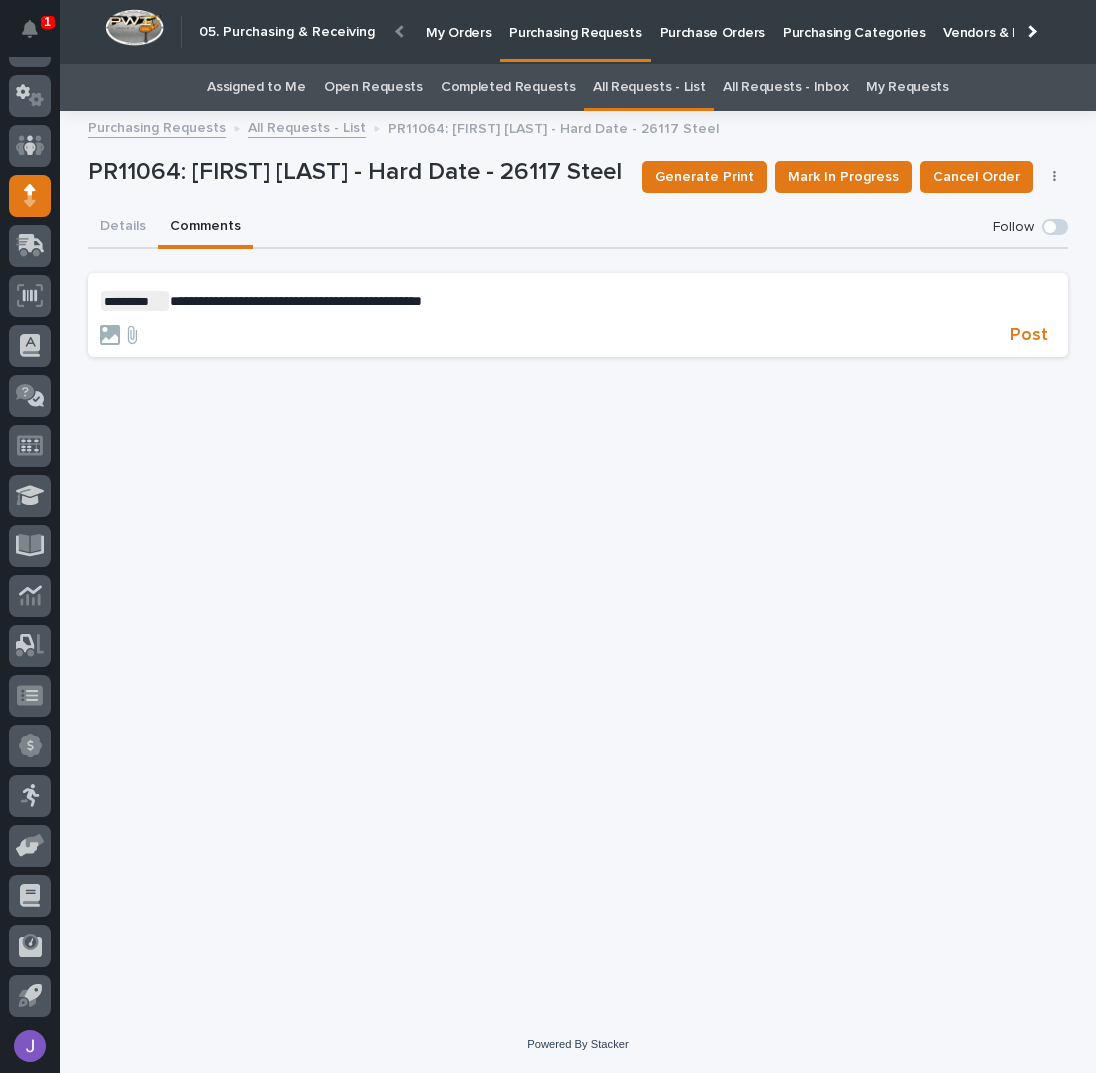 click on "**********" at bounding box center (296, 301) 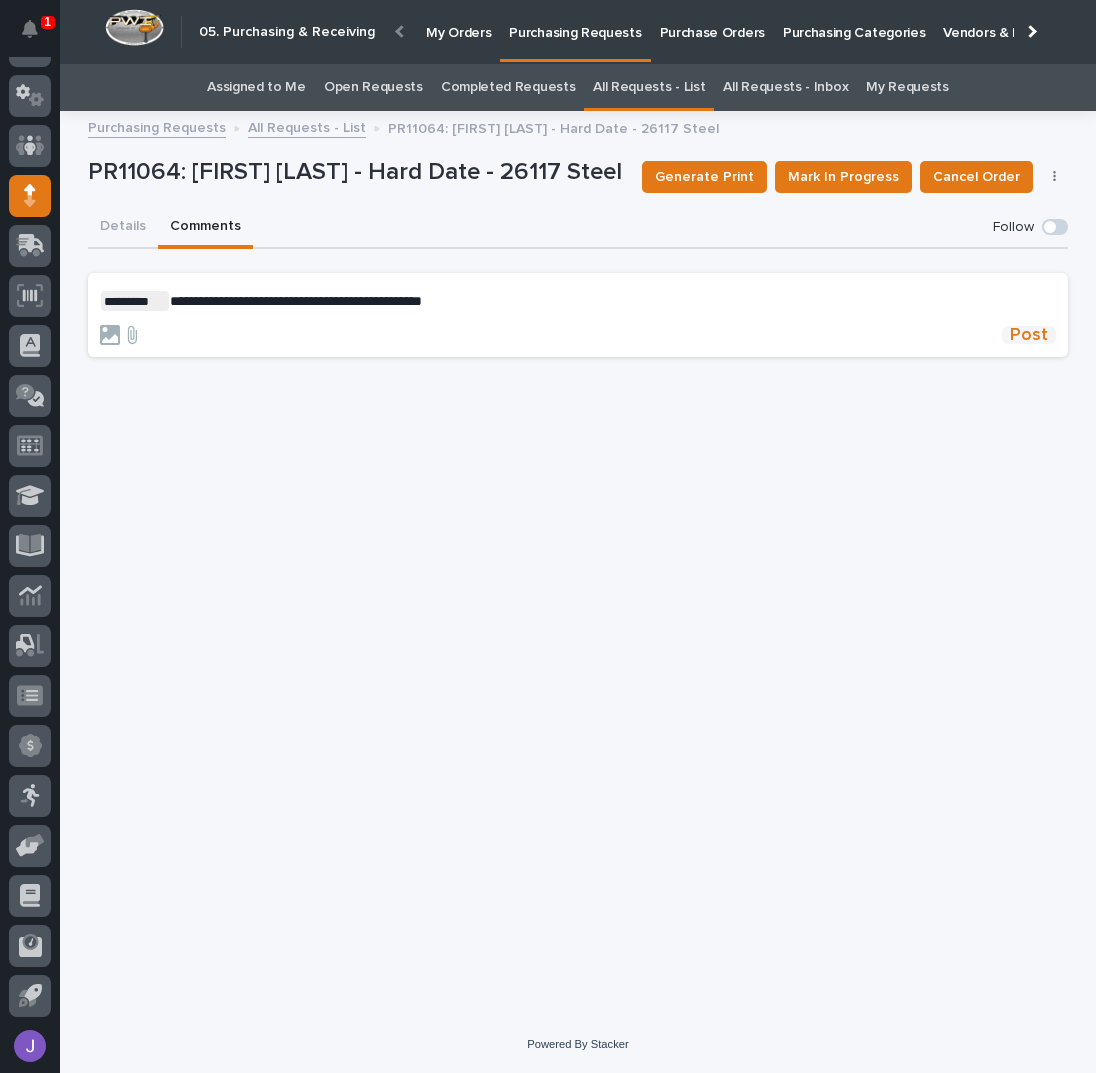 click on "Post" at bounding box center (1029, 335) 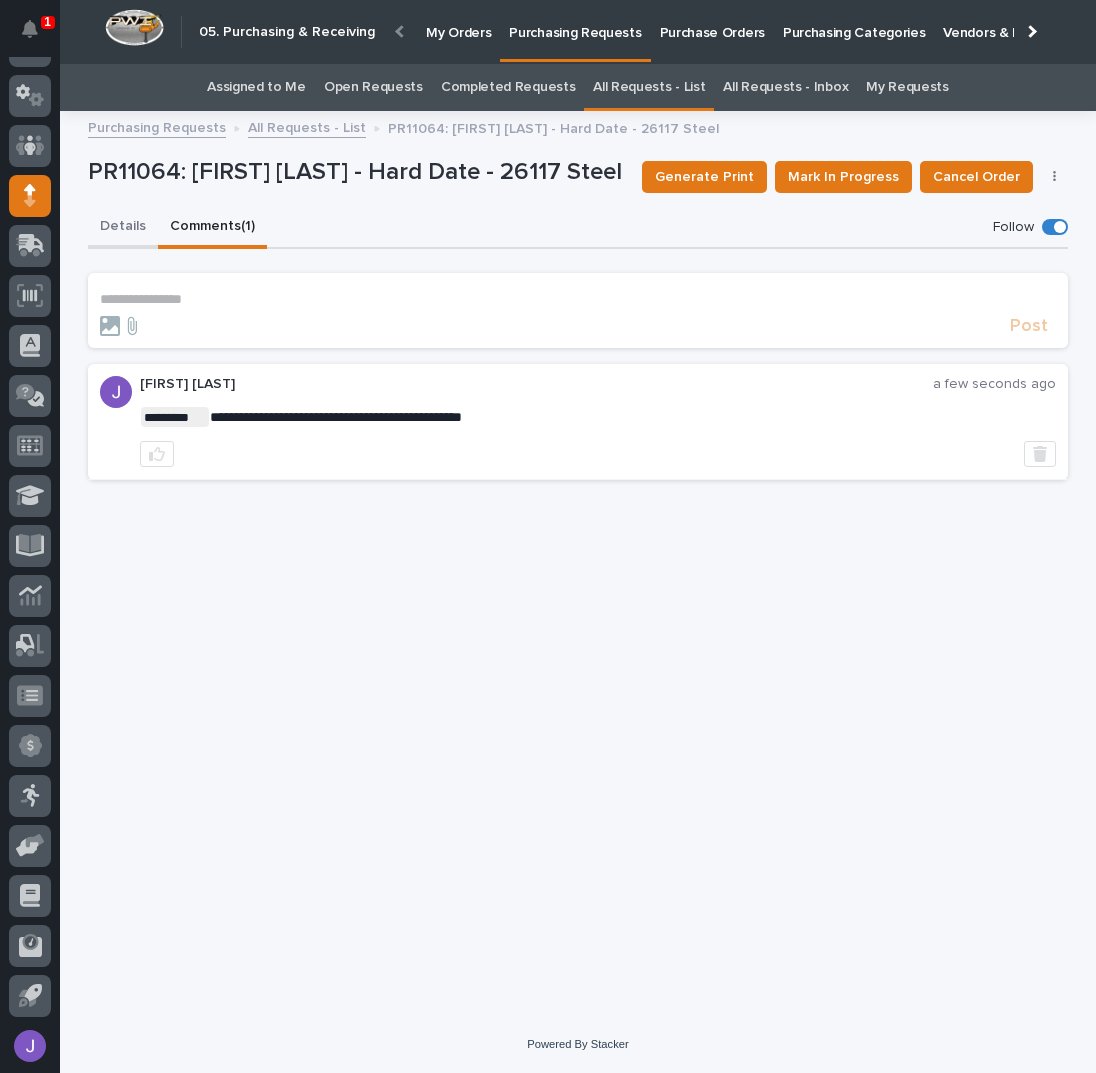 click on "Details" at bounding box center [123, 228] 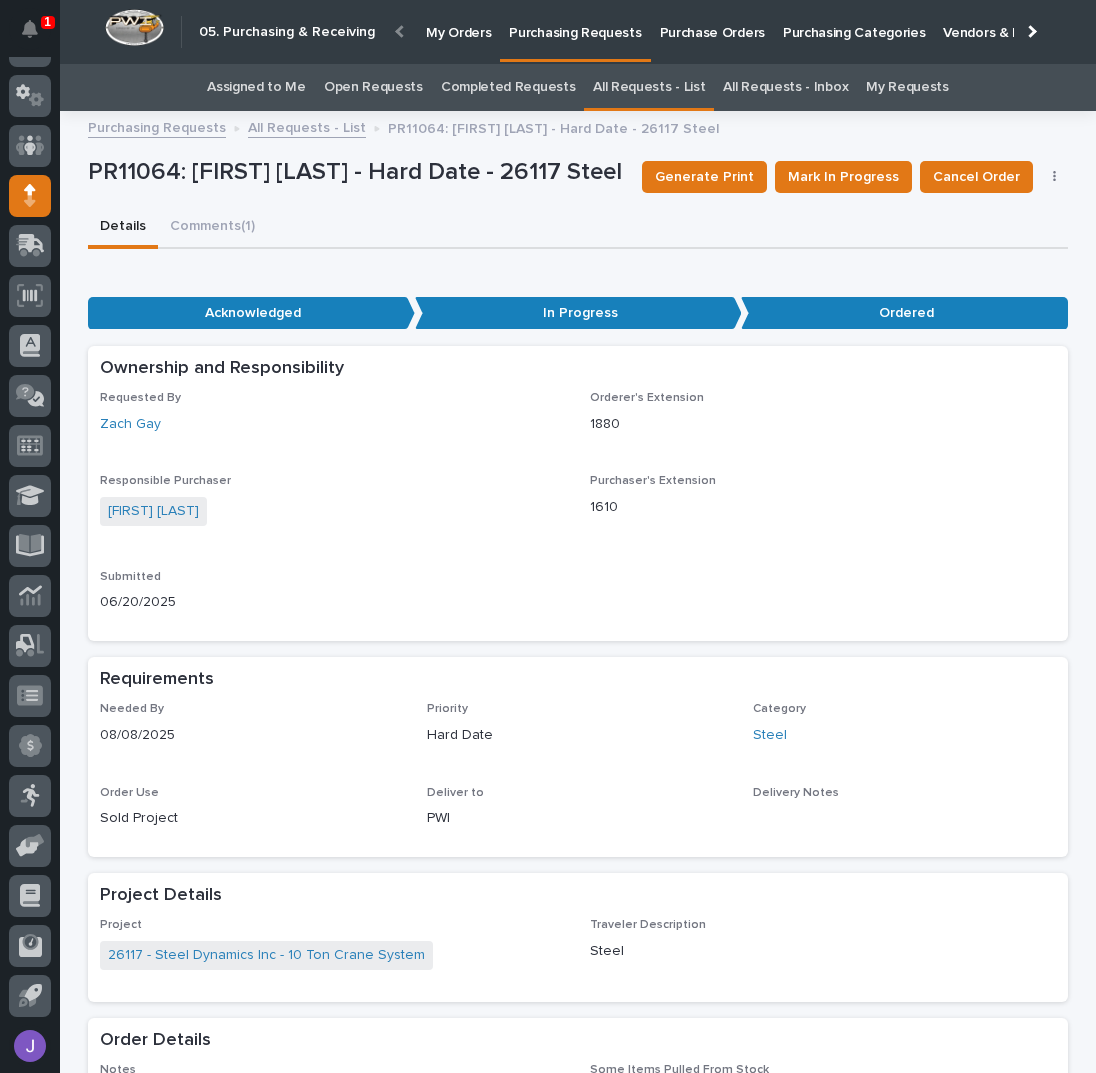click on "Details Comments  (1)" at bounding box center [578, 228] 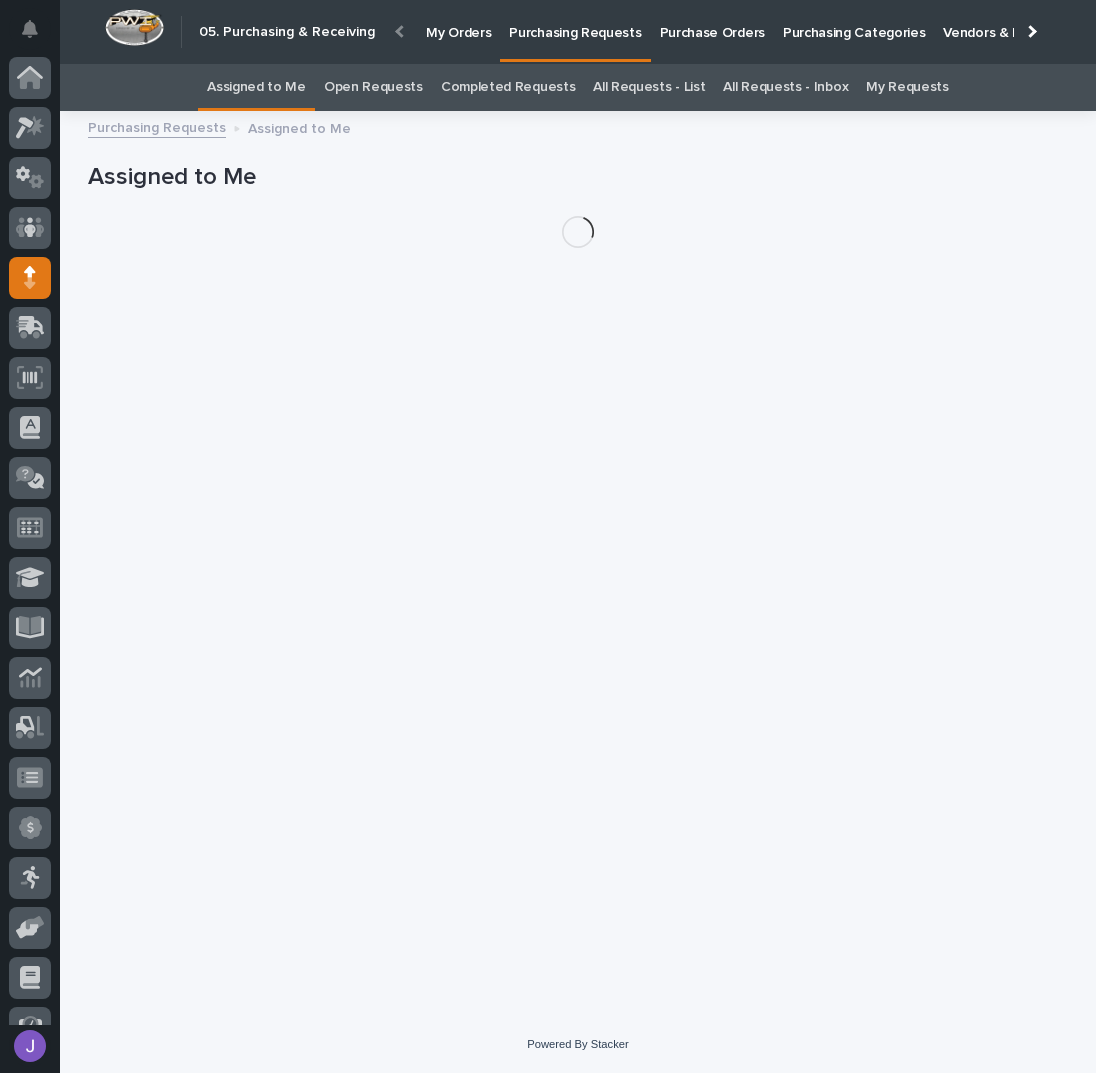 scroll, scrollTop: 82, scrollLeft: 0, axis: vertical 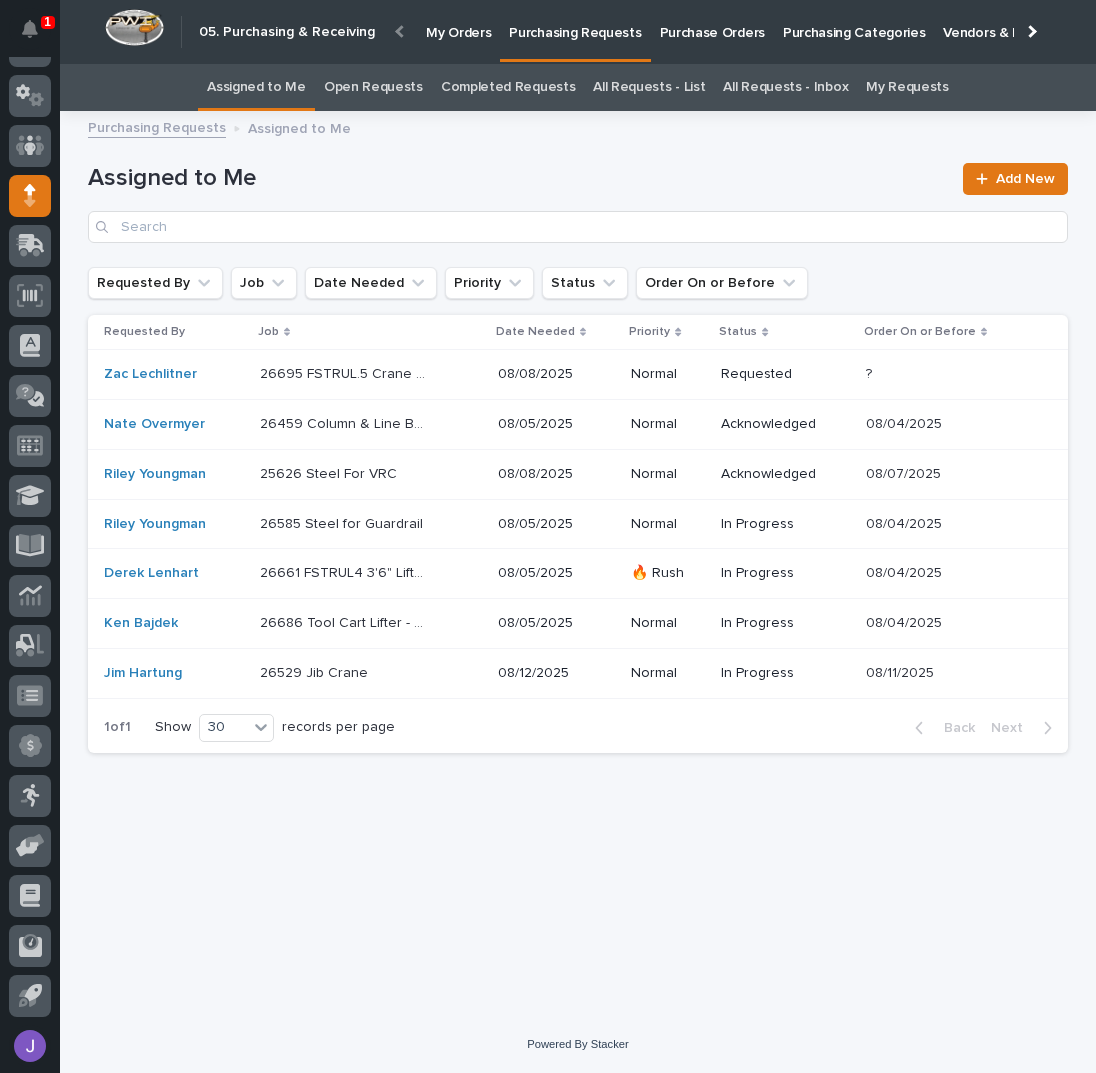 click on "Assigned to Me" at bounding box center [519, 178] 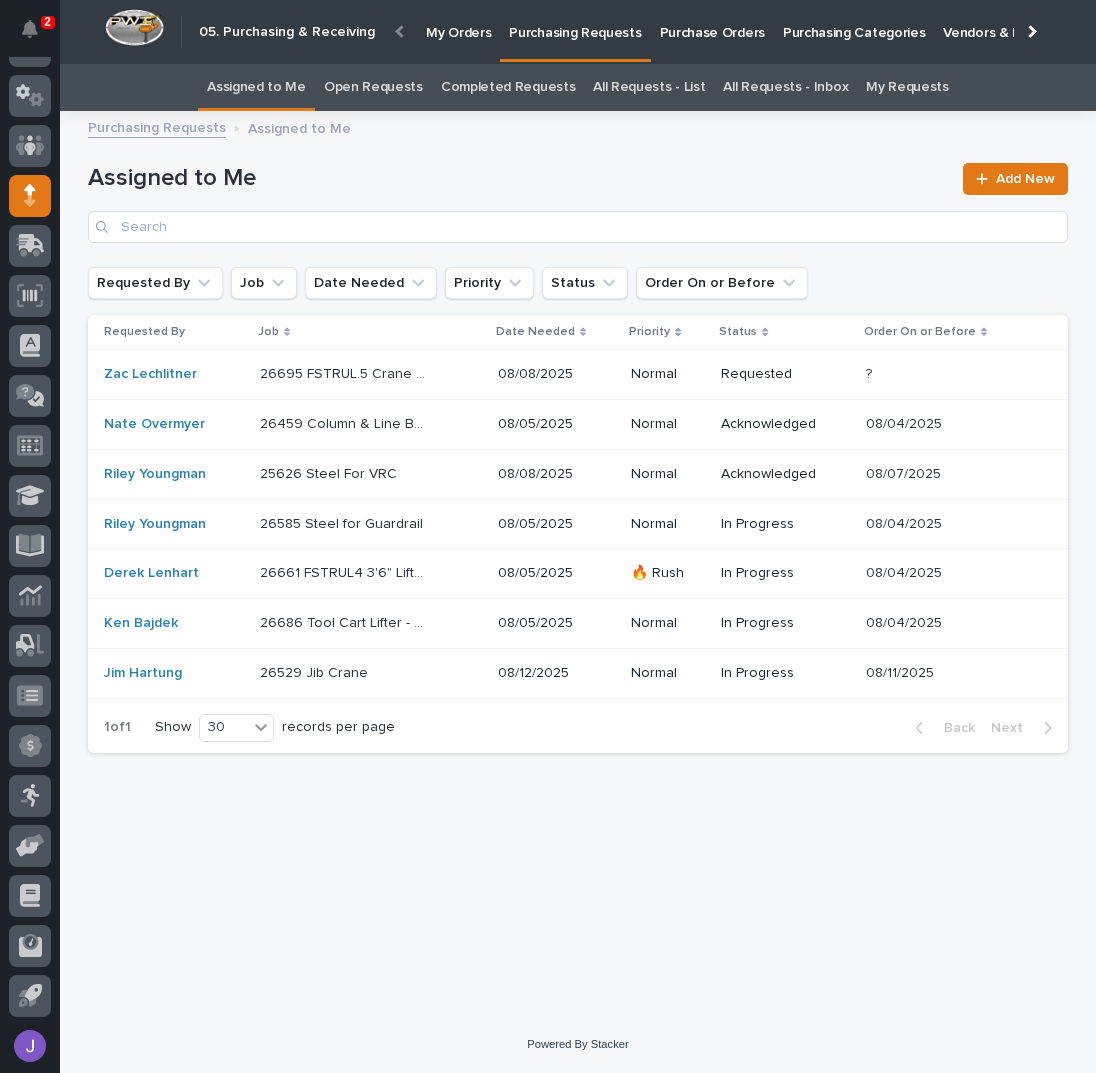 click on "26695 FSTRUL.5 Crane System 26695 FSTRUL.5 Crane System" at bounding box center [371, 374] 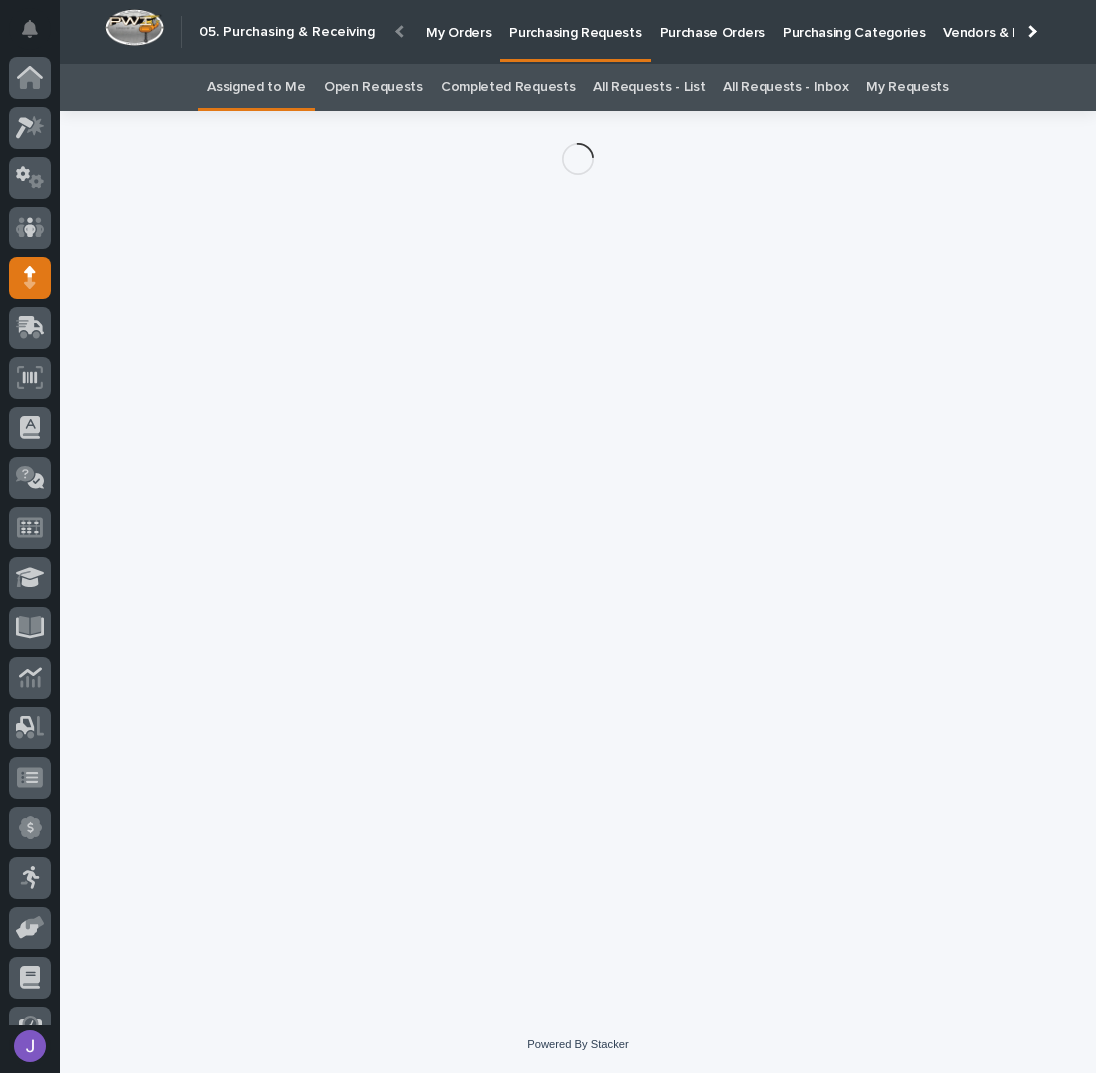 scroll, scrollTop: 82, scrollLeft: 0, axis: vertical 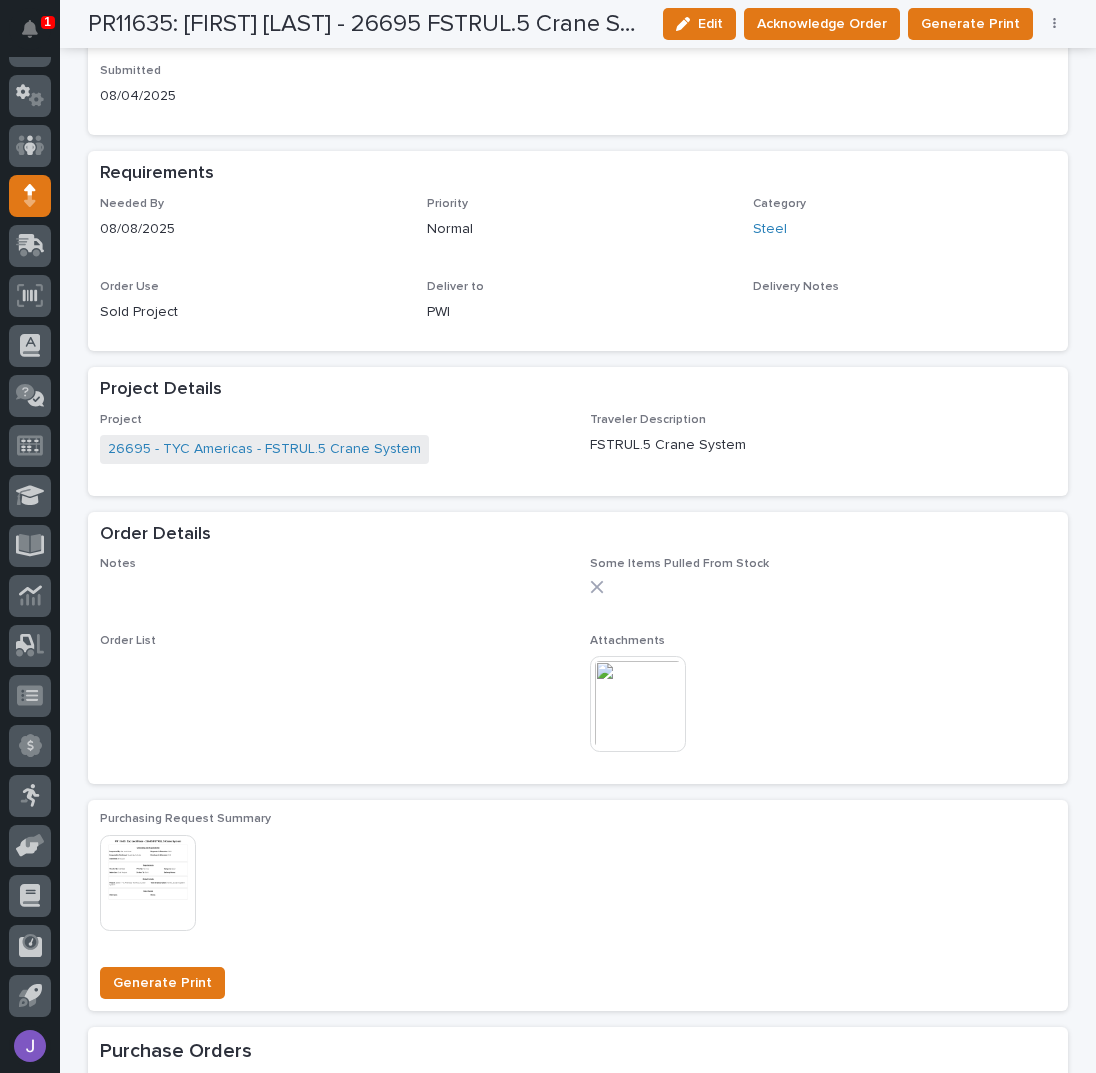 click at bounding box center (638, 704) 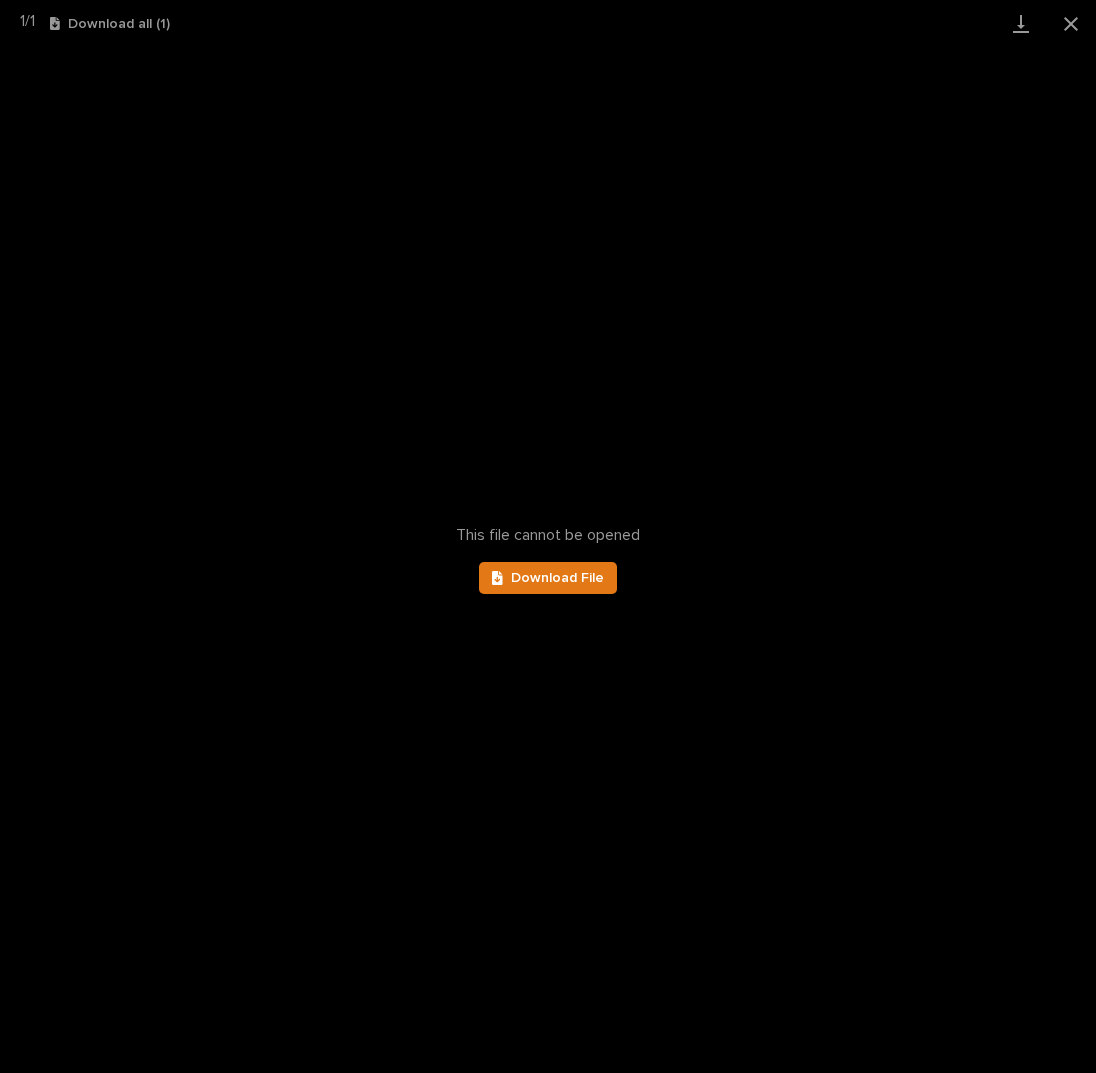 click on "This file cannot be opened Download File" at bounding box center [548, 560] 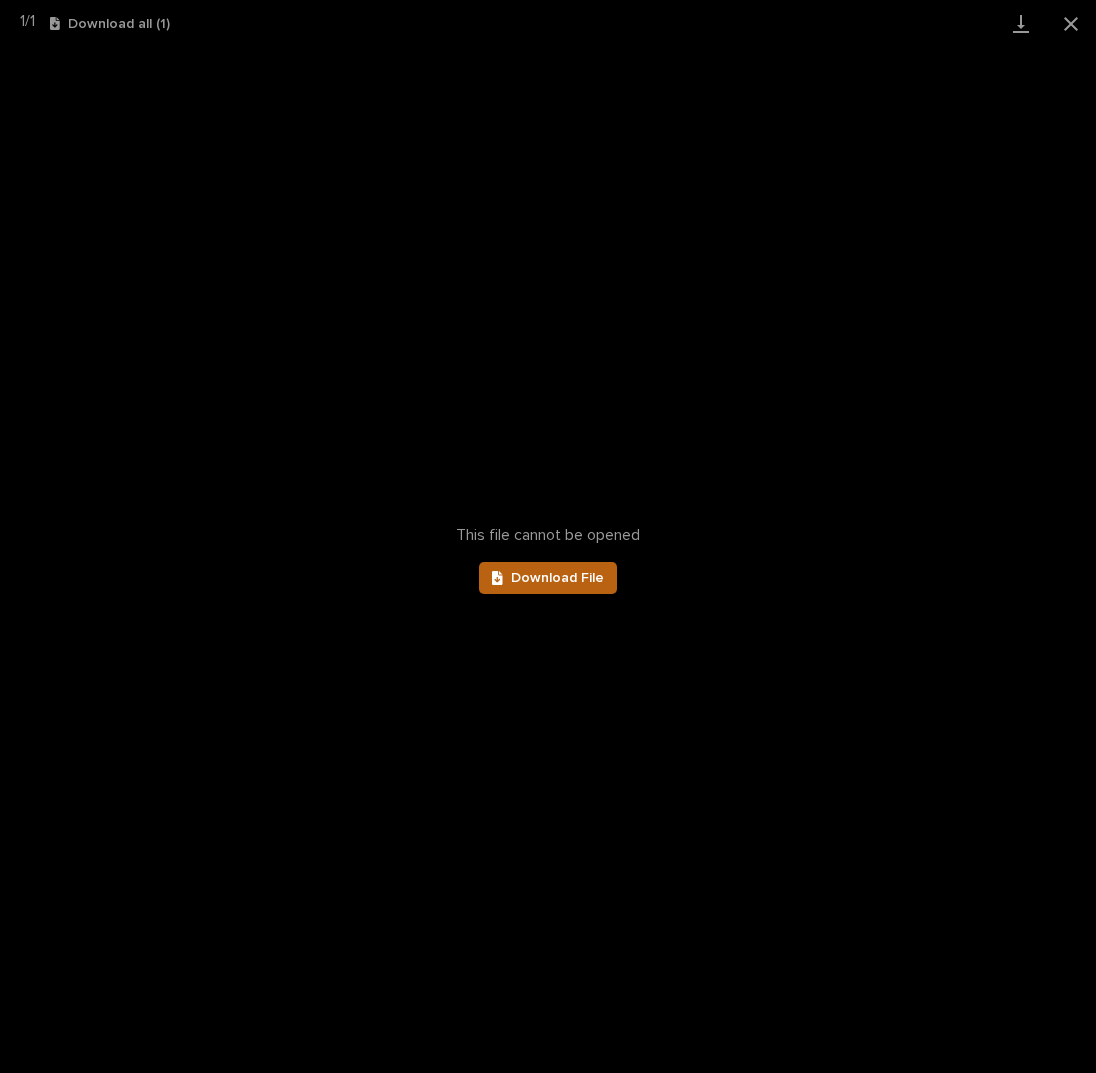 click on "Download File" at bounding box center (548, 578) 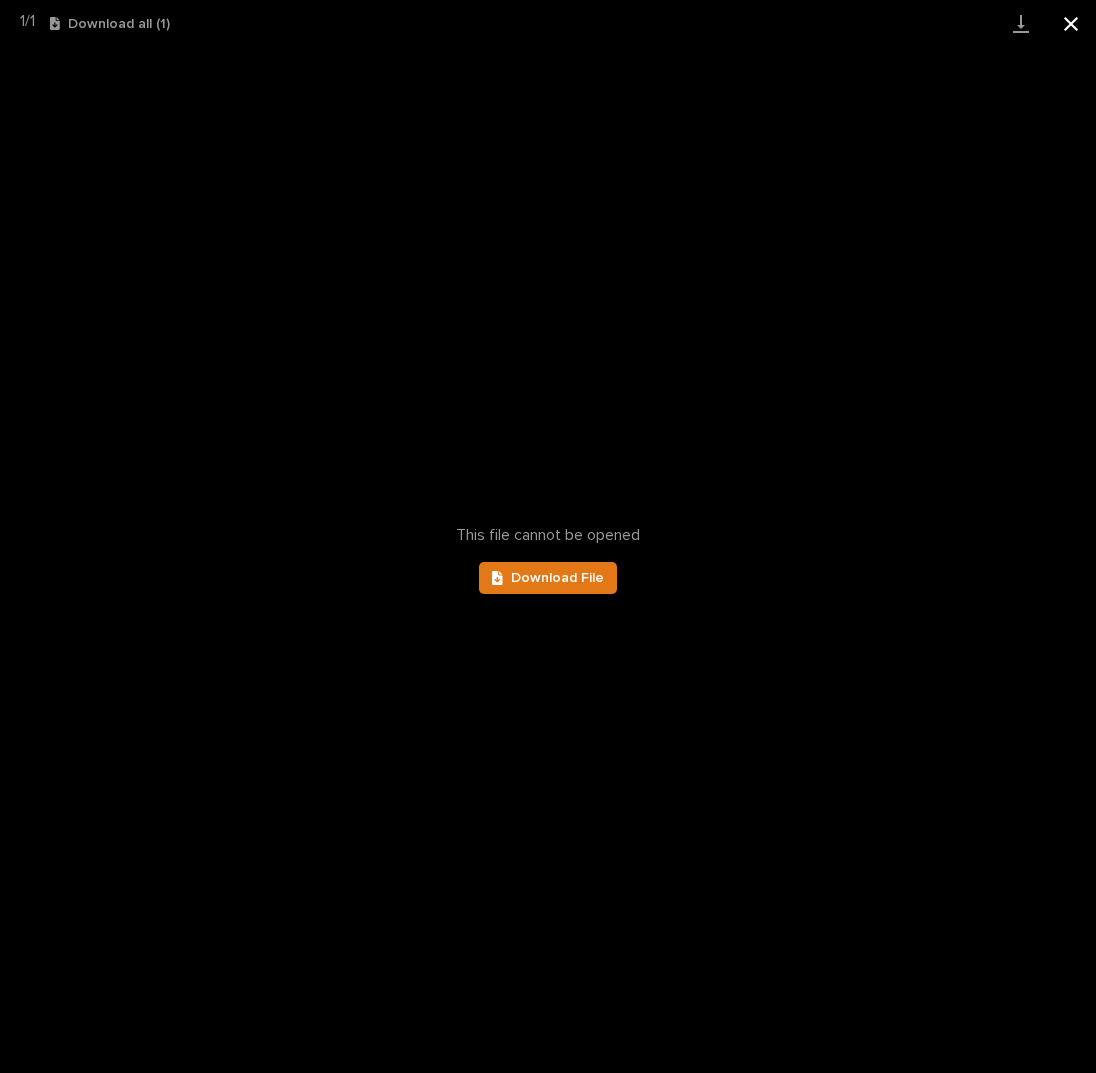drag, startPoint x: 1072, startPoint y: 27, endPoint x: 1094, endPoint y: 31, distance: 22.36068 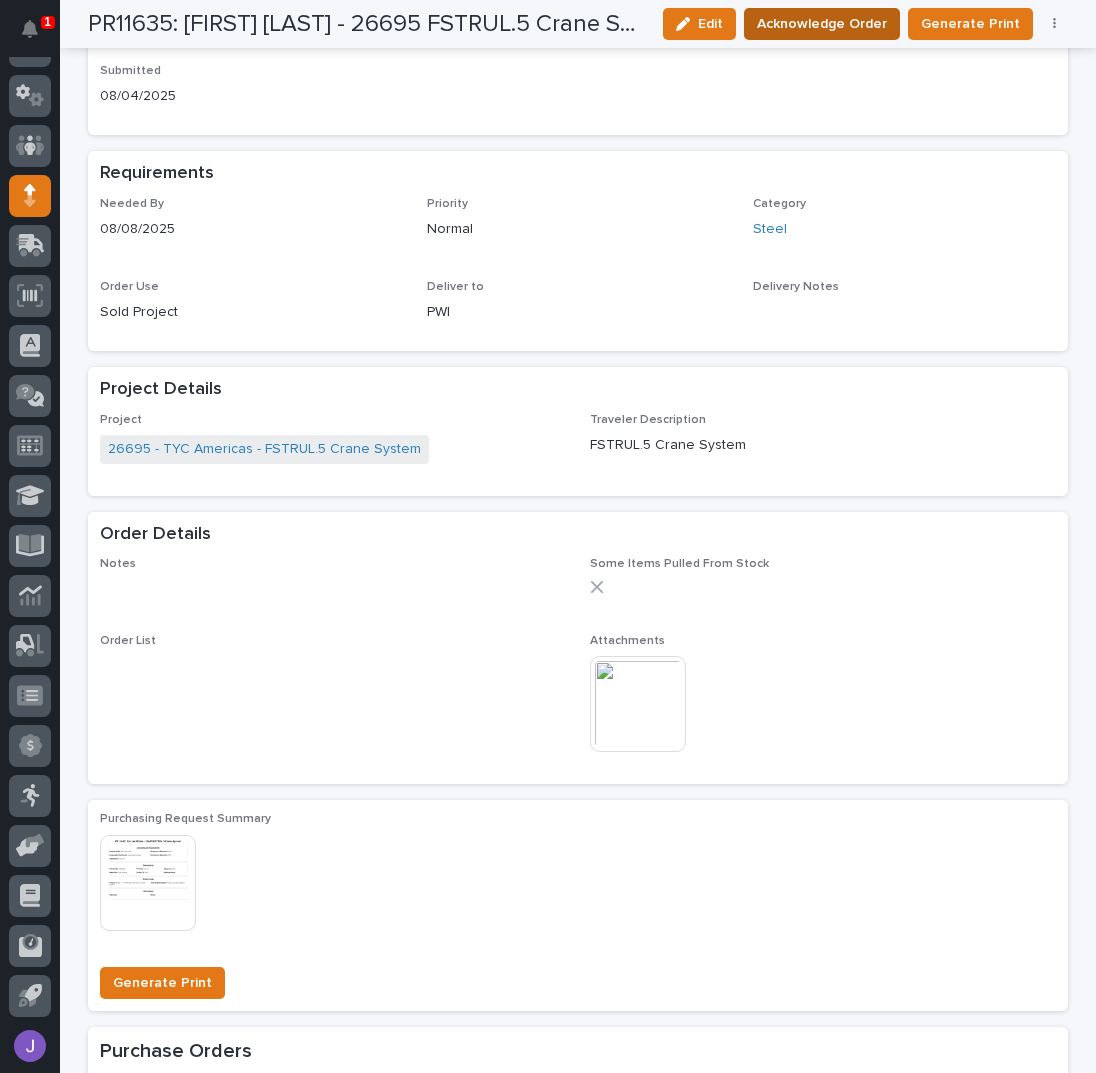 click on "Acknowledge Order" at bounding box center [822, 24] 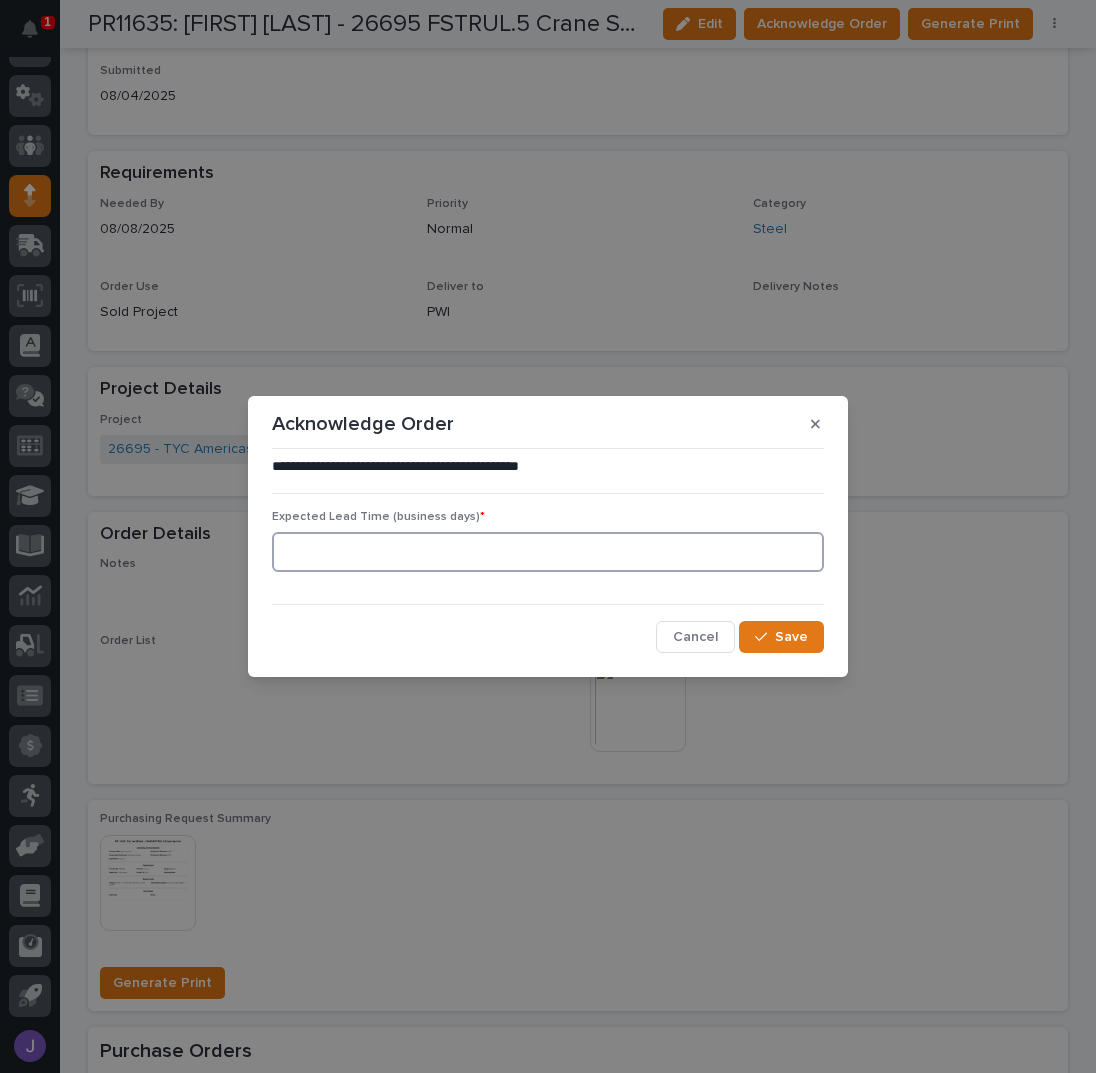 click at bounding box center (548, 552) 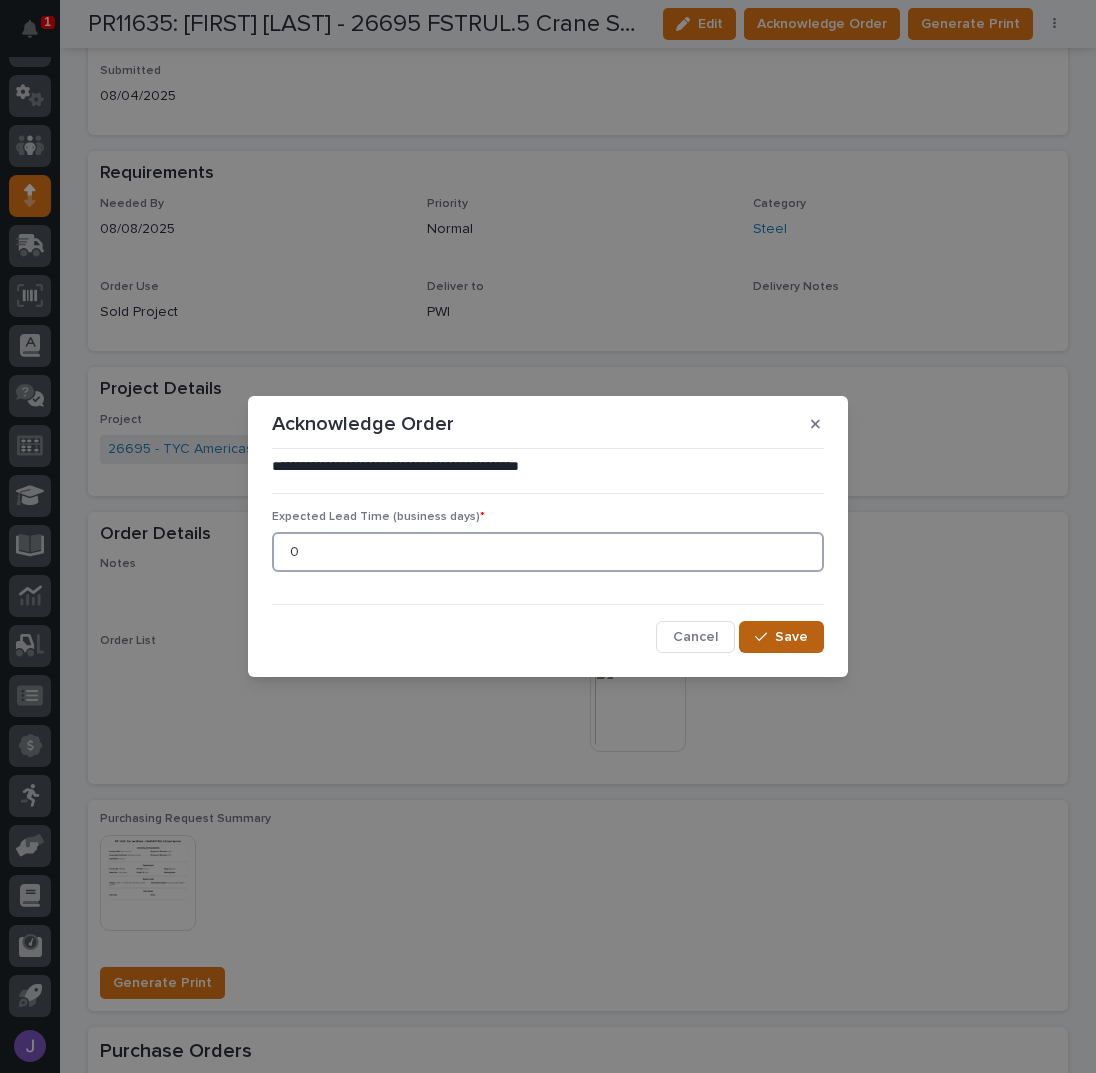 type on "0" 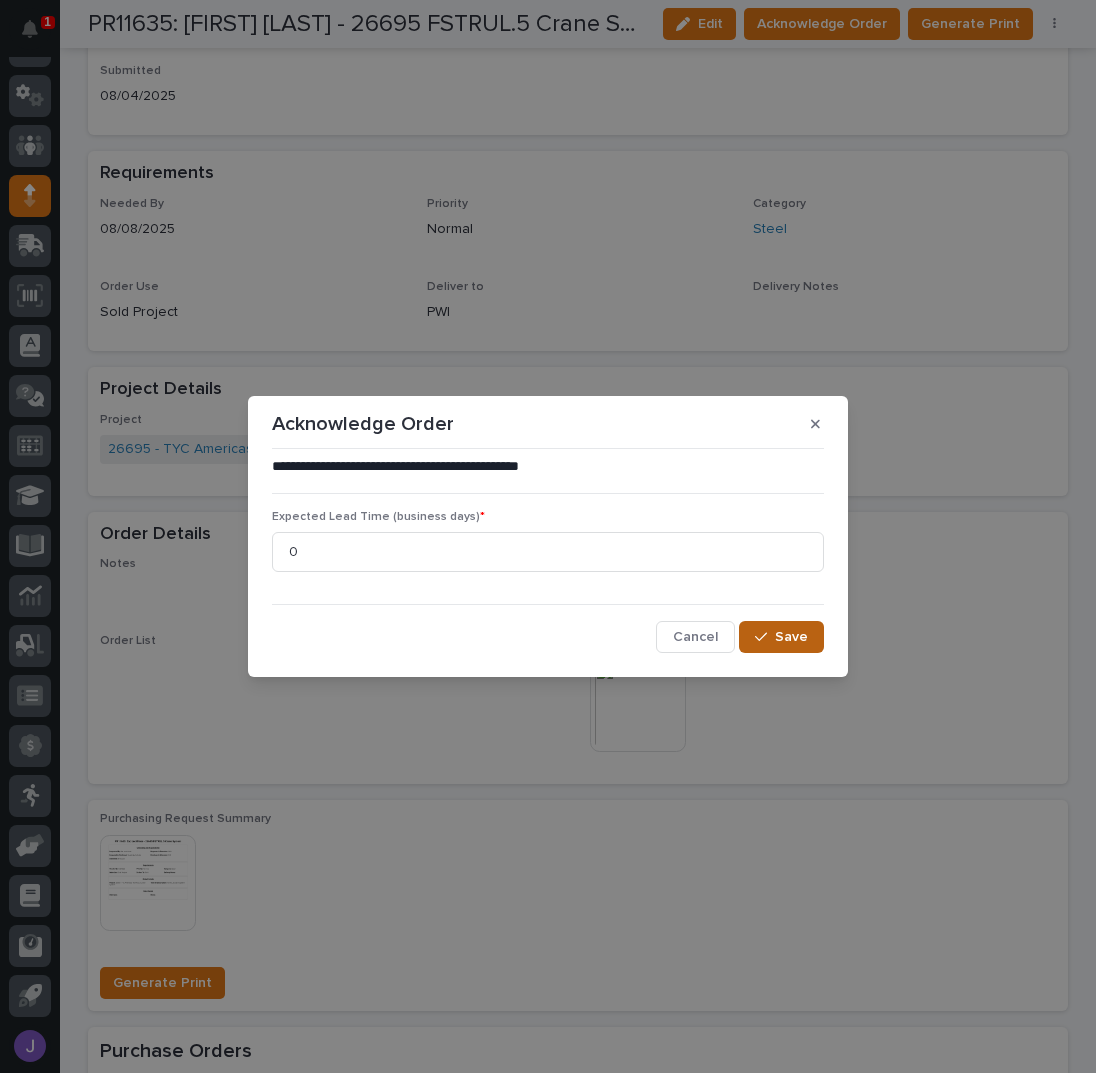 click on "Save" at bounding box center (781, 637) 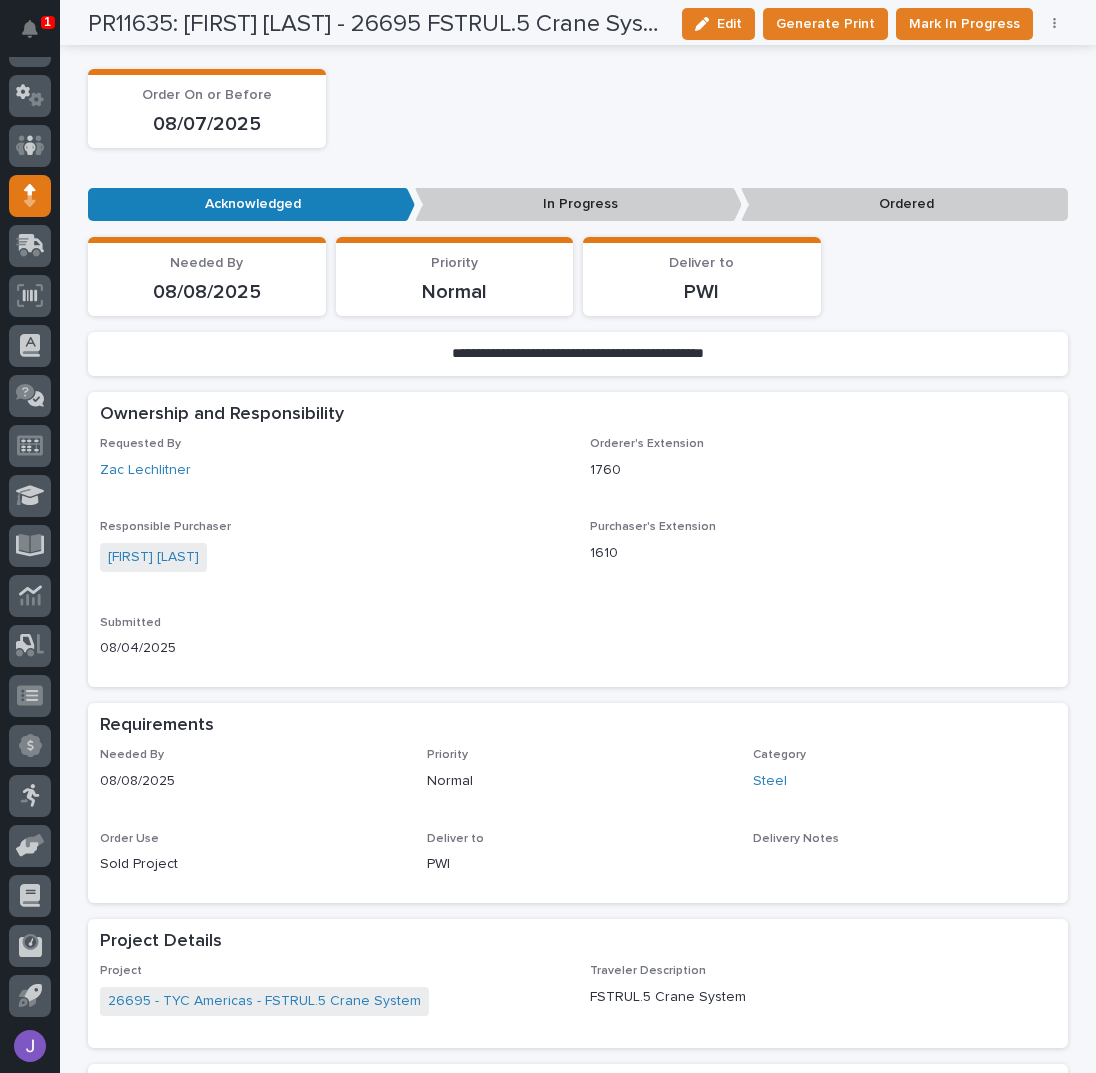 scroll, scrollTop: 0, scrollLeft: 0, axis: both 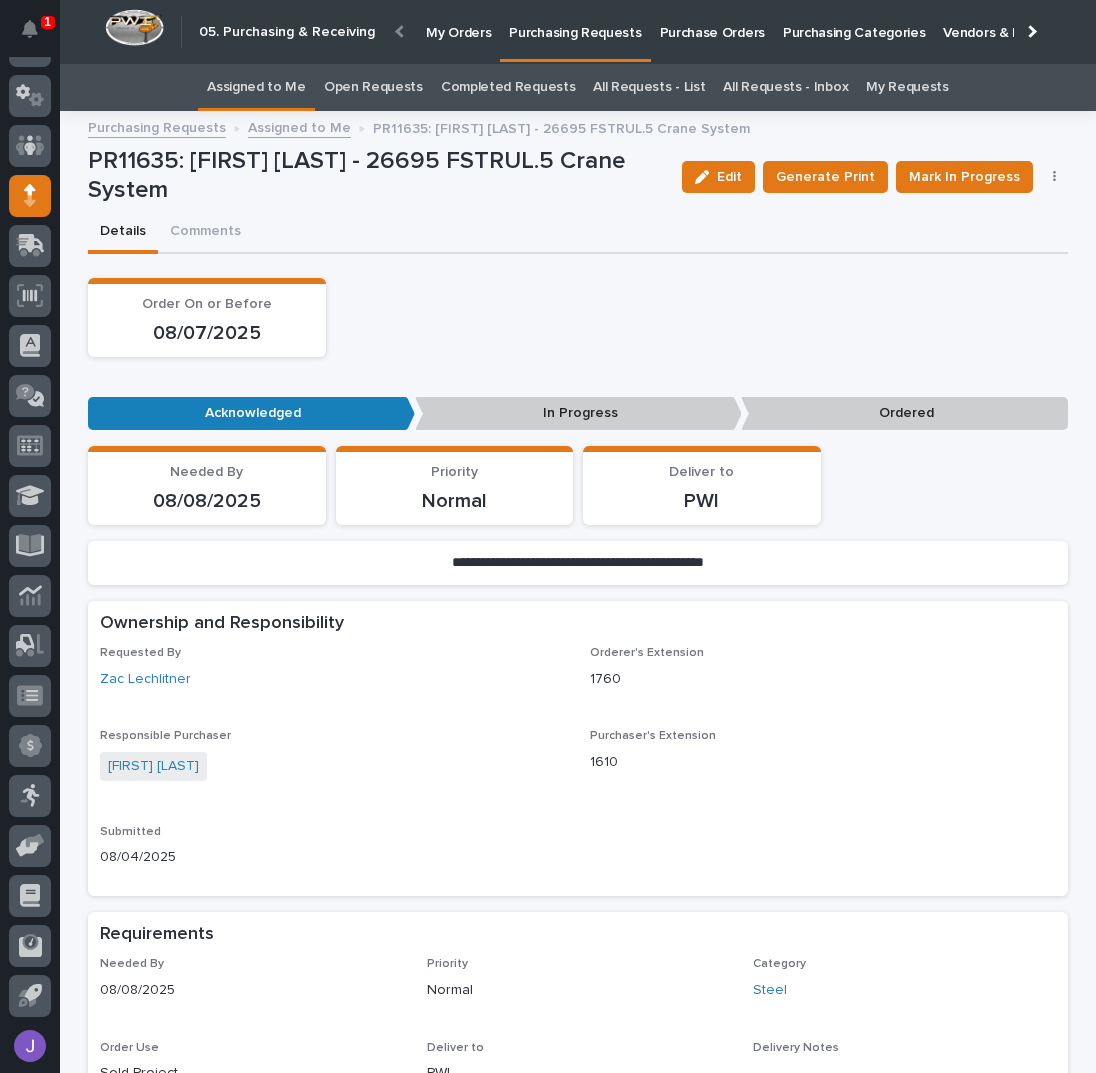 click on "Assigned to Me" at bounding box center (256, 87) 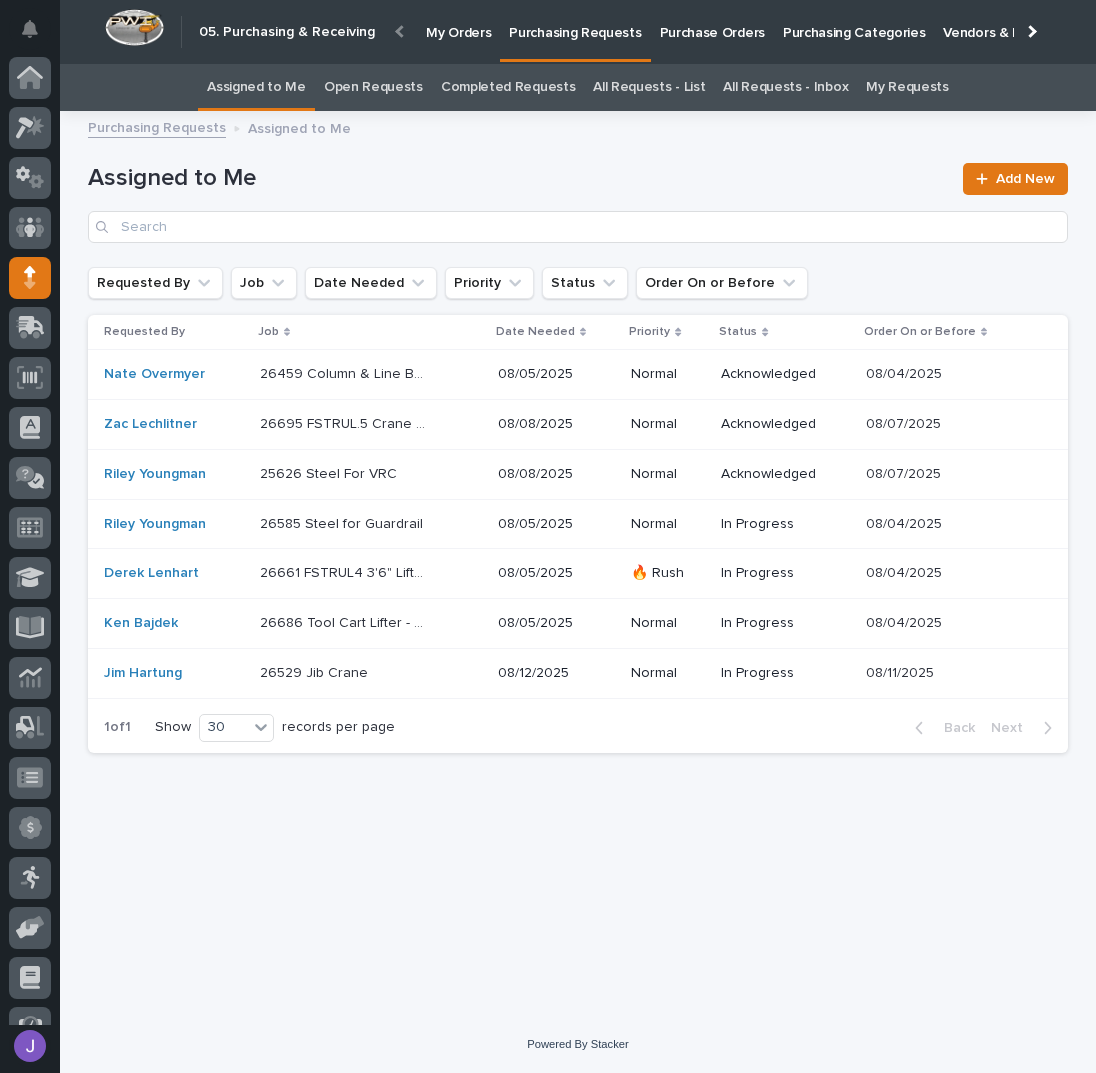 scroll, scrollTop: 82, scrollLeft: 0, axis: vertical 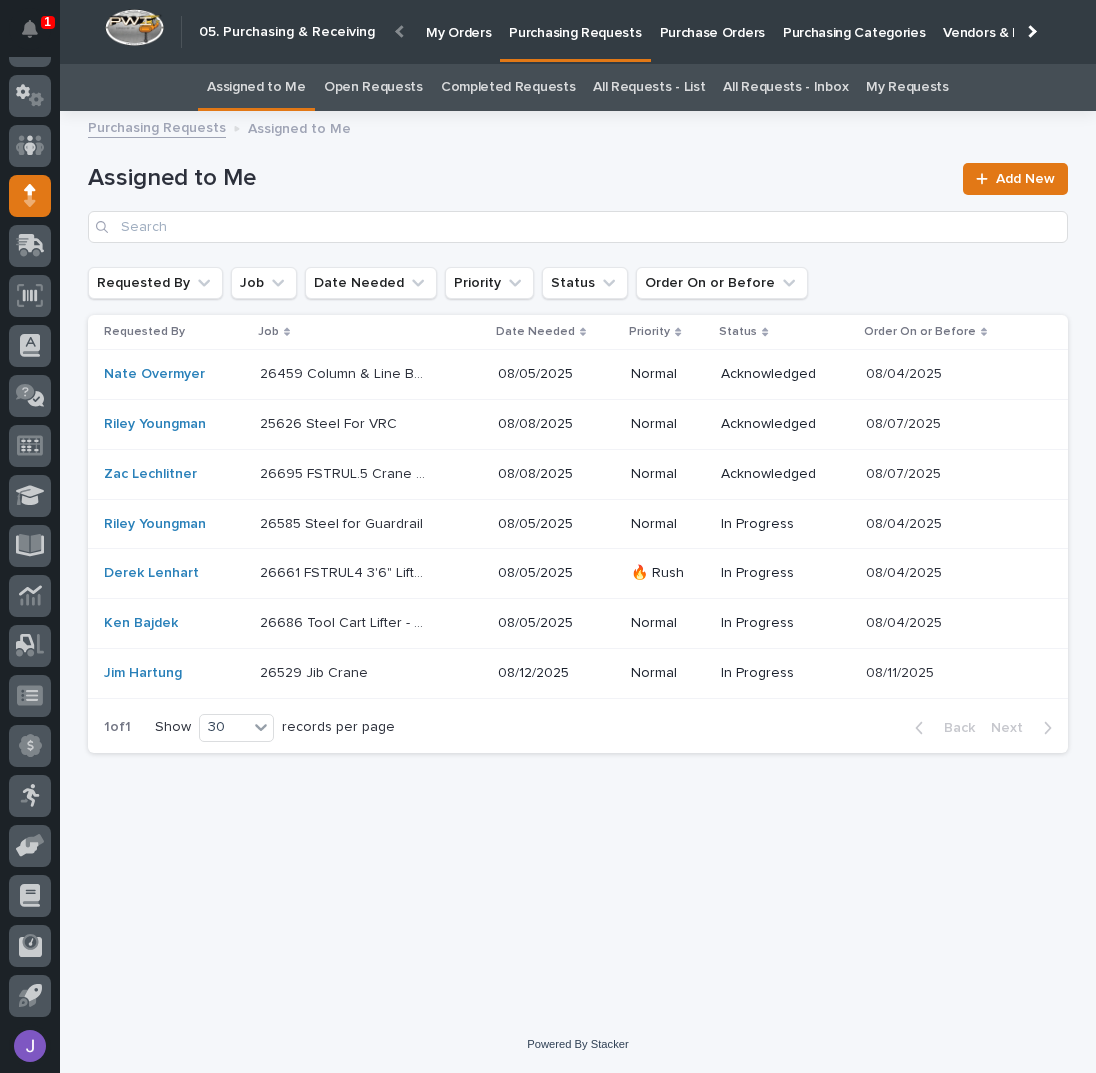 click on "26695 FSTRUL.5 Crane System 26695 FSTRUL.5 Crane System" at bounding box center [371, 474] 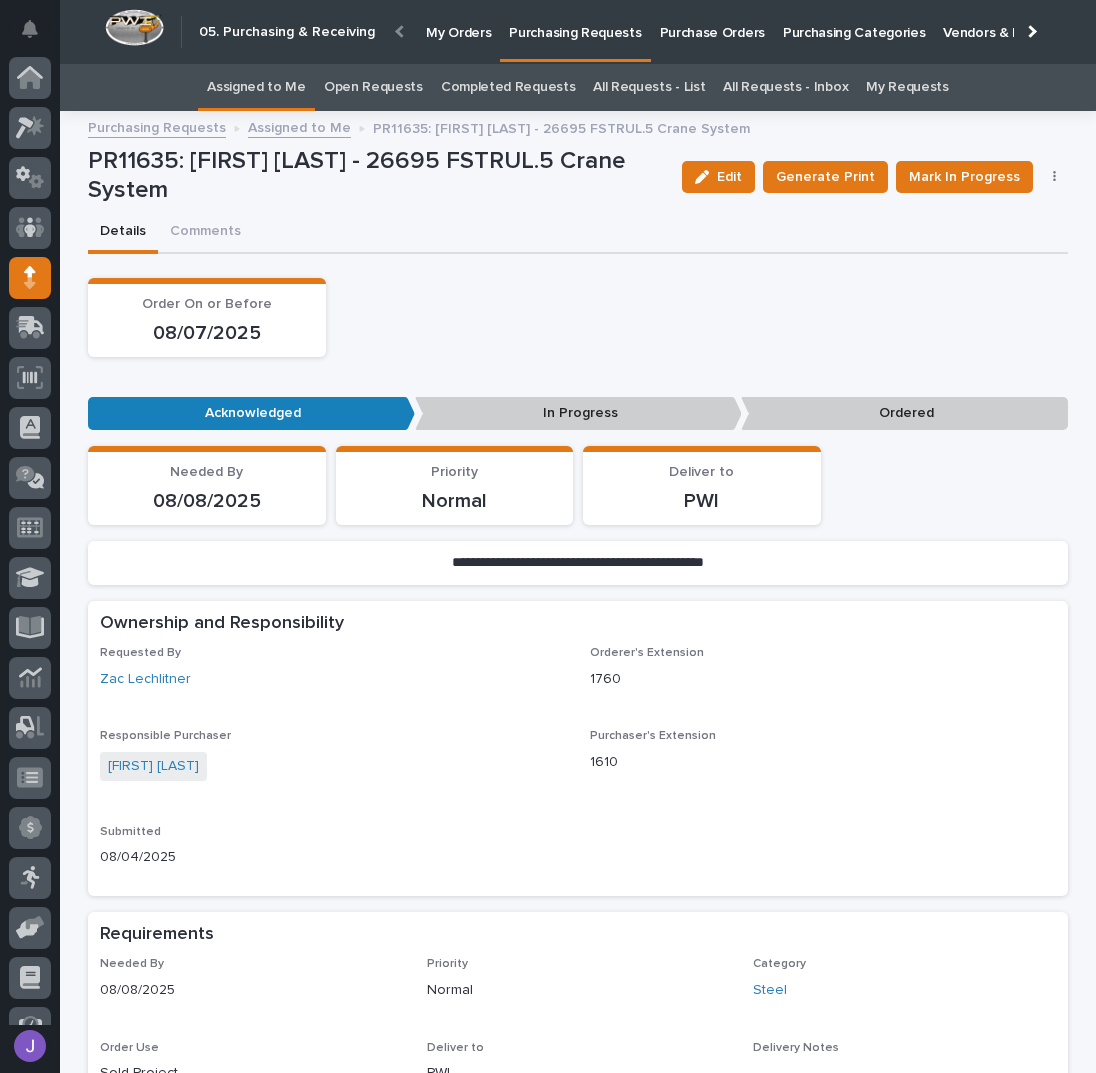 scroll, scrollTop: 63, scrollLeft: 0, axis: vertical 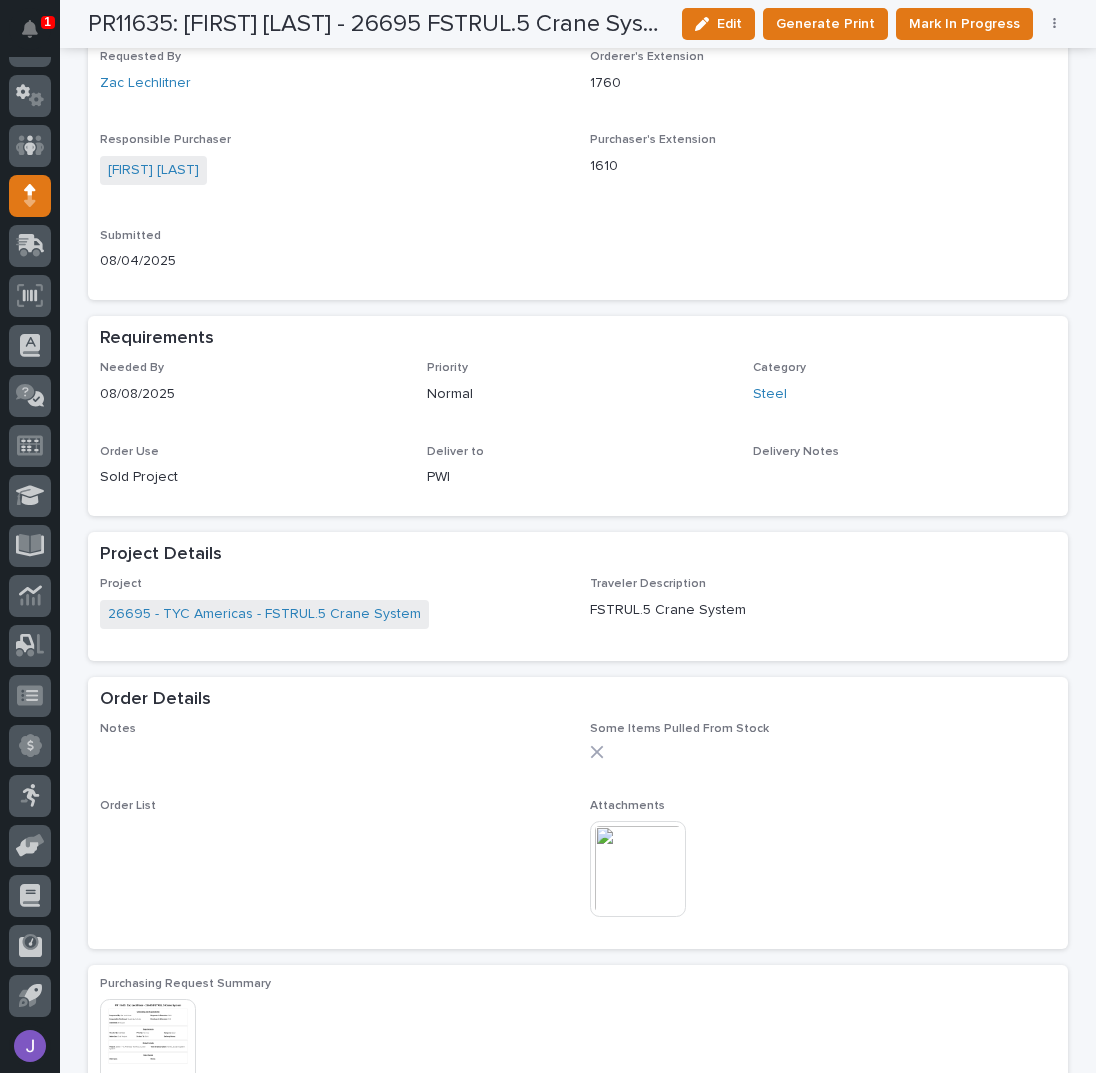 click on "Requested By [FIRST] [LAST] Orderer's Extension 1760 Responsible Purchaser [FIRST] [LAST] Purchaser's Extension 1610 Submitted [DATE]" at bounding box center (578, 169) 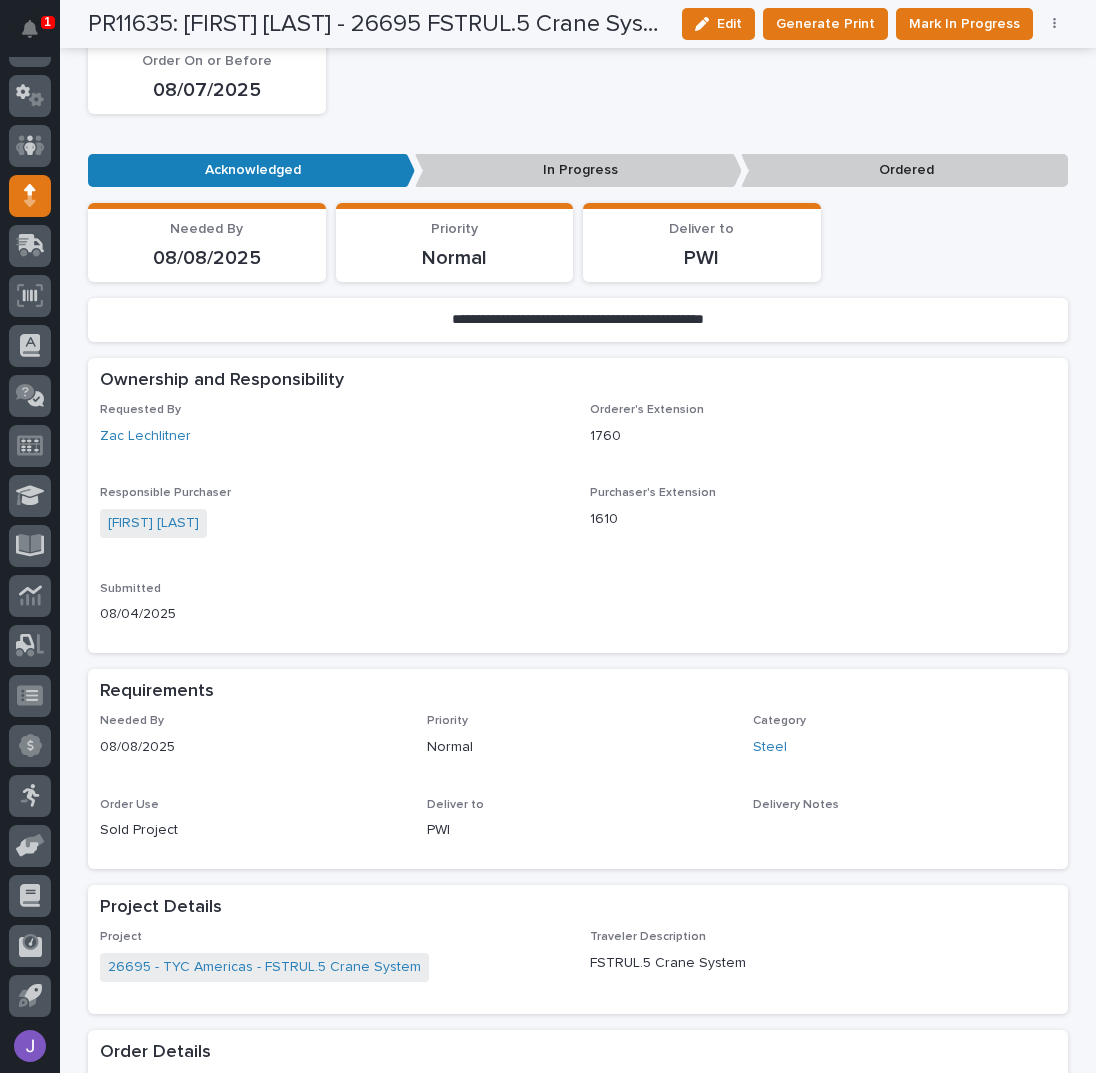 scroll, scrollTop: 0, scrollLeft: 0, axis: both 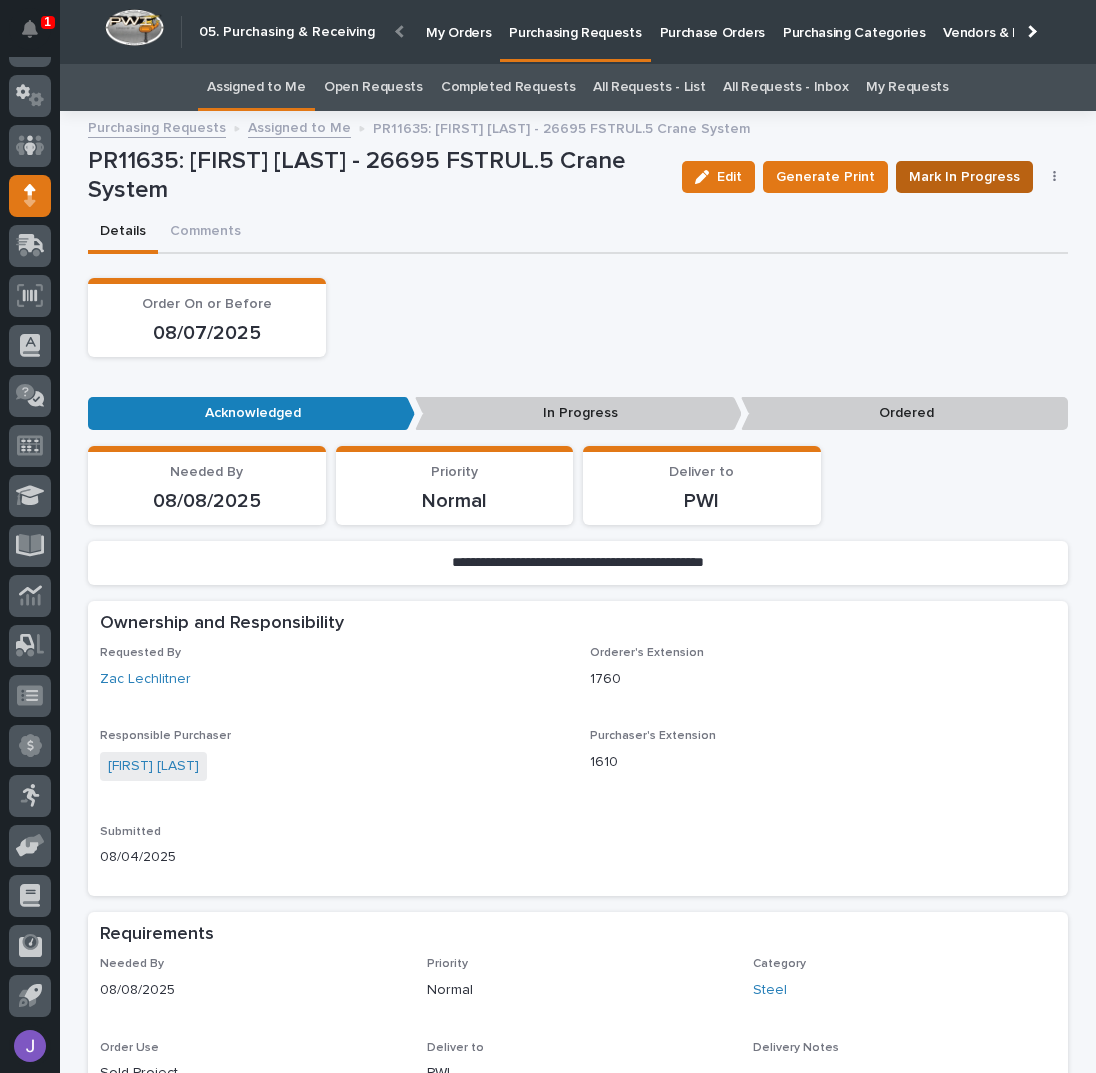 click on "Mark In Progress" at bounding box center [964, 177] 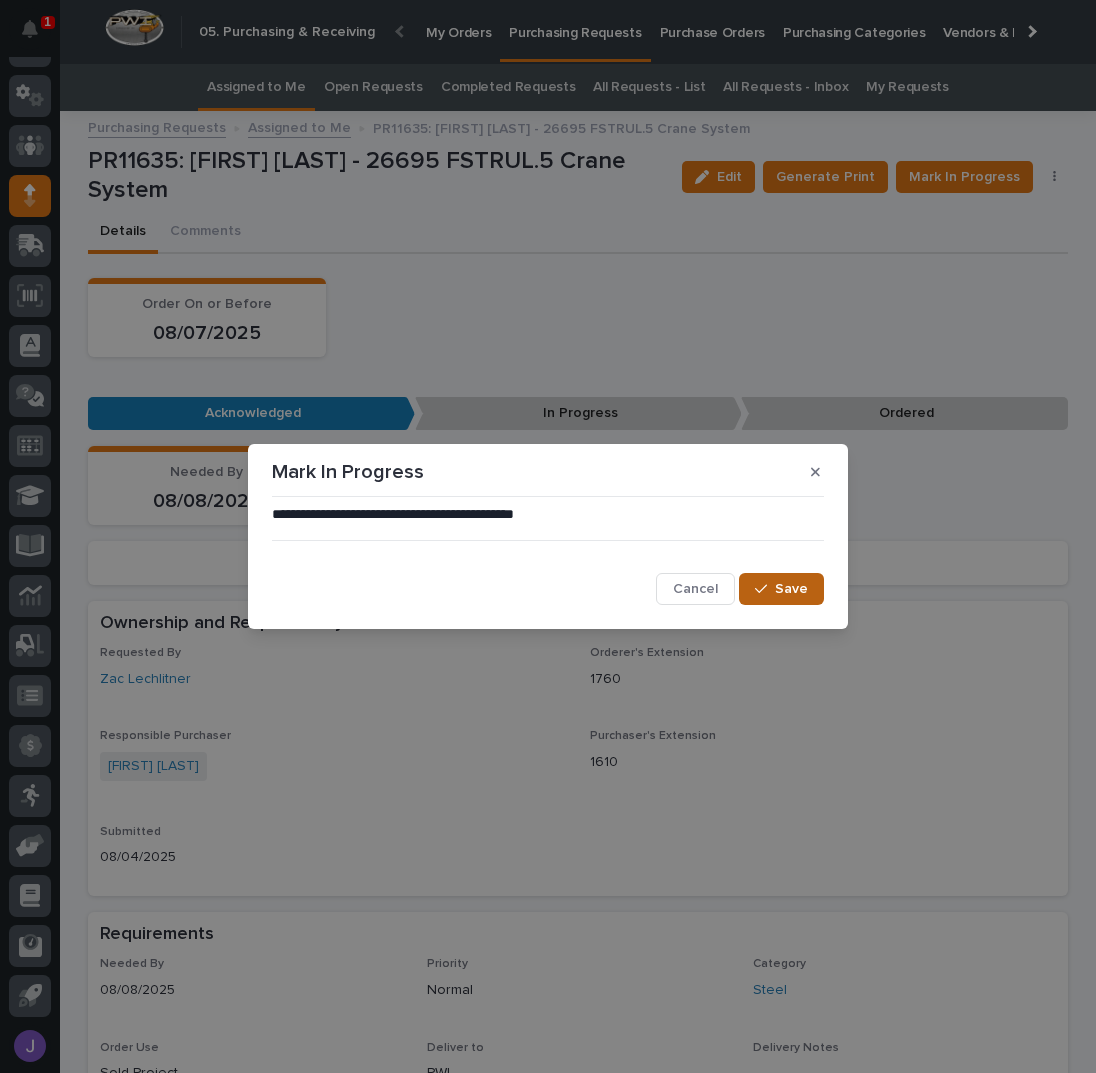 click on "Save" at bounding box center [791, 589] 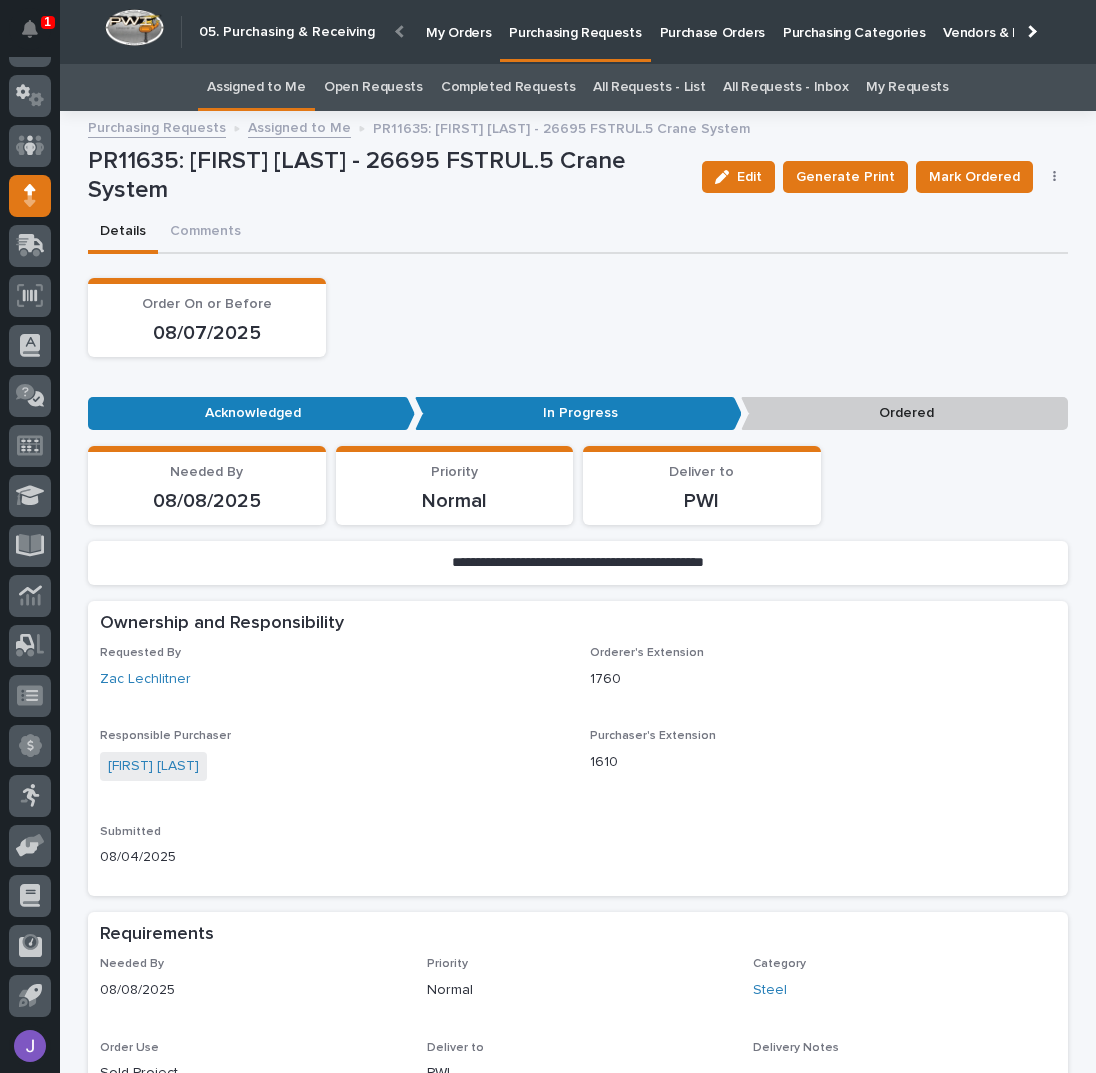 click on "Order On or Before [DATE]" at bounding box center (578, 317) 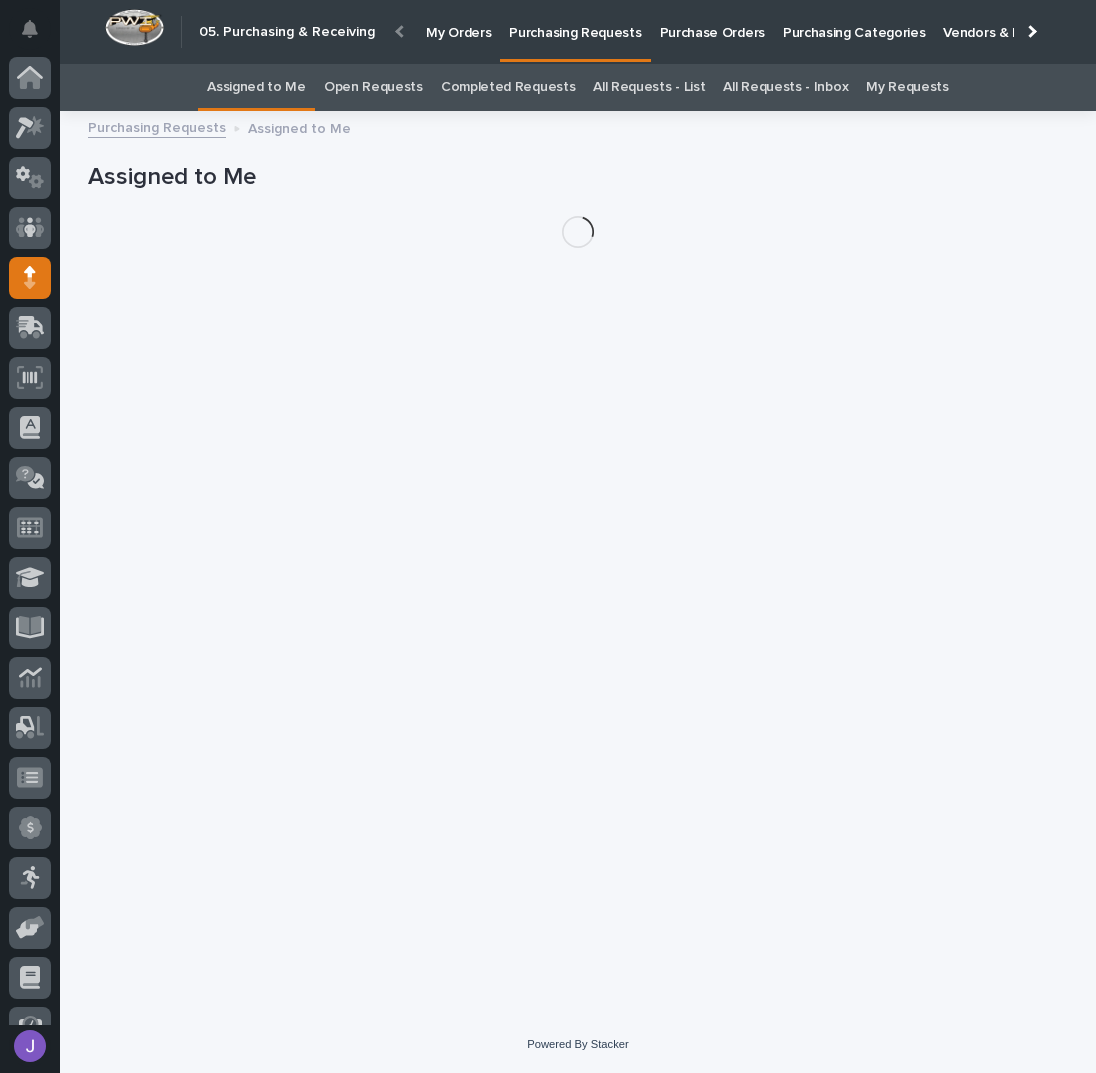 scroll, scrollTop: 82, scrollLeft: 0, axis: vertical 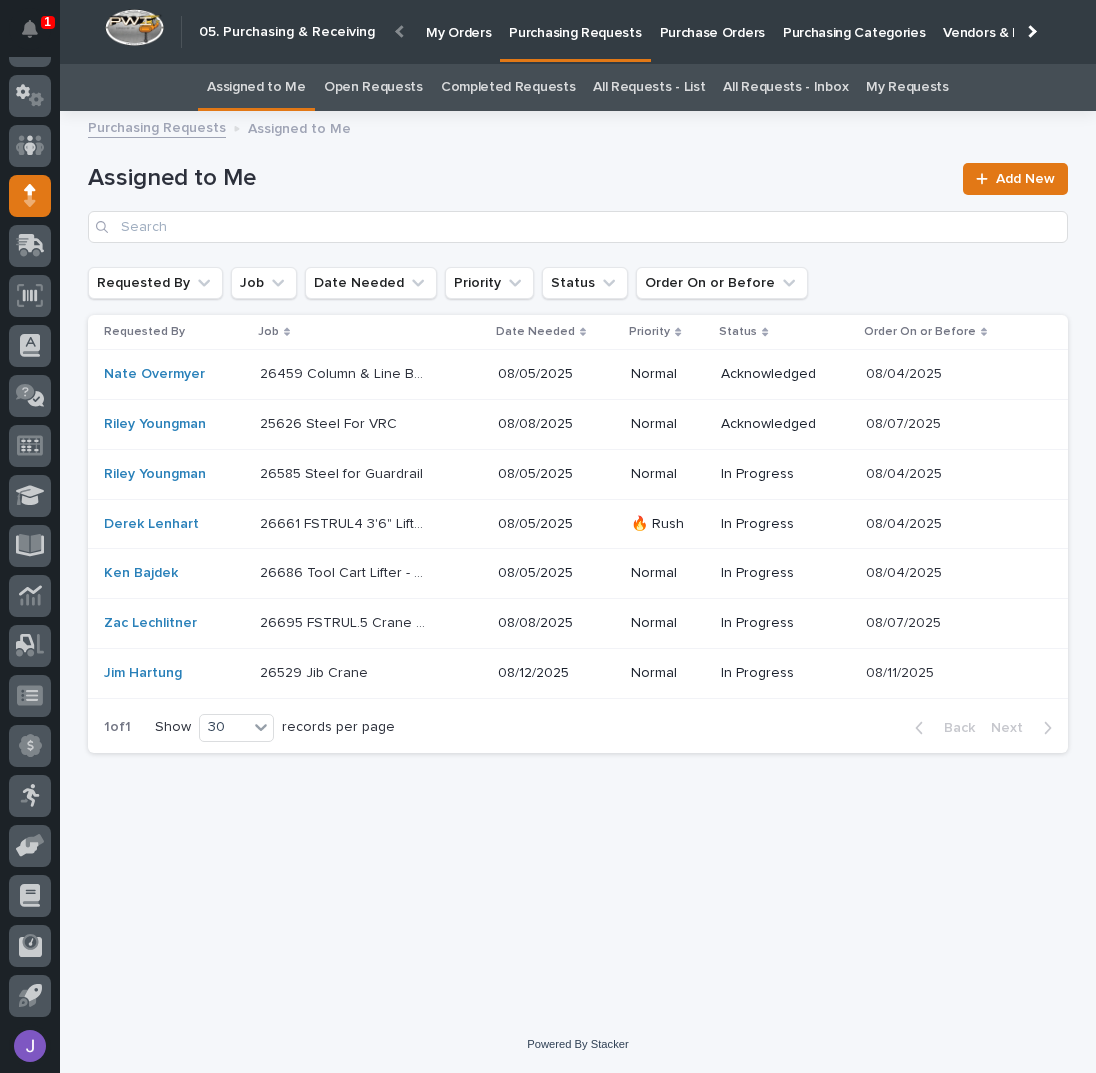click on "26459 Column & Line Bumpers 26459 Column & Line Bumpers" at bounding box center (371, 374) 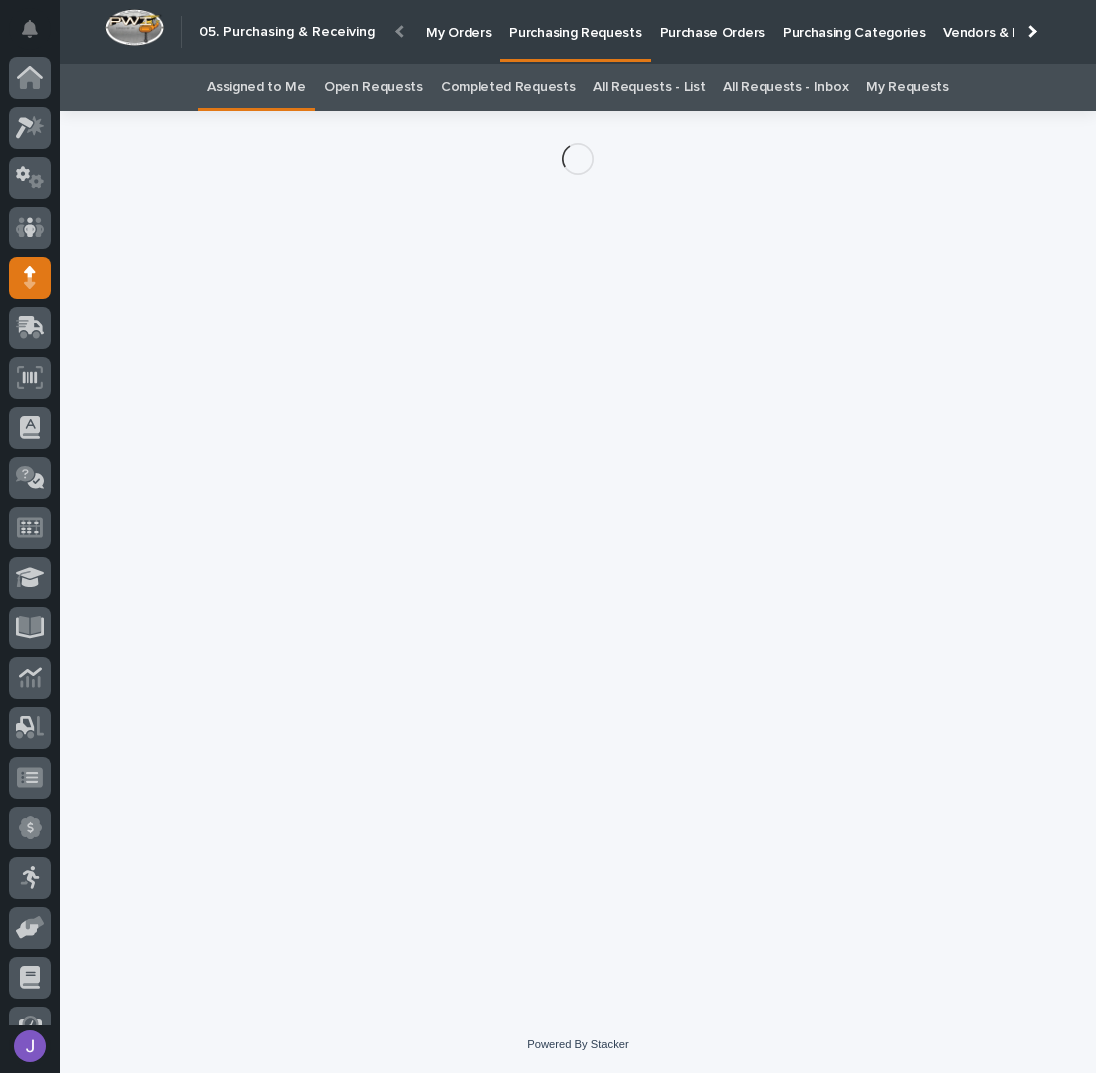 scroll, scrollTop: 82, scrollLeft: 0, axis: vertical 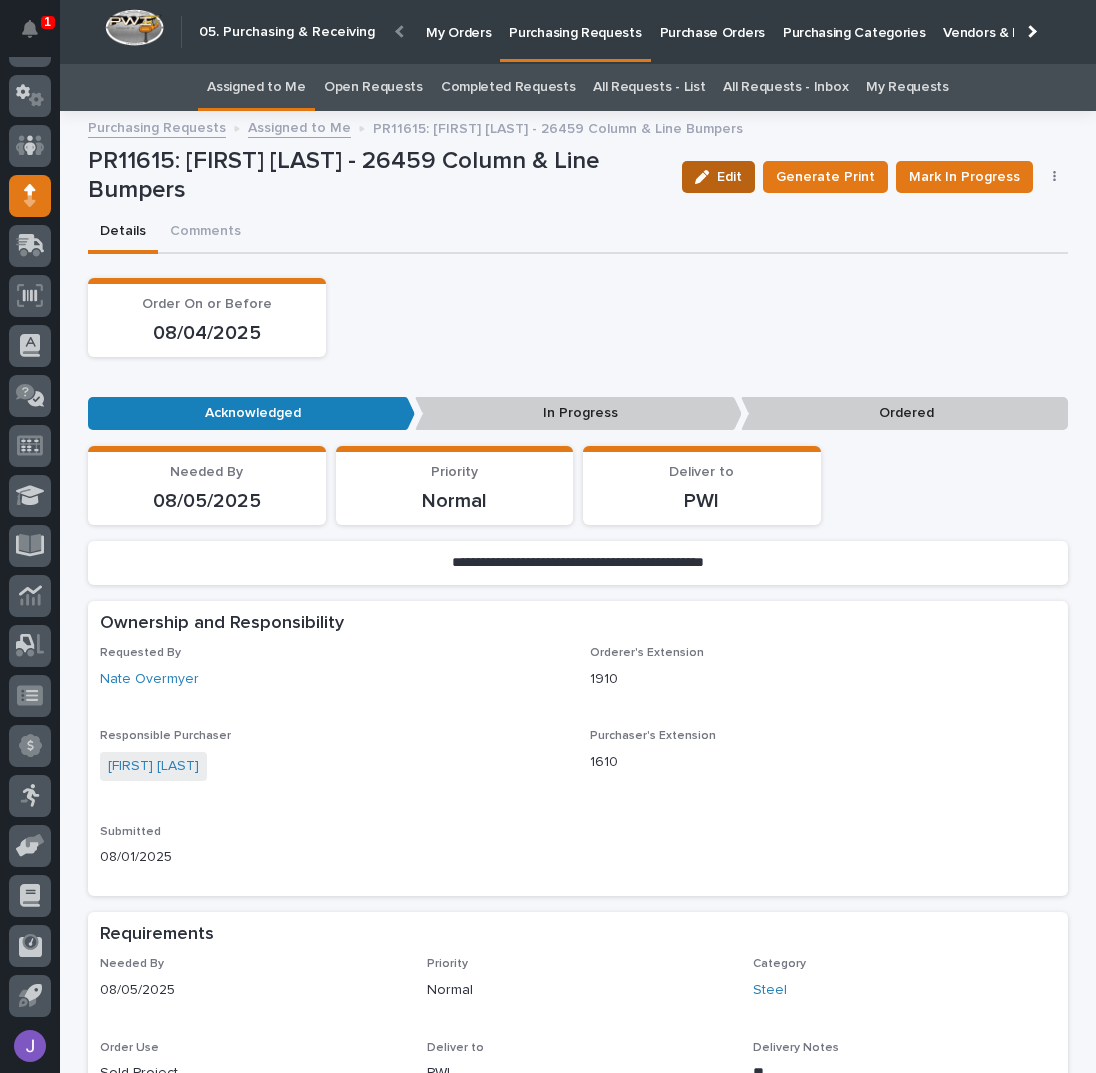 click 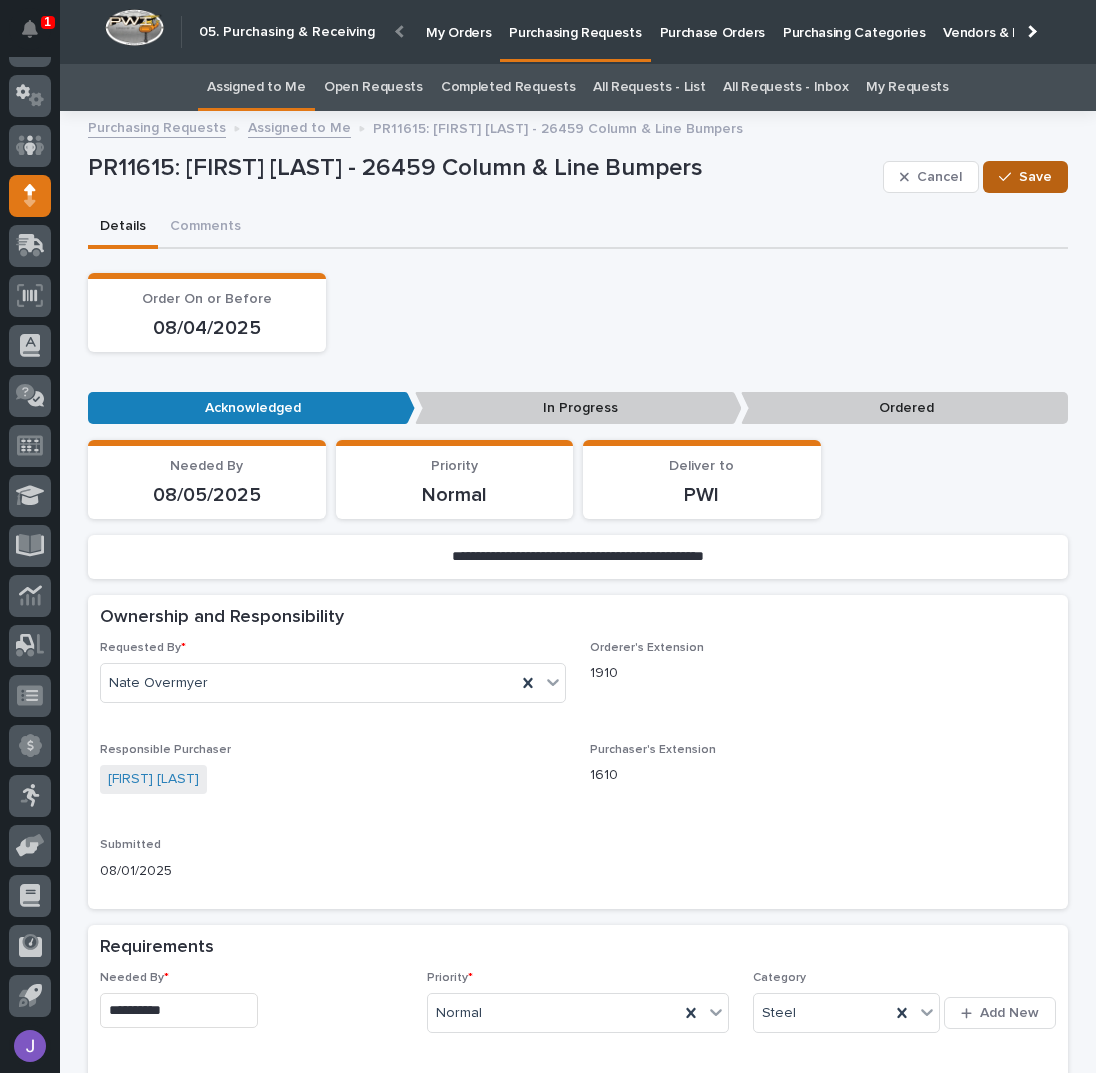 click on "Save" at bounding box center (1035, 177) 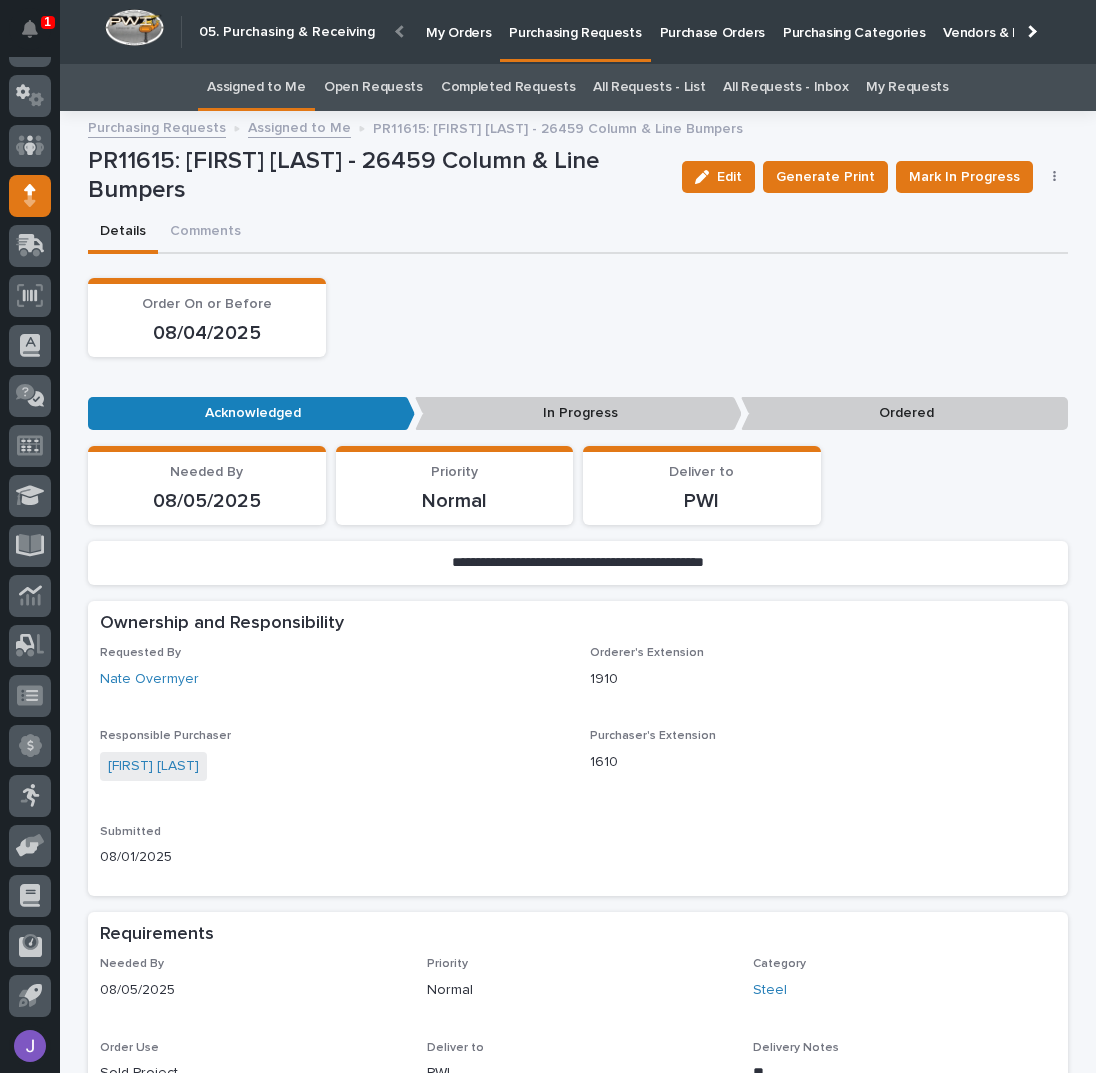 click at bounding box center (1055, 177) 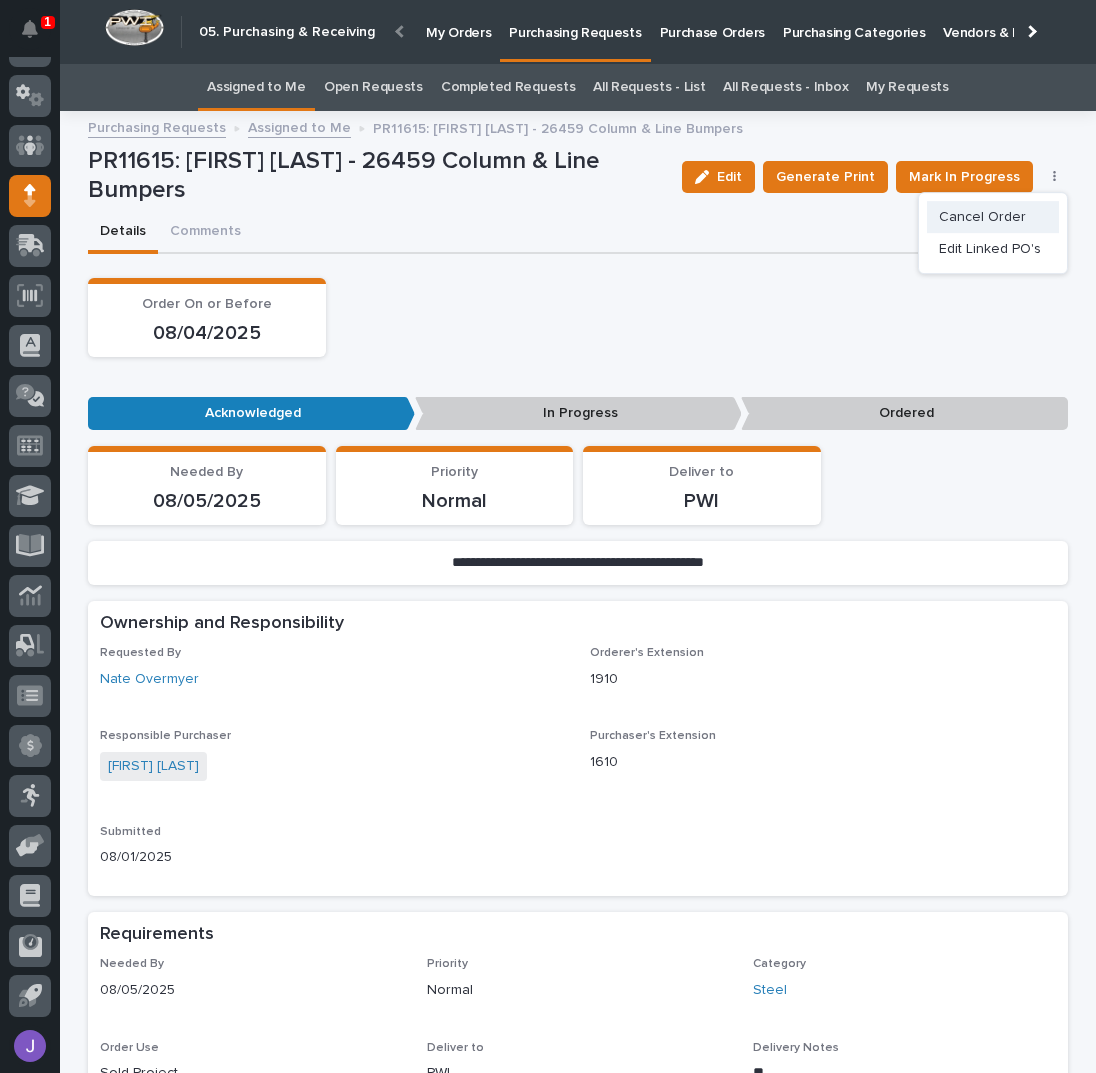 click on "Cancel Order" at bounding box center (982, 217) 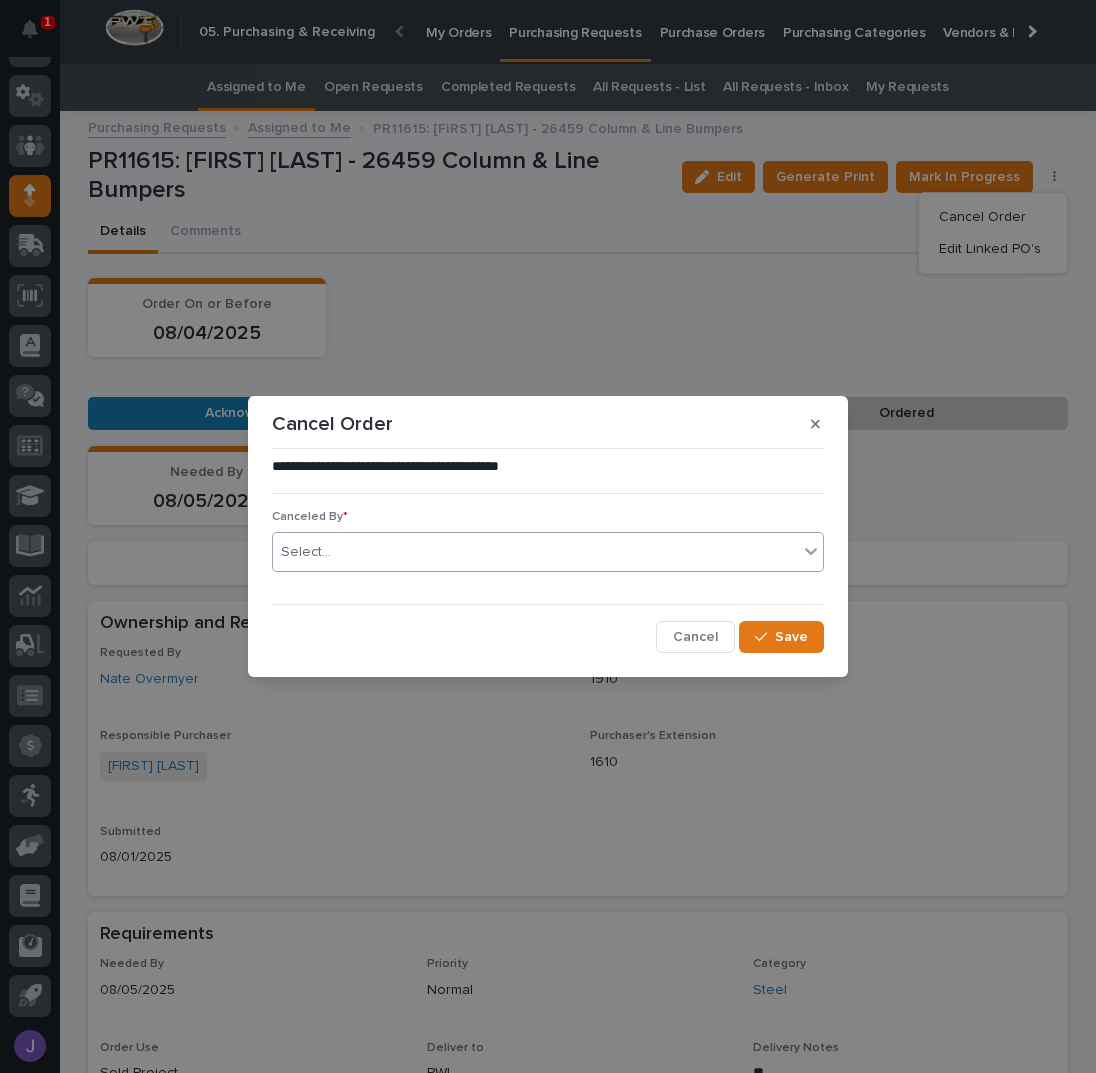 click on "Select..." at bounding box center (535, 552) 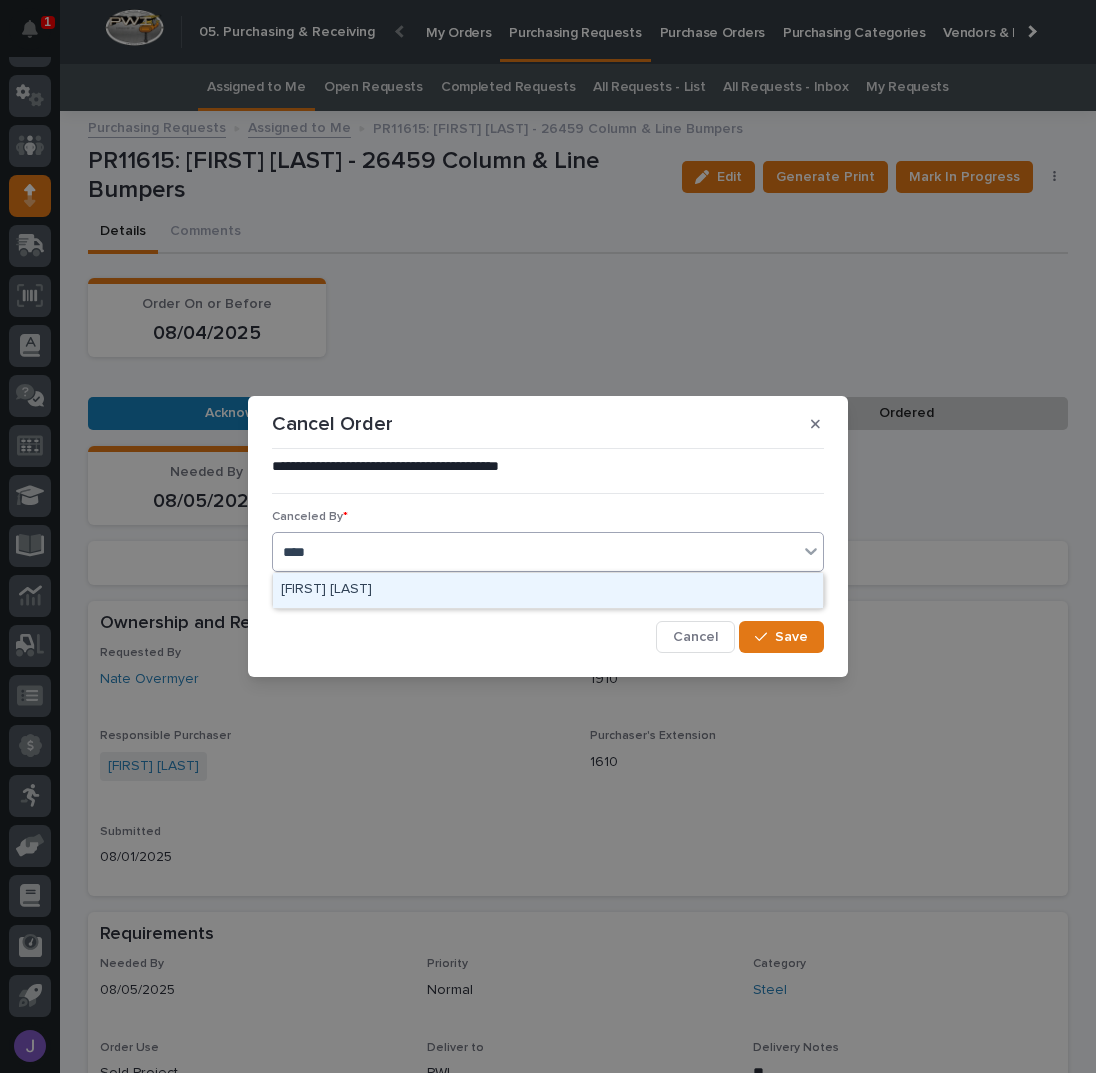 type on "*****" 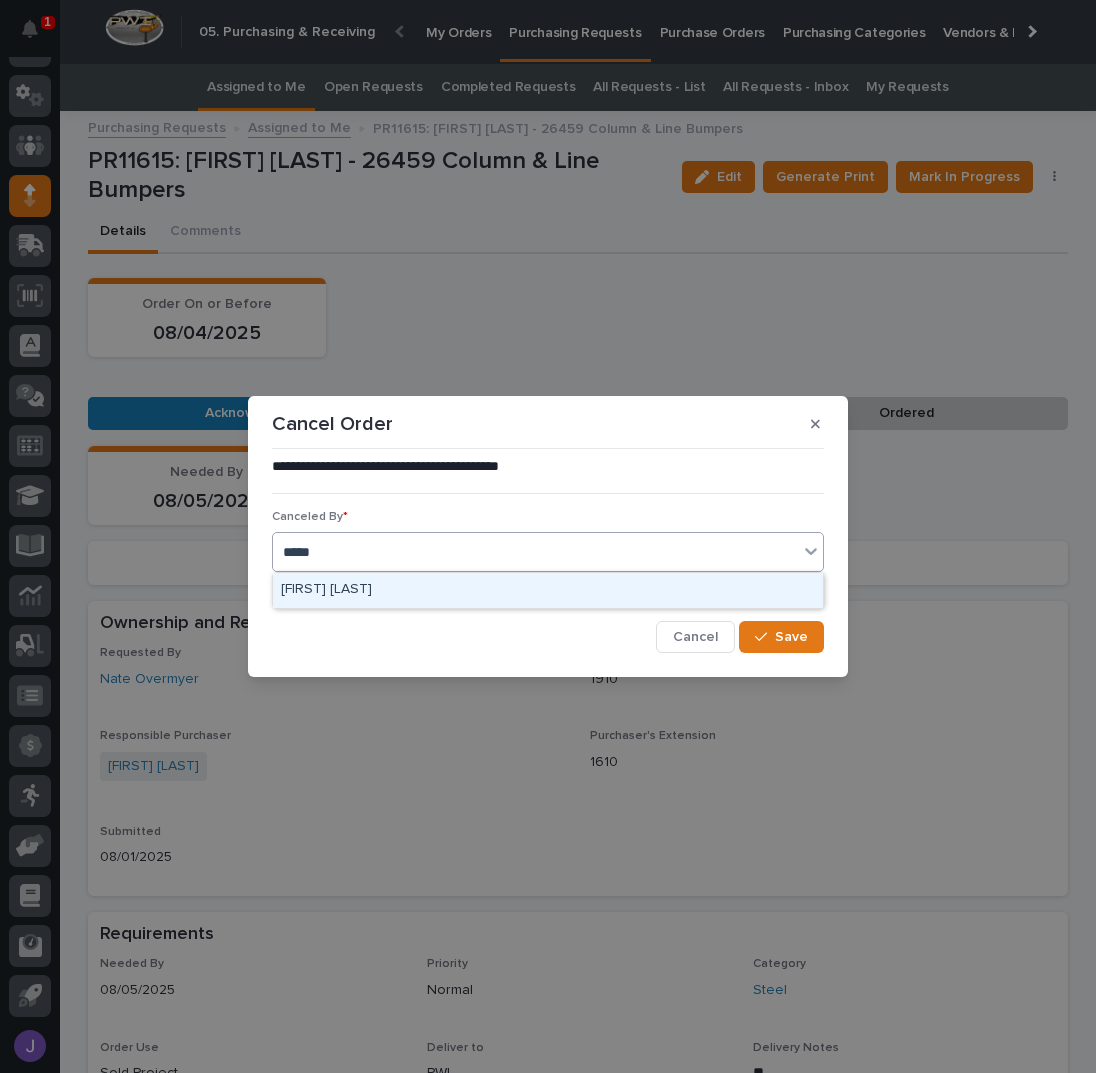 type 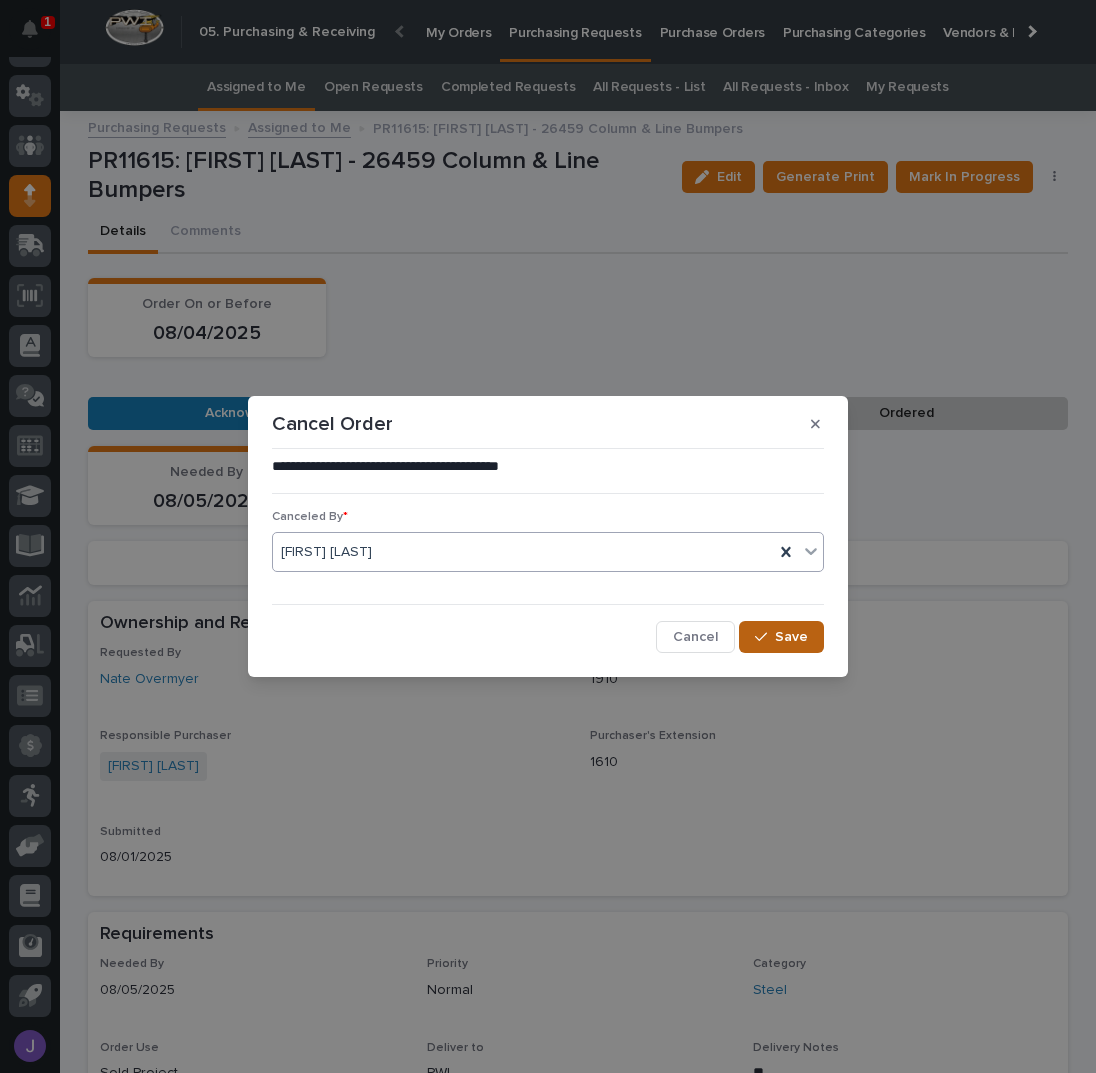 click 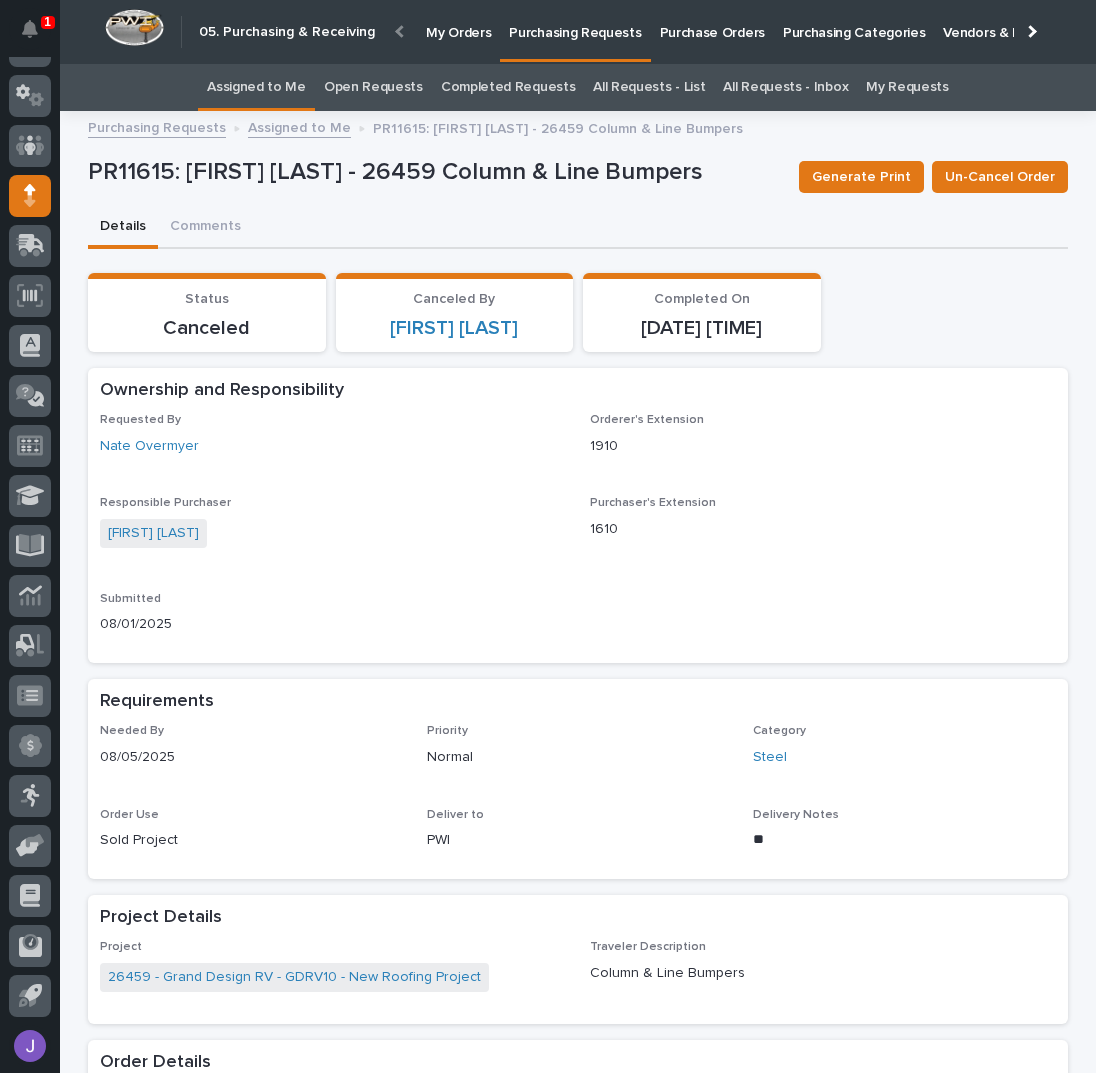 click on "Assigned to Me" at bounding box center (256, 87) 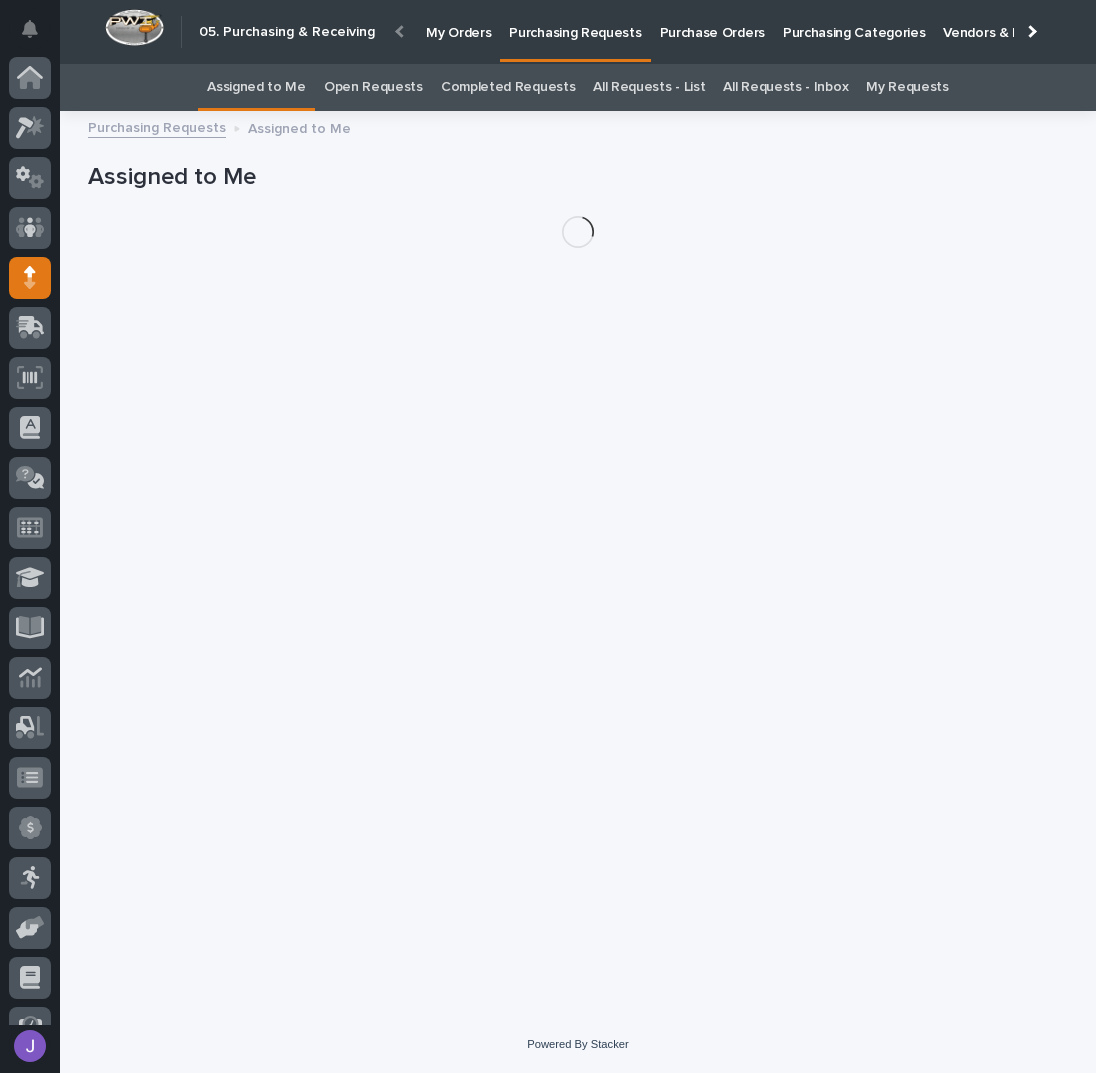 scroll, scrollTop: 82, scrollLeft: 0, axis: vertical 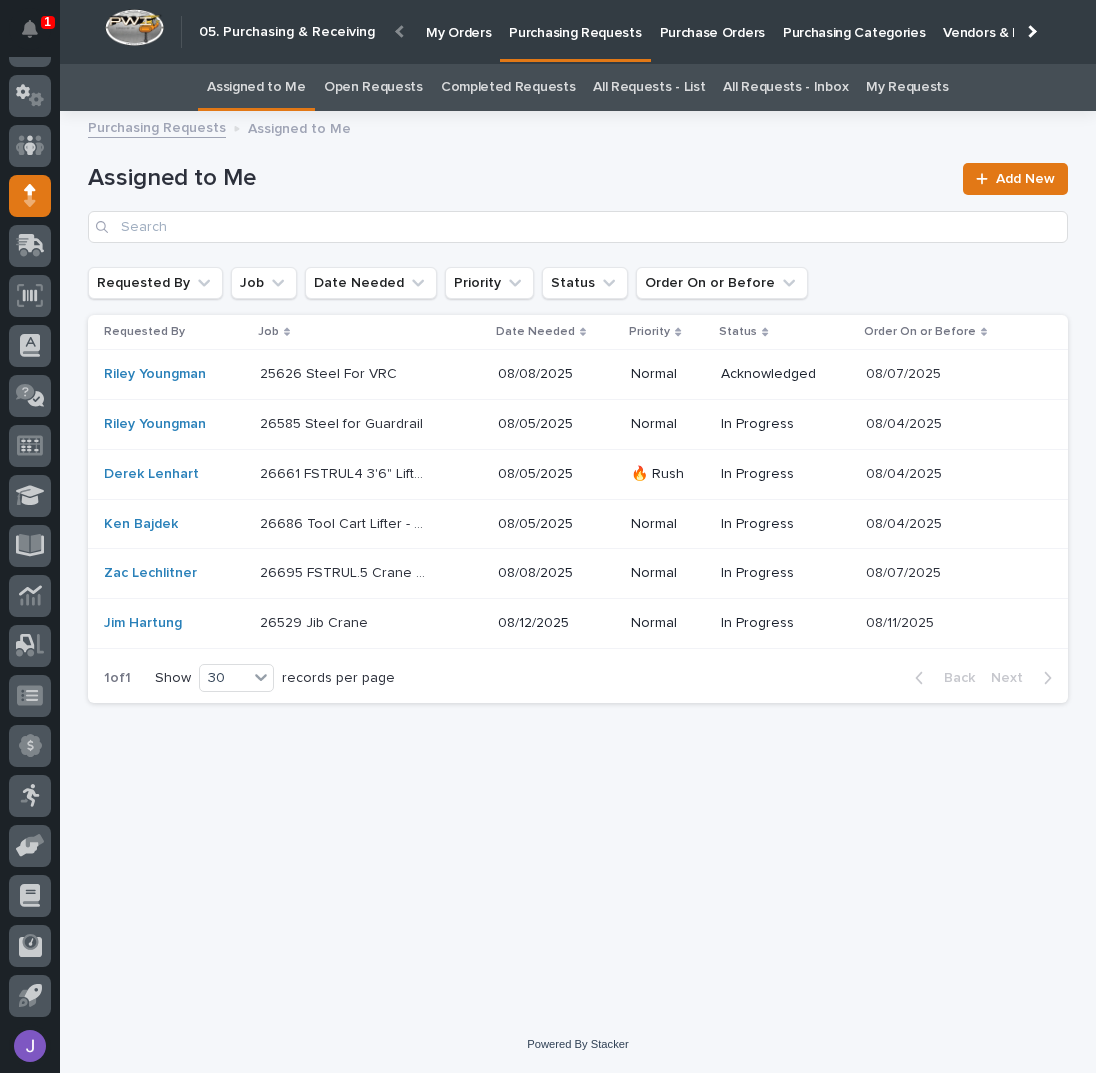 click on "Loading... Saving… Loading... Saving… Assigned to Me Add New Requested By Job Date Needed Priority Status Order On or Before Requested By Job Date Needed Priority Status Order On or Before [FIRST] [LAST] 25626 Steel For VRC 25626 Steel For VRC 08/08/2025 Normal Acknowledged 08/07/2025 08/07/2025 [FIRST] [LAST] 26585 Steel for Guardrail 26585 Steel for Guardrail 08/05/2025 Normal In Progress 08/04/2025 08/04/2025 [FIRST] [LAST] 26661 FSTRUL4 3'6" Lift Kit 26661 FSTRUL4 3'6" Lift Kit 08/05/2025 🔥 Rush In Progress 08/04/2025 08/04/2025 [FIRST] [LAST] 26686 Tool Cart Lifter - Steel 26686 Tool Cart Lifter - Steel 08/05/2025 Normal In Progress 08/04/2025 08/04/2025 [FIRST] [LAST] 26695 FSTRUL.5 Crane System 26695 FSTRUL.5 Crane System 08/08/2025 Normal In Progress 08/07/2025 08/07/2025 [FIRST] [LAST] 26529 Jib Crane 26529 Jib Crane 08/12/2025 Normal In Progress 08/11/2025 08/11/2025 1 of 1 Show 30 records per page Back Next" at bounding box center (578, 544) 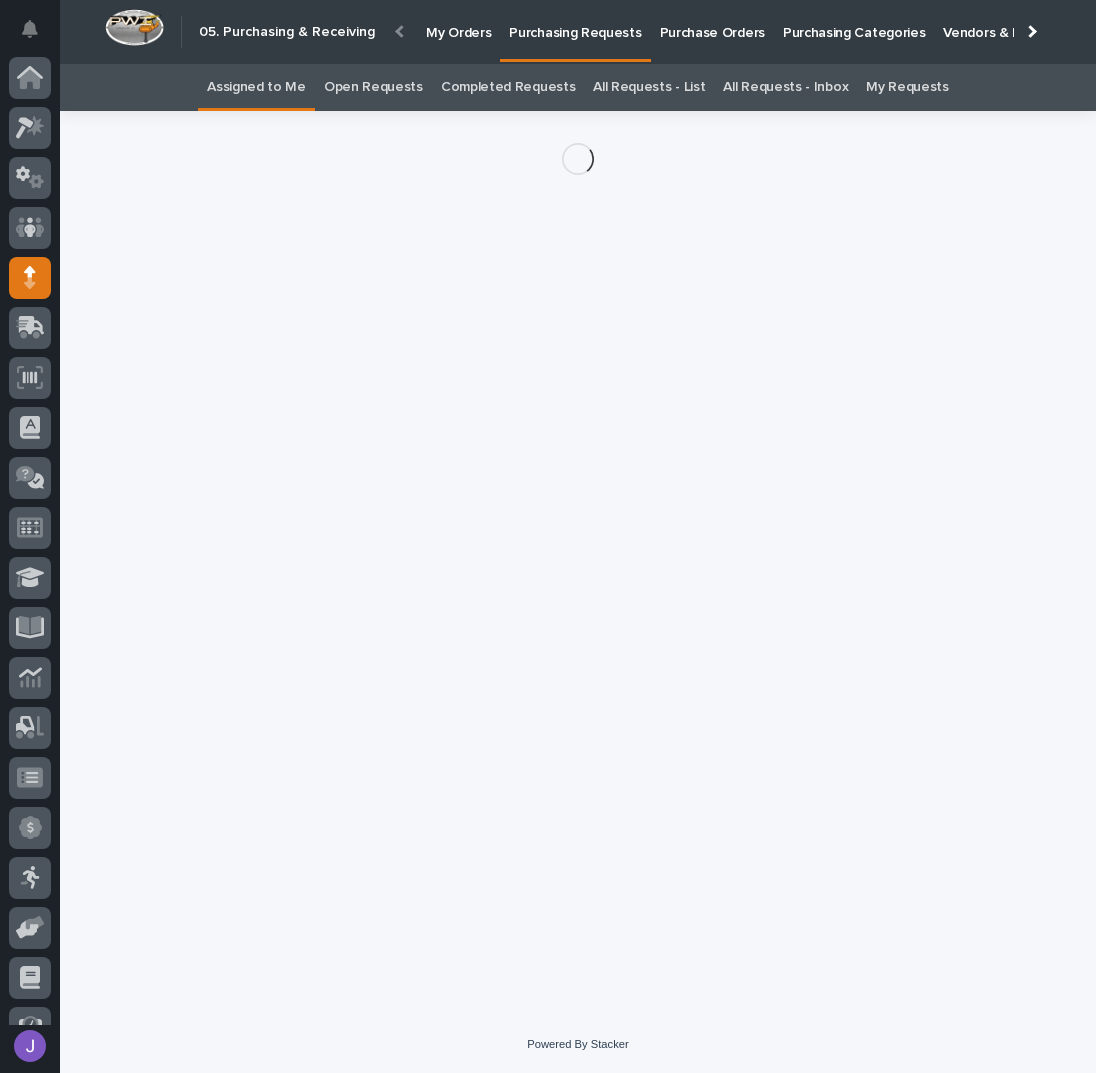 scroll, scrollTop: 82, scrollLeft: 0, axis: vertical 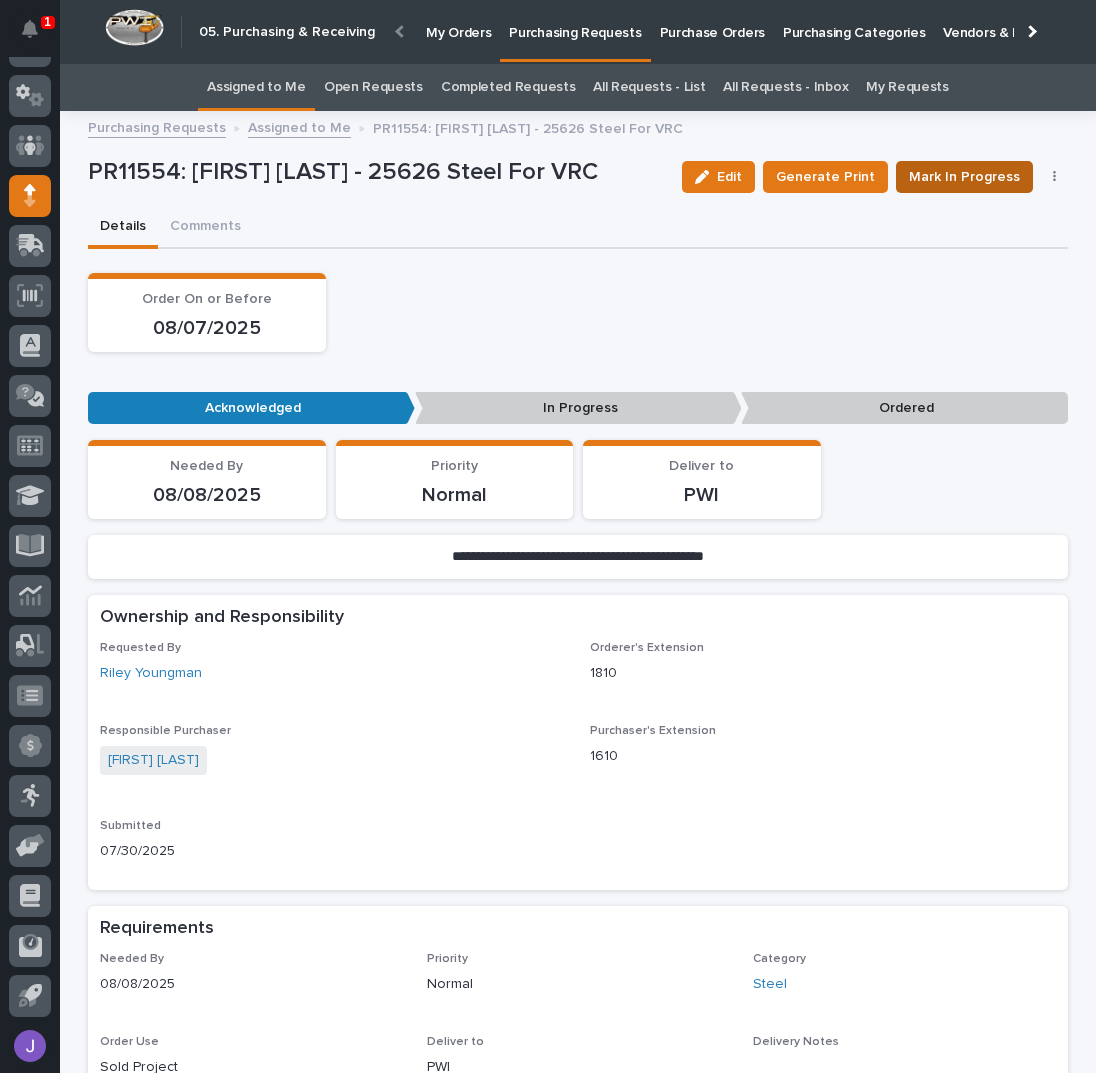 click on "Mark In Progress" at bounding box center [964, 177] 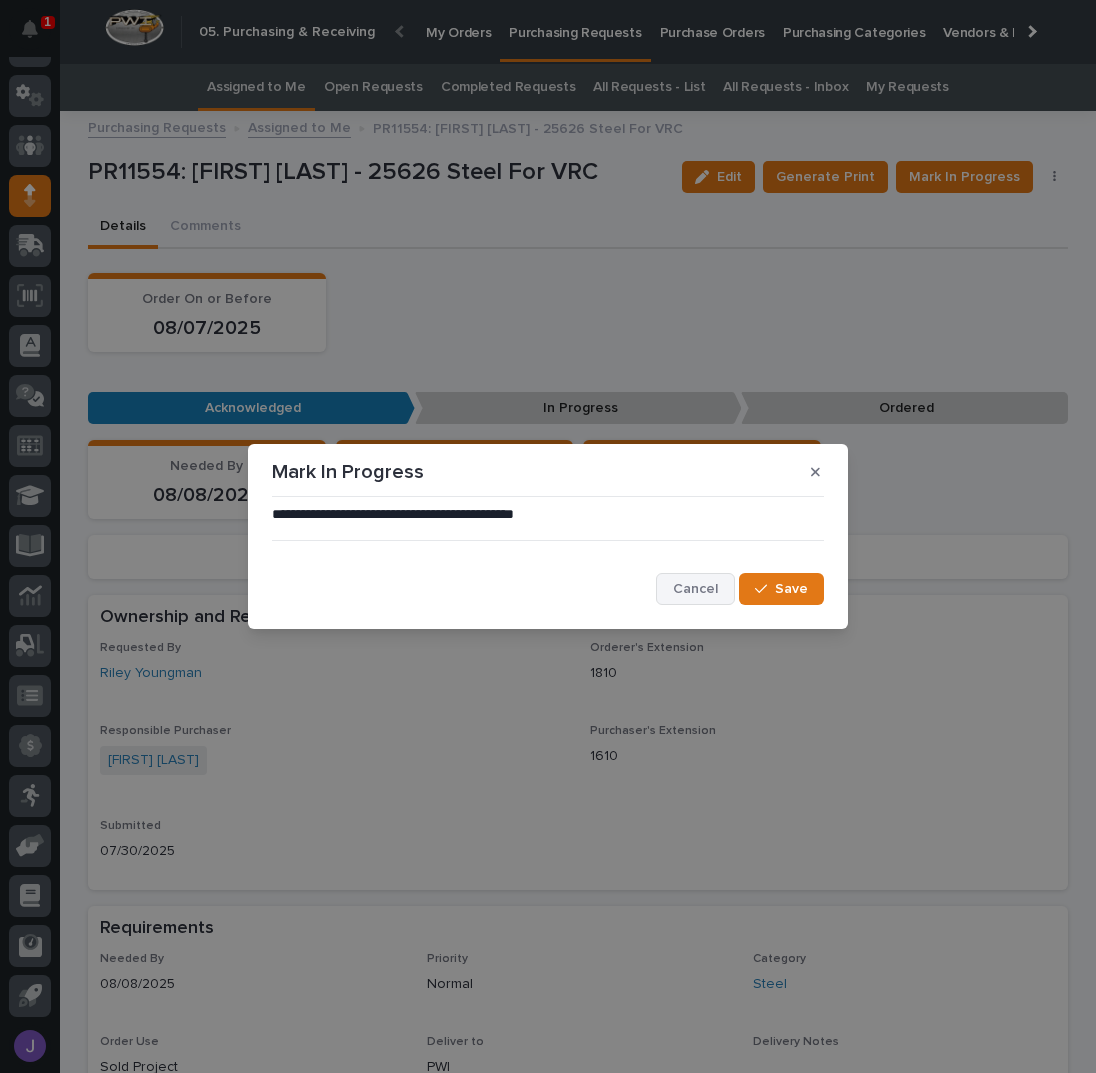 click on "Cancel" at bounding box center [695, 589] 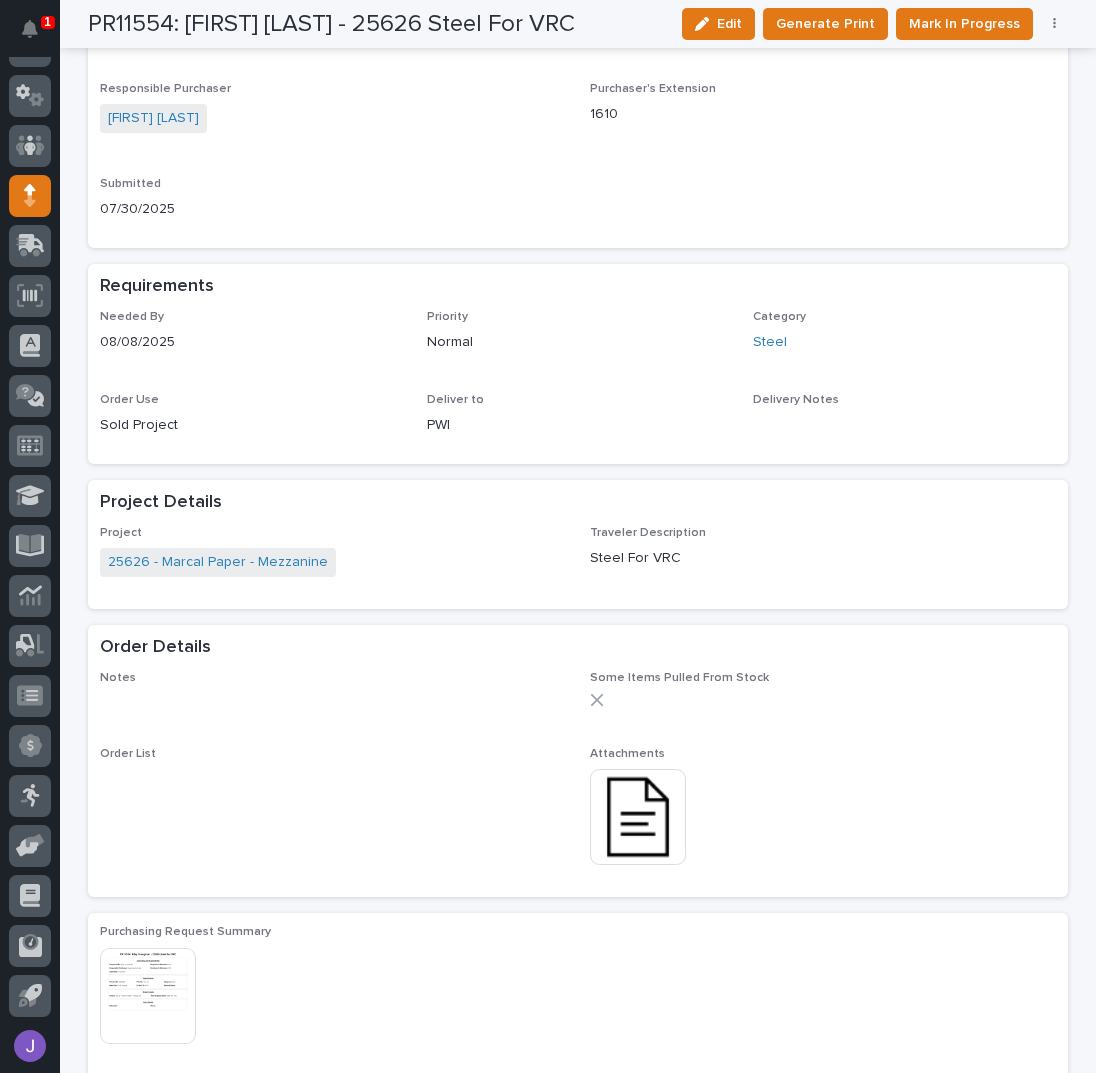 scroll, scrollTop: 800, scrollLeft: 0, axis: vertical 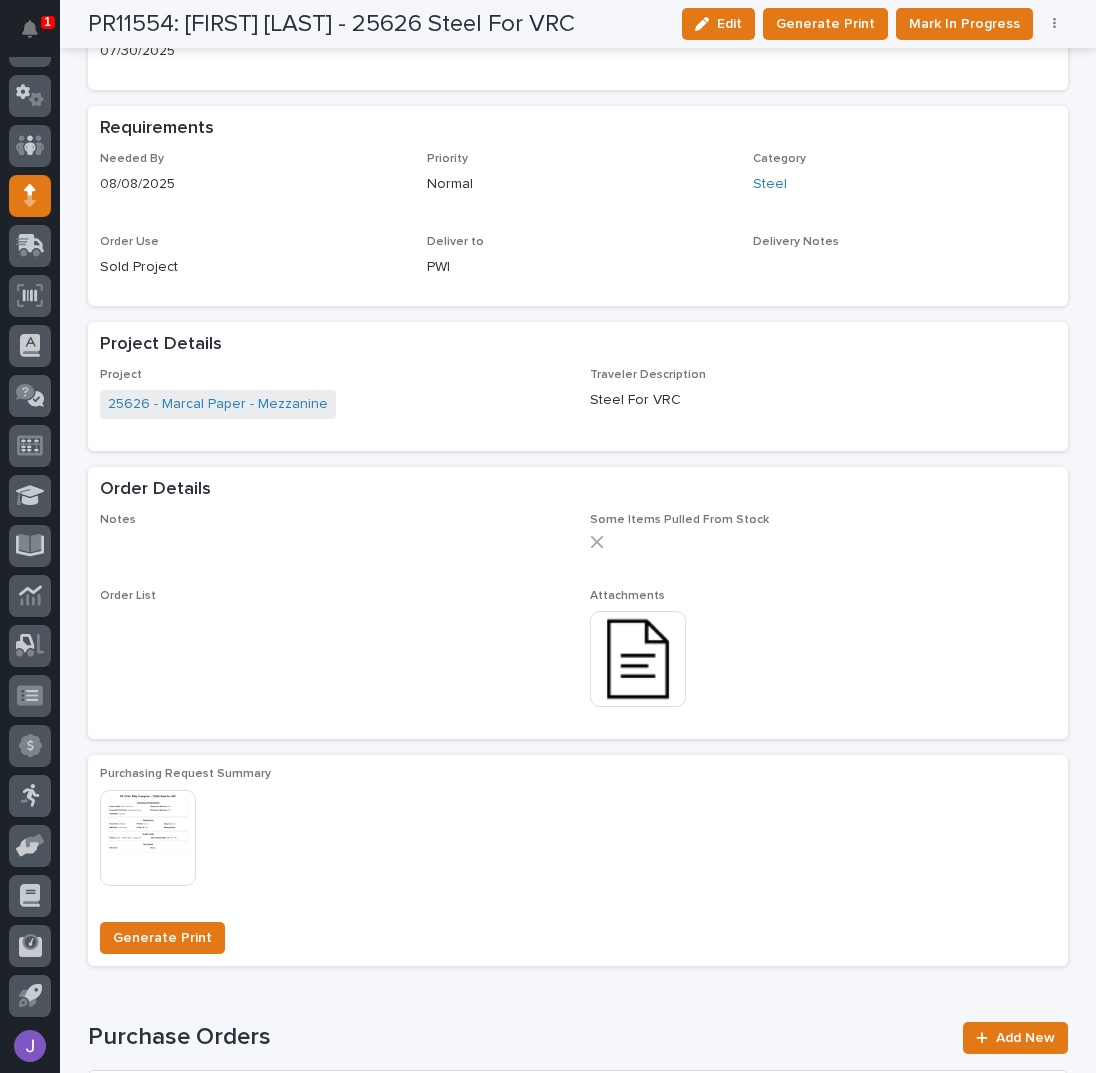 click at bounding box center (638, 659) 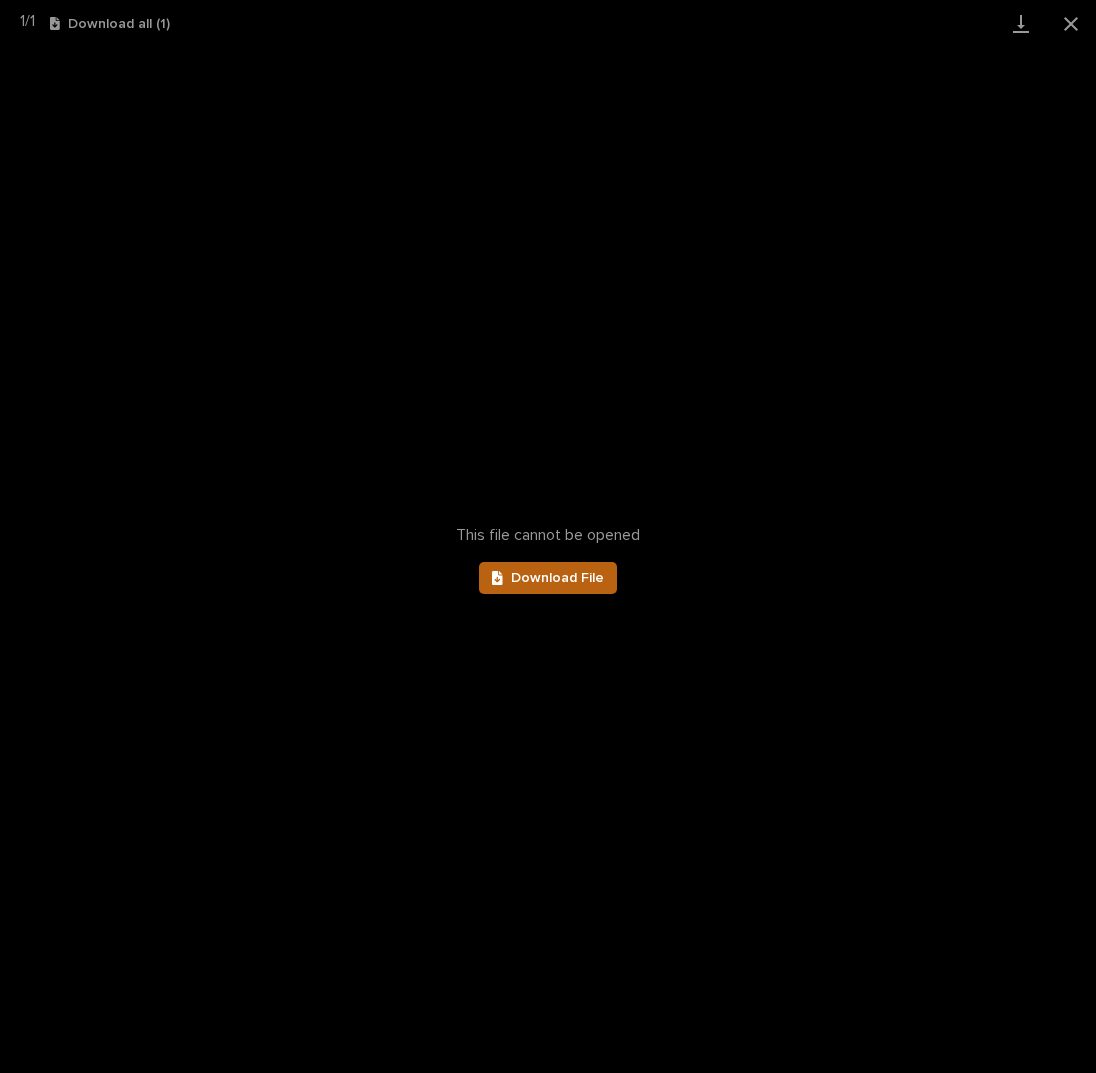 click on "Download File" at bounding box center (557, 578) 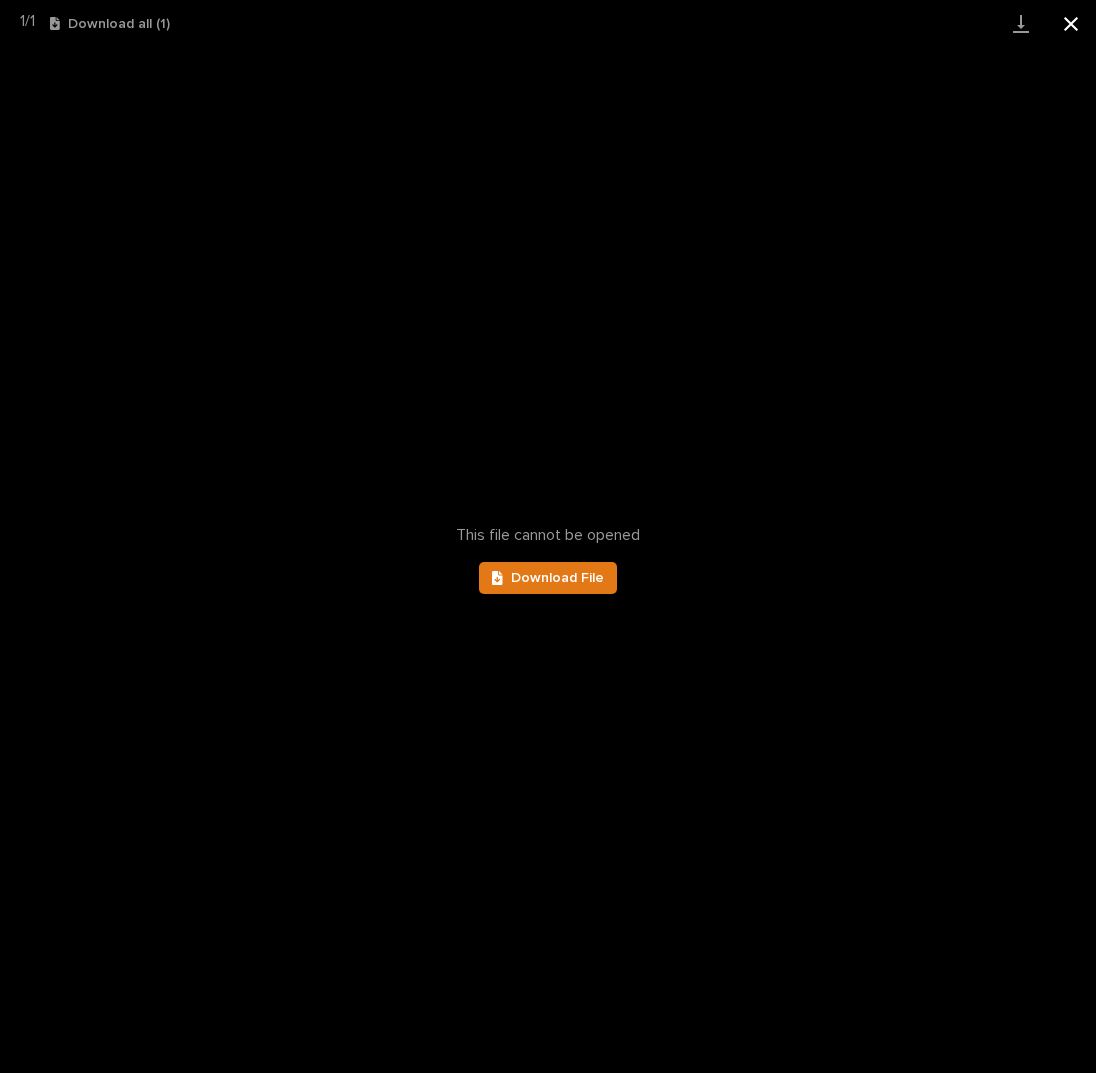 click at bounding box center (1071, 23) 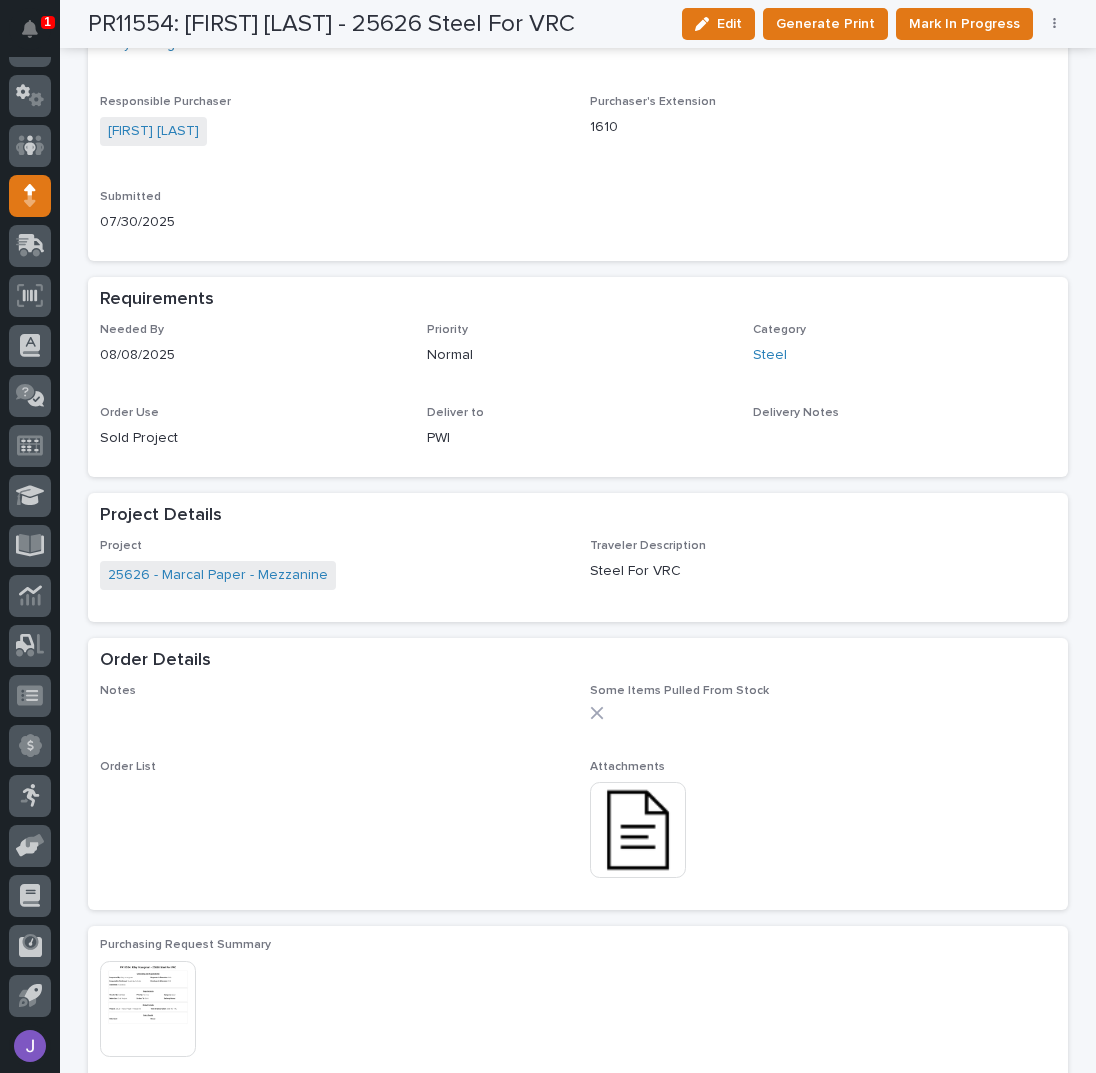 scroll, scrollTop: 0, scrollLeft: 0, axis: both 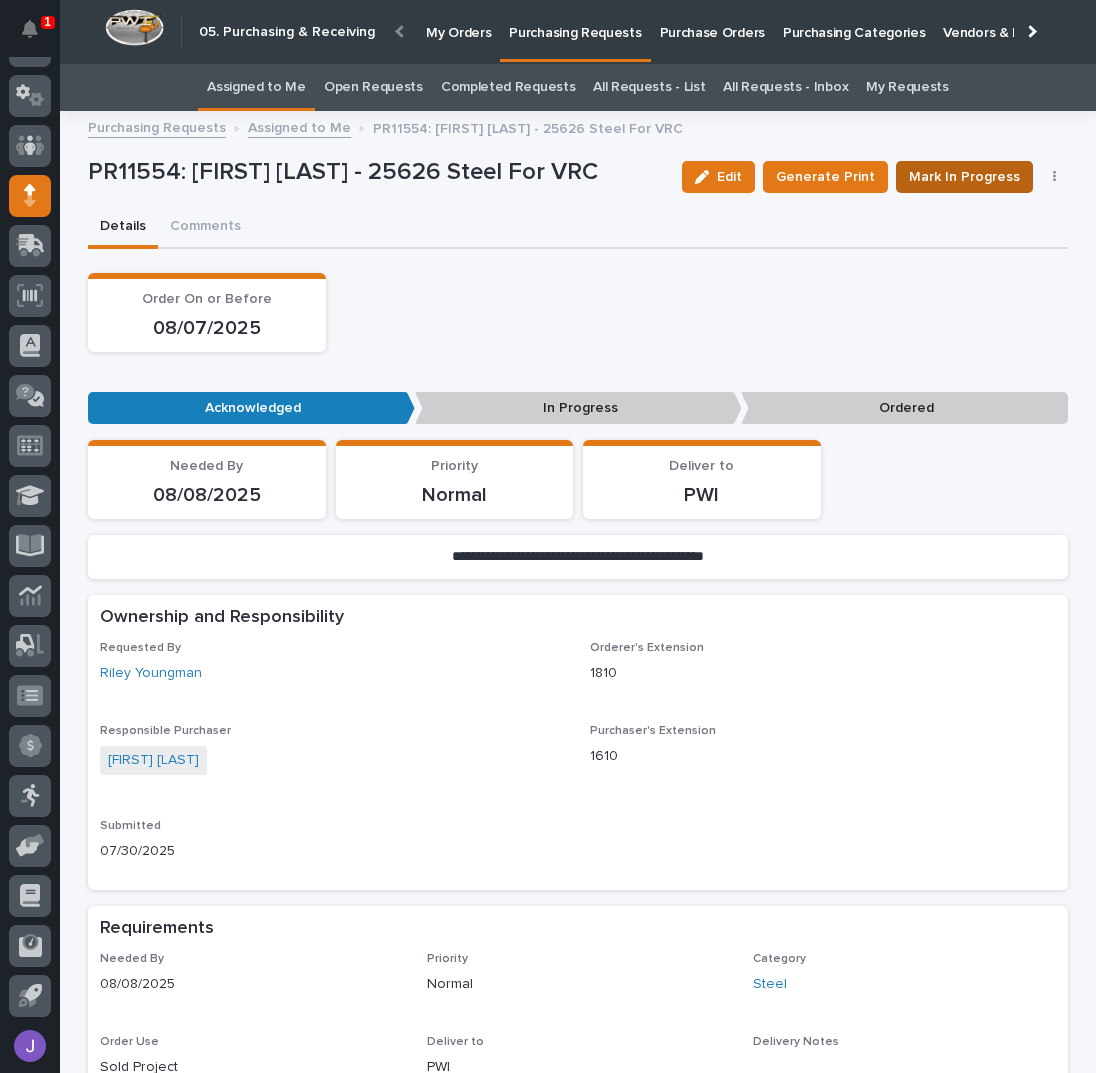 click on "Mark In Progress" at bounding box center (964, 177) 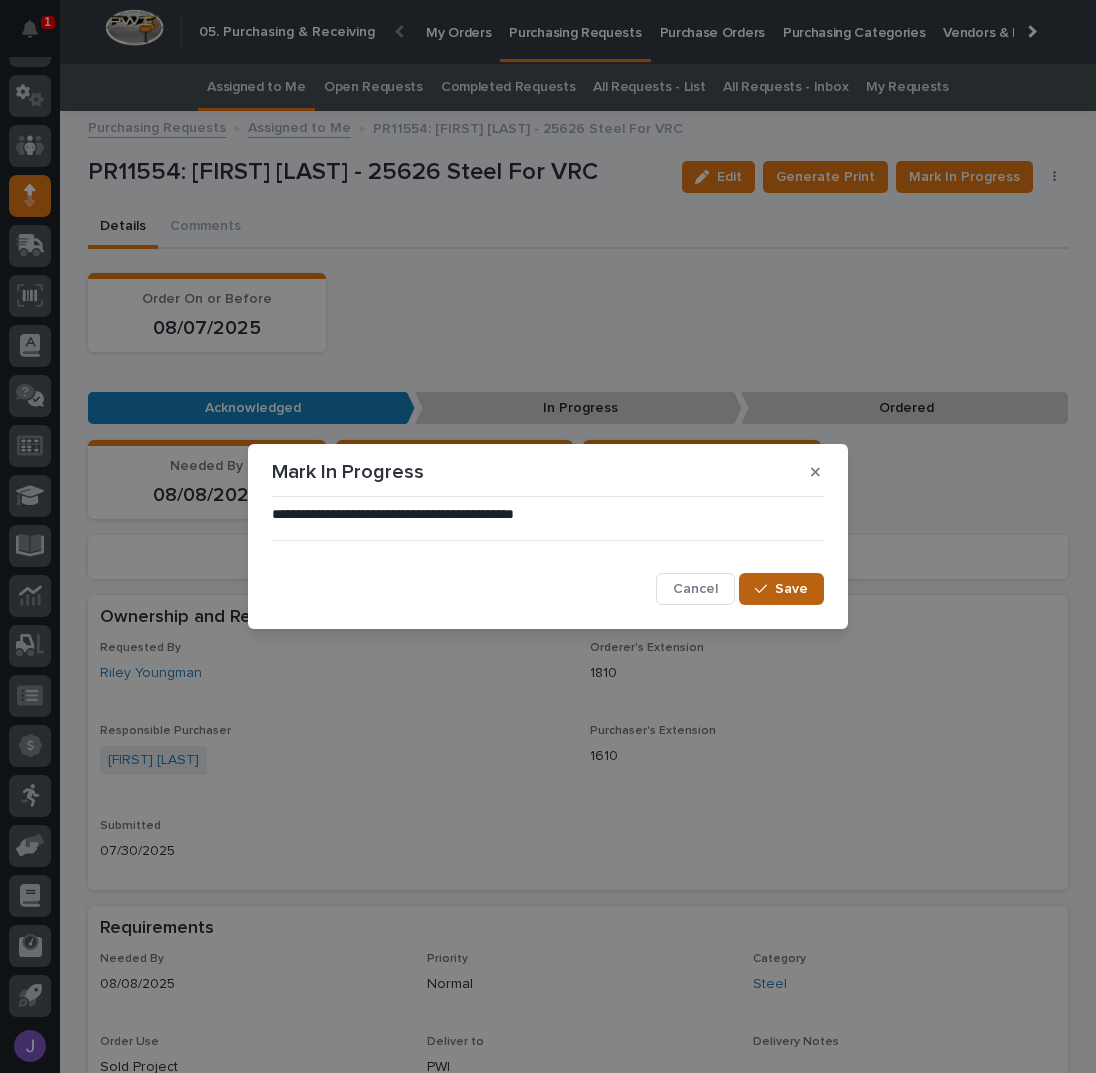 click on "Save" at bounding box center [791, 589] 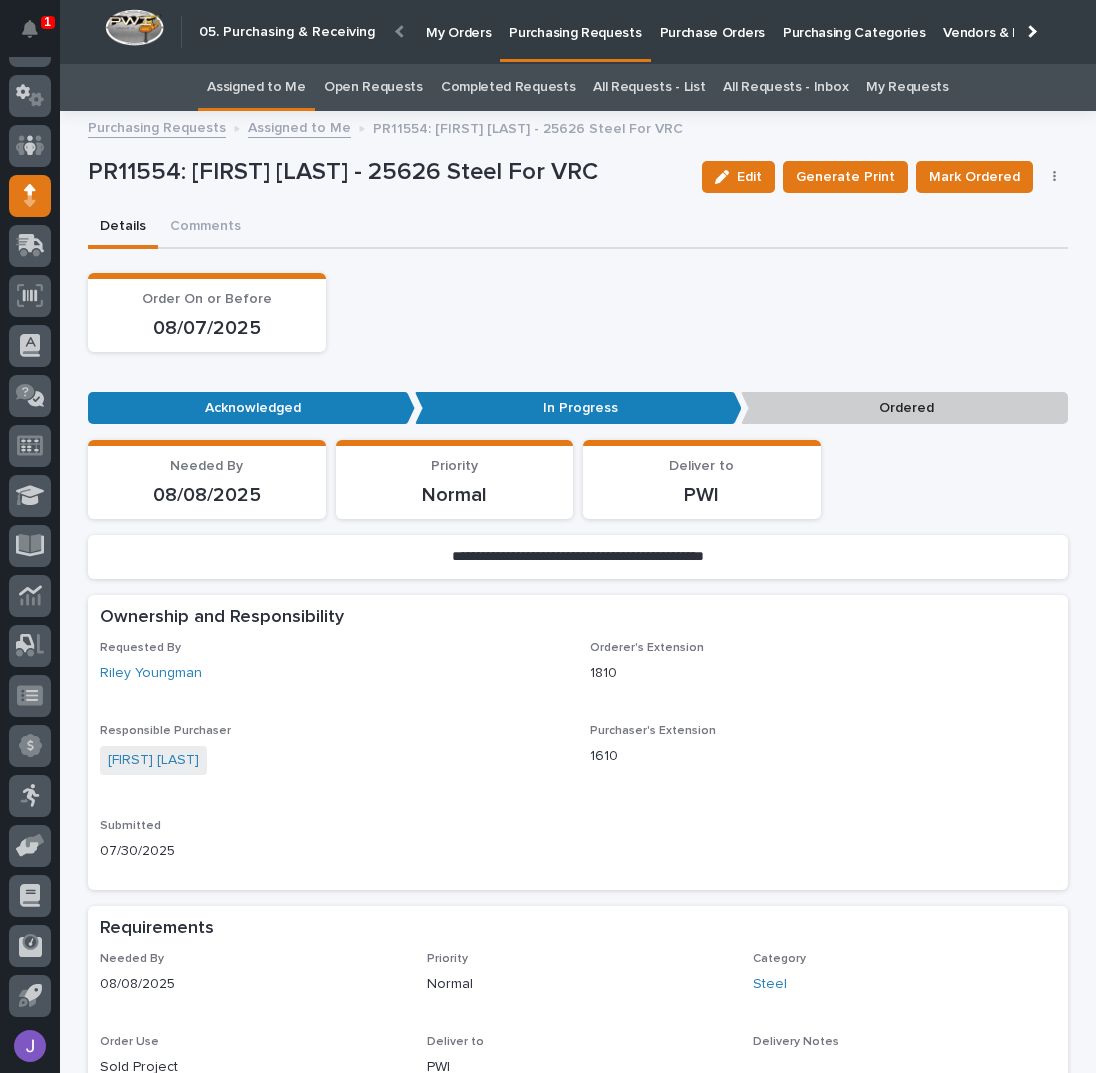 click on "Order On or Before [DATE]" at bounding box center [578, 312] 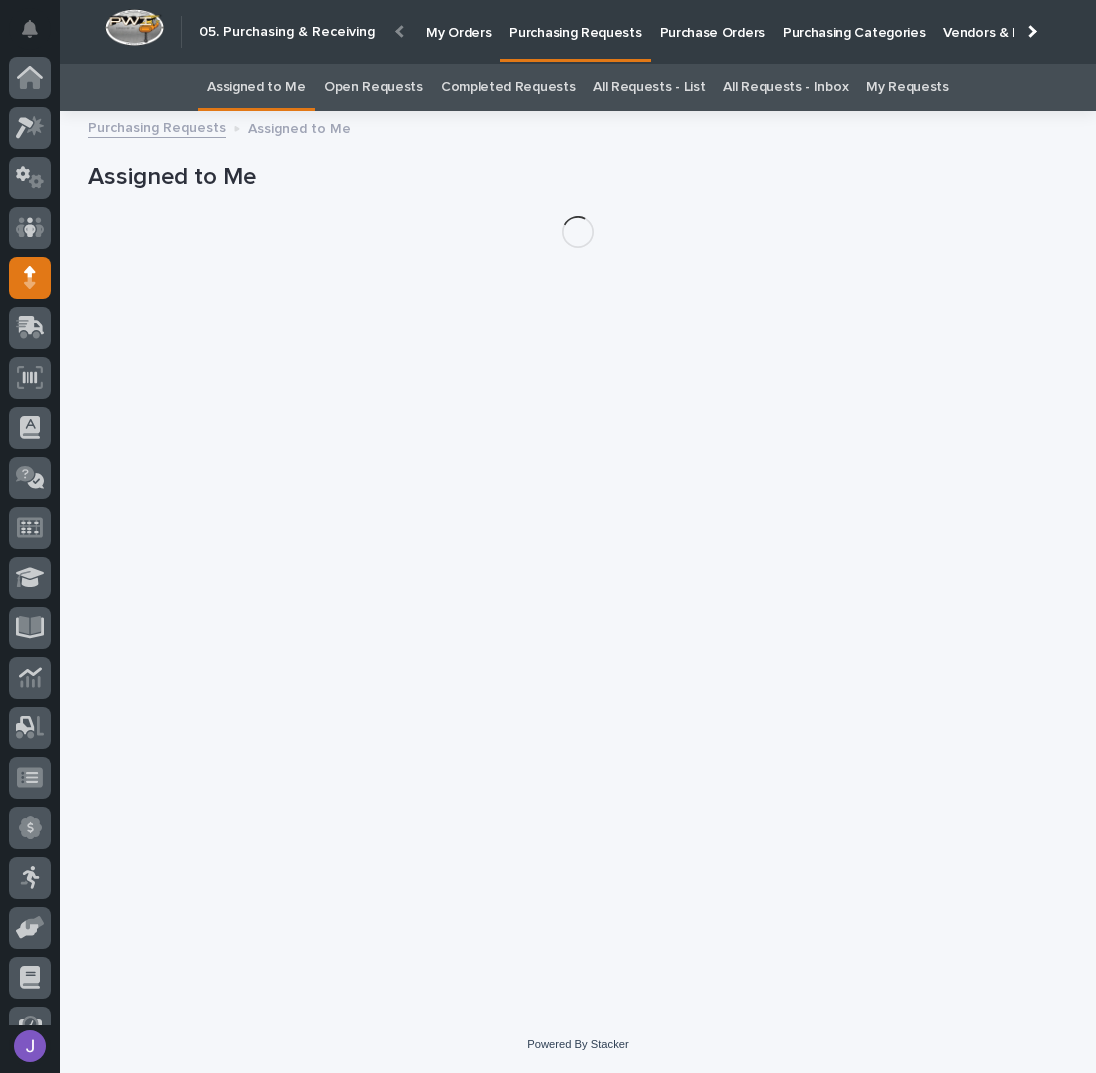 scroll, scrollTop: 82, scrollLeft: 0, axis: vertical 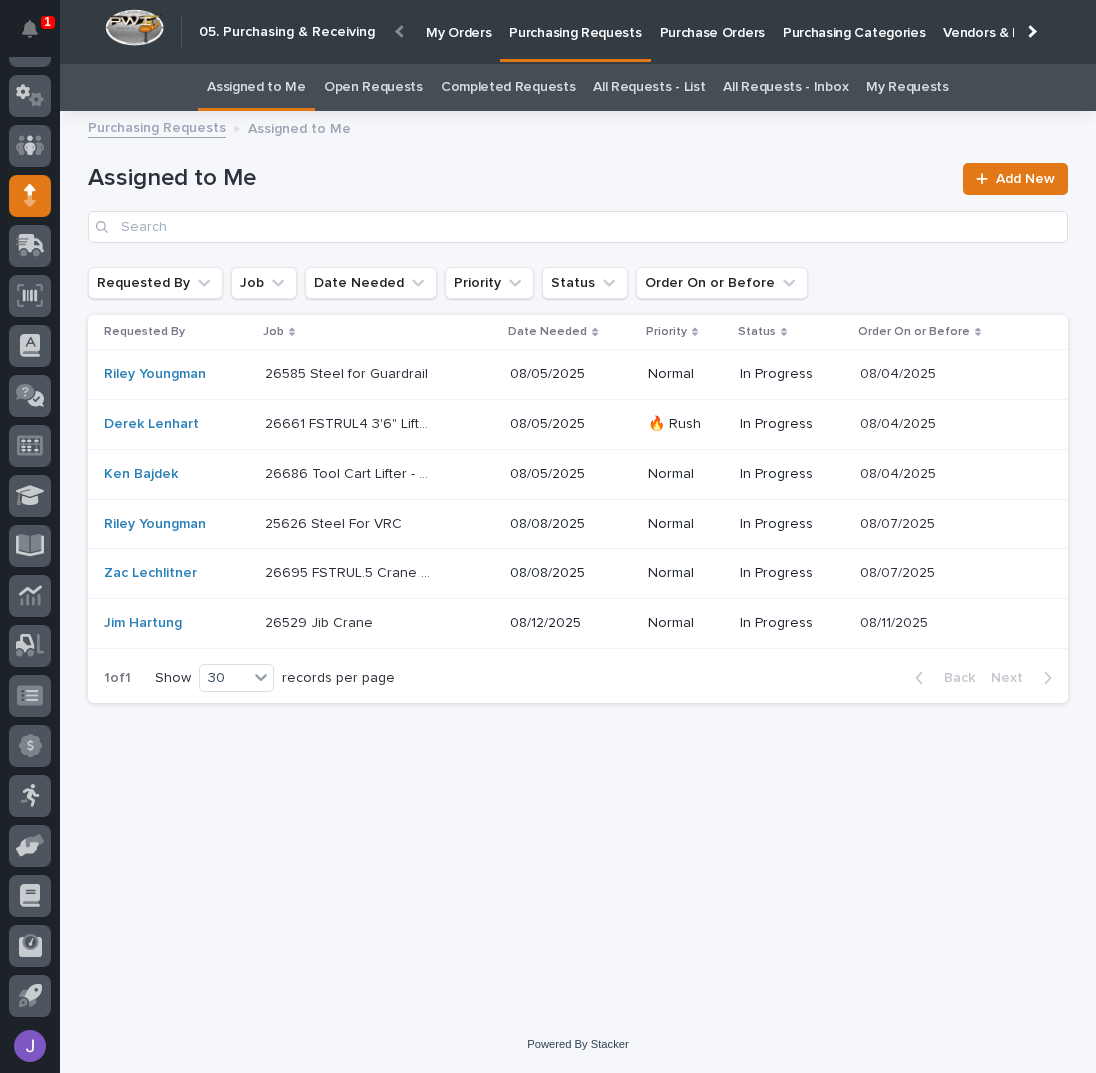 click on "Loading... Saving… Loading... Saving… Assigned to Me Add New Requested By Job Date Needed Priority Status Order On or Before Requested By Job Date Needed Priority Status Order On or Before [FIRST] [LAST] 26585 Steel for Guardrail 26585 Steel for Guardrail 08/05/2025 Normal In Progress 08/04/2025 08/04/2025 [FIRST] [LAST] 26661 FSTRUL4 3'6" Lift Kit 26661 FSTRUL4 3'6" Lift Kit 08/05/2025 🔥 Rush In Progress 08/04/2025 08/04/2025 [FIRST] [LAST] 26686 Tool Cart Lifter - Steel 26686 Tool Cart Lifter - Steel 08/05/2025 Normal In Progress 08/04/2025 08/04/2025 [FIRST] [LAST] 25626 Steel For VRC 25626 Steel For VRC 08/08/2025 Normal In Progress 08/07/2025 08/07/2025 [FIRST] [LAST] 26695 FSTRUL.5 Crane System 26695 FSTRUL.5 Crane System 08/08/2025 Normal In Progress 08/07/2025 08/07/2025 [FIRST] [LAST] 26529 Jib Crane 26529 Jib Crane 08/12/2025 Normal In Progress 08/11/2025 08/11/2025 1 of 1 Show 30 records per page Back Next" at bounding box center (578, 544) 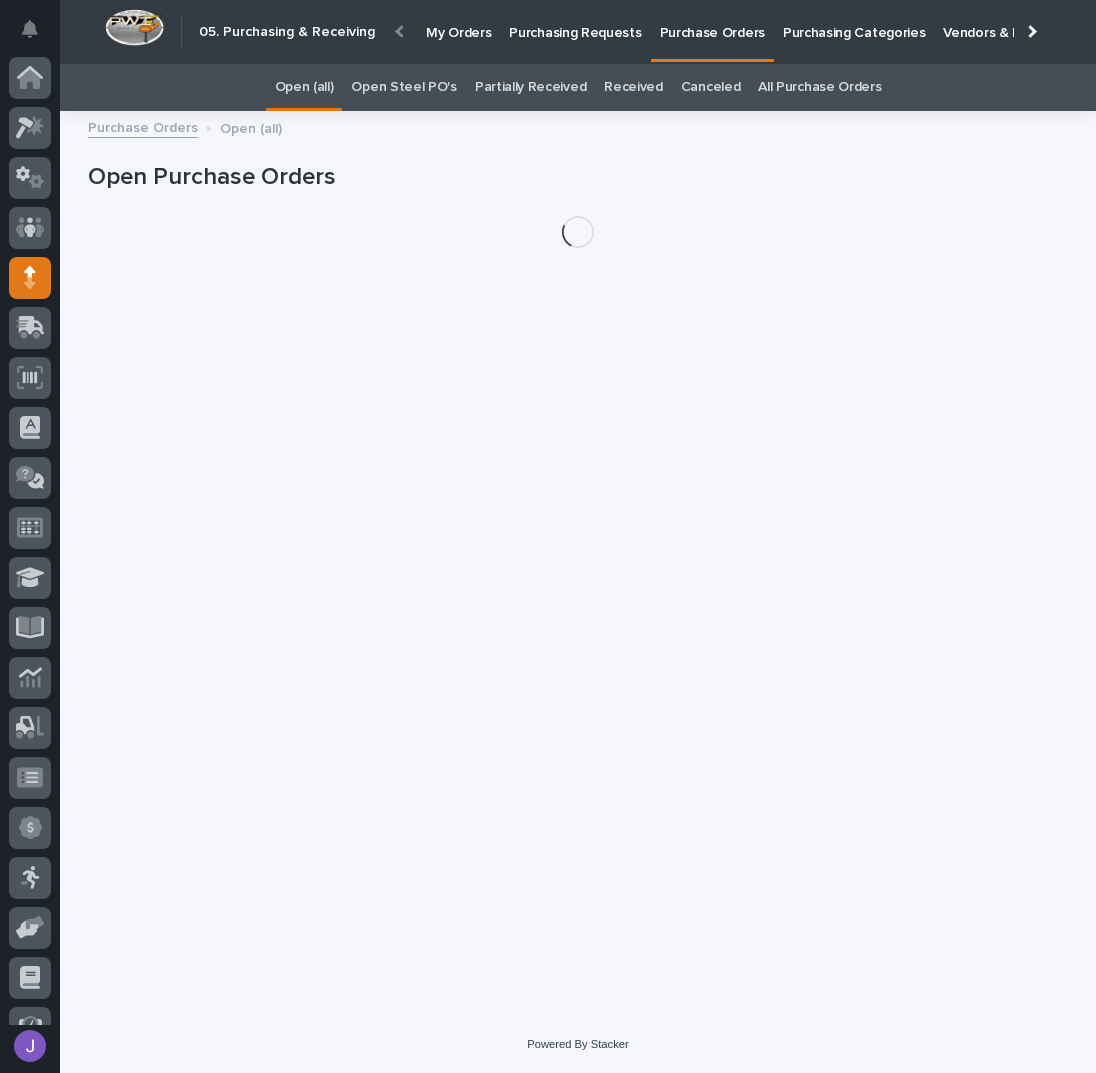 scroll, scrollTop: 82, scrollLeft: 0, axis: vertical 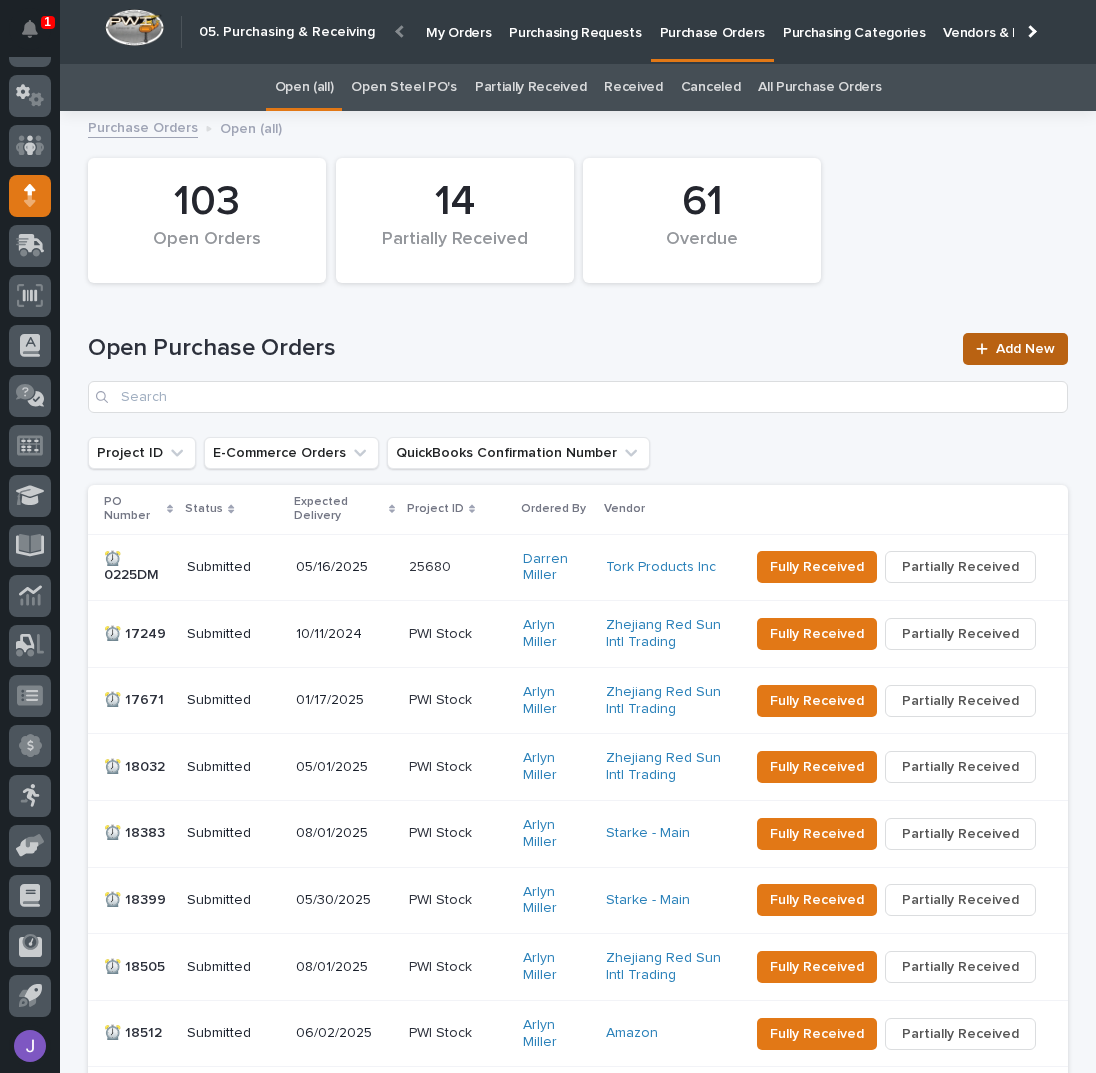 click on "Add New" at bounding box center (1015, 349) 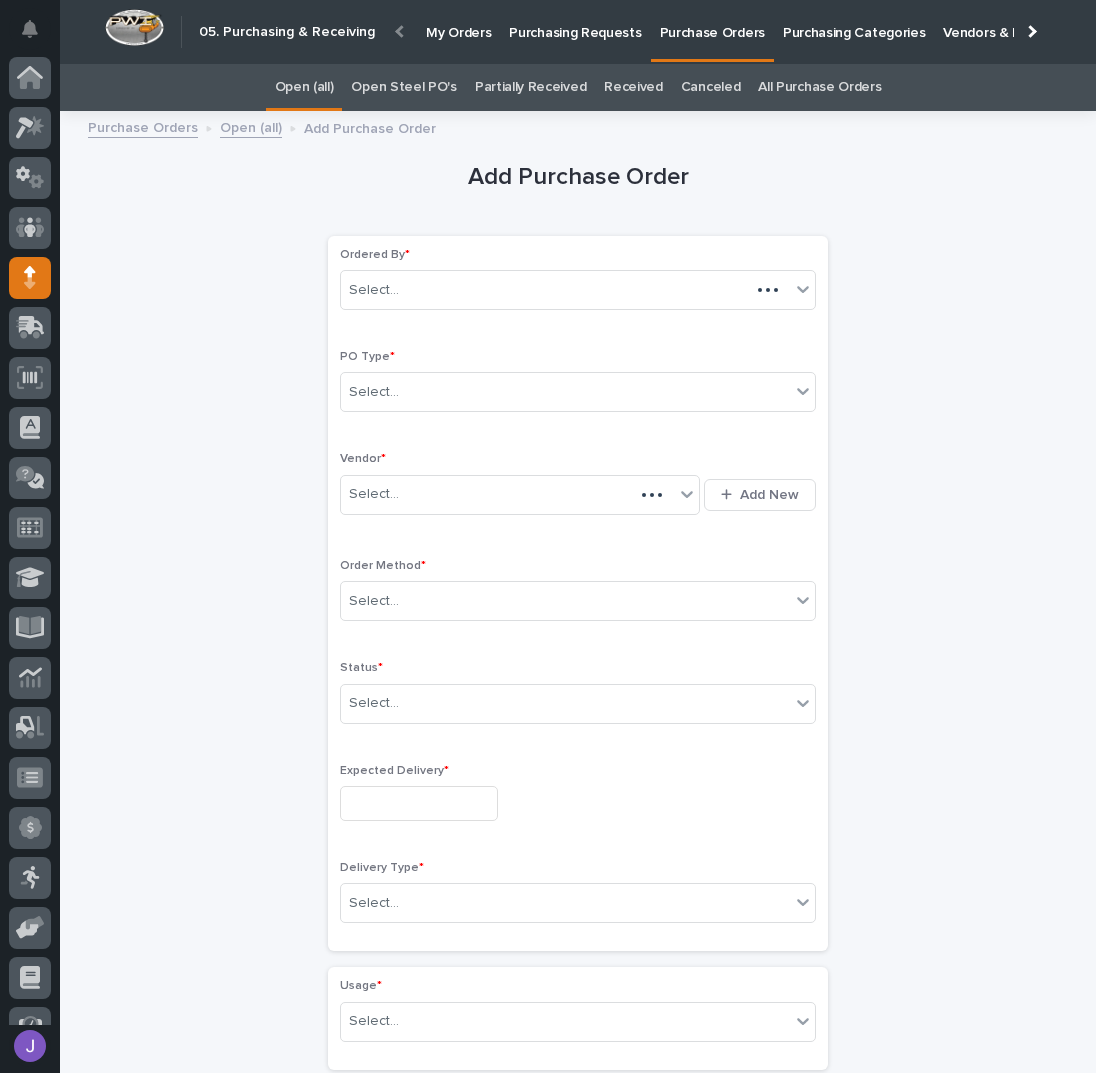 scroll, scrollTop: 63, scrollLeft: 0, axis: vertical 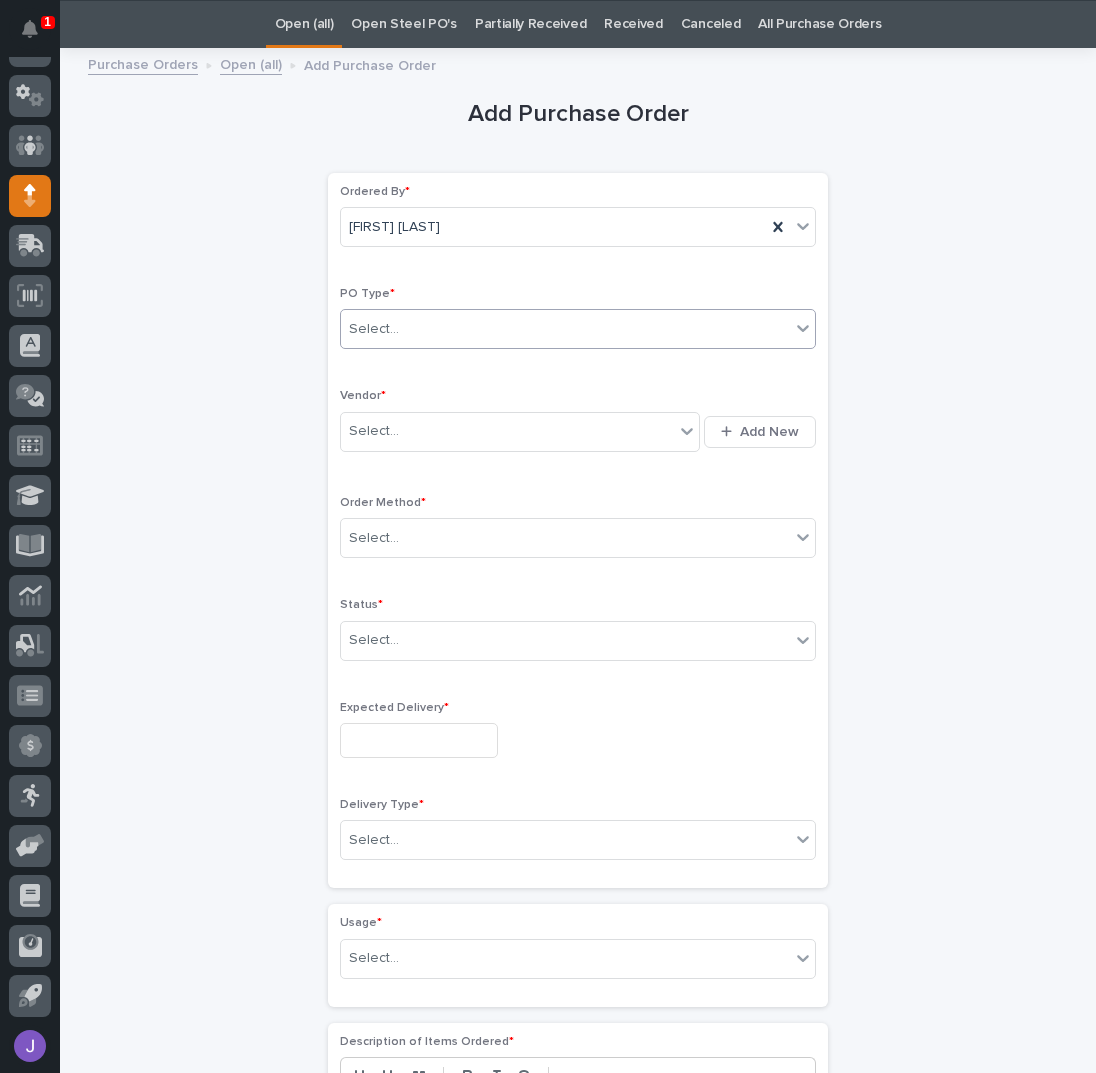 click on "Select..." at bounding box center (565, 329) 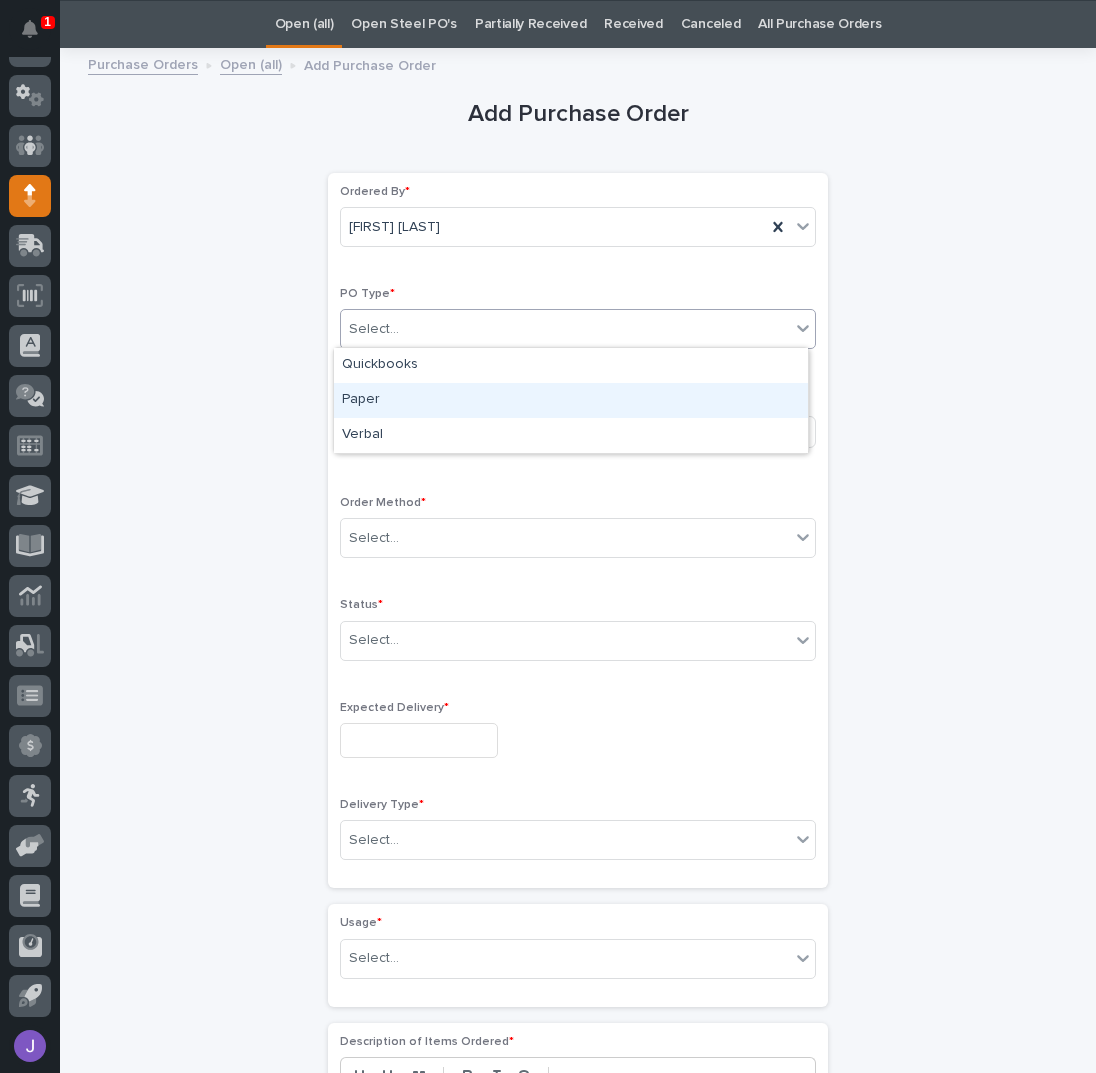 click on "Paper" at bounding box center [571, 400] 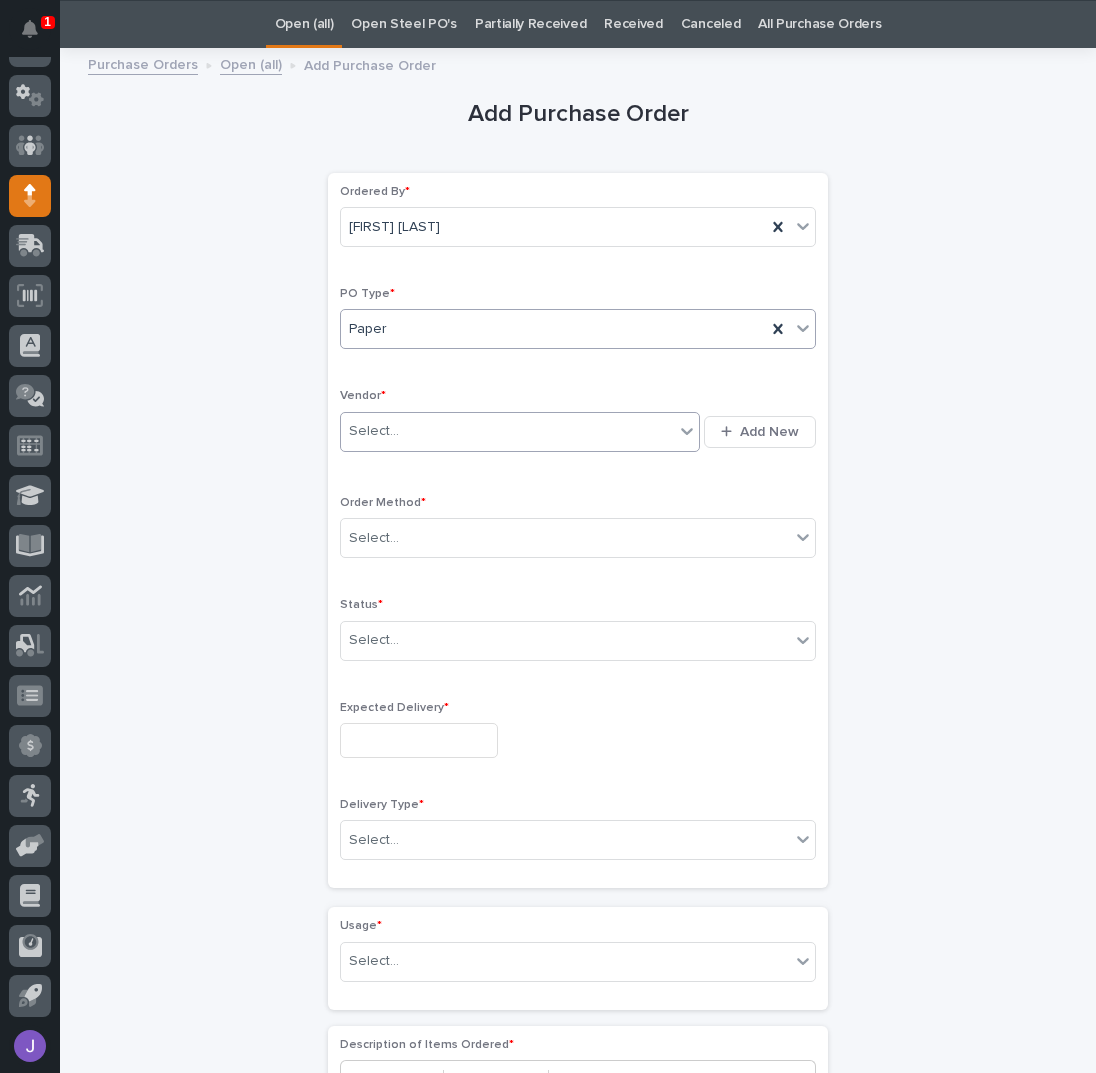 click on "Select..." at bounding box center [507, 431] 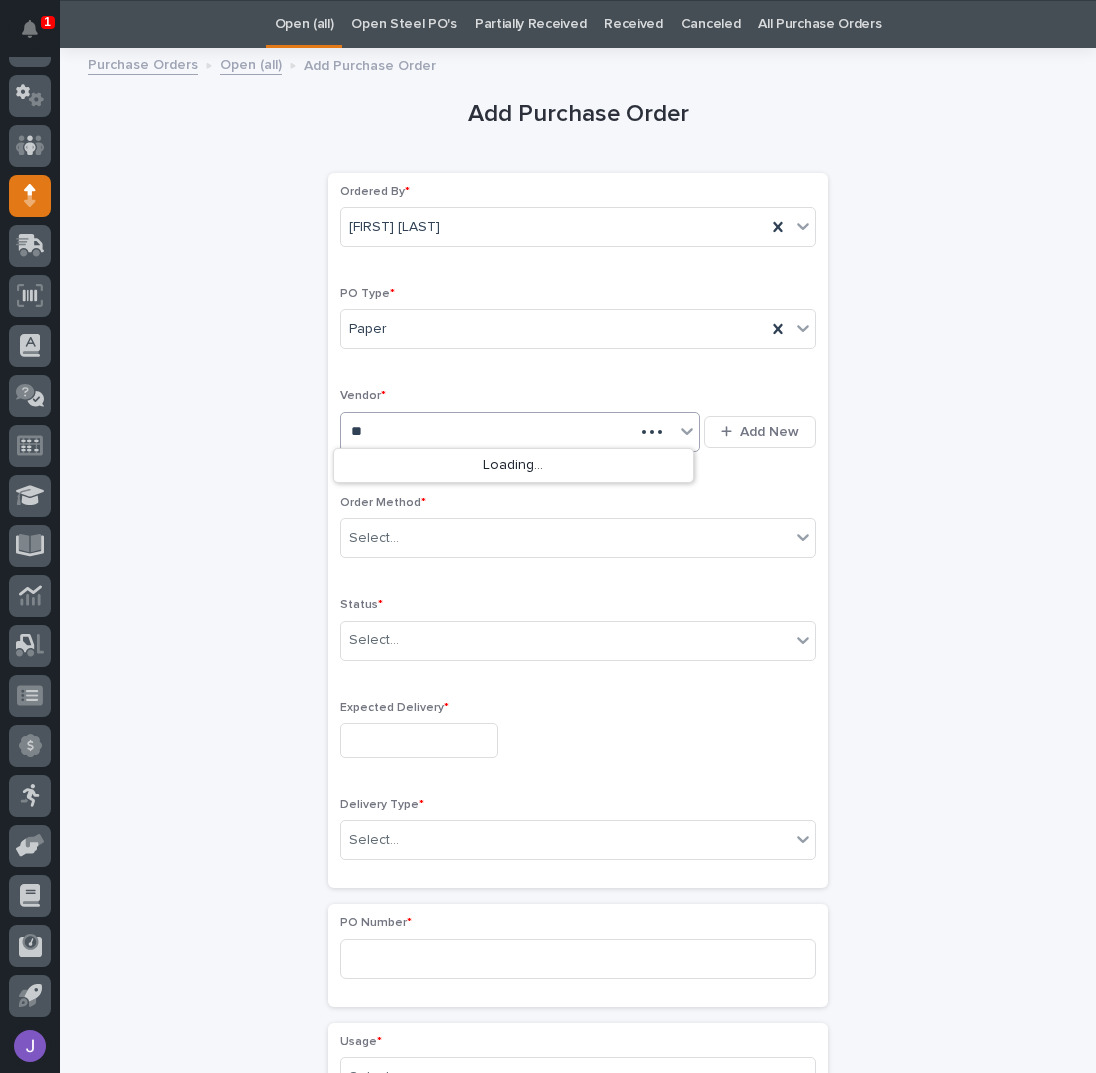 type on "*" 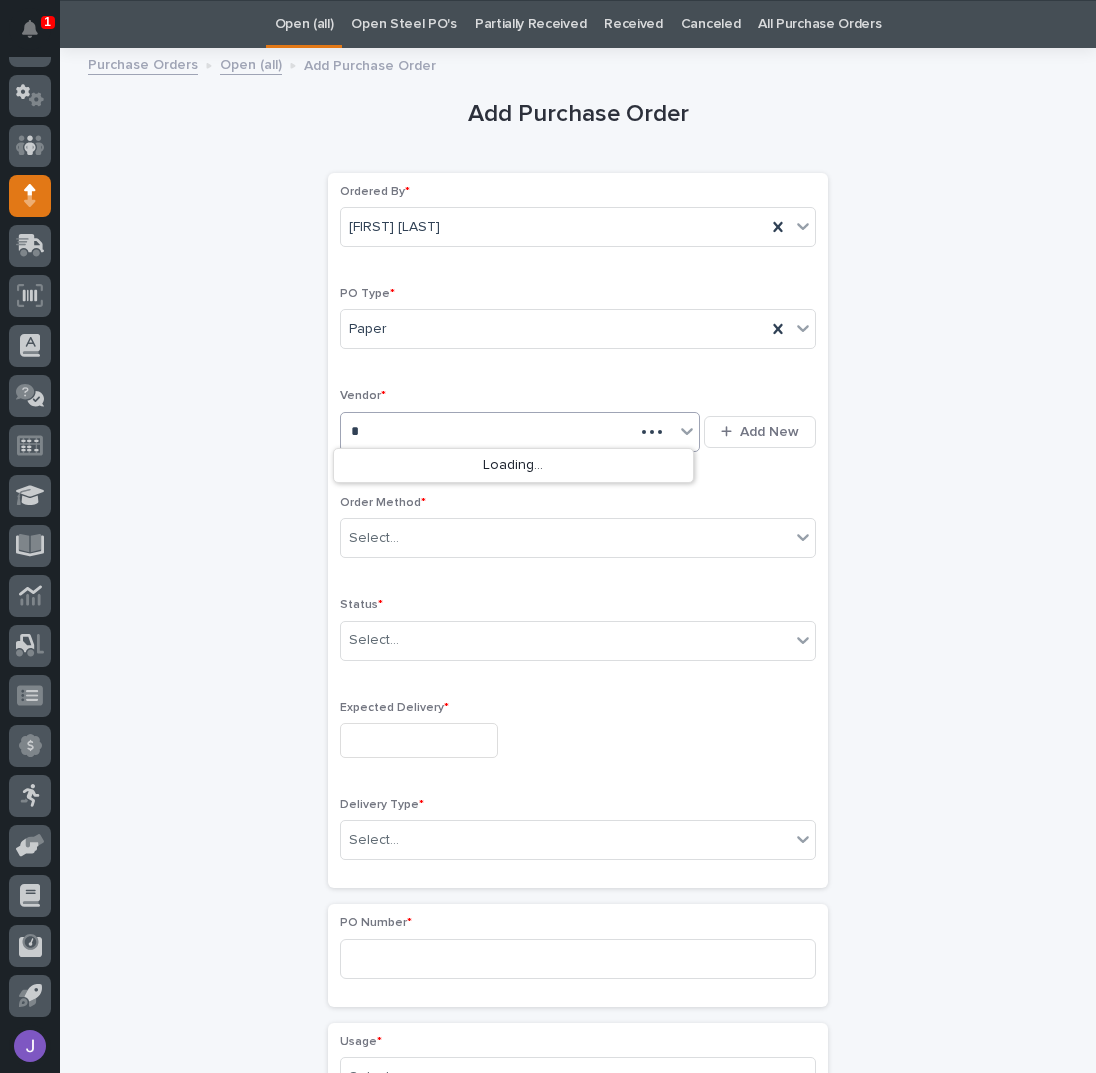 type 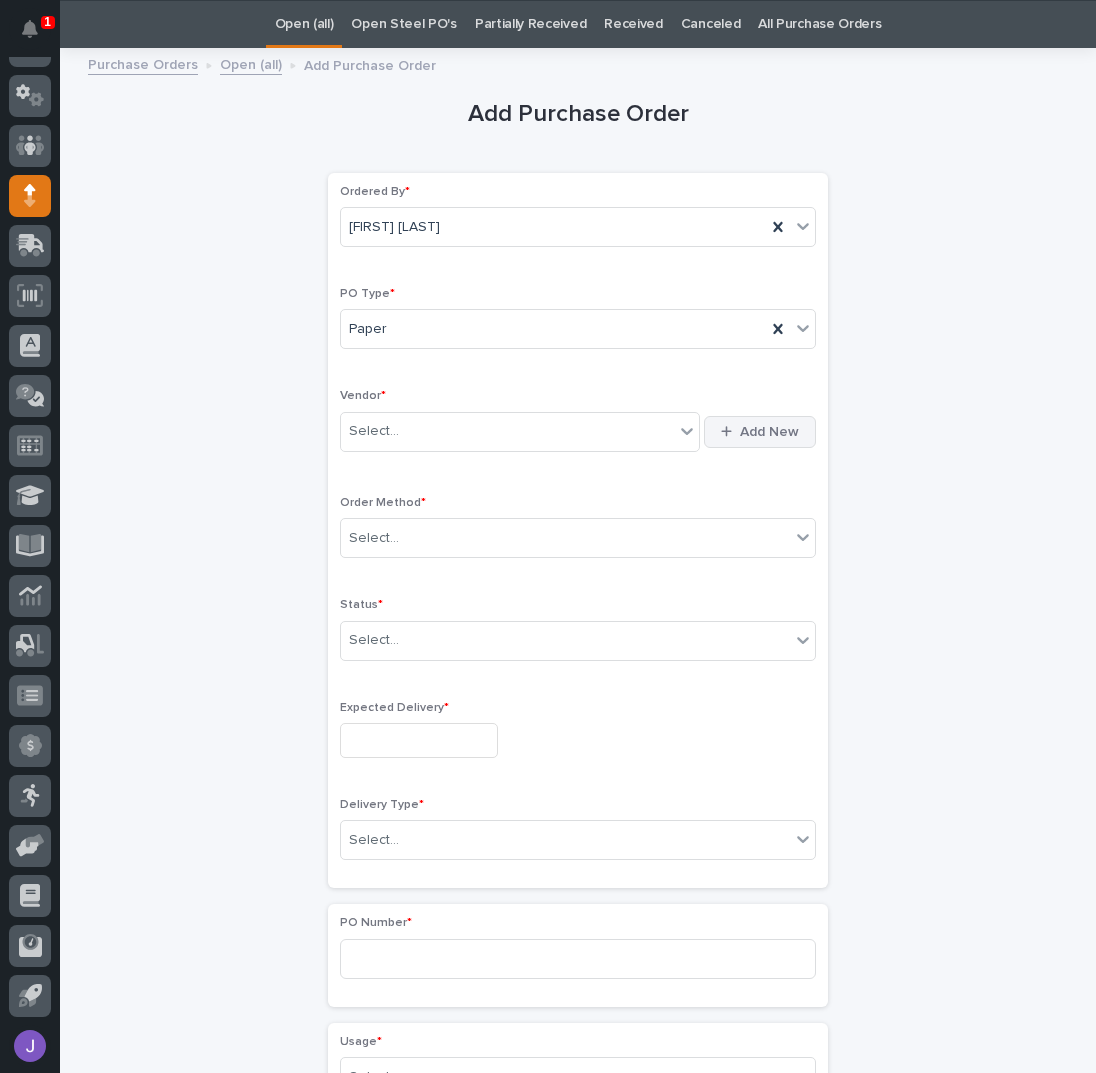 click on "Add New" at bounding box center [769, 432] 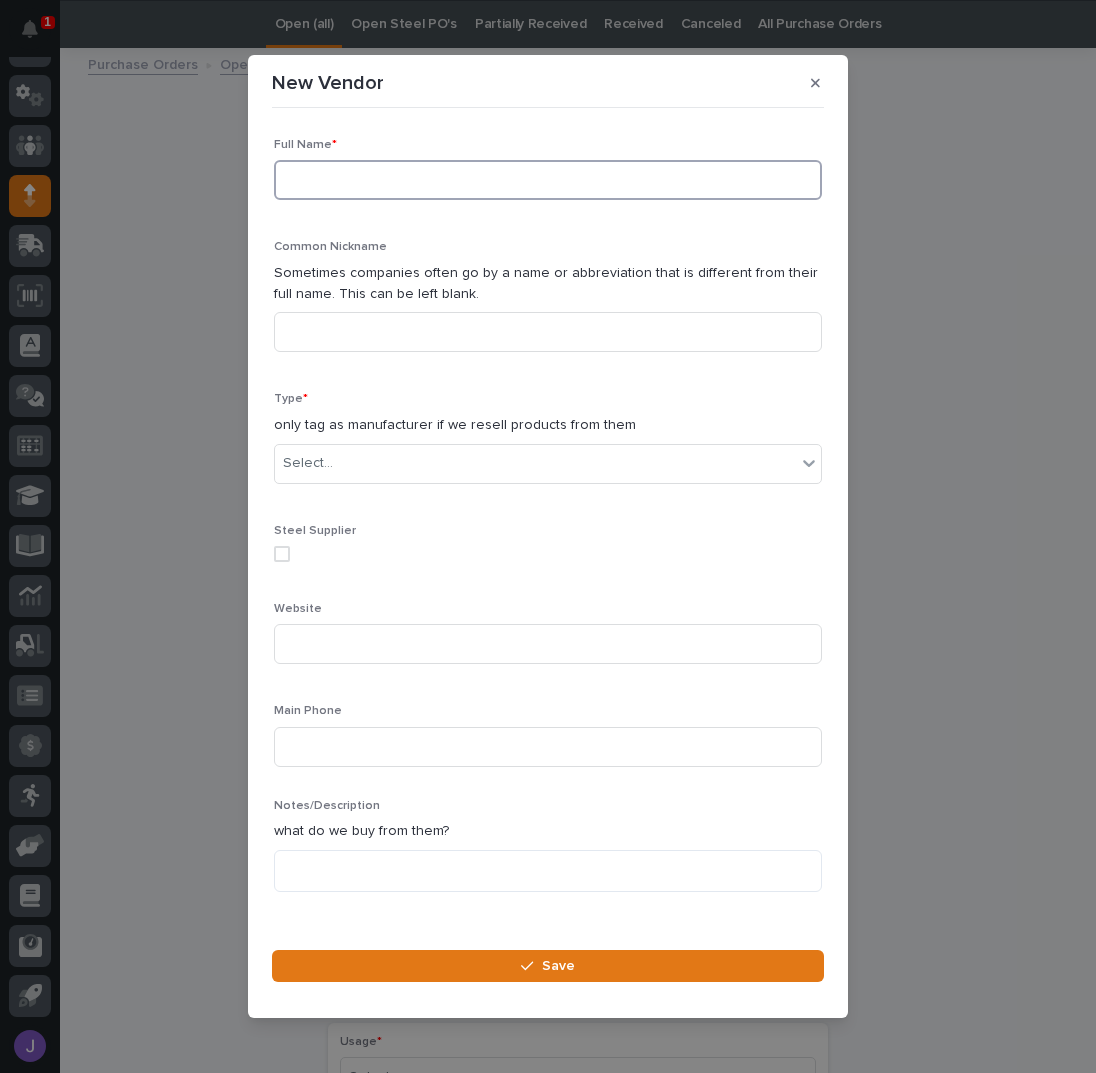 click at bounding box center (548, 180) 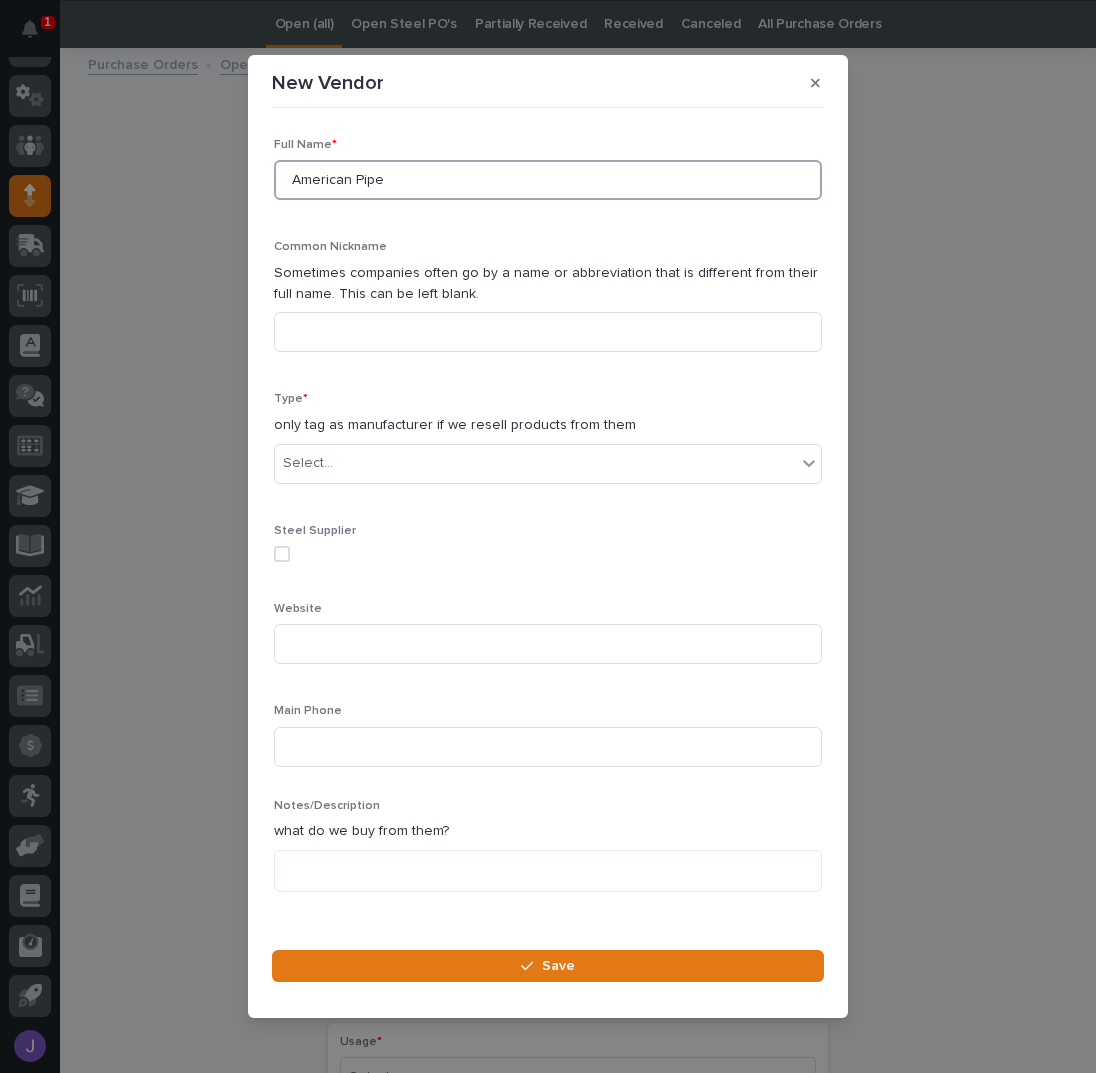 click on "American Pipe" at bounding box center (548, 180) 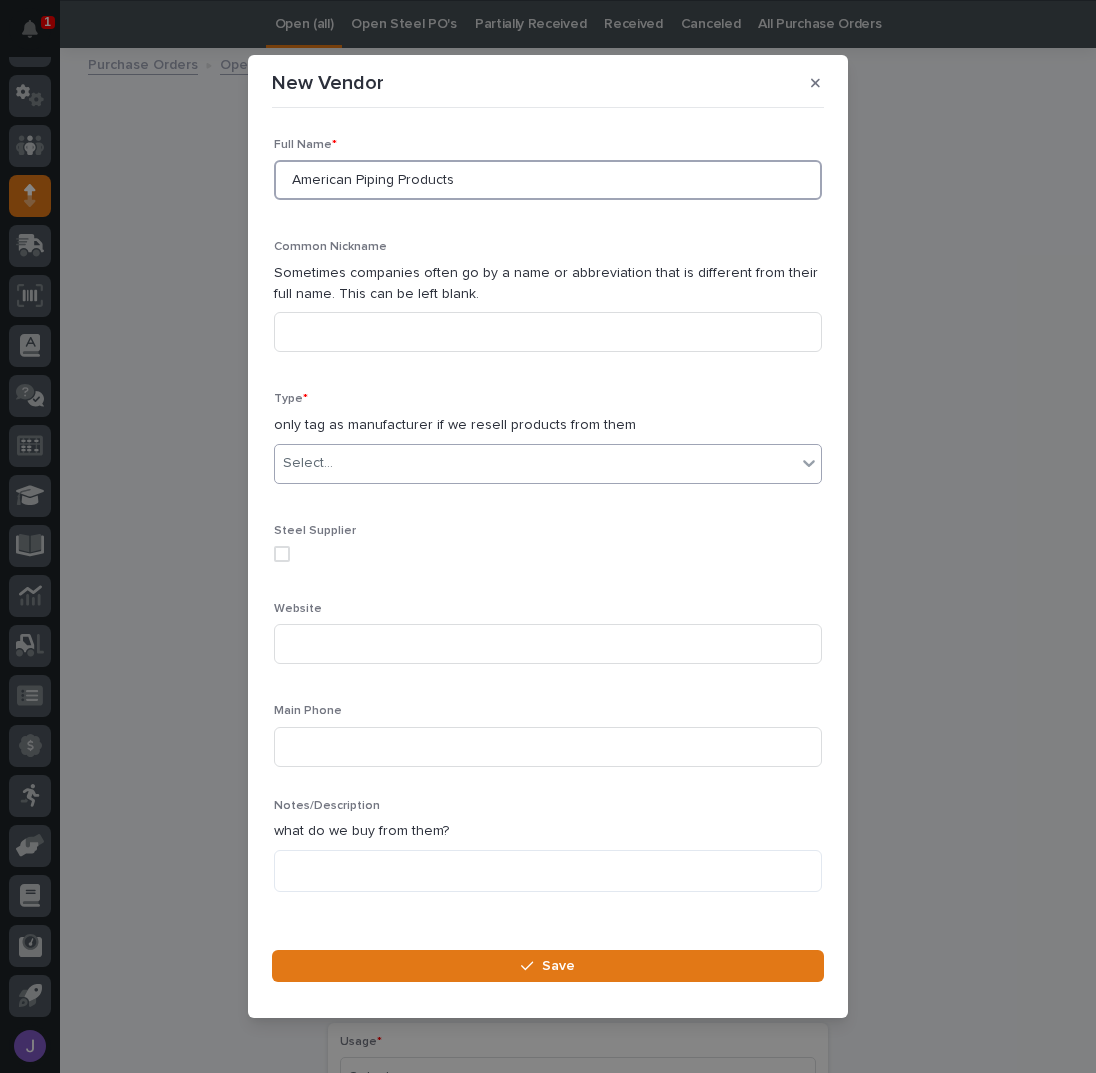 type on "American Piping Products" 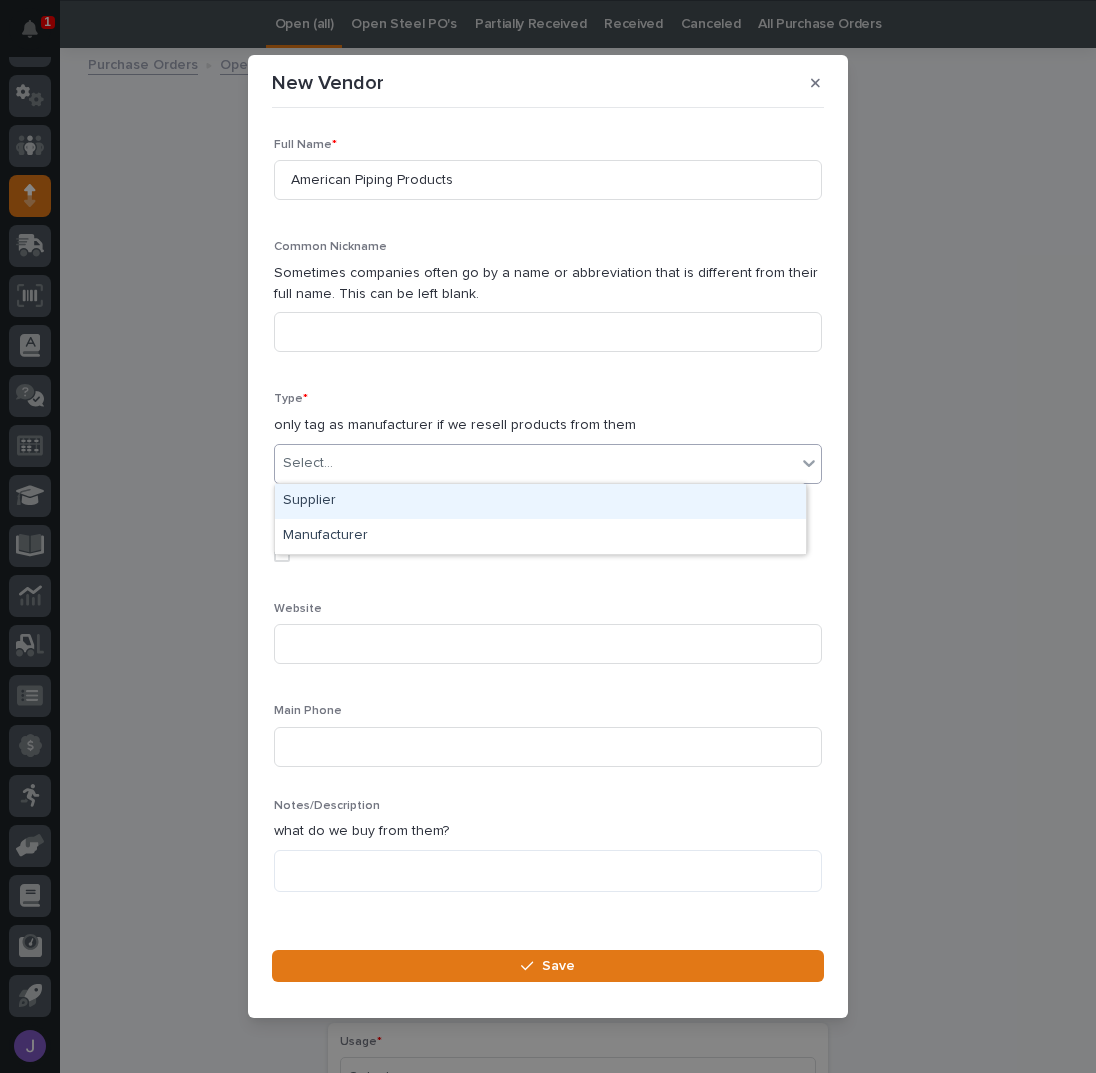 click on "Select..." at bounding box center (535, 463) 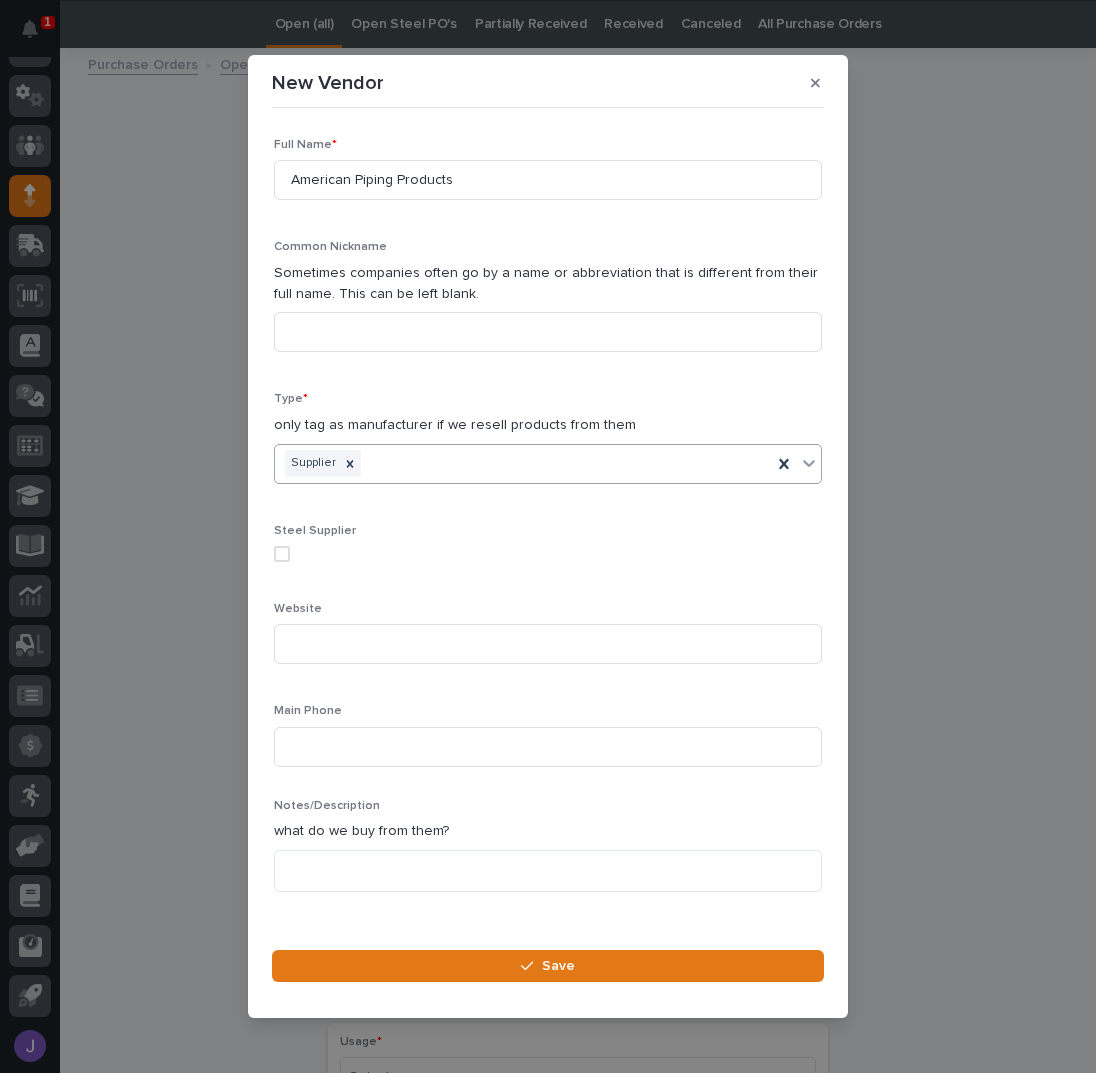 click at bounding box center (282, 554) 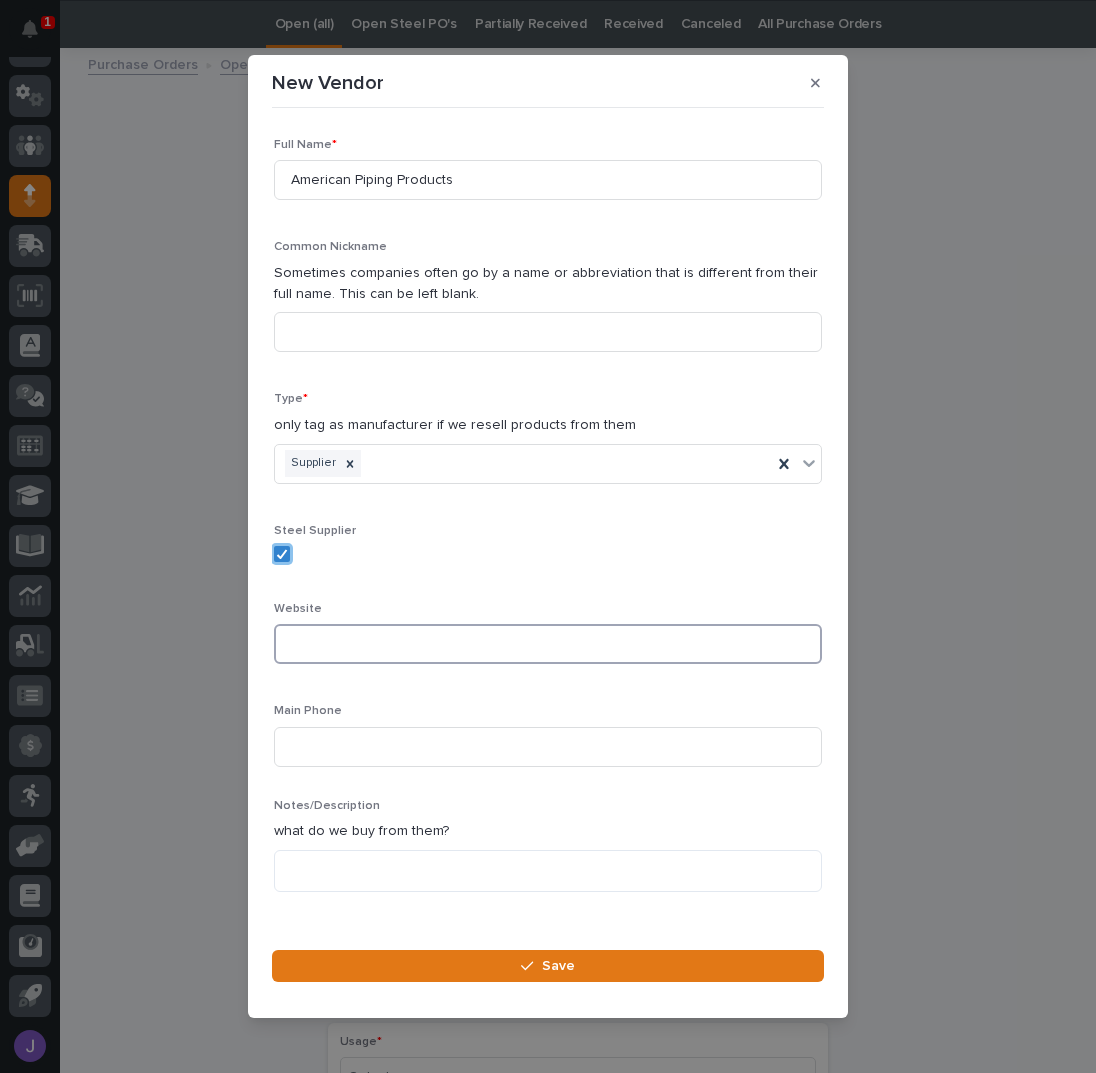 click at bounding box center (548, 644) 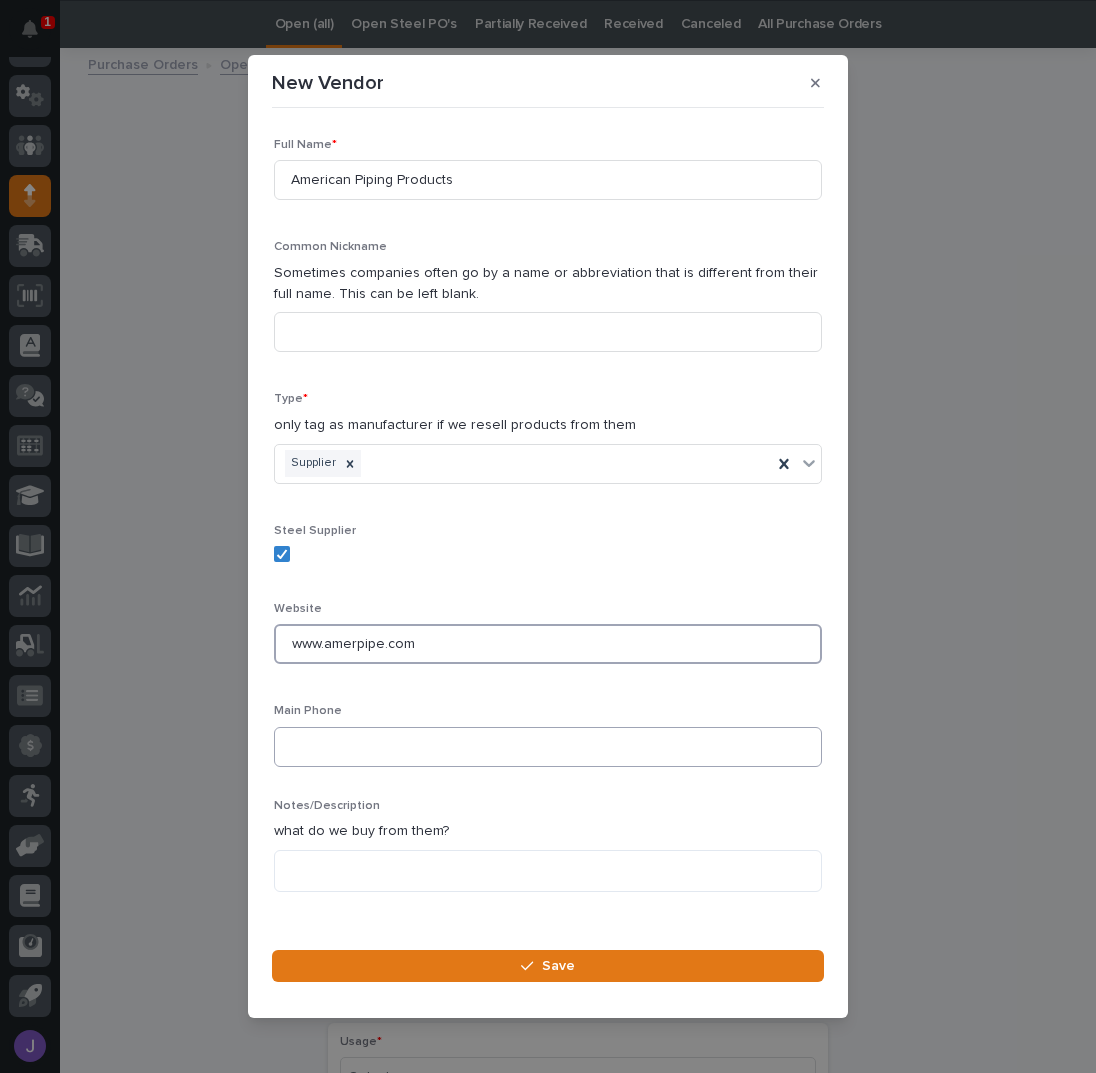 scroll, scrollTop: 28, scrollLeft: 0, axis: vertical 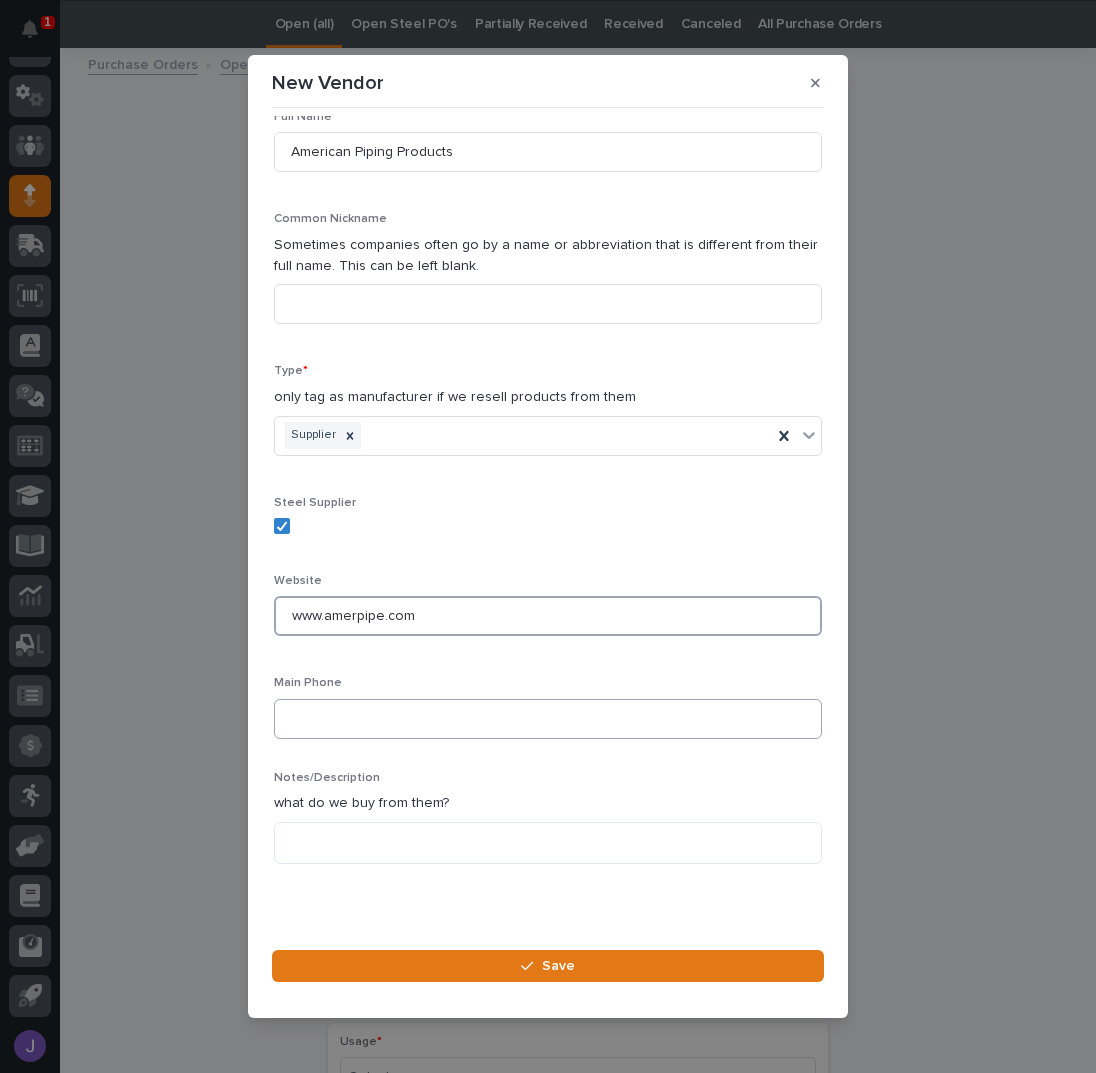 type on "www.amerpipe.com" 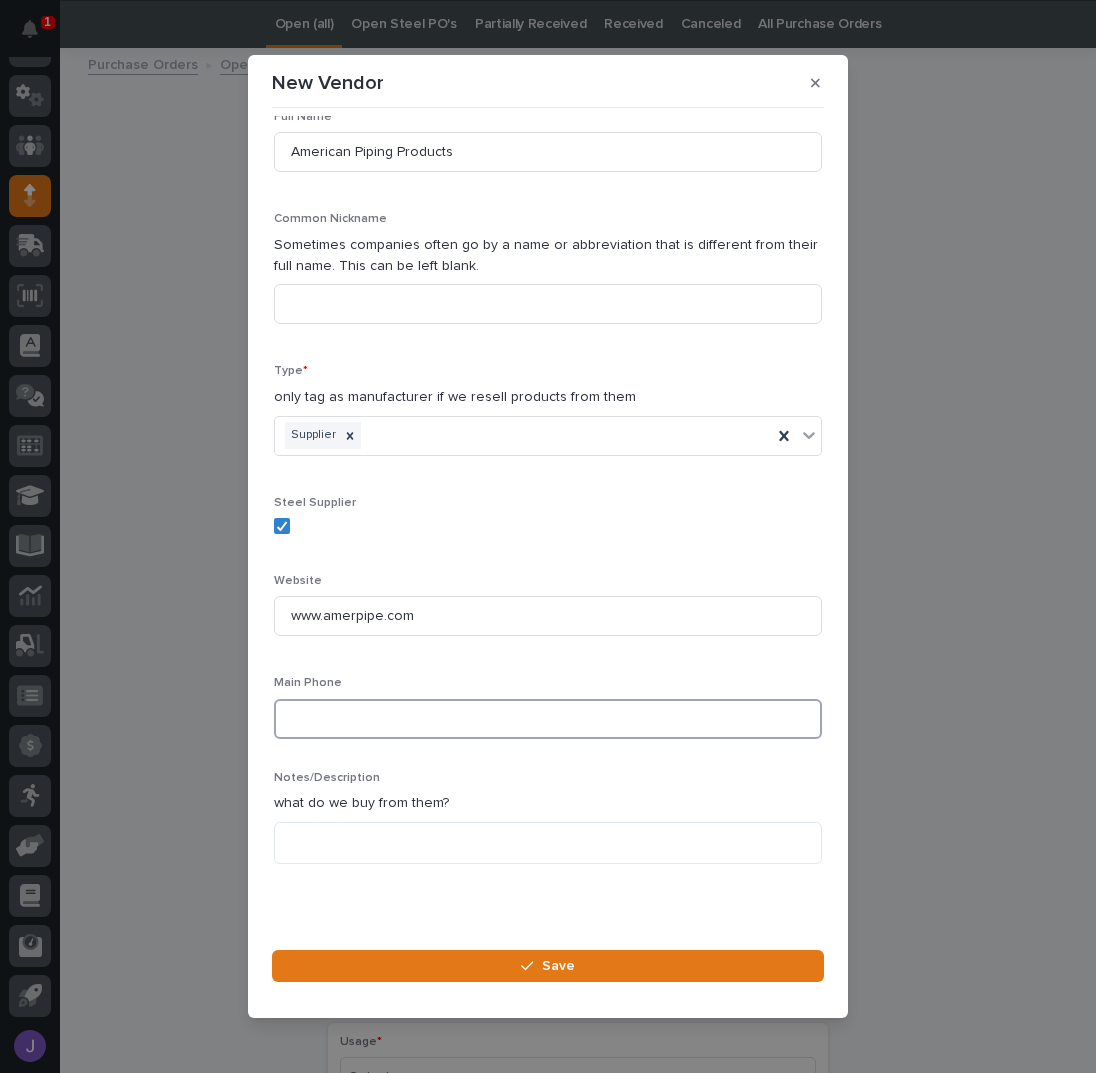 click at bounding box center [548, 719] 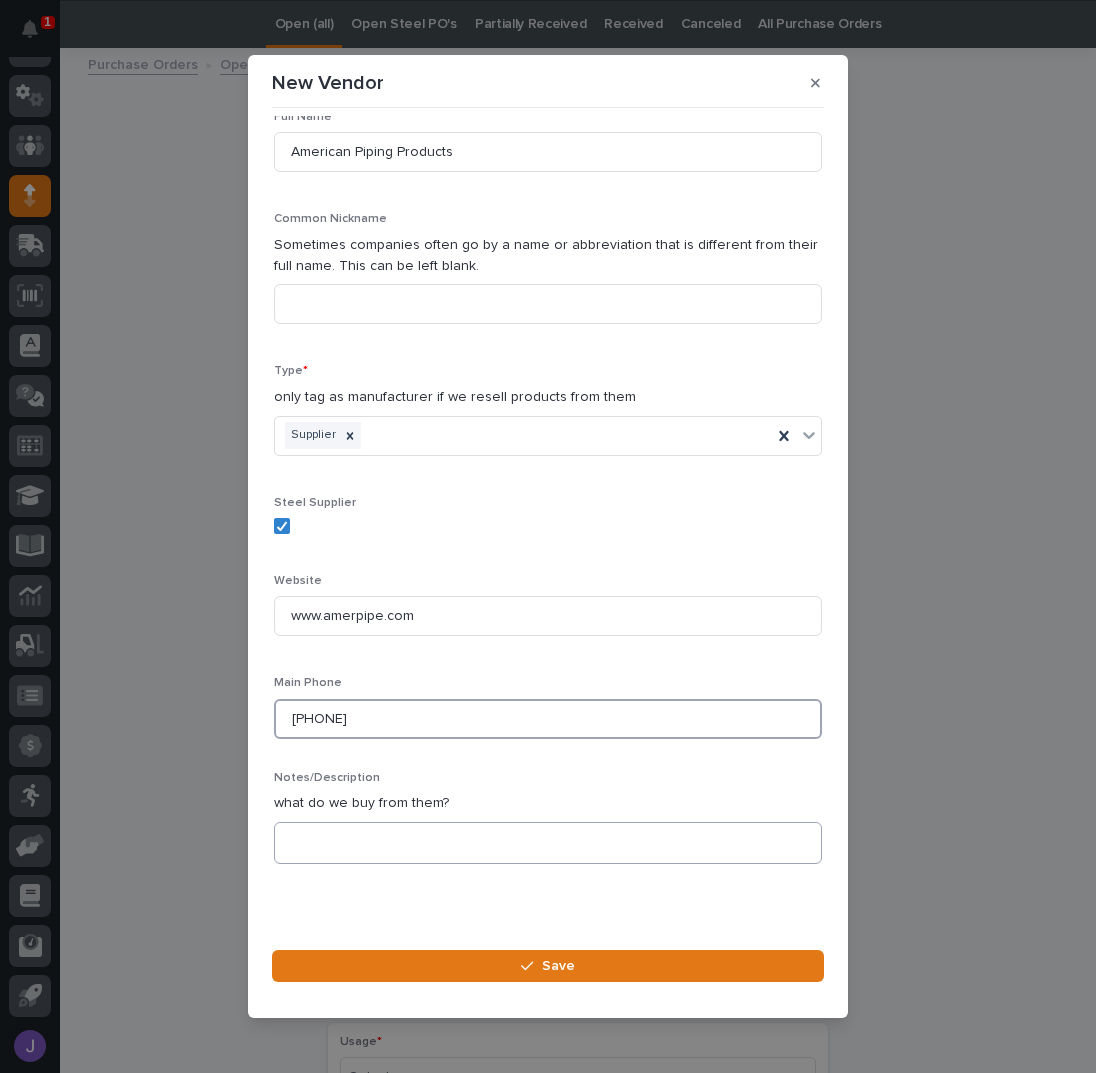 type on "[PHONE]" 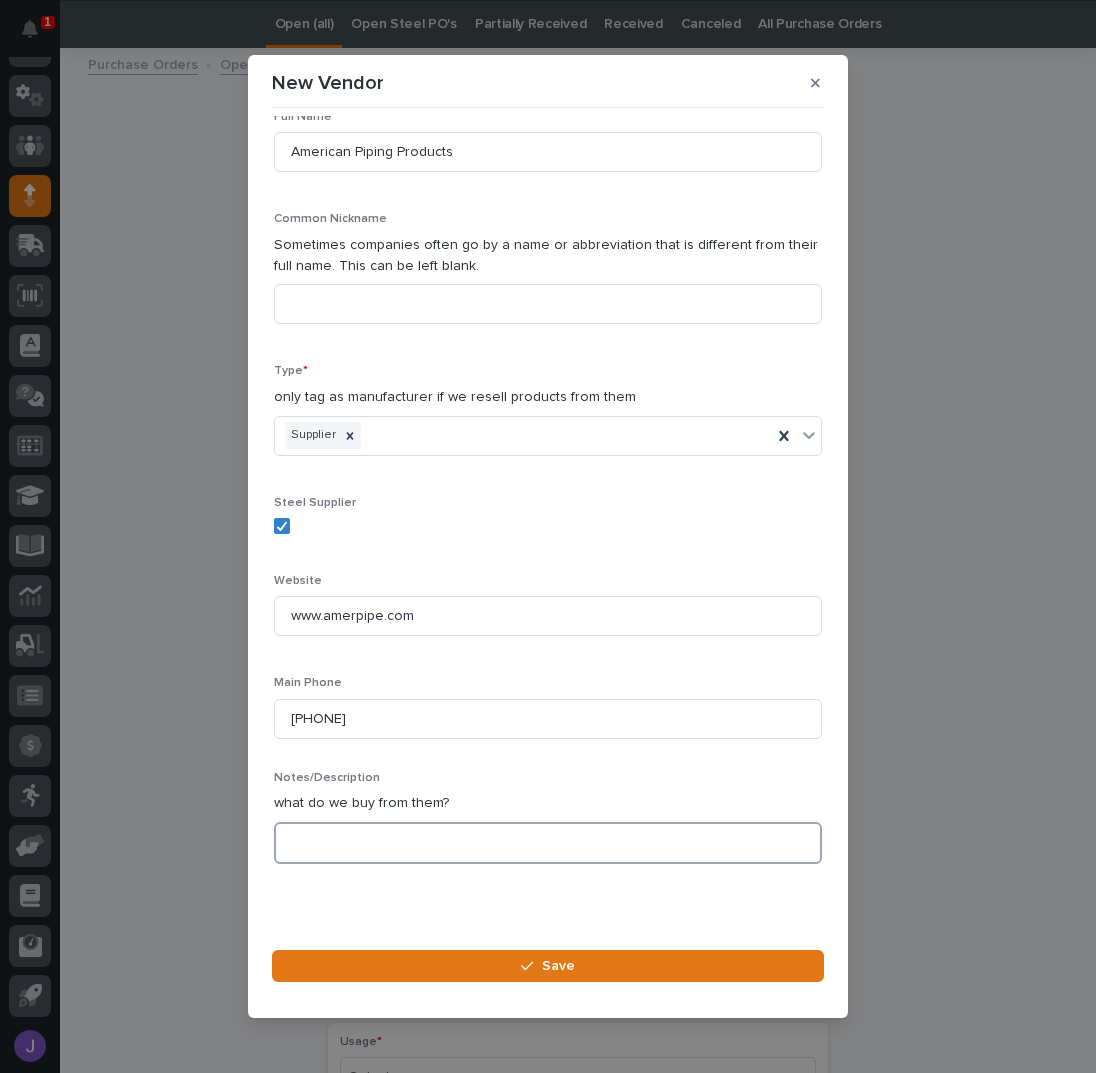 click at bounding box center (548, 843) 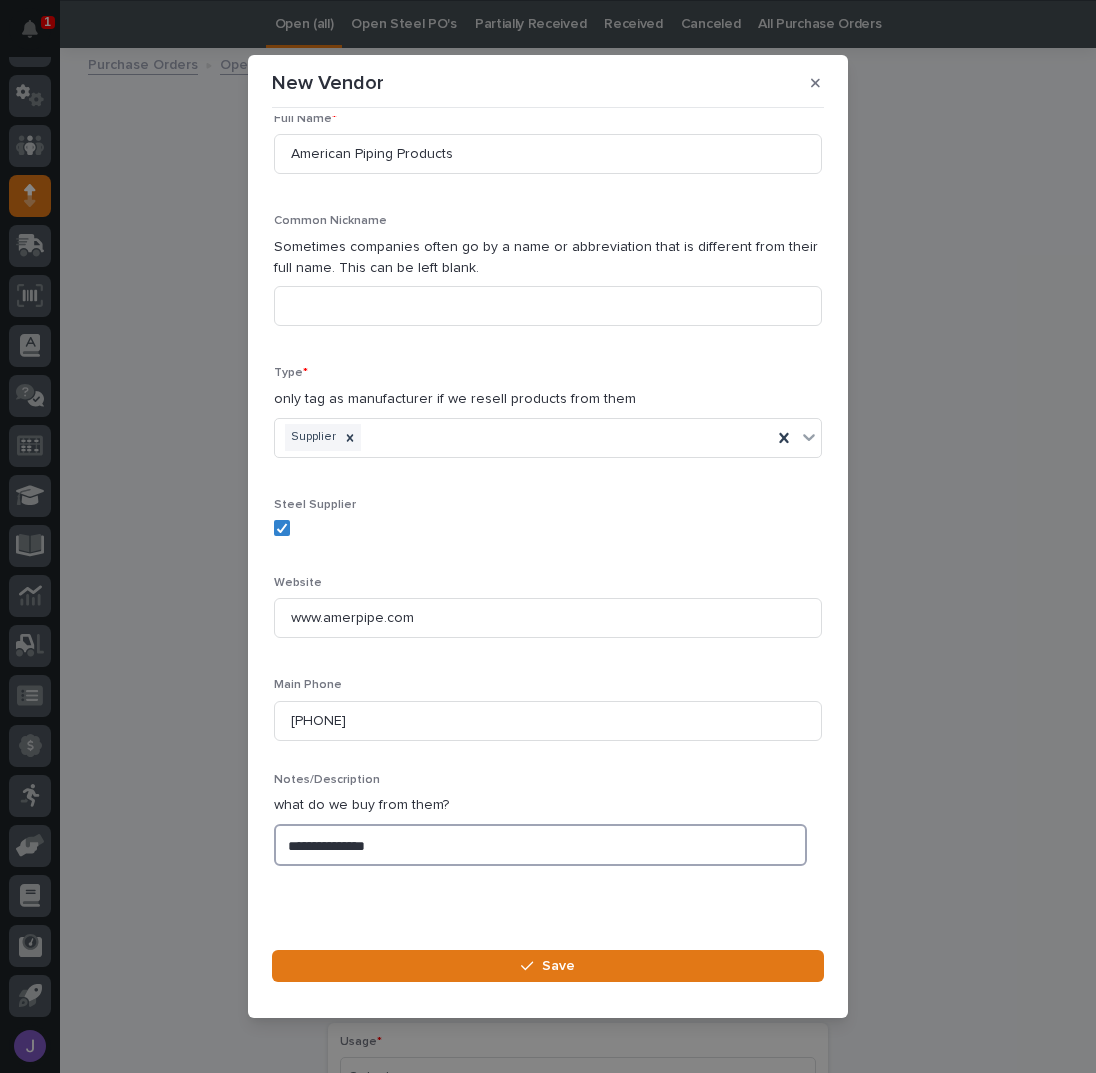 scroll, scrollTop: 28, scrollLeft: 0, axis: vertical 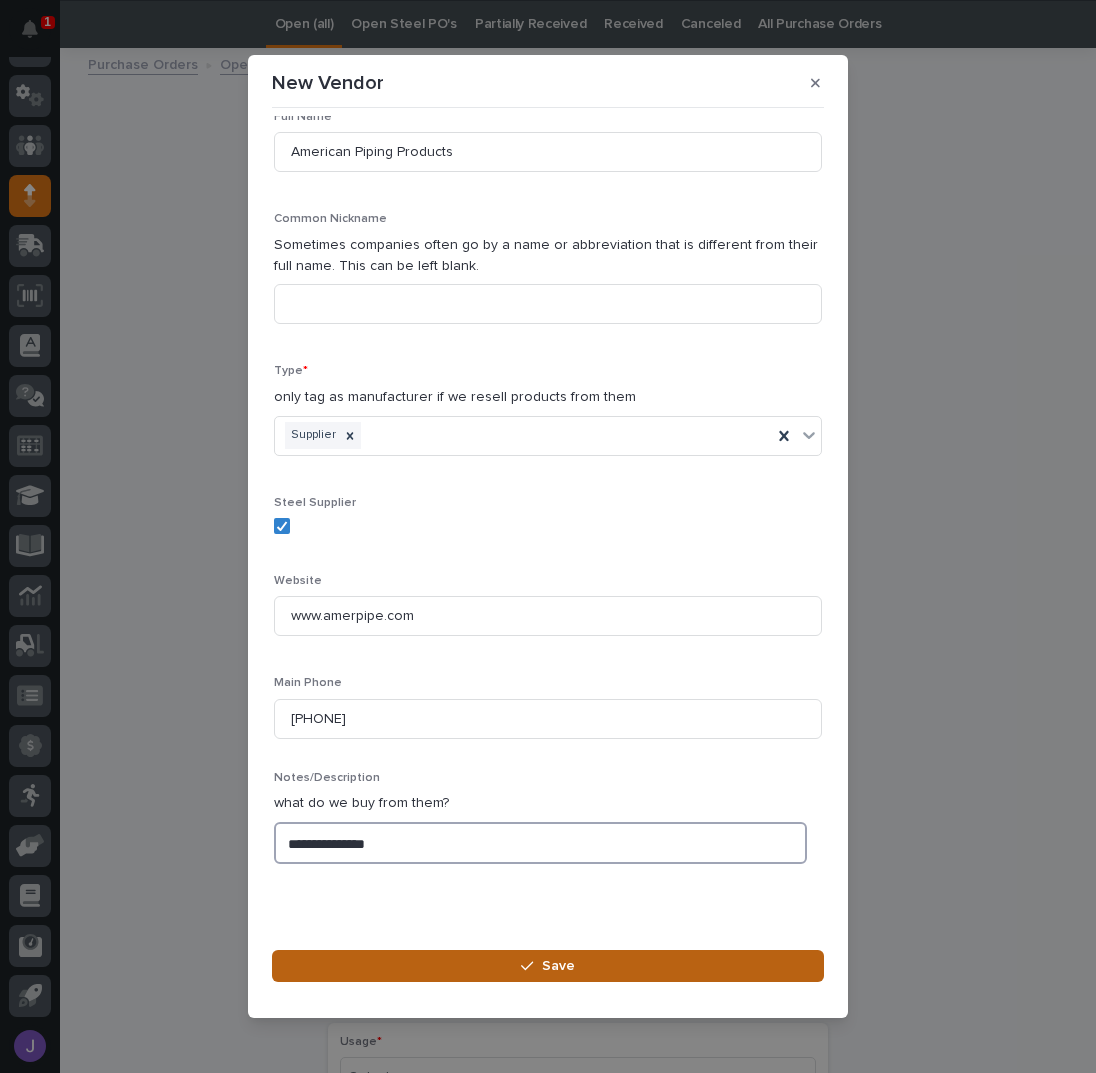 type on "**********" 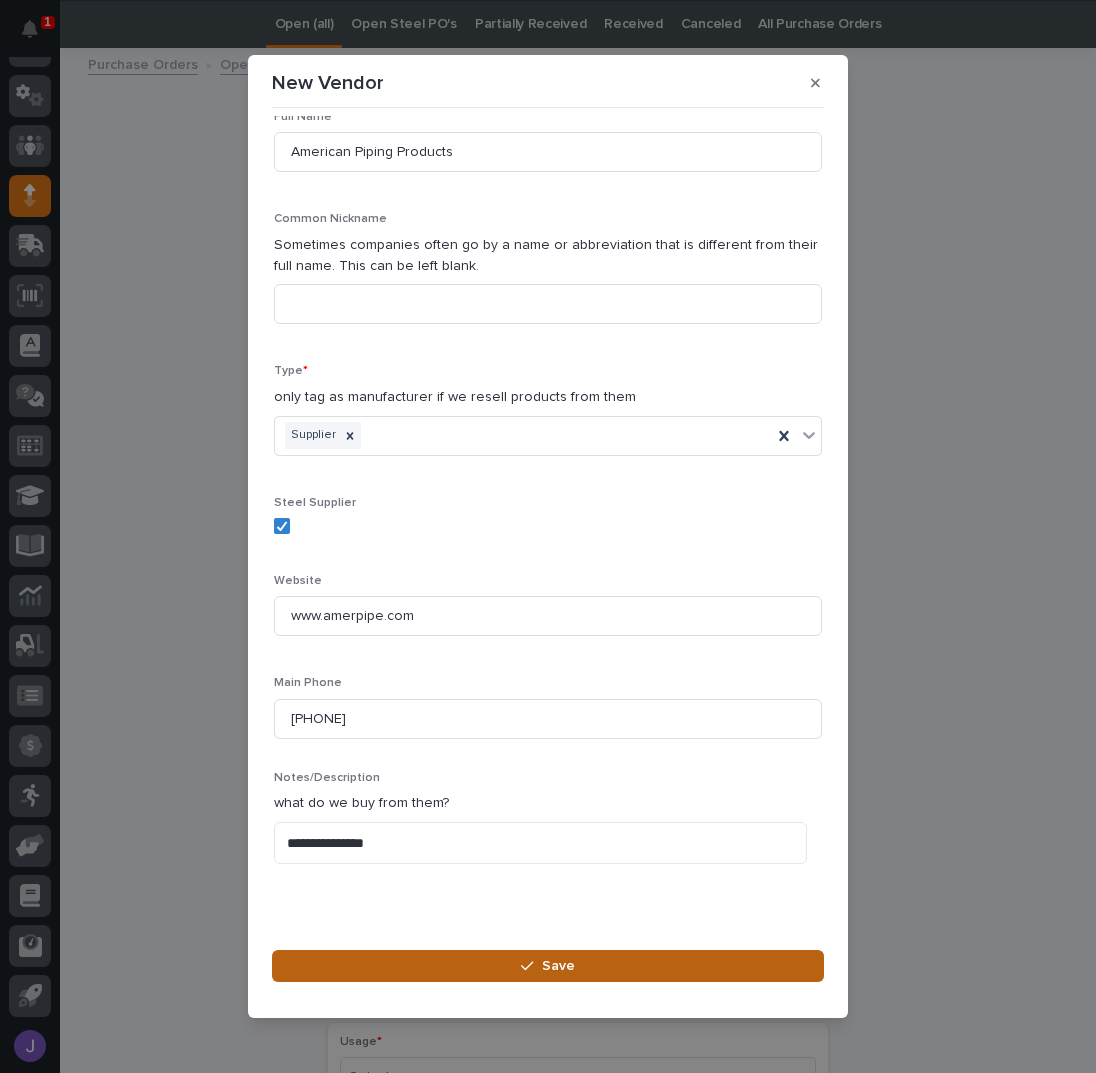 click on "Save" at bounding box center [548, 966] 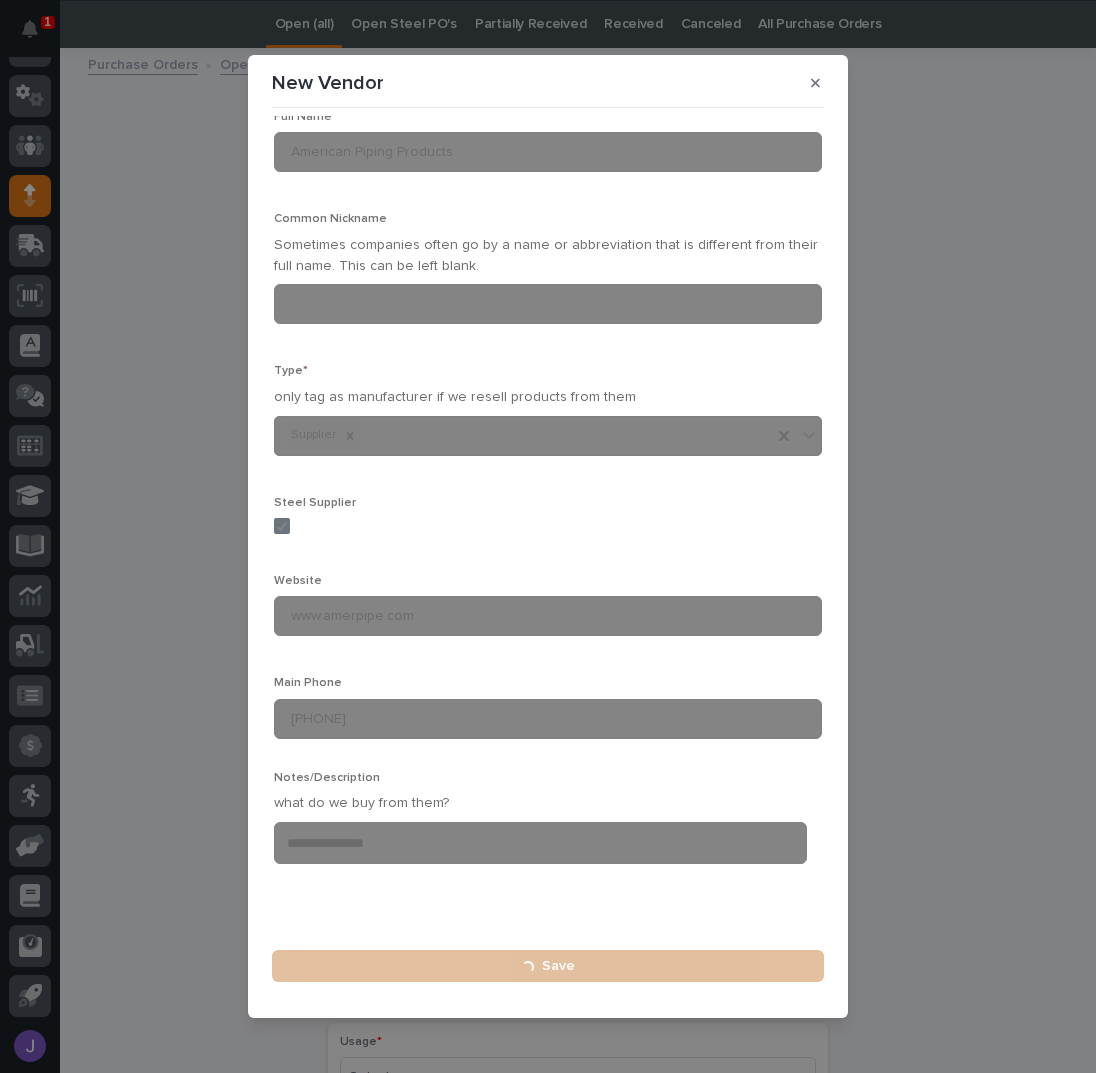 type 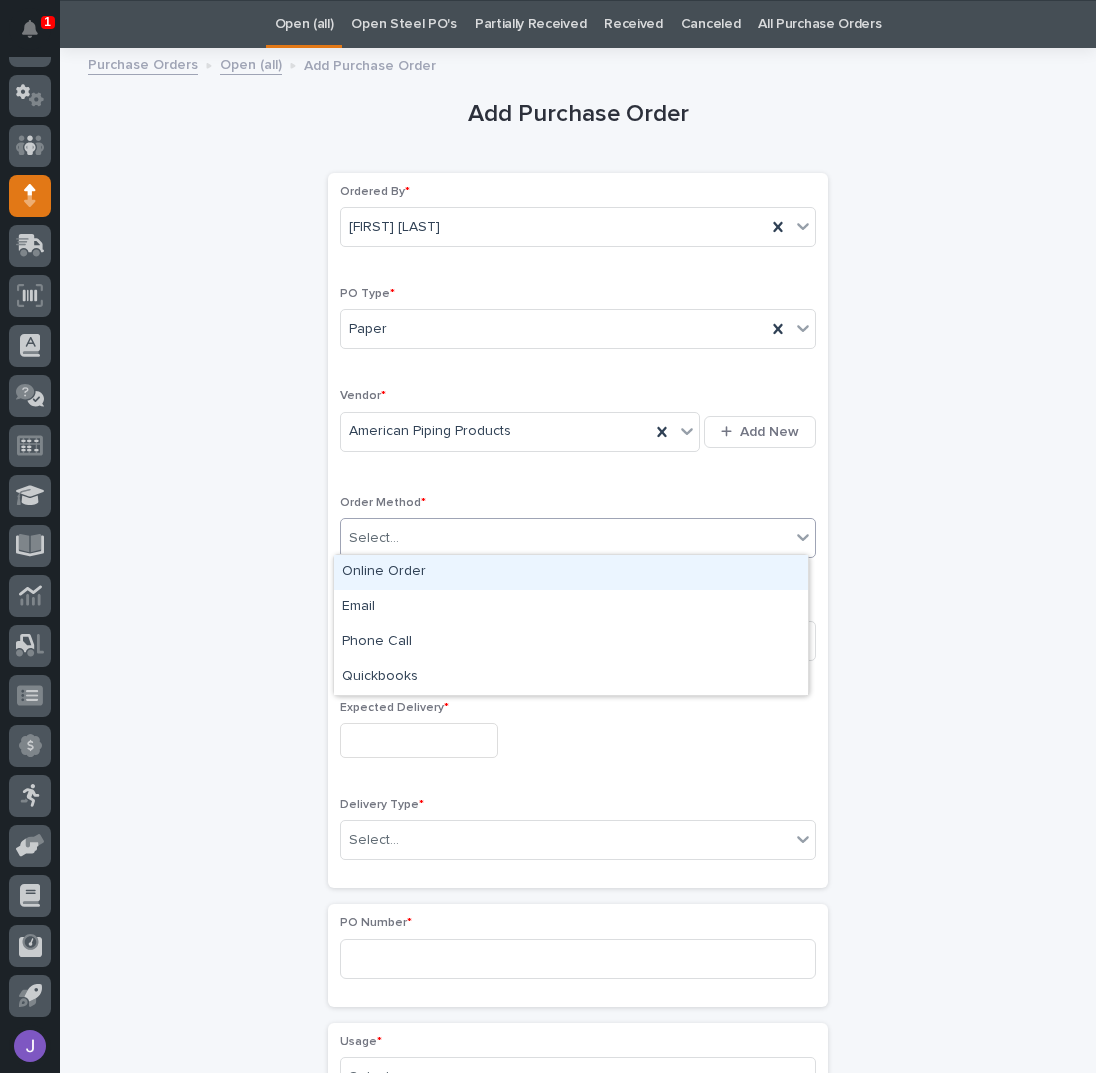 click on "Select..." at bounding box center (565, 538) 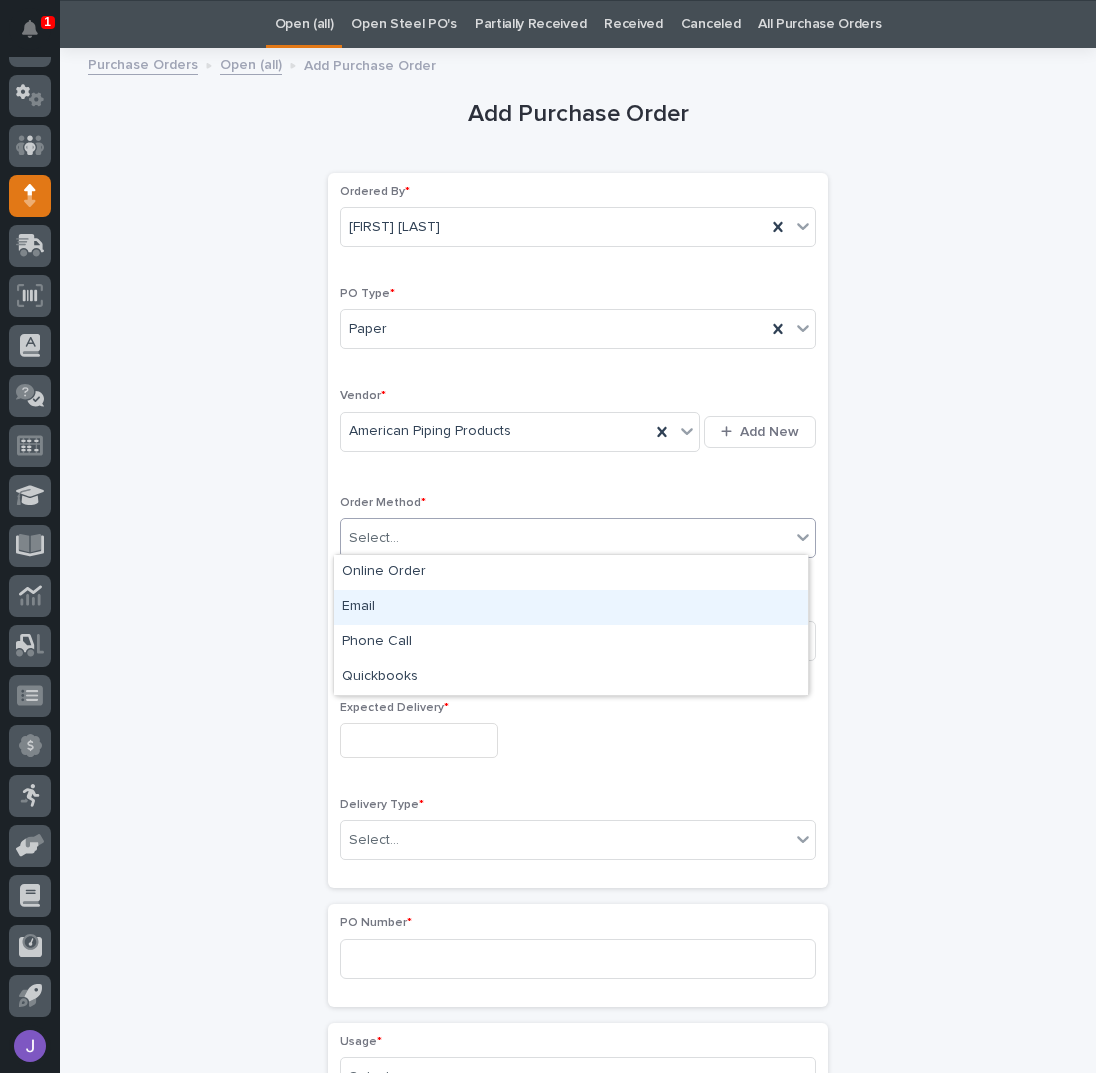 click on "Email" at bounding box center [571, 607] 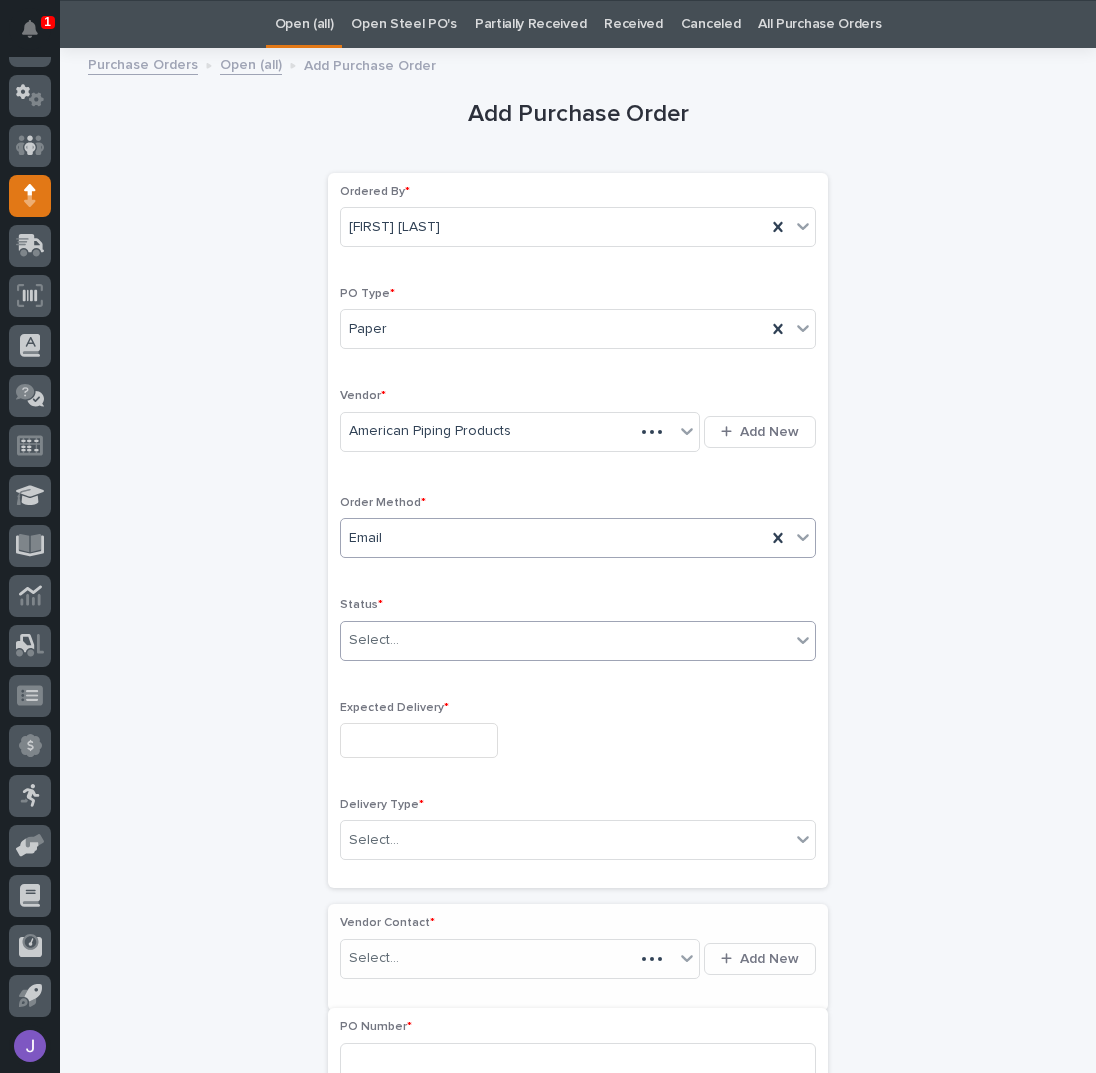 click at bounding box center (402, 640) 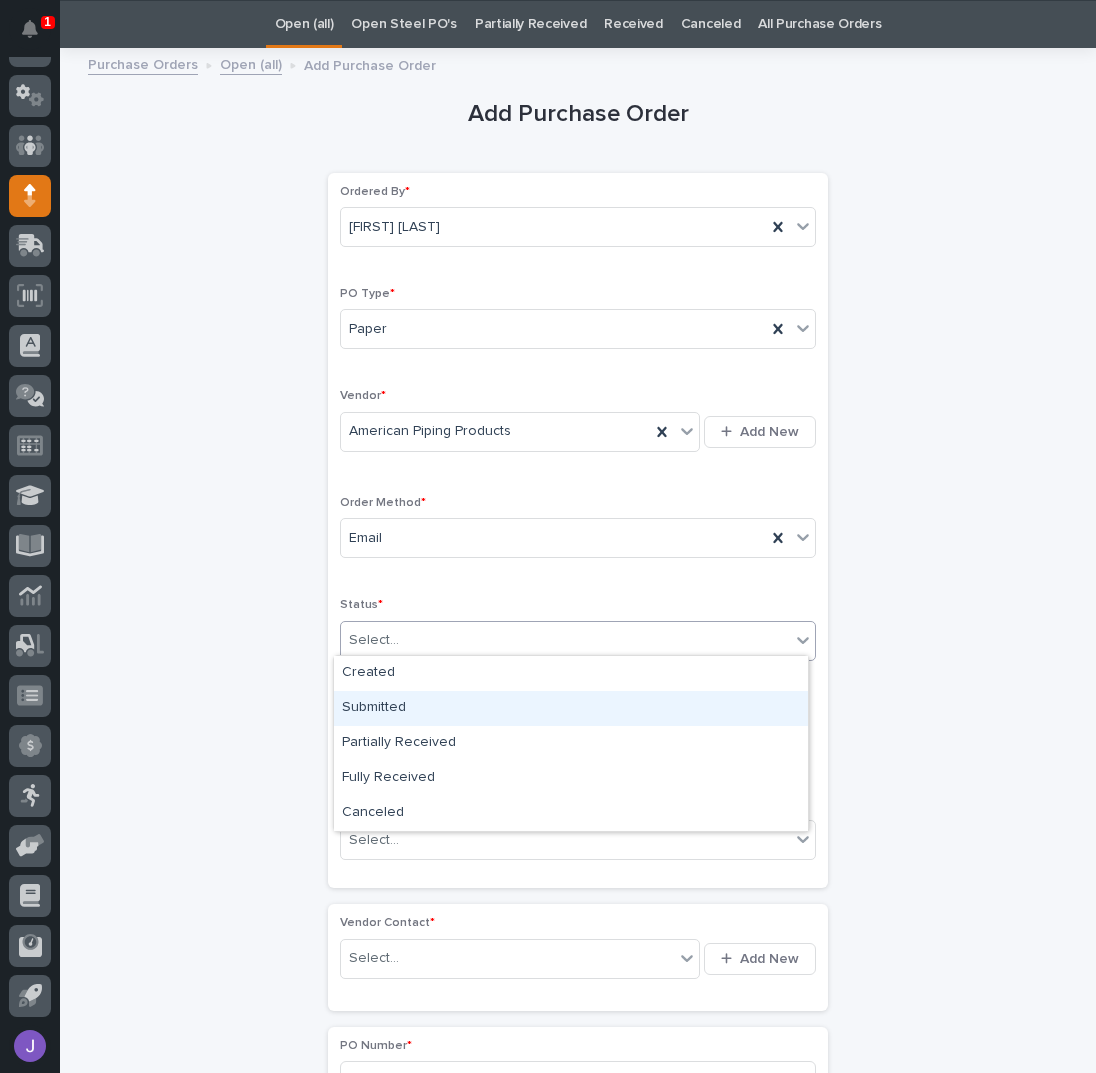 click on "Submitted" at bounding box center [571, 708] 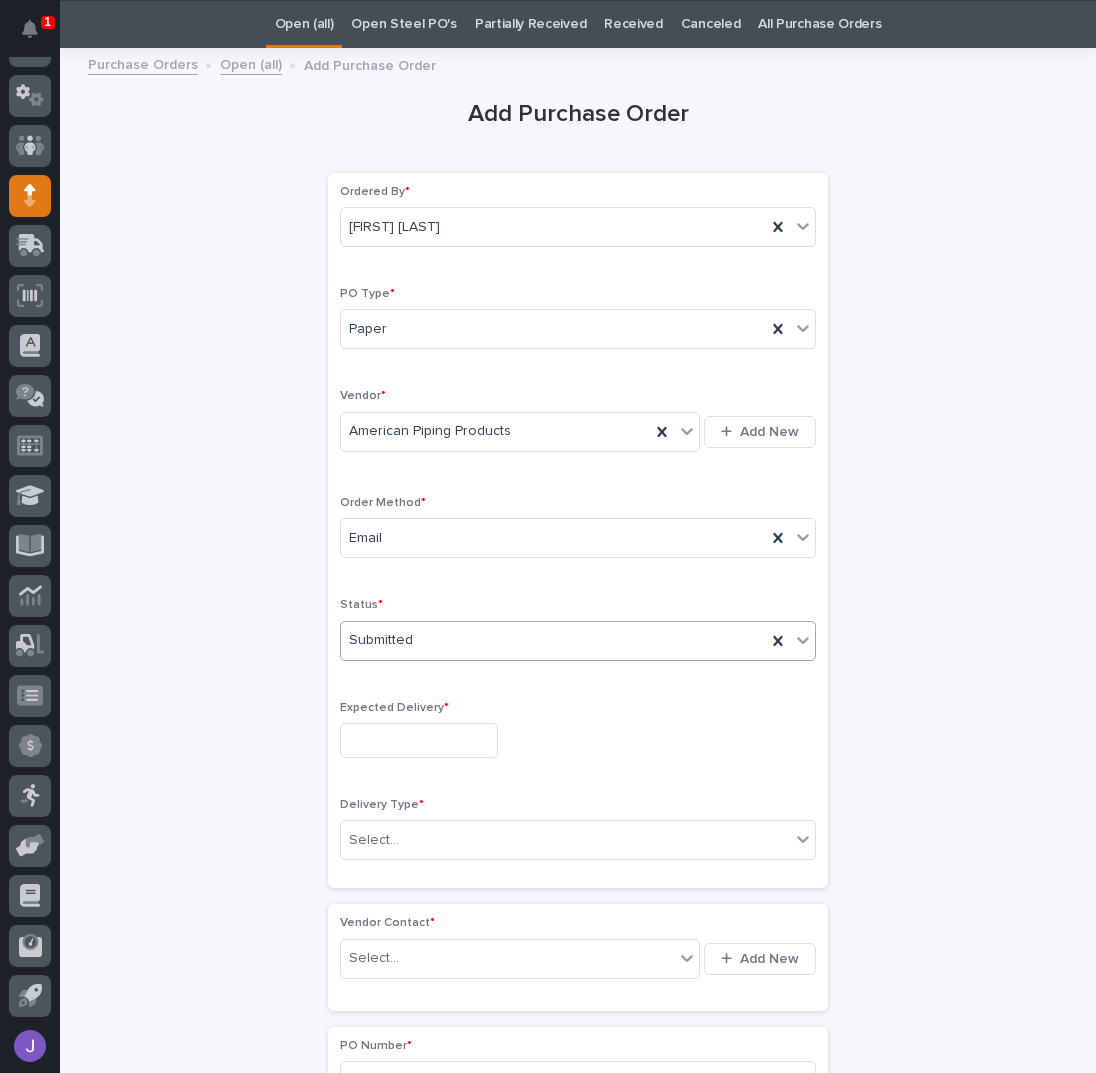 click at bounding box center (419, 740) 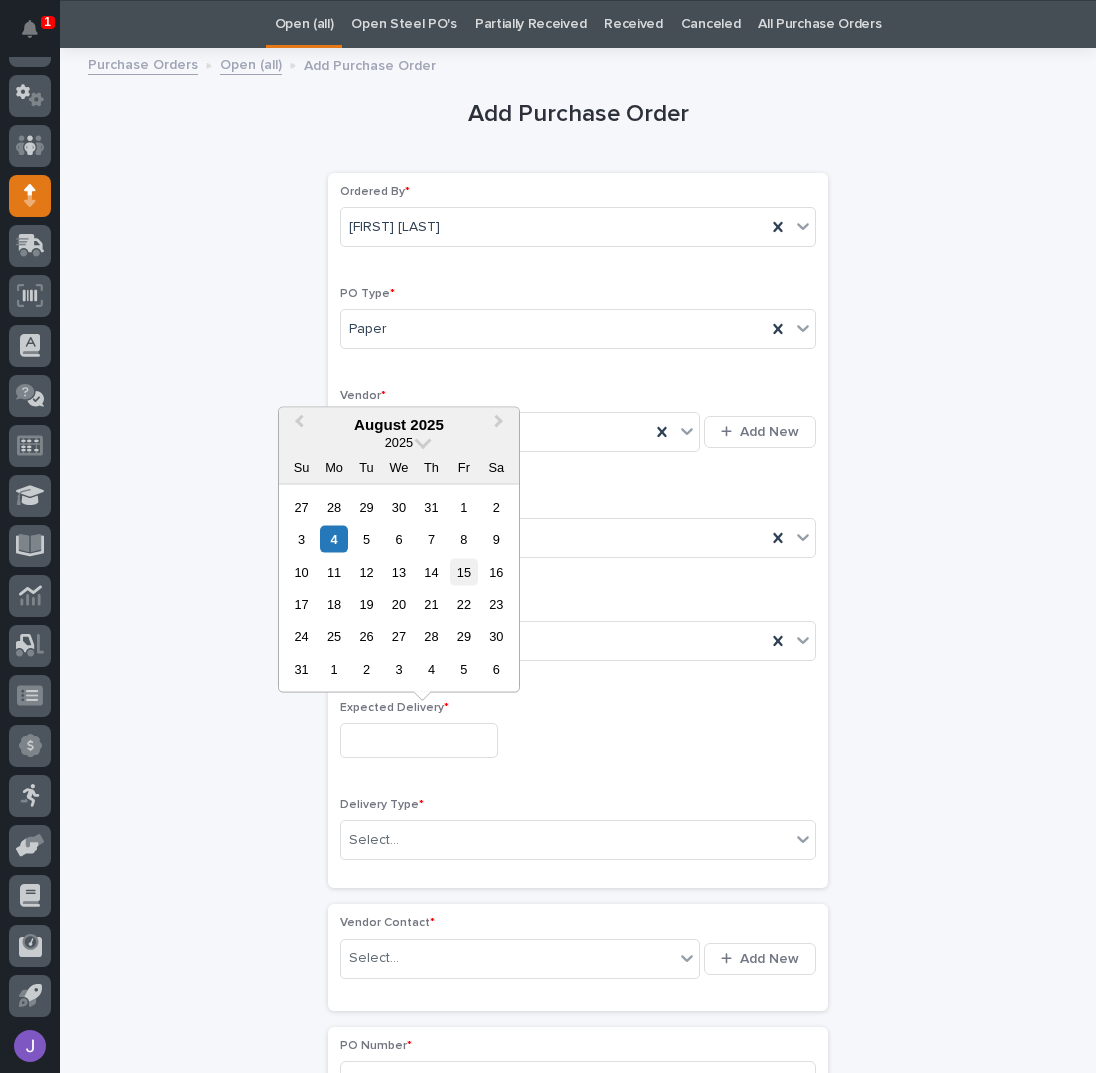 click on "15" at bounding box center [463, 571] 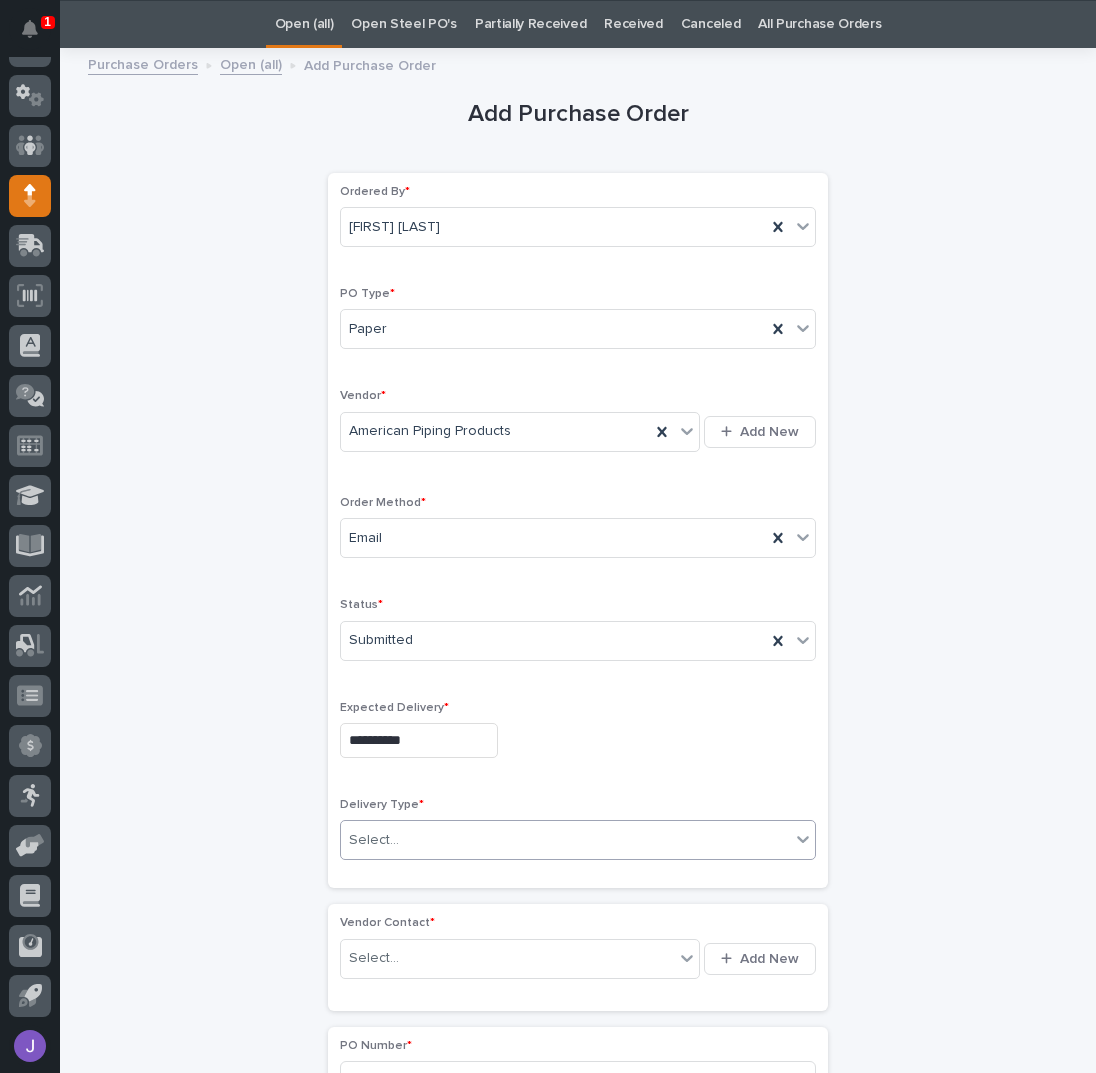 click on "Select..." at bounding box center [565, 840] 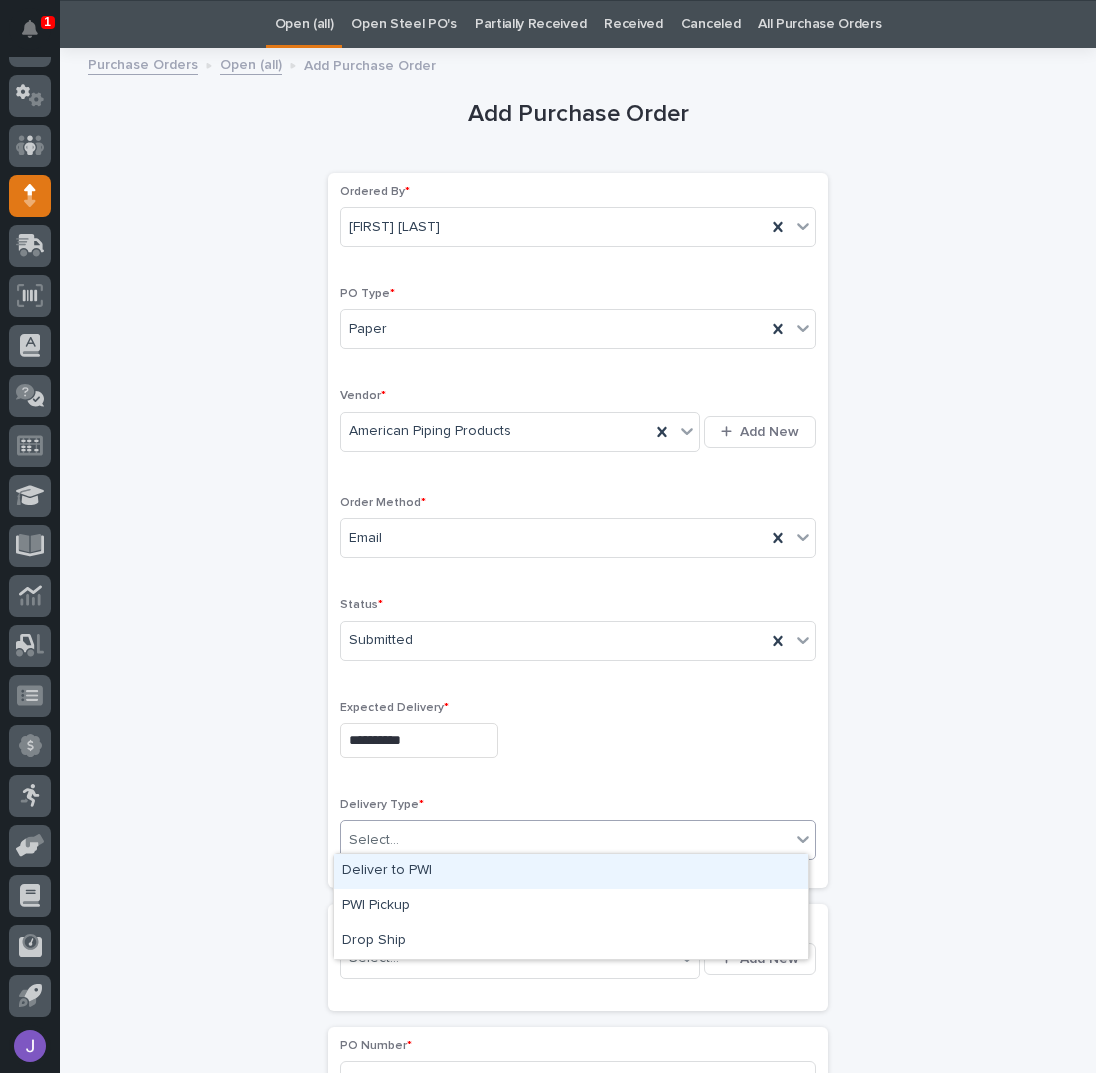 click on "Deliver to PWI" at bounding box center [571, 871] 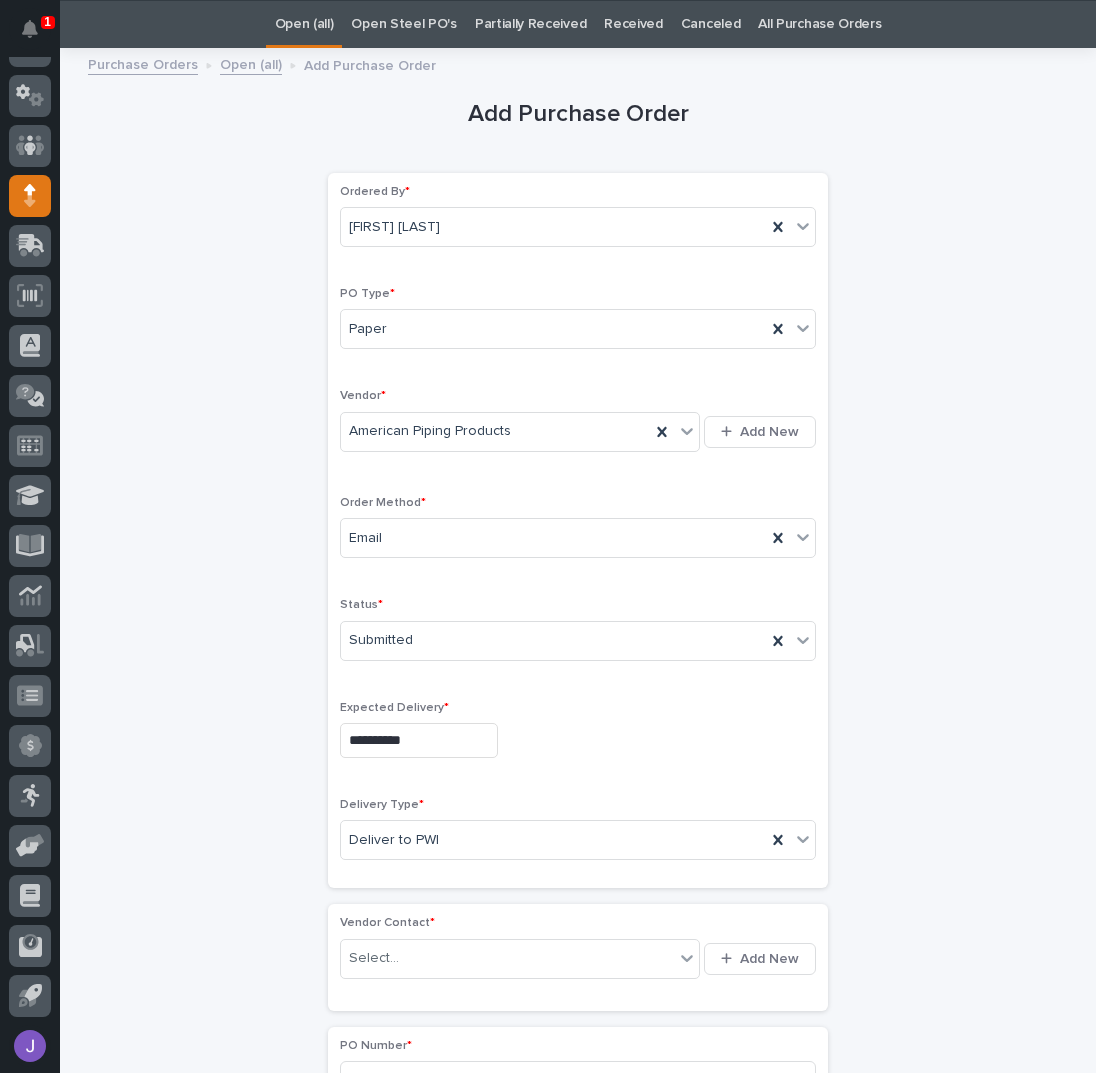 click on "**********" at bounding box center [578, 1115] 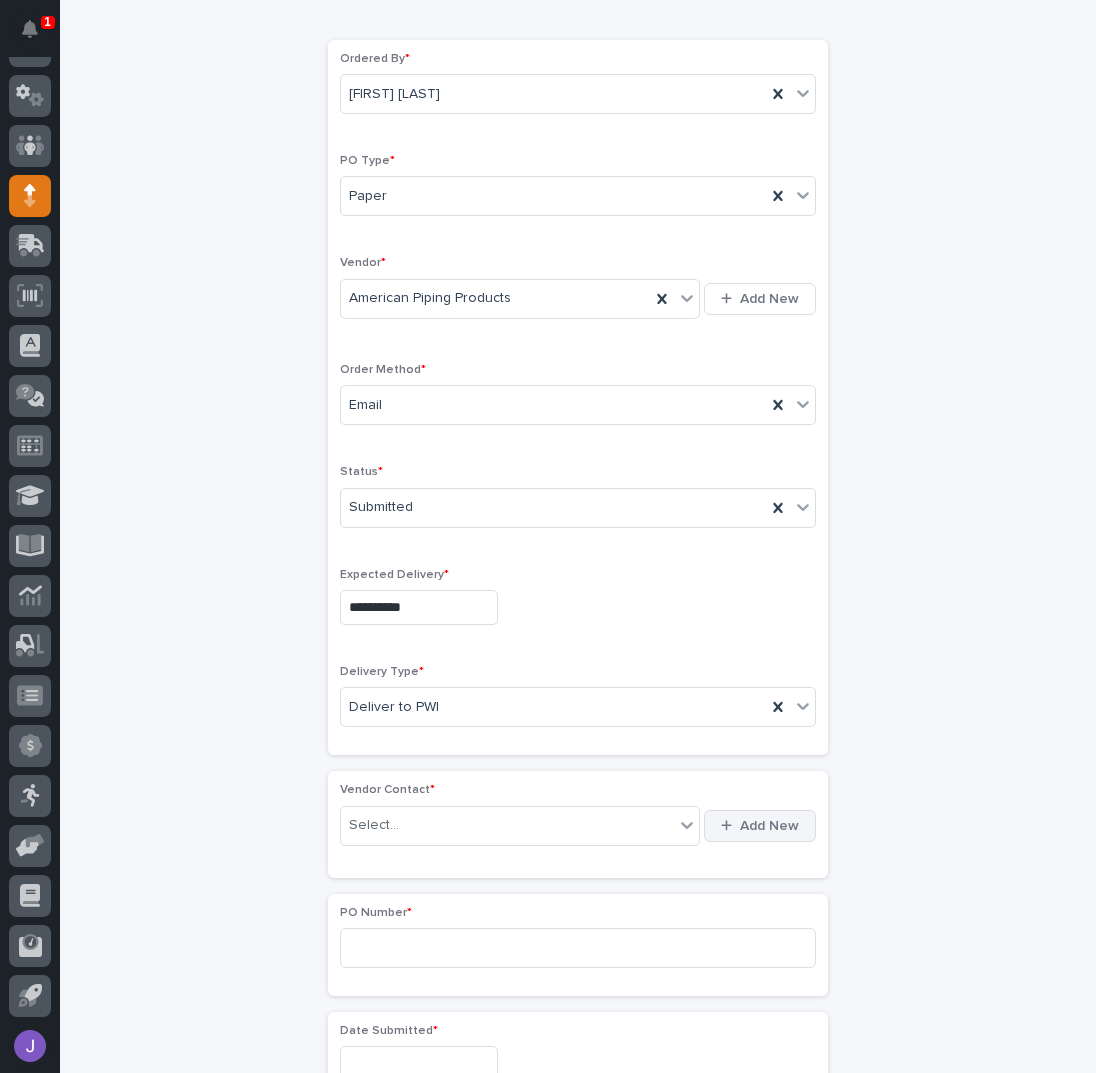 click on "Add New" at bounding box center (769, 826) 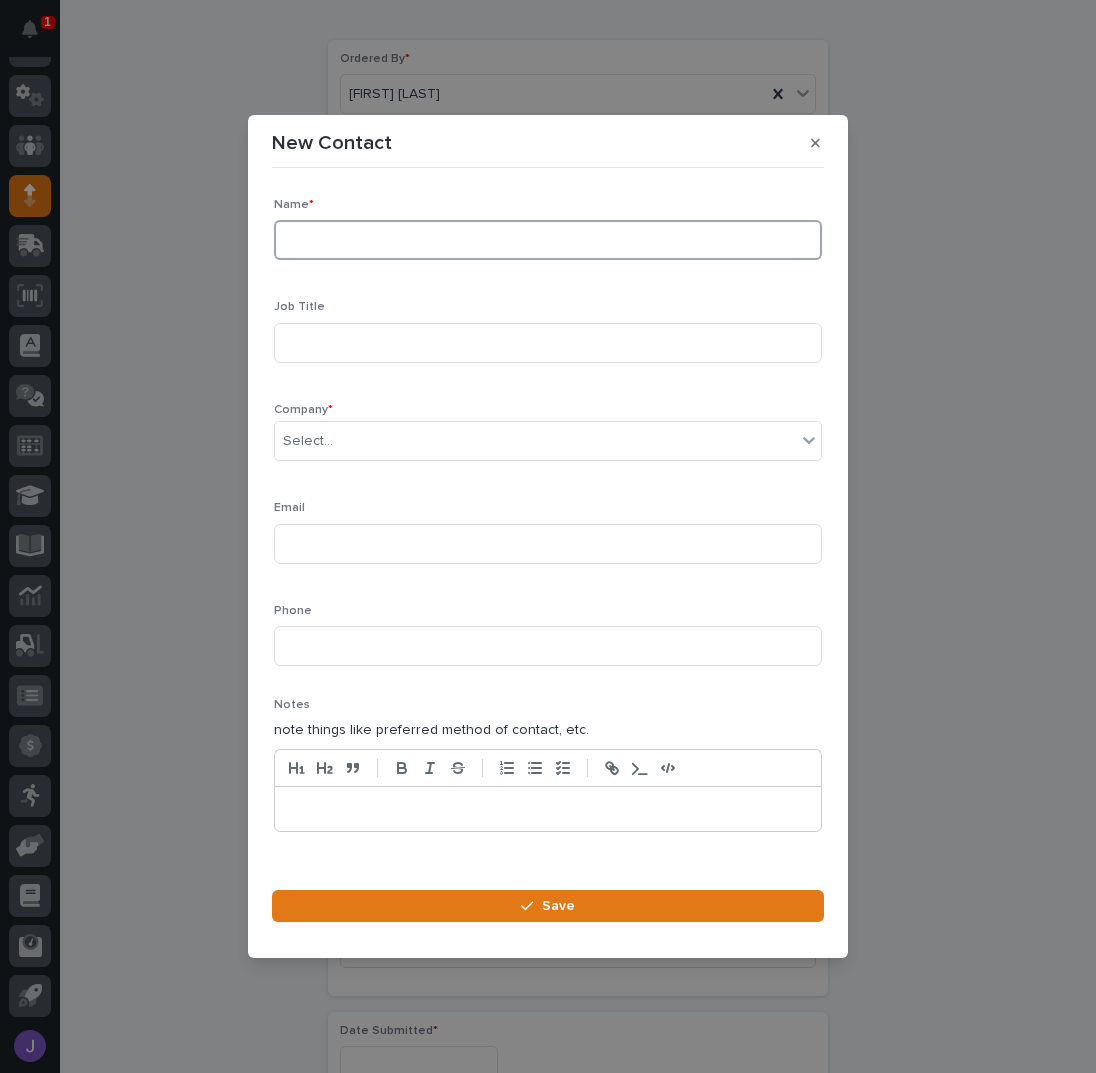 click at bounding box center [548, 240] 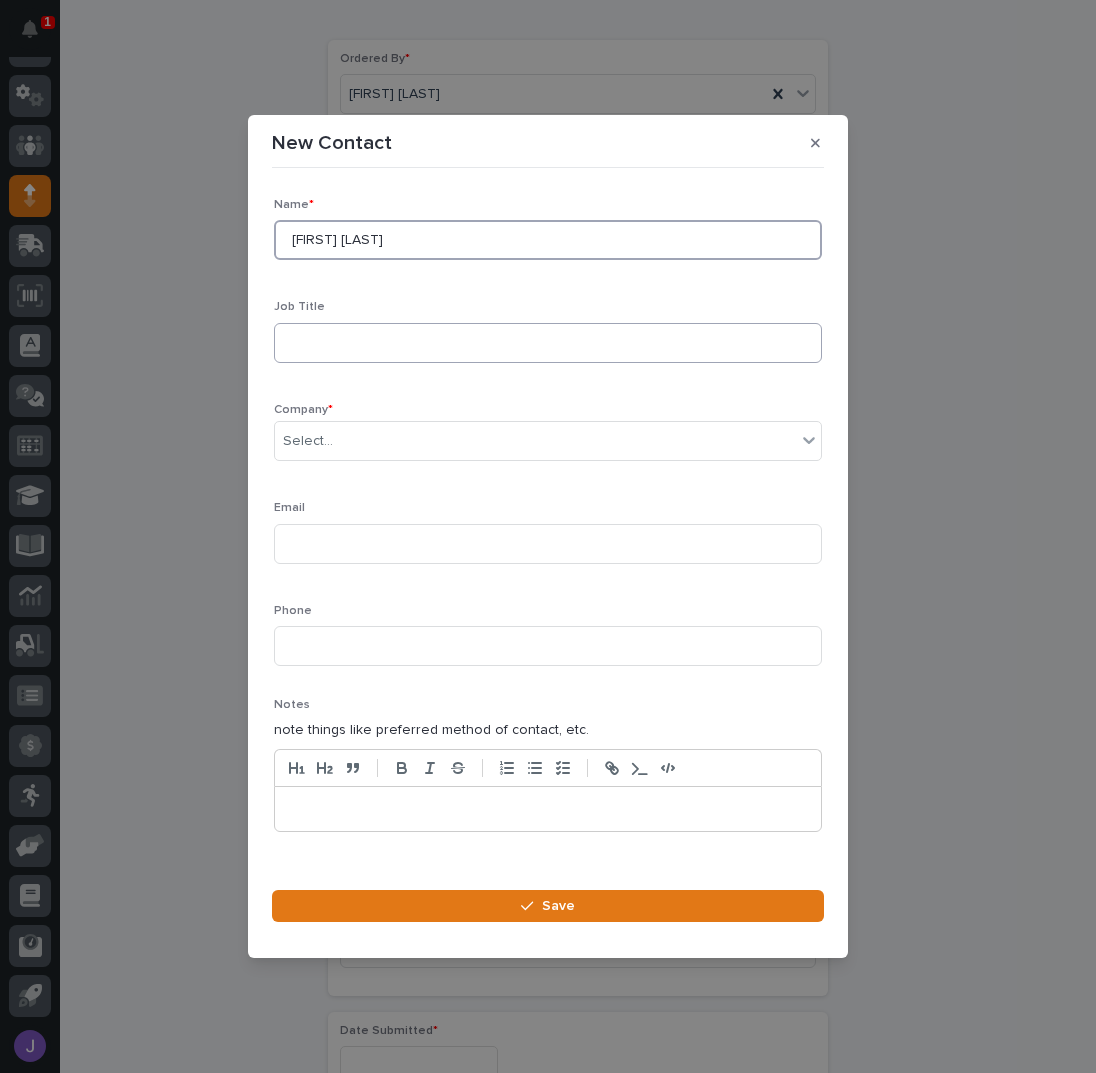type on "[FIRST] [LAST]" 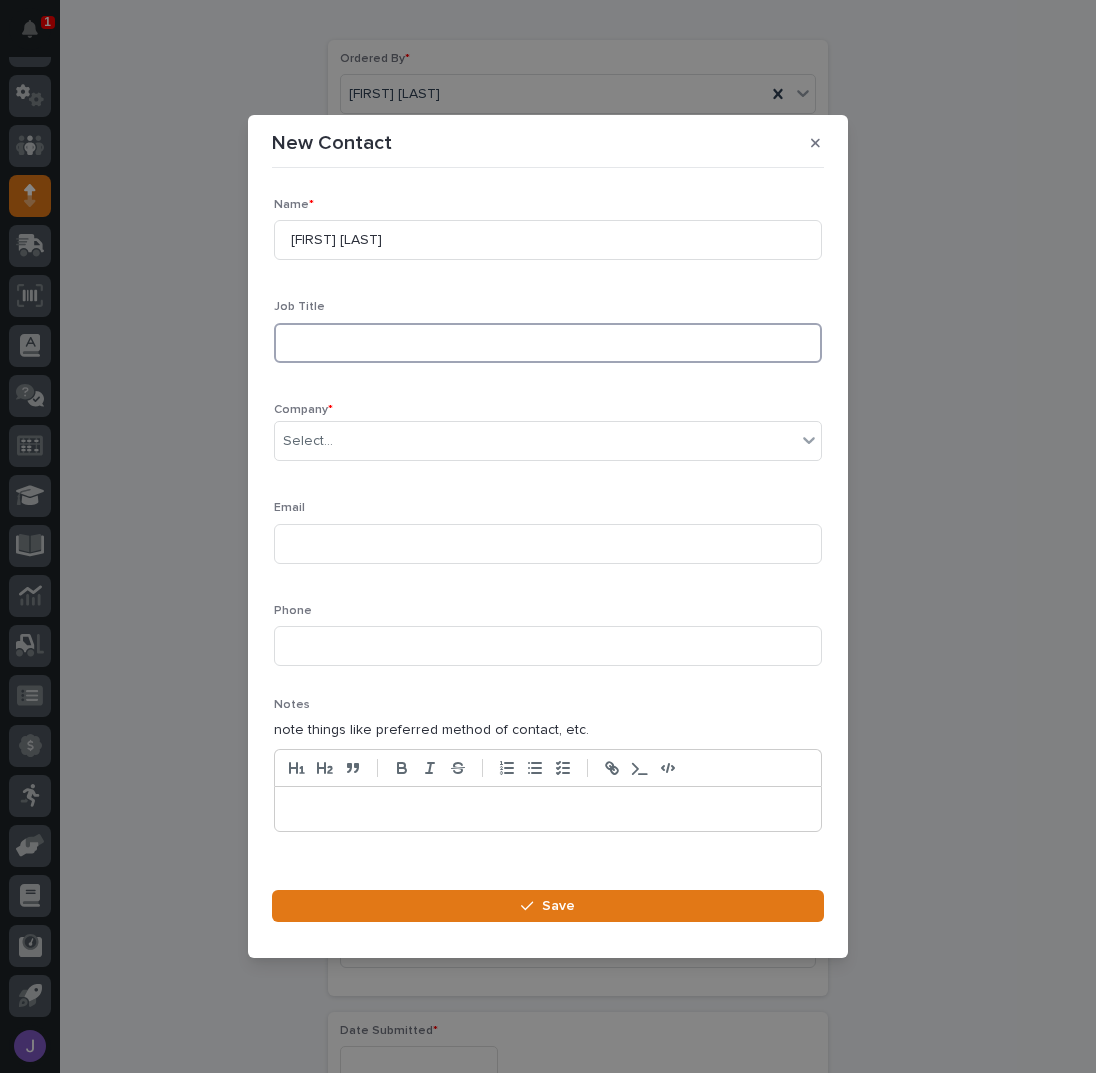 click at bounding box center (548, 343) 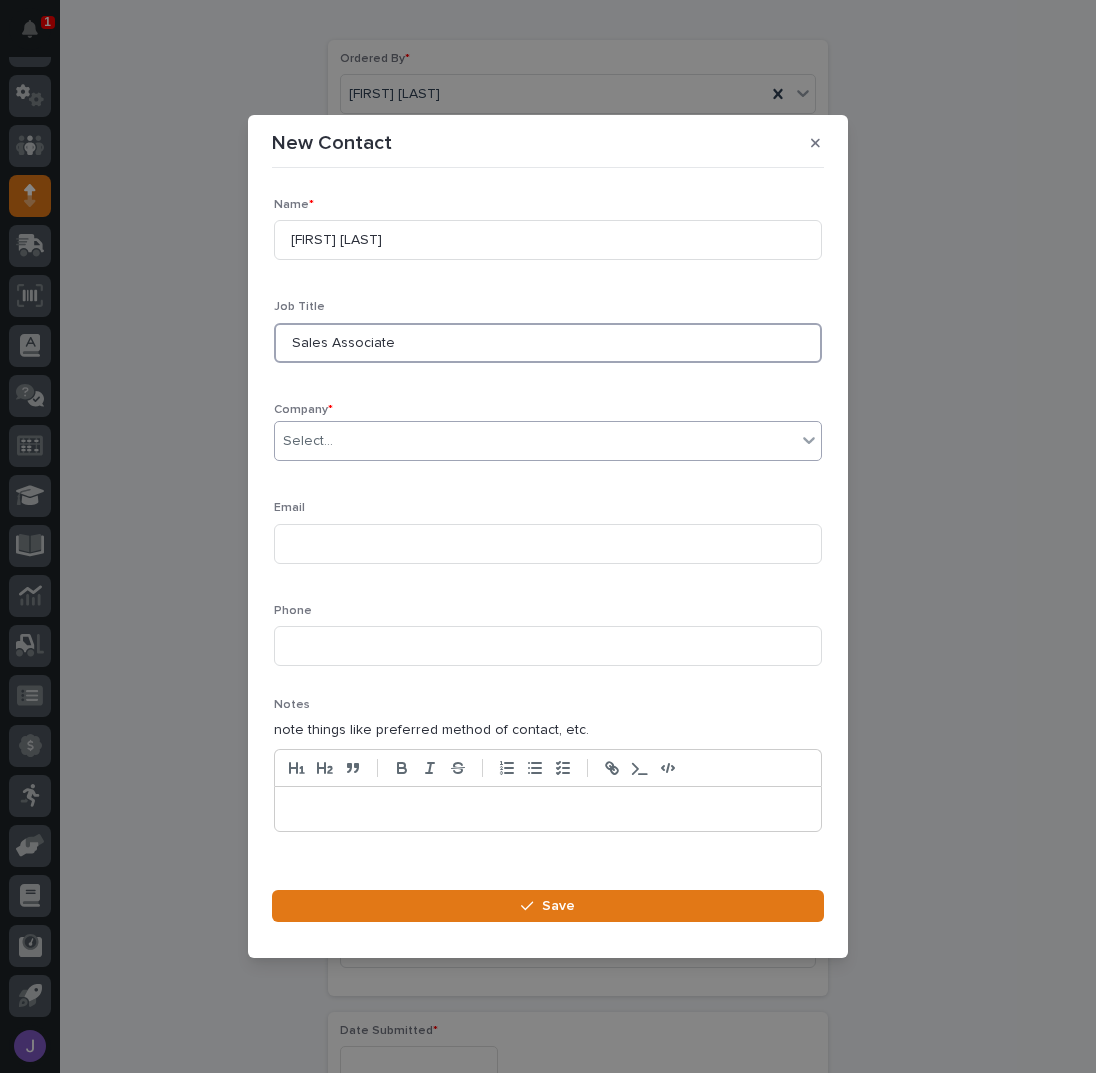 type on "Sales Associate" 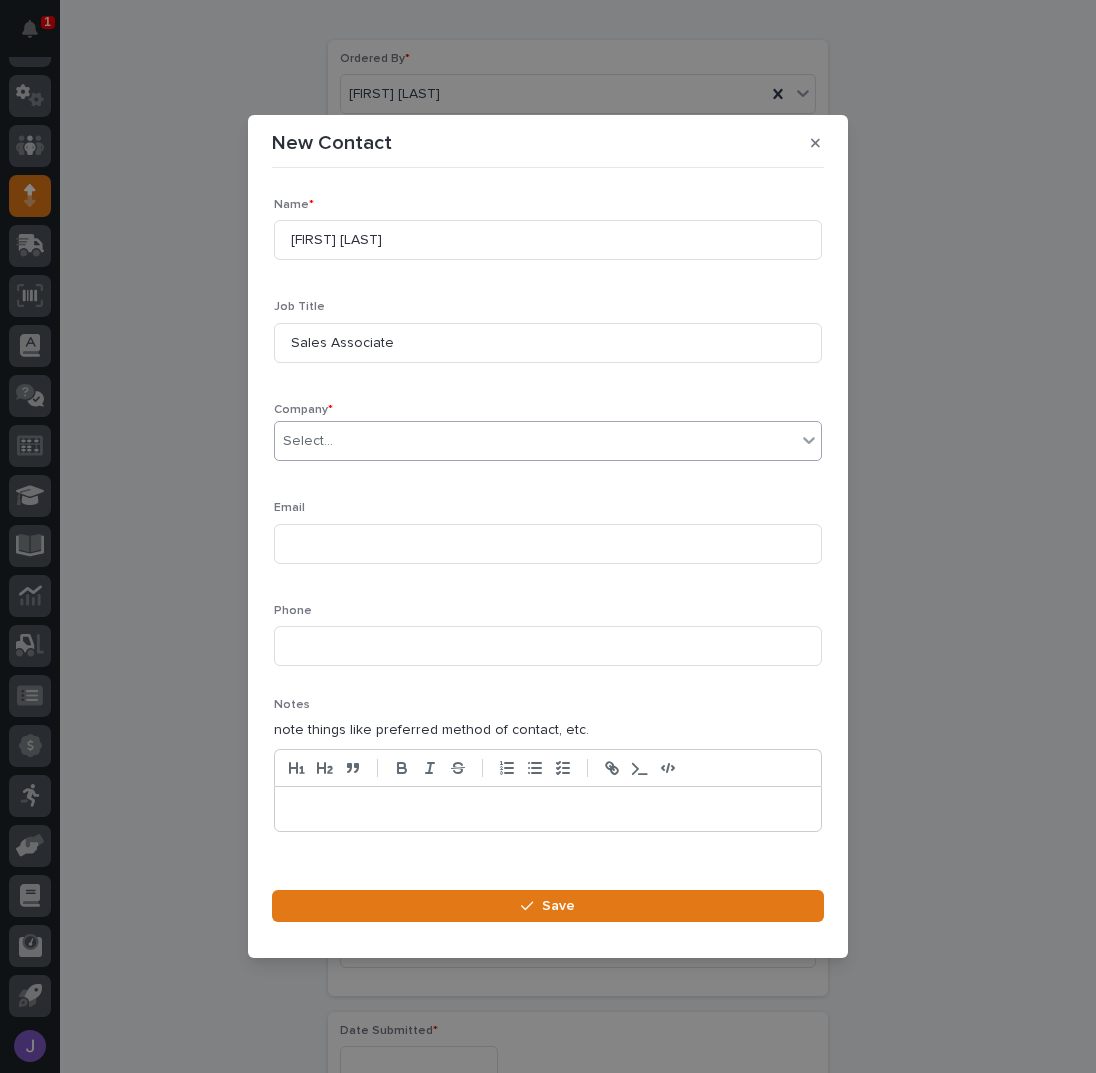 click on "Select..." at bounding box center (308, 441) 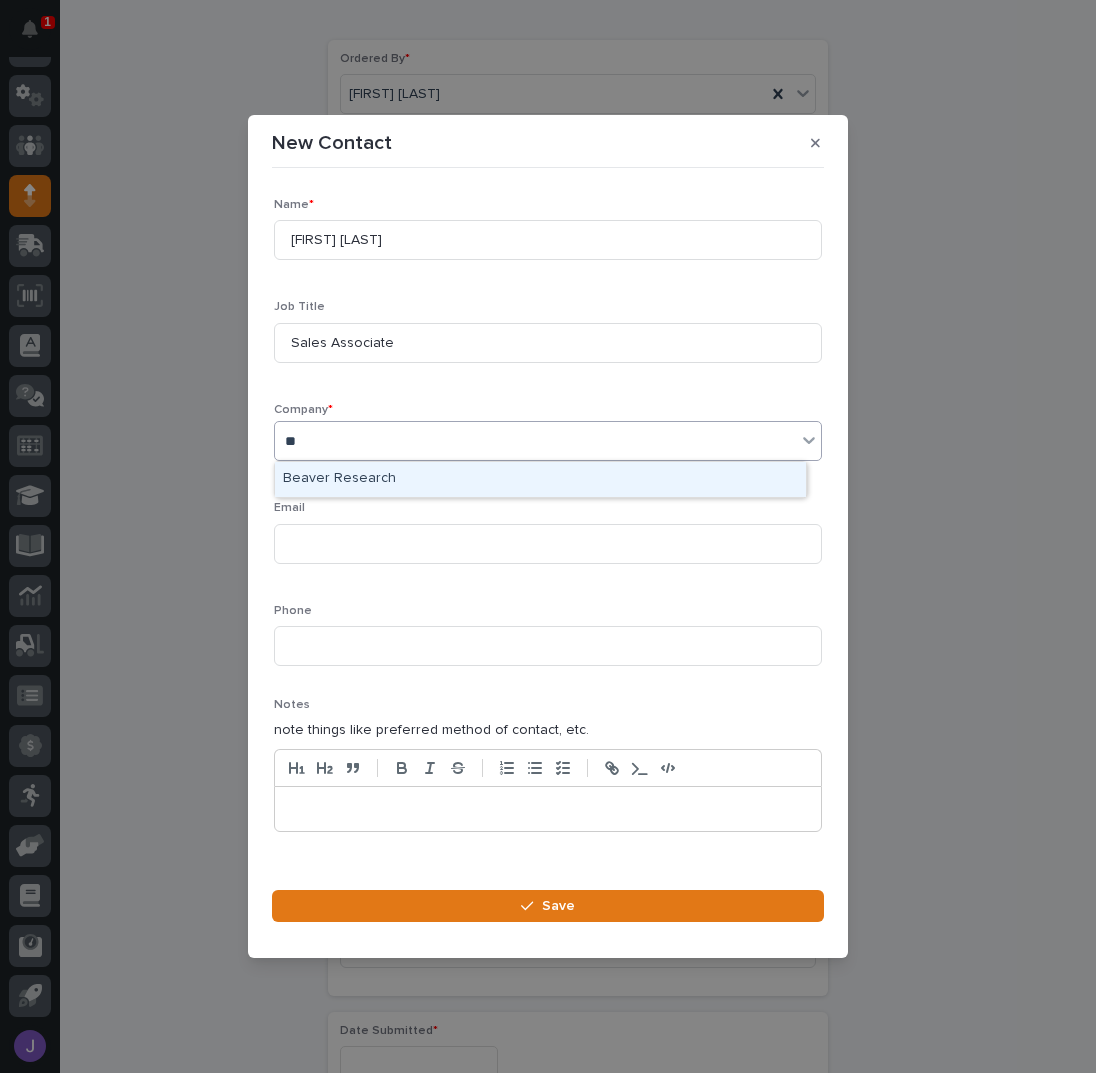 type on "*" 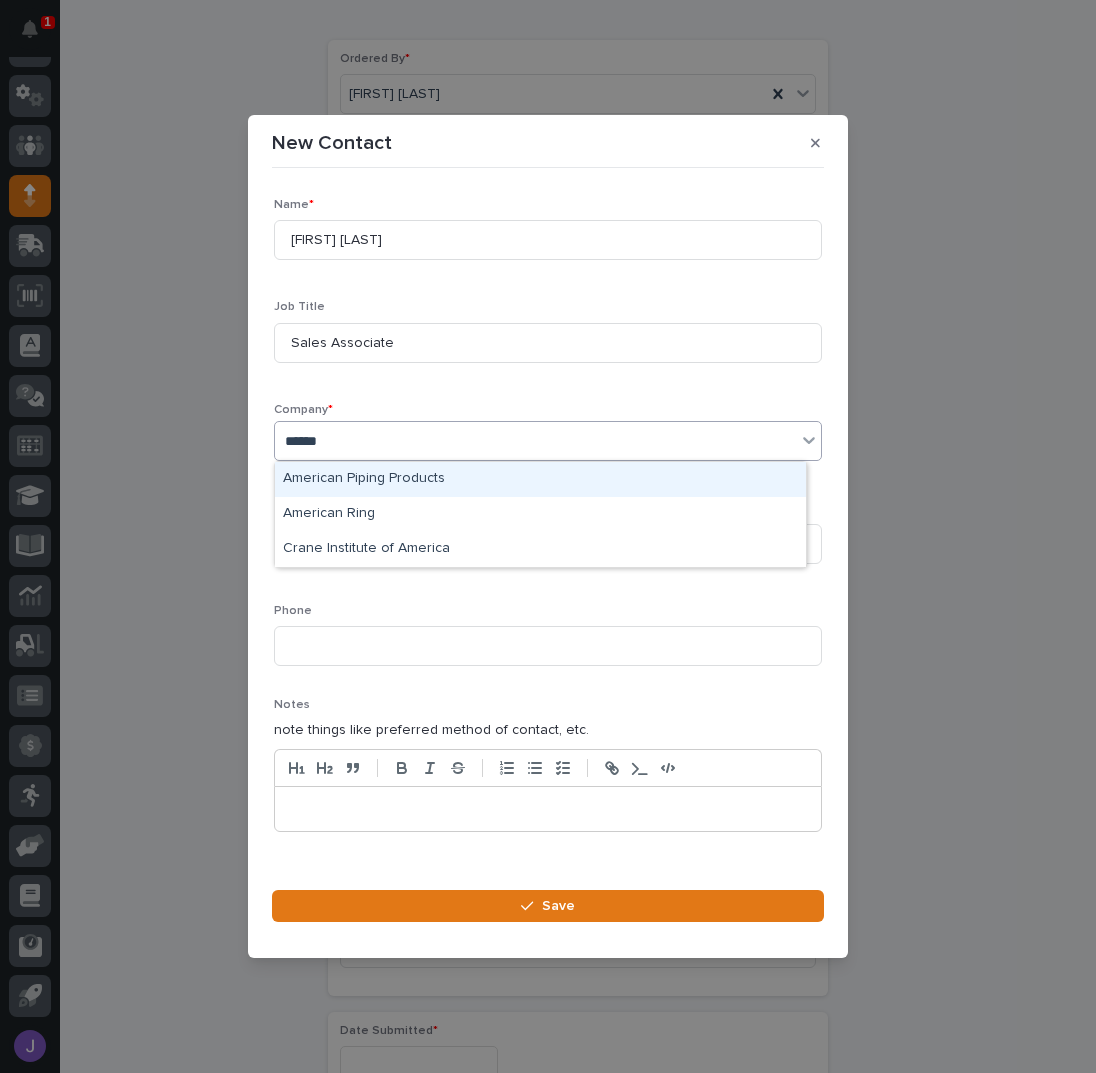 type on "*******" 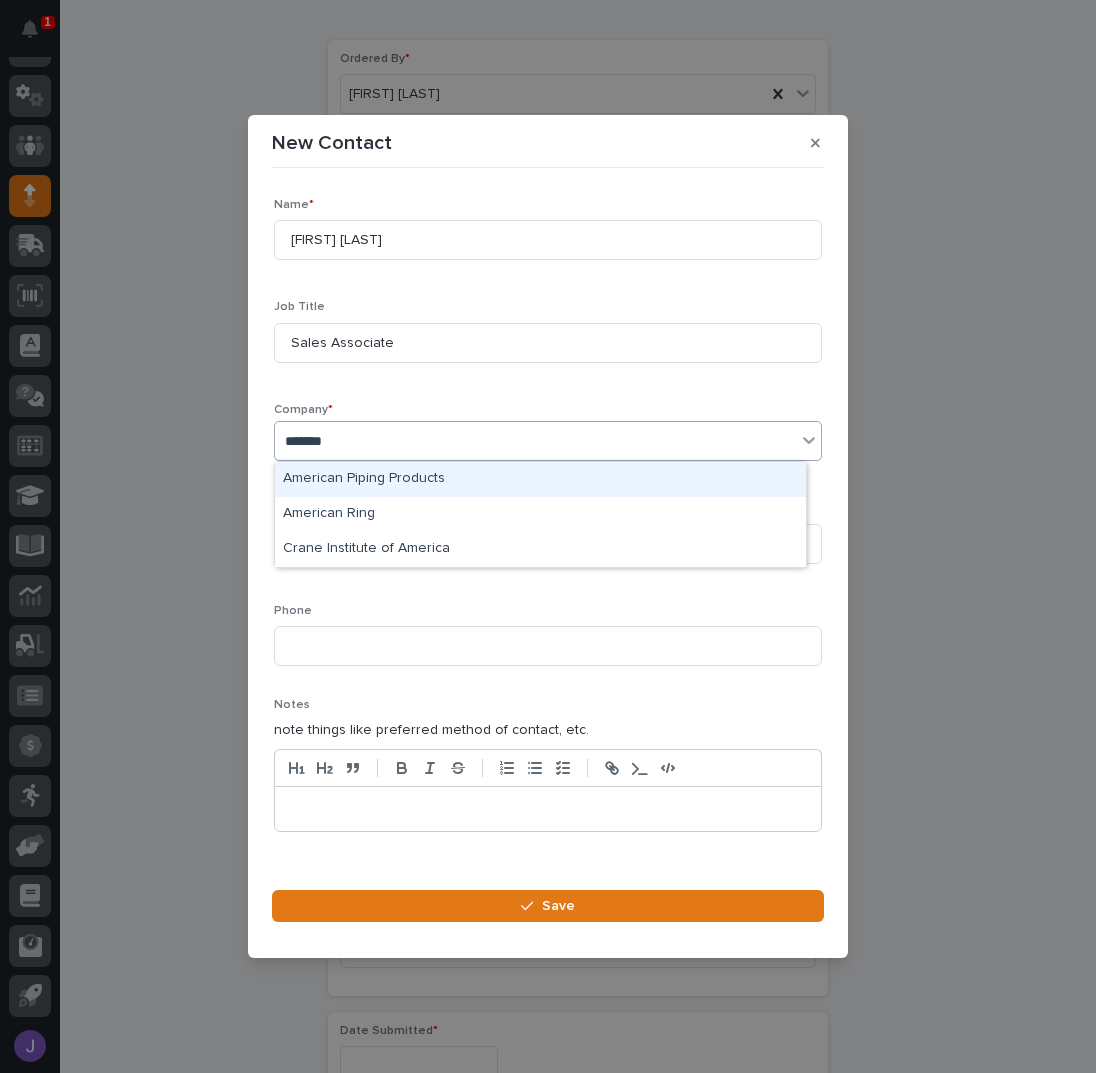 click on "American Piping Products" at bounding box center [540, 479] 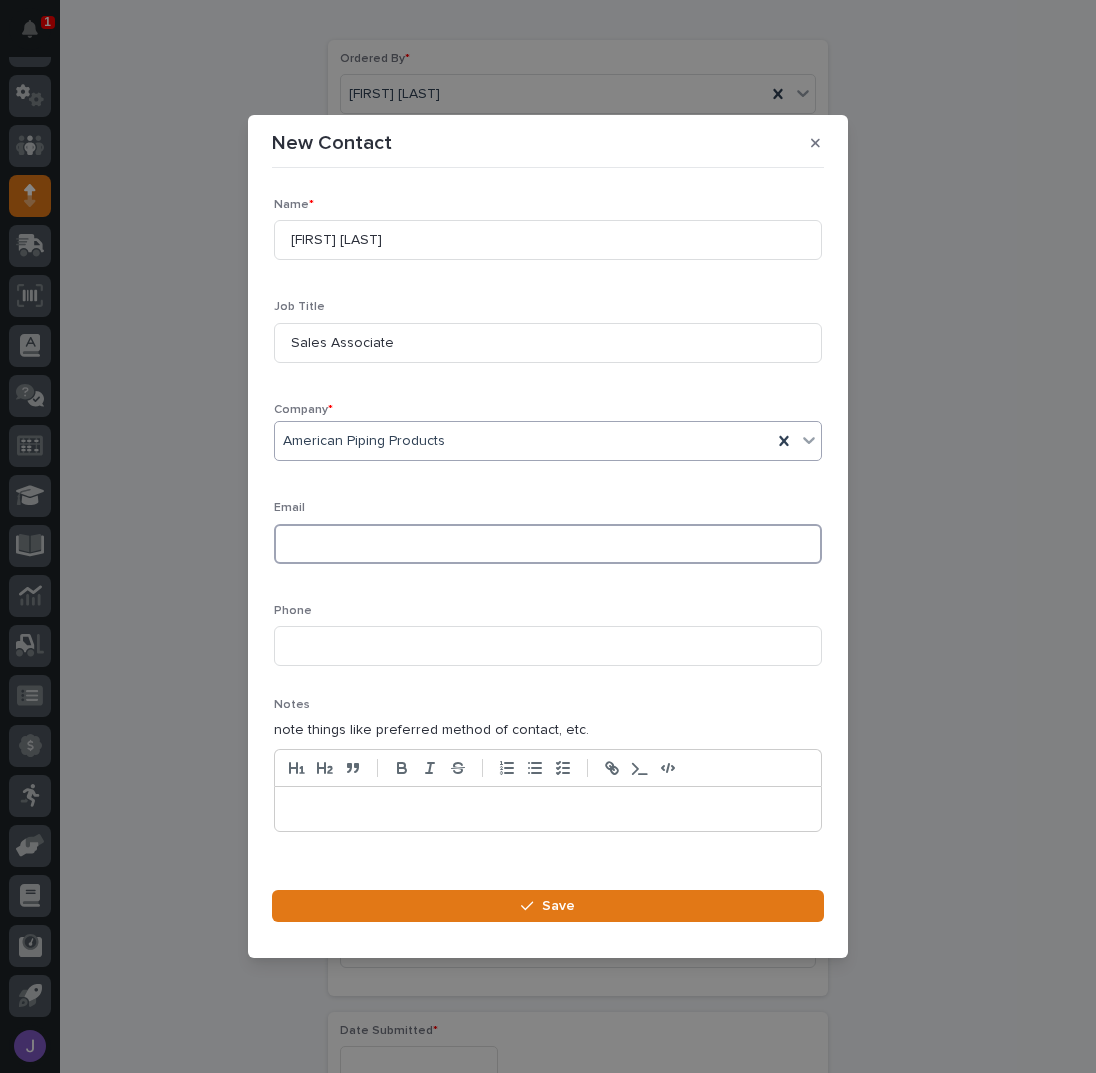 click at bounding box center [548, 544] 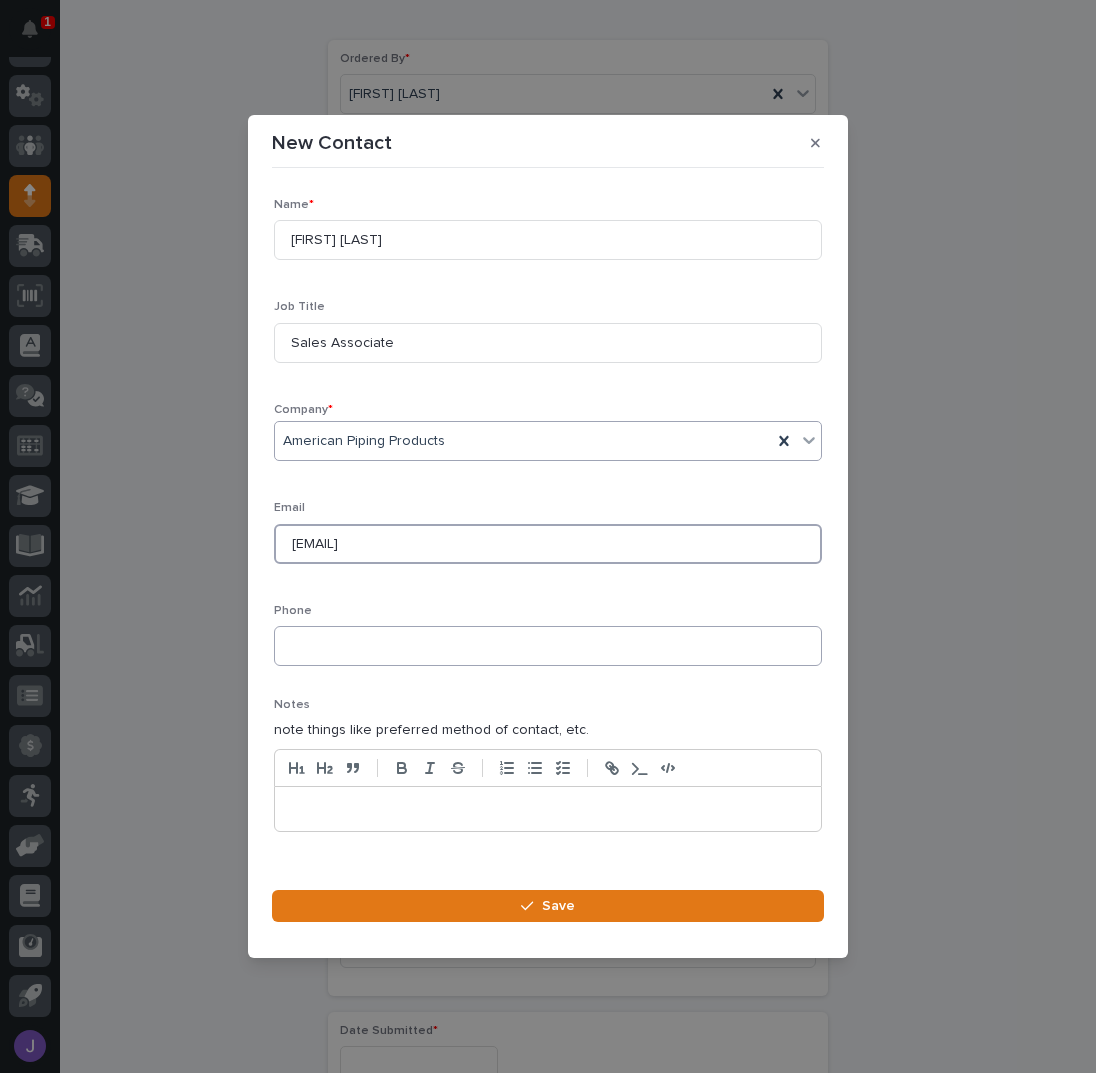 type on "[EMAIL]" 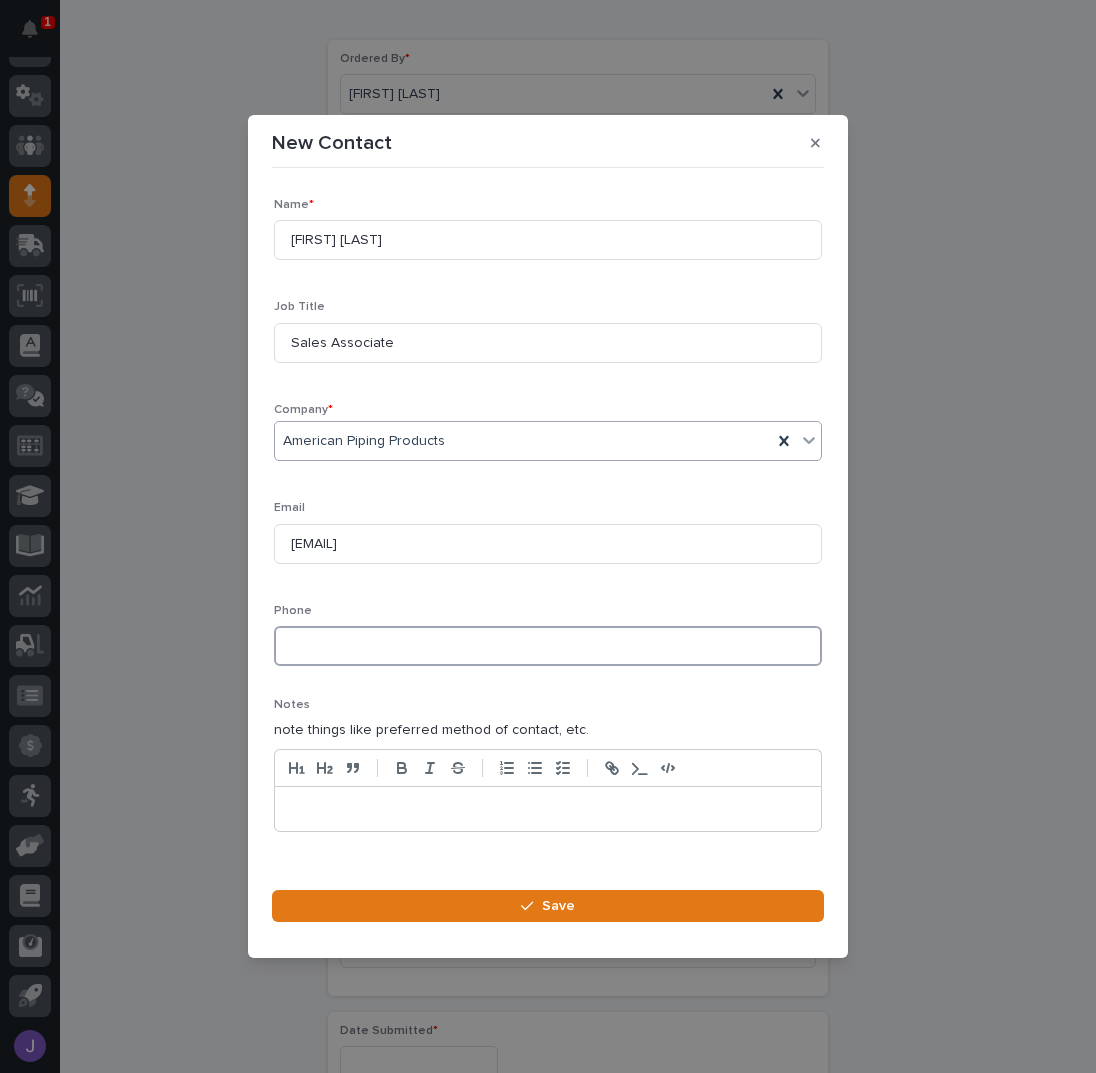 click at bounding box center [548, 646] 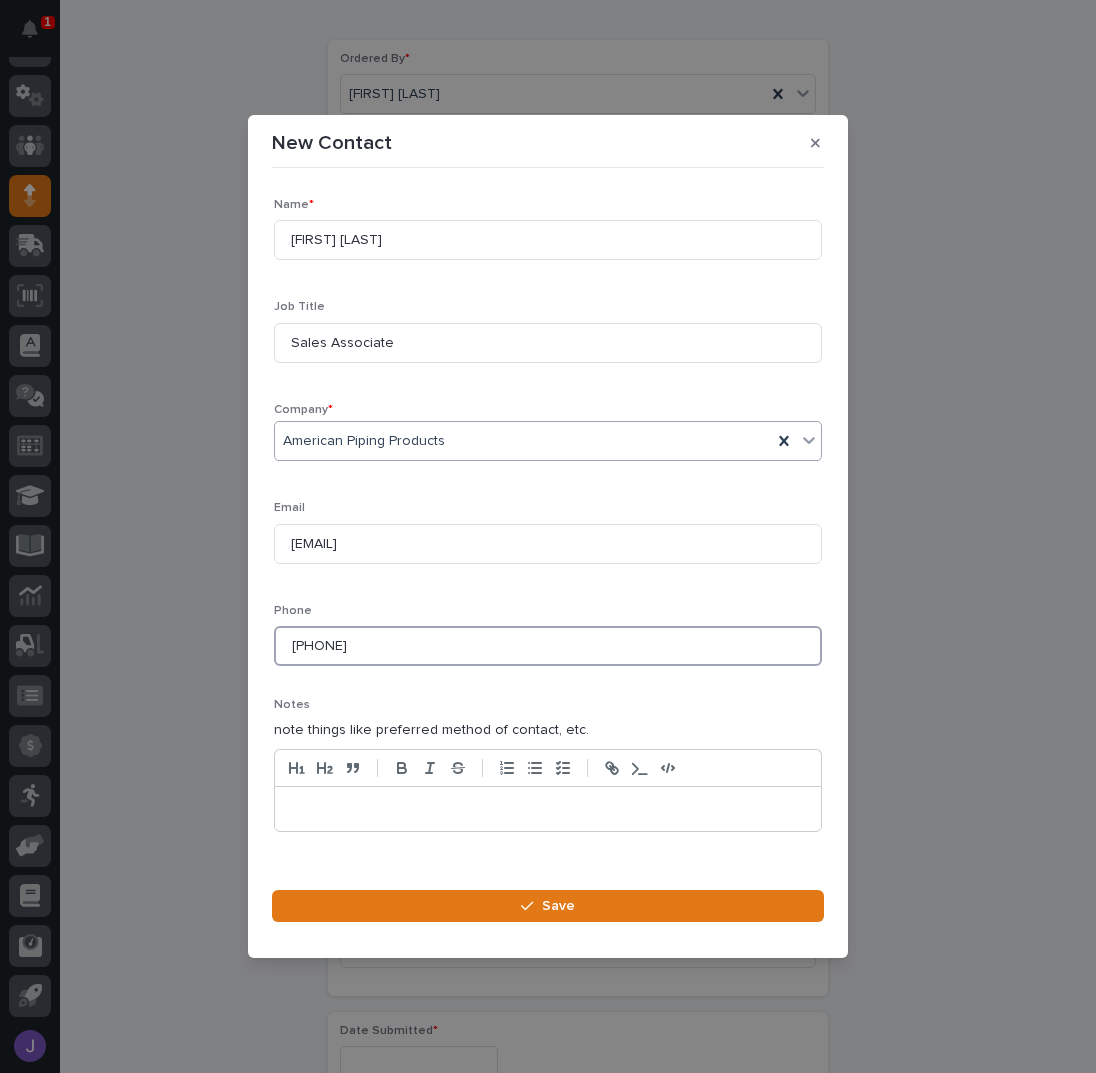 scroll, scrollTop: 28, scrollLeft: 0, axis: vertical 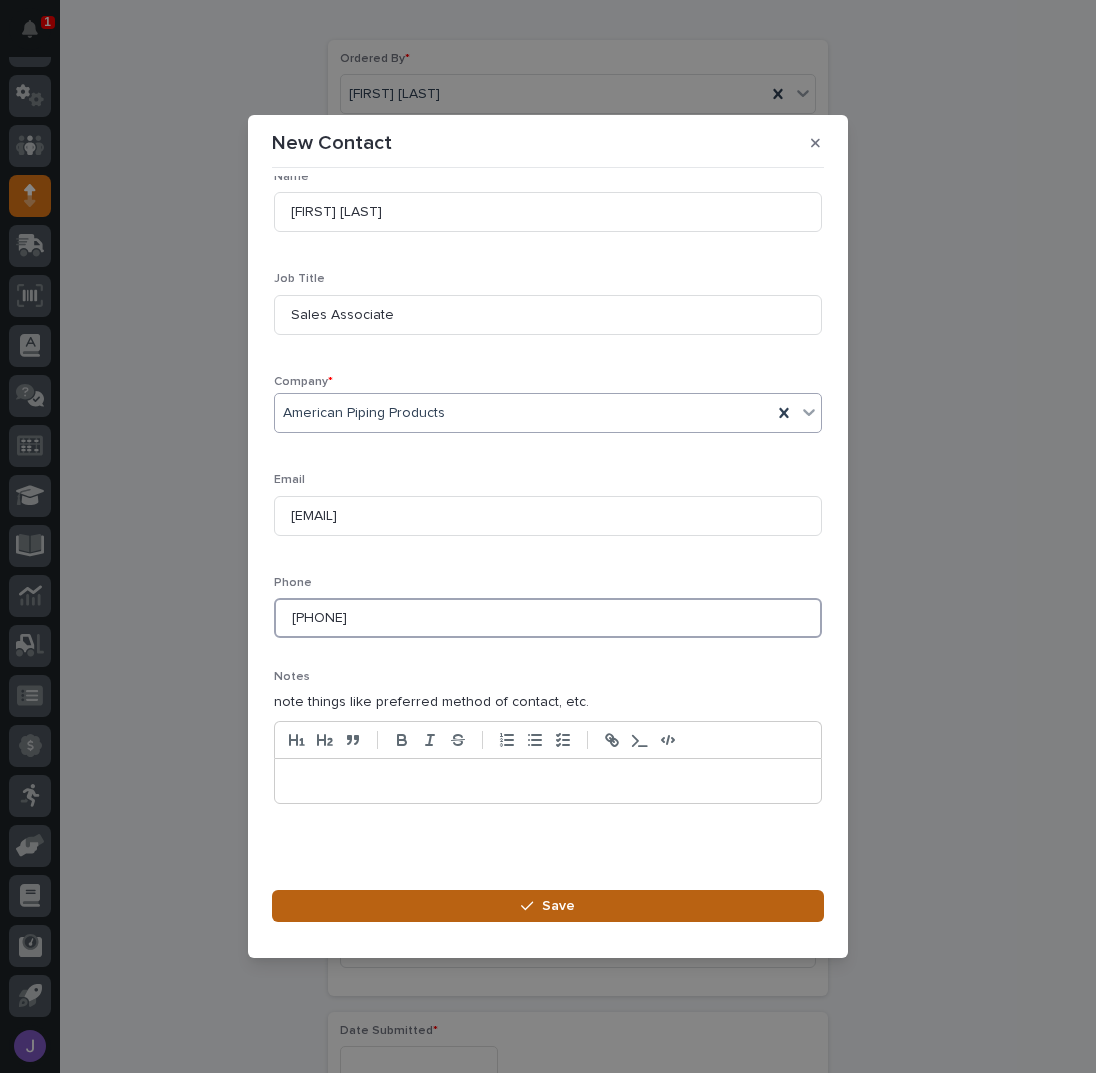 type on "[PHONE]" 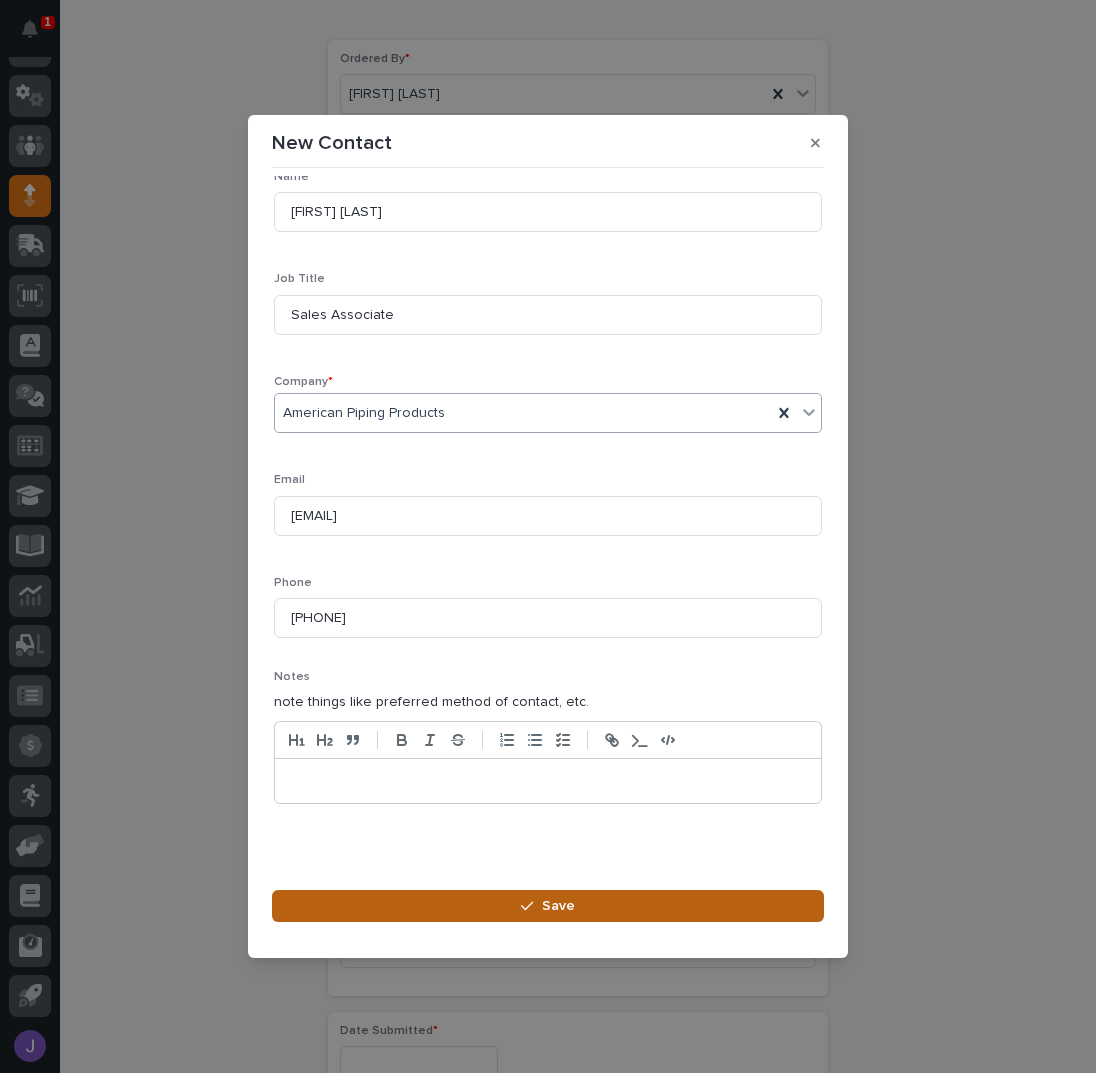 click on "Save" at bounding box center [548, 906] 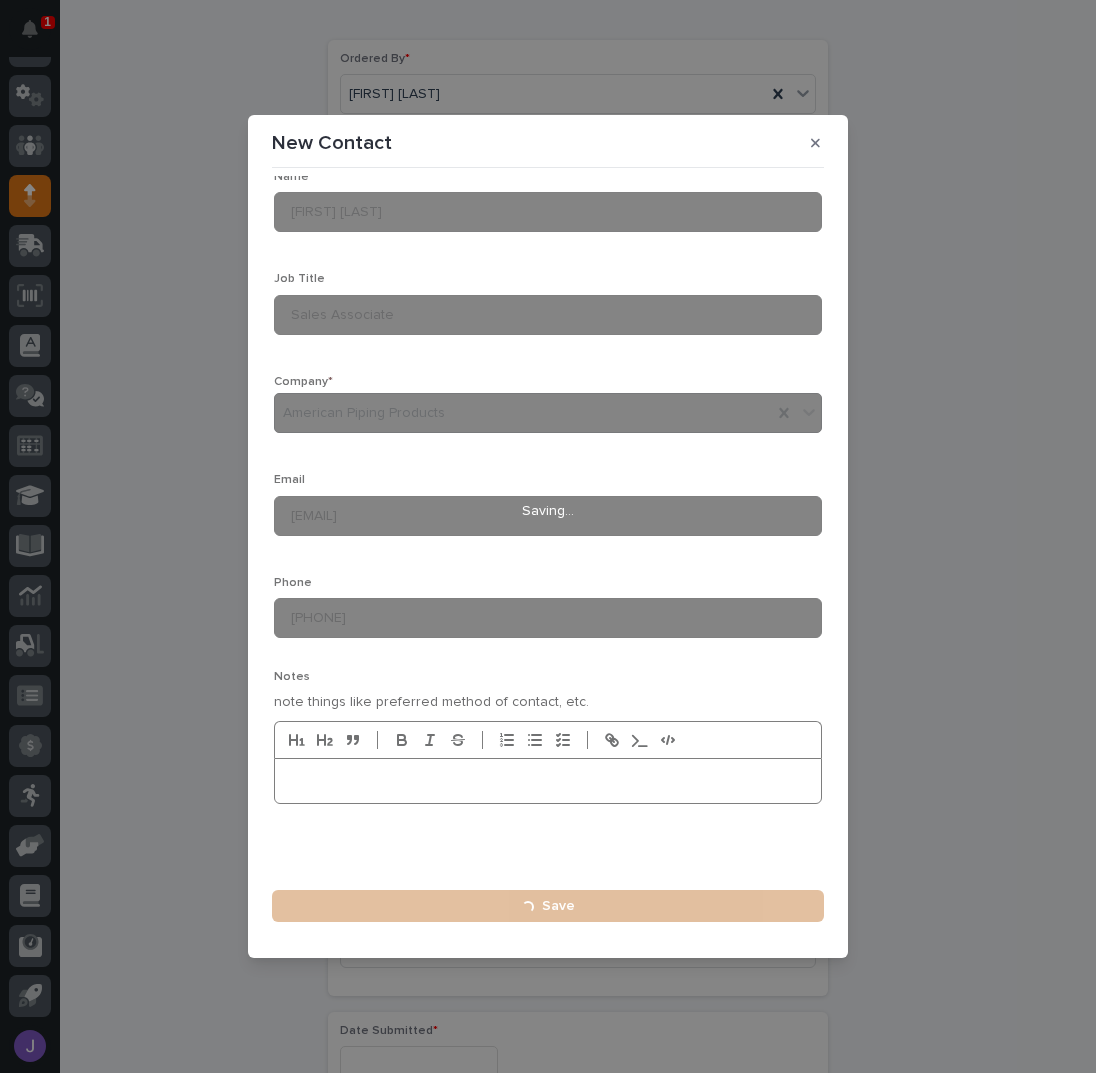 type 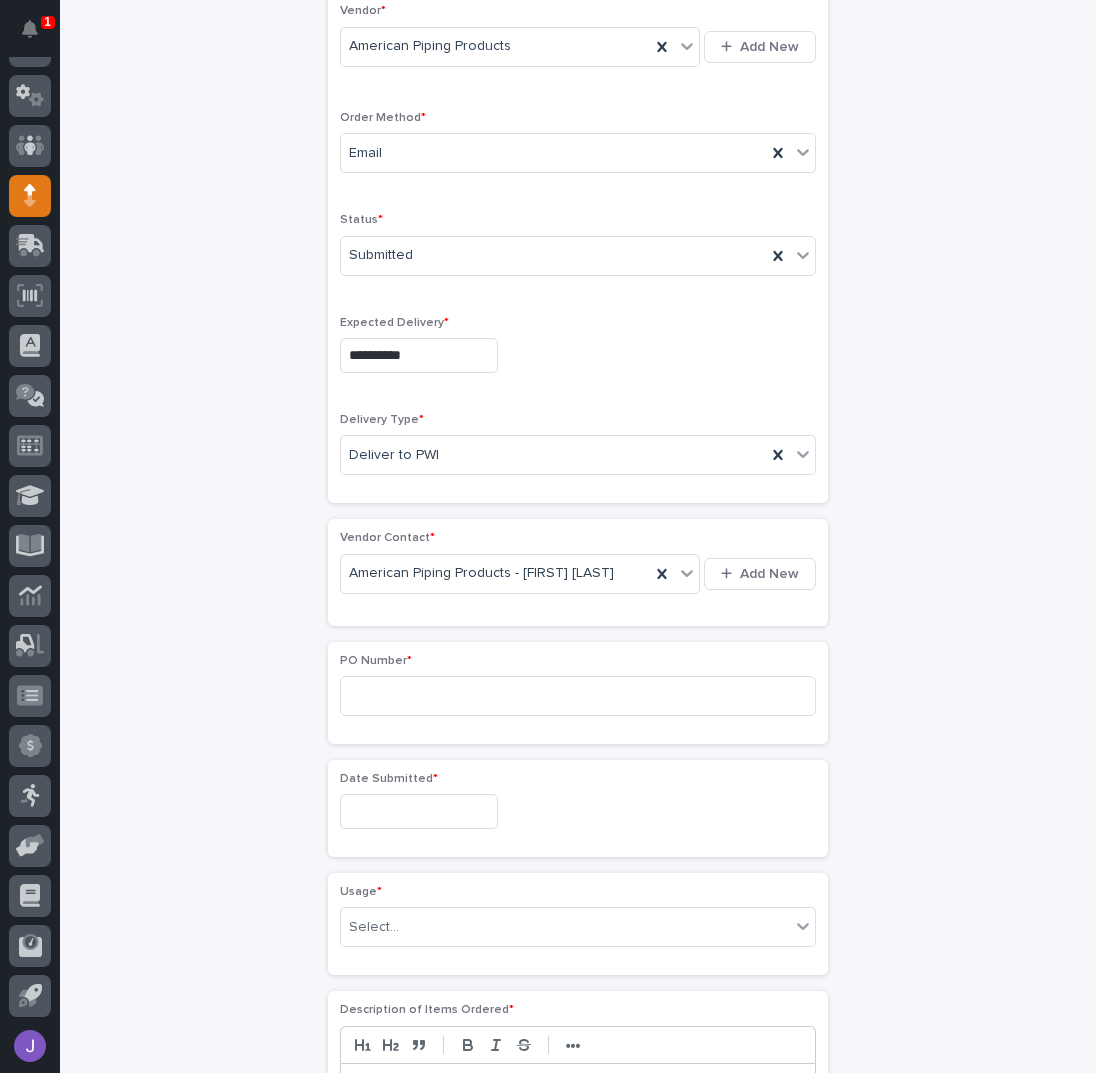 scroll, scrollTop: 463, scrollLeft: 0, axis: vertical 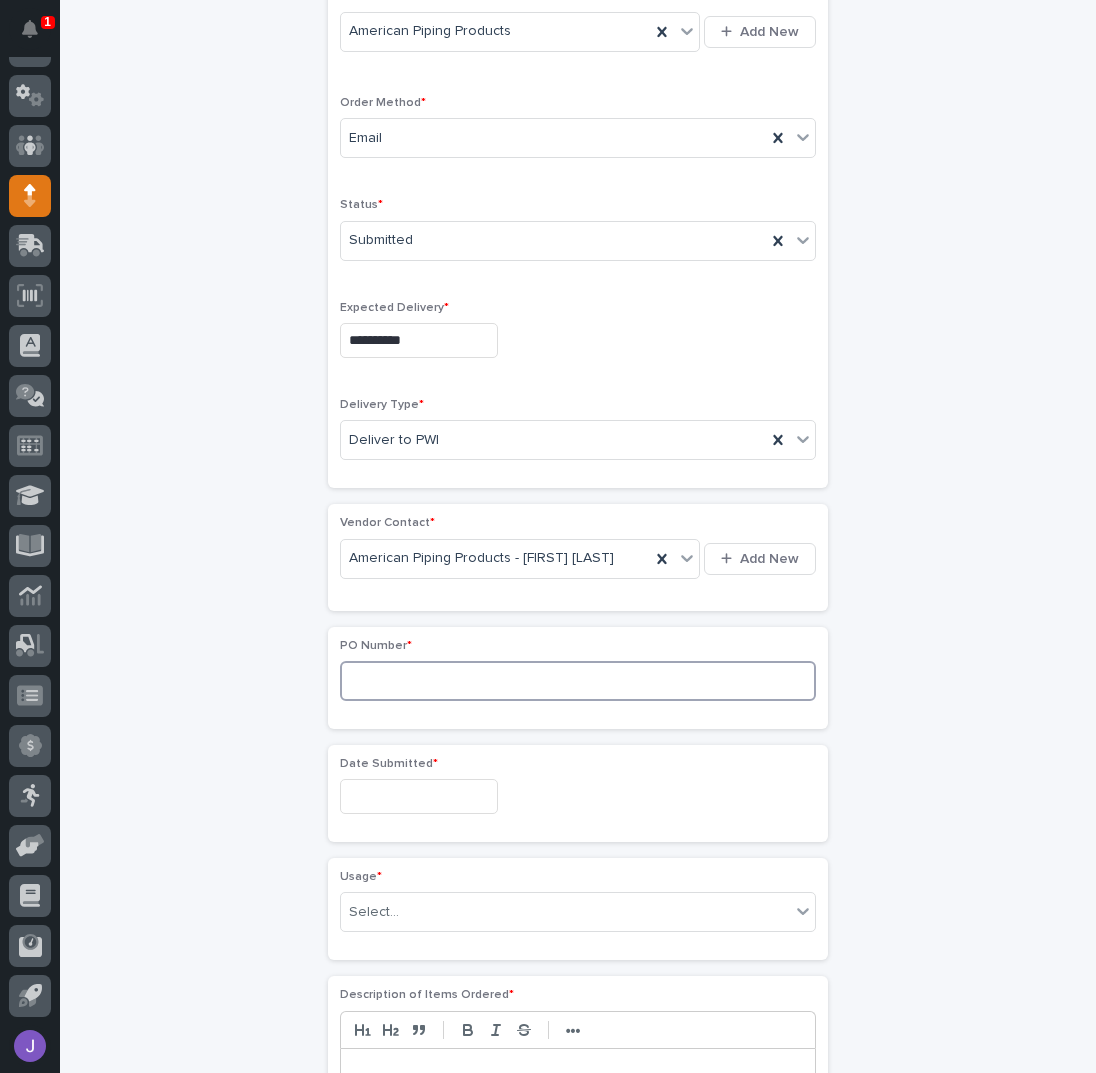 click at bounding box center (578, 681) 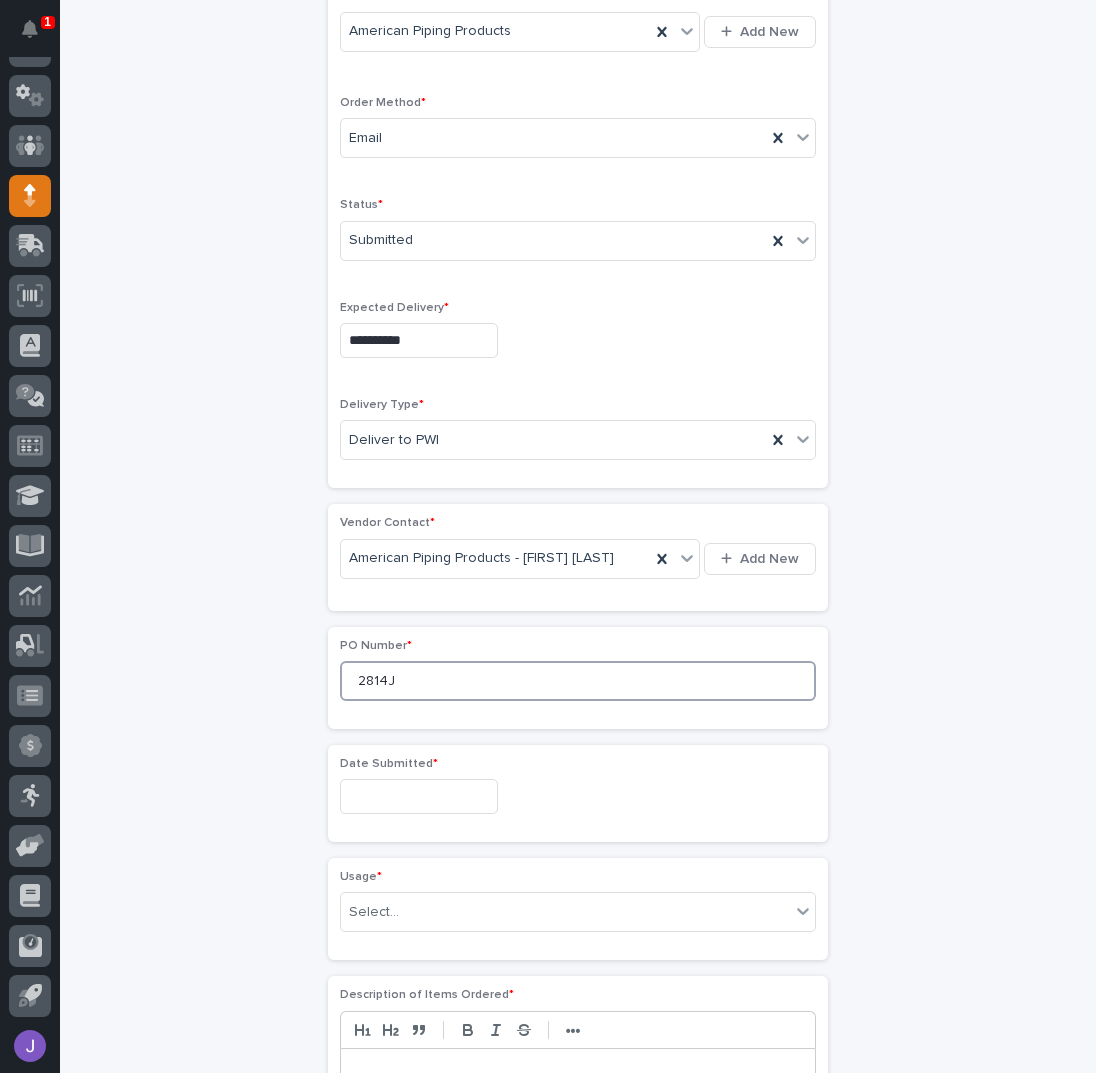 type on "2814J" 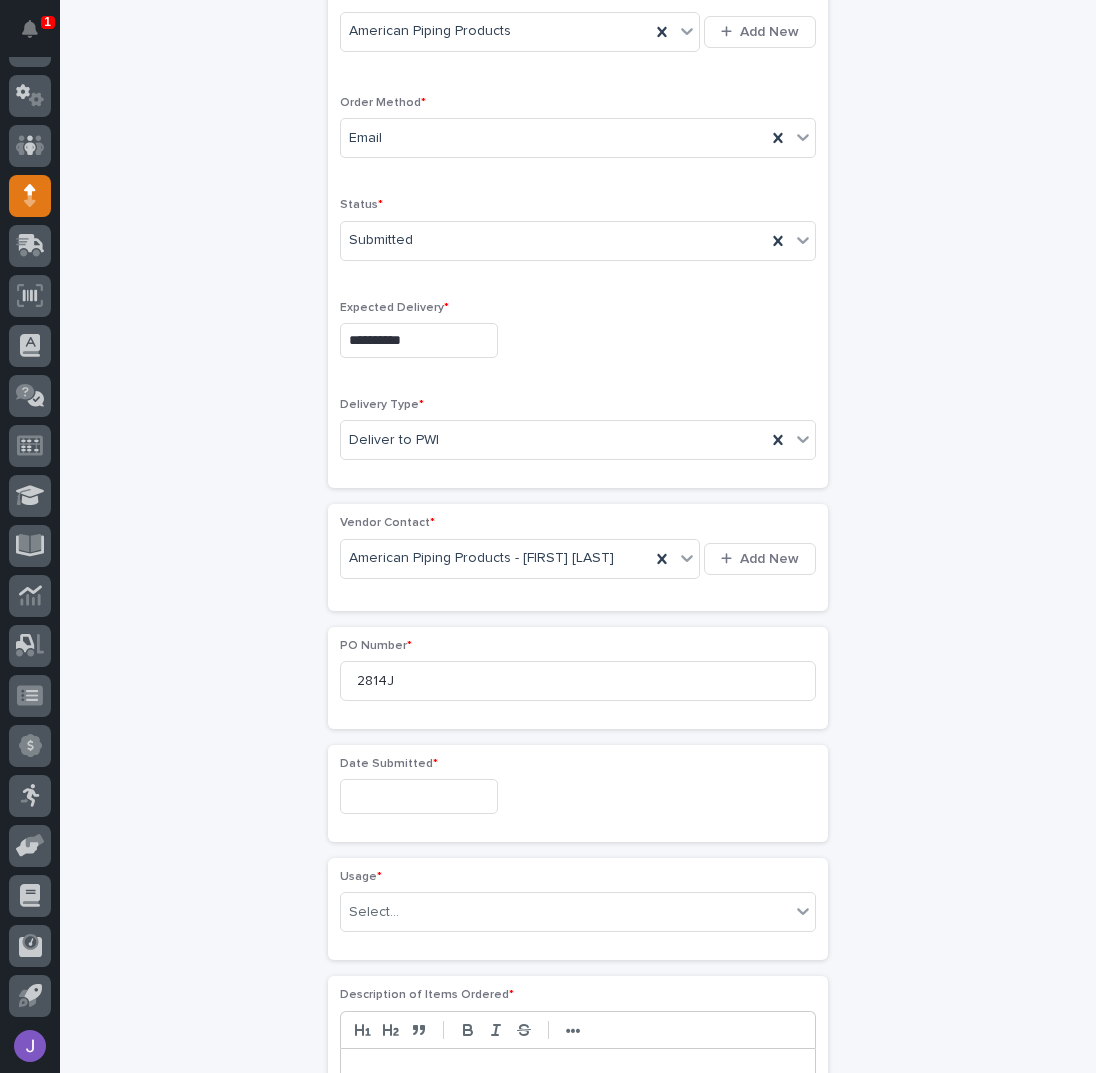 click at bounding box center (419, 796) 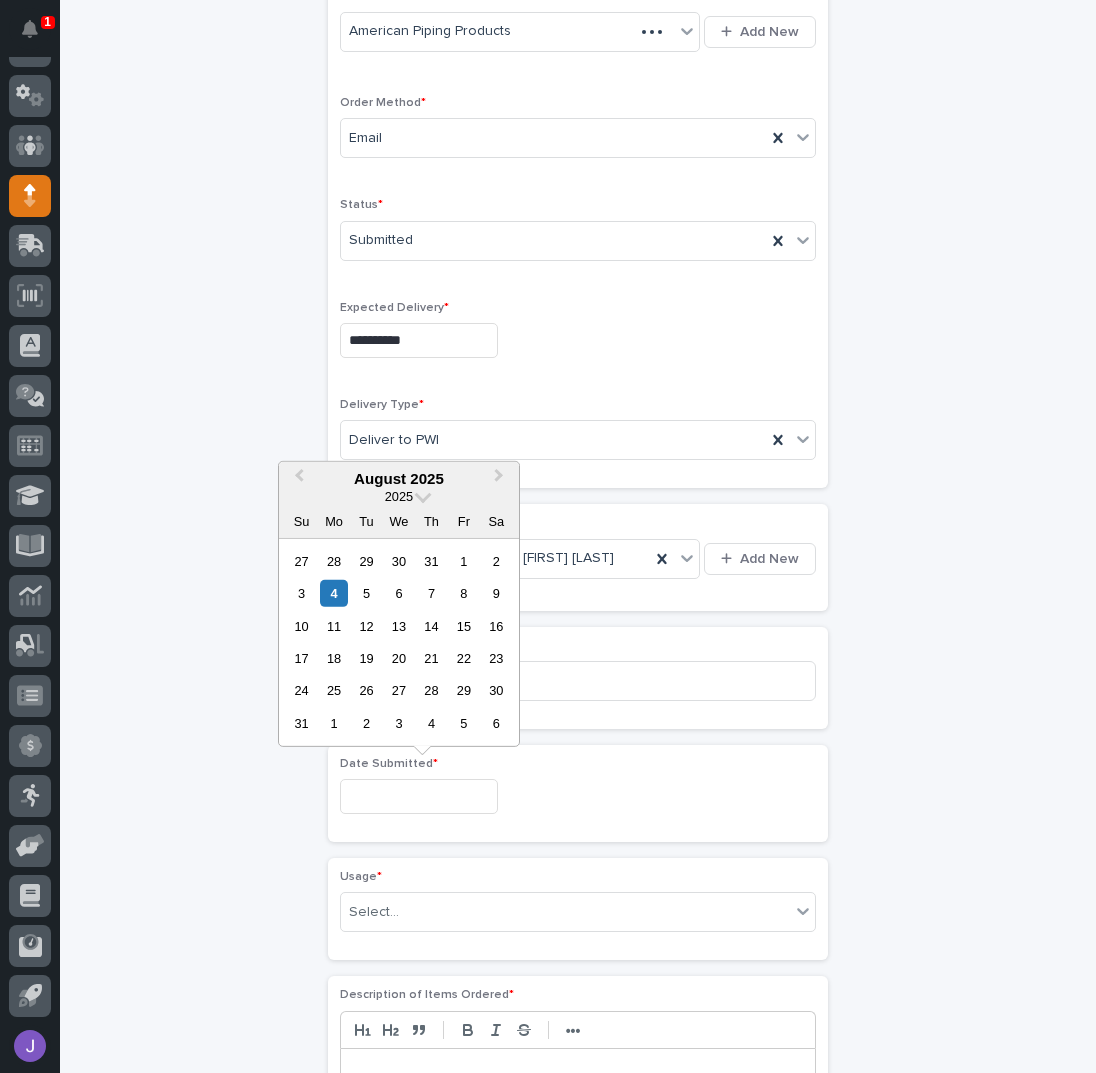 click on "4" at bounding box center (333, 593) 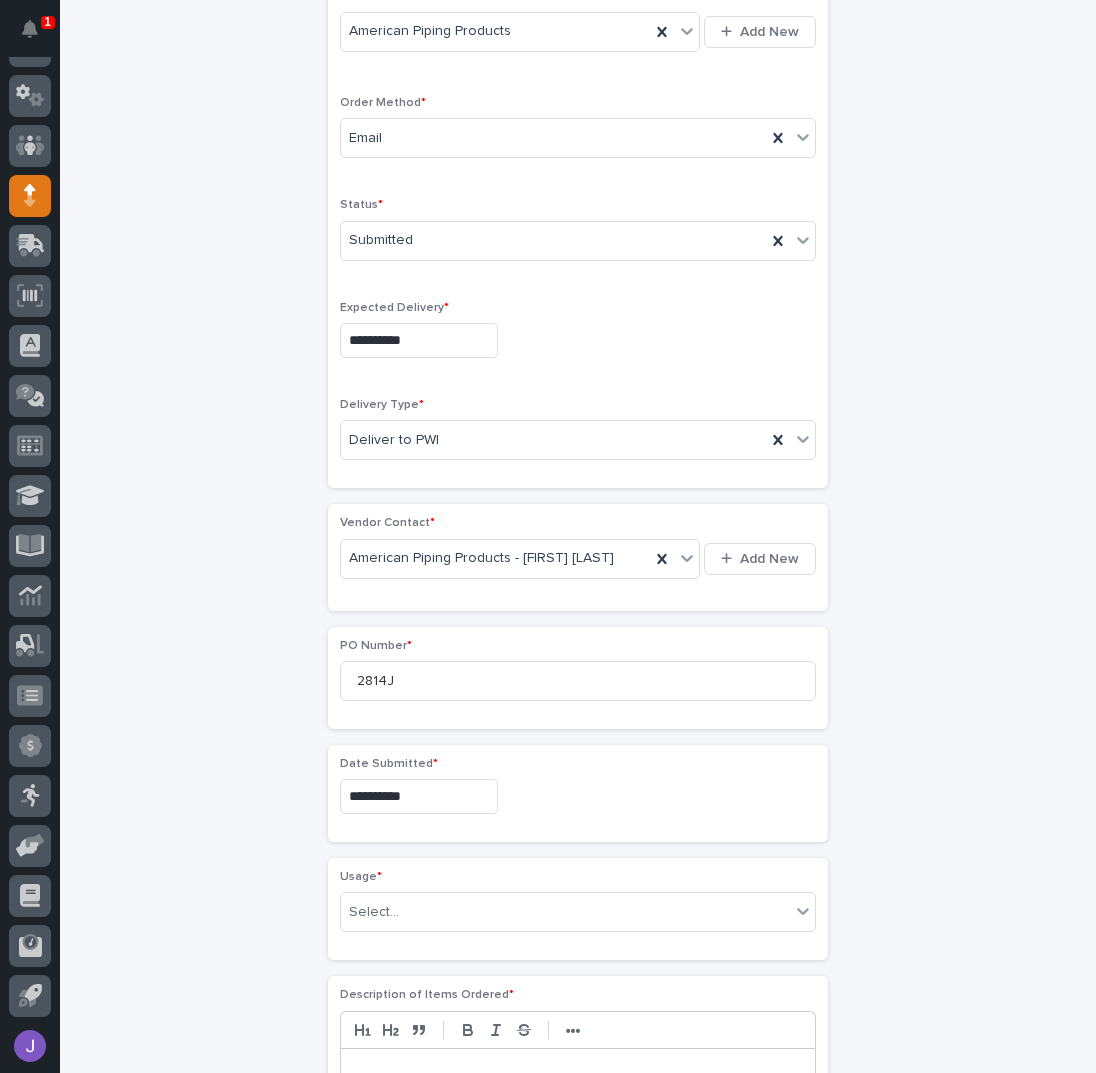 click on "**********" at bounding box center [578, 715] 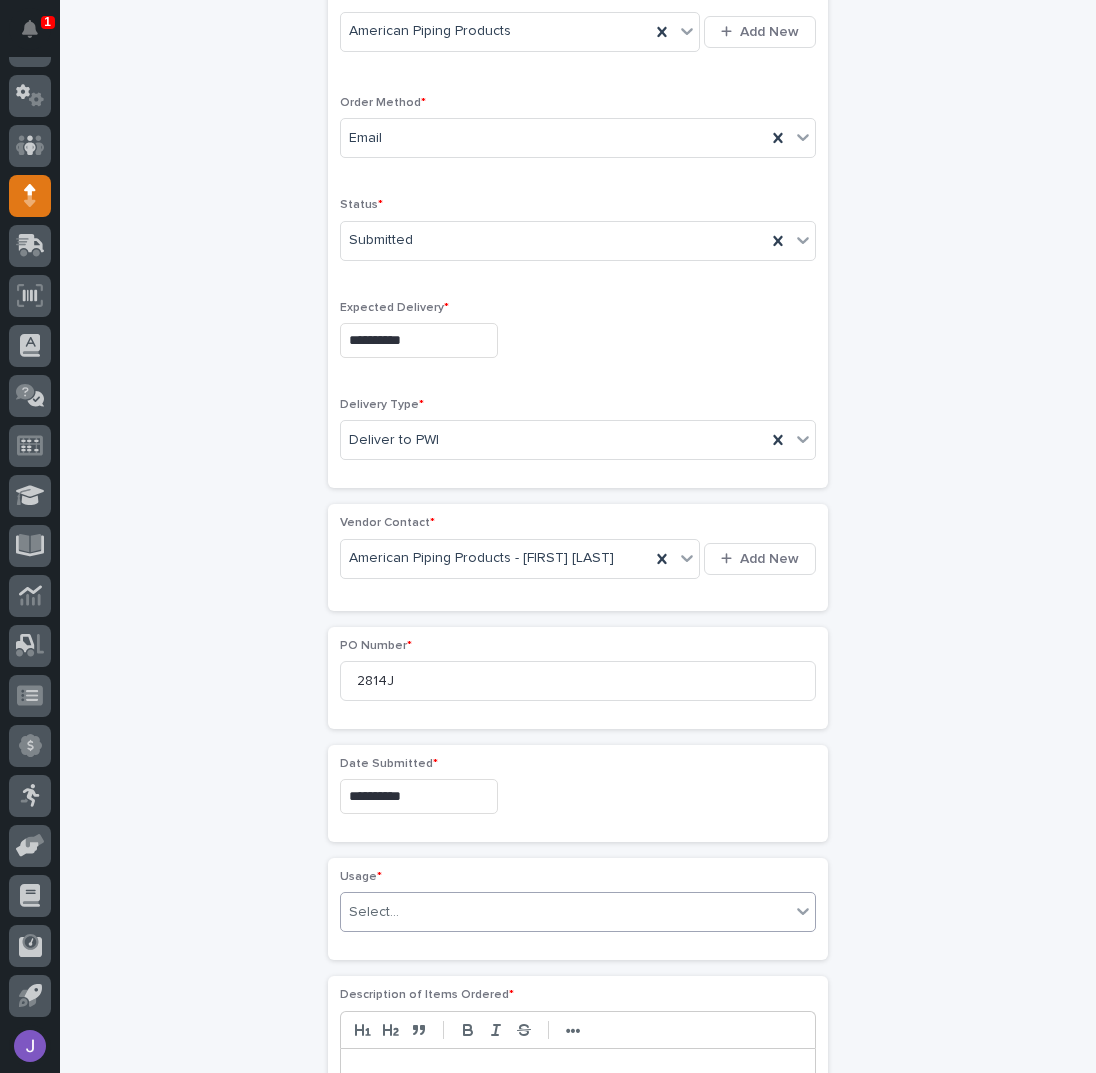 click on "Select..." at bounding box center [374, 912] 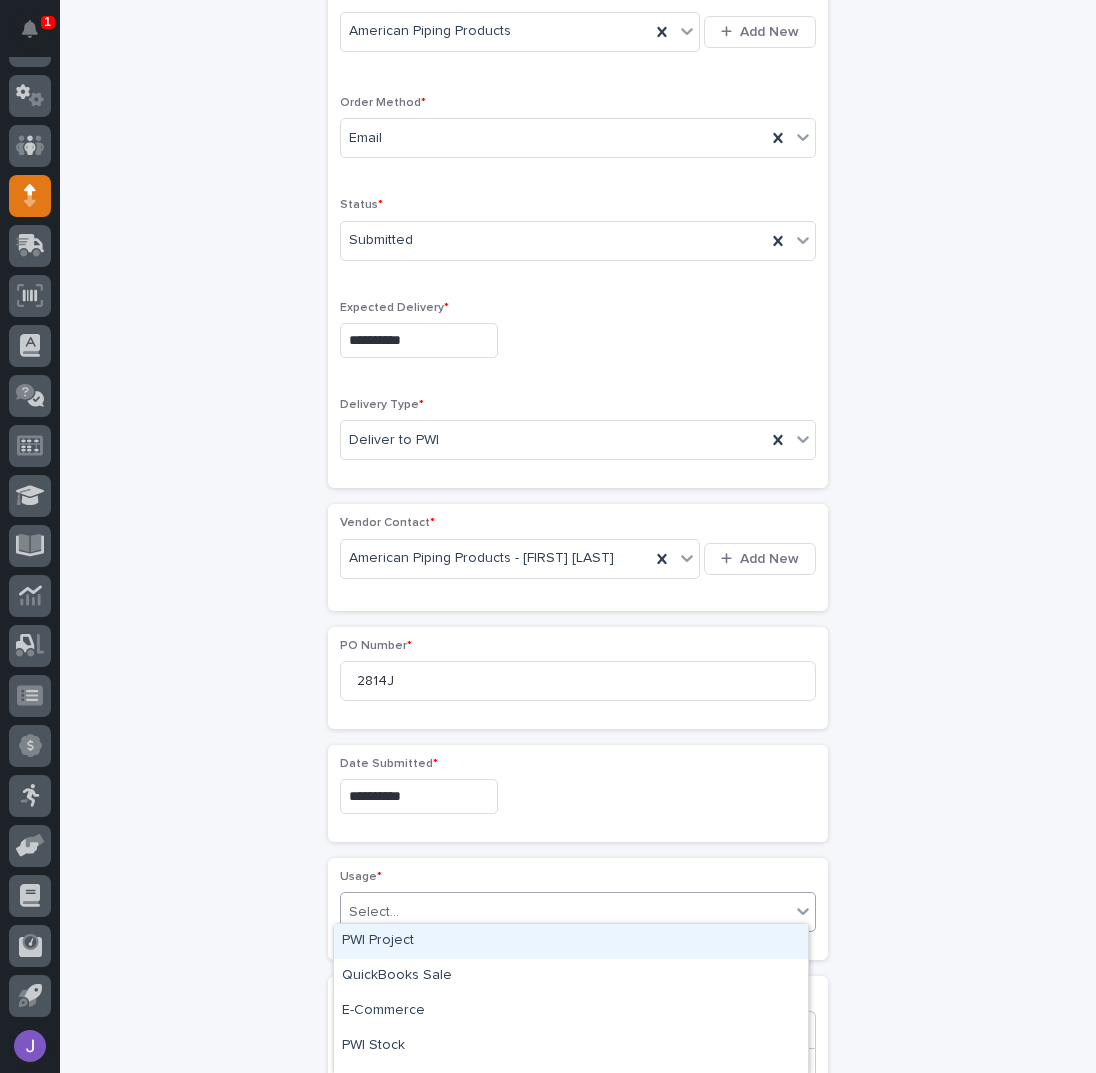 click on "PWI Project" at bounding box center (571, 941) 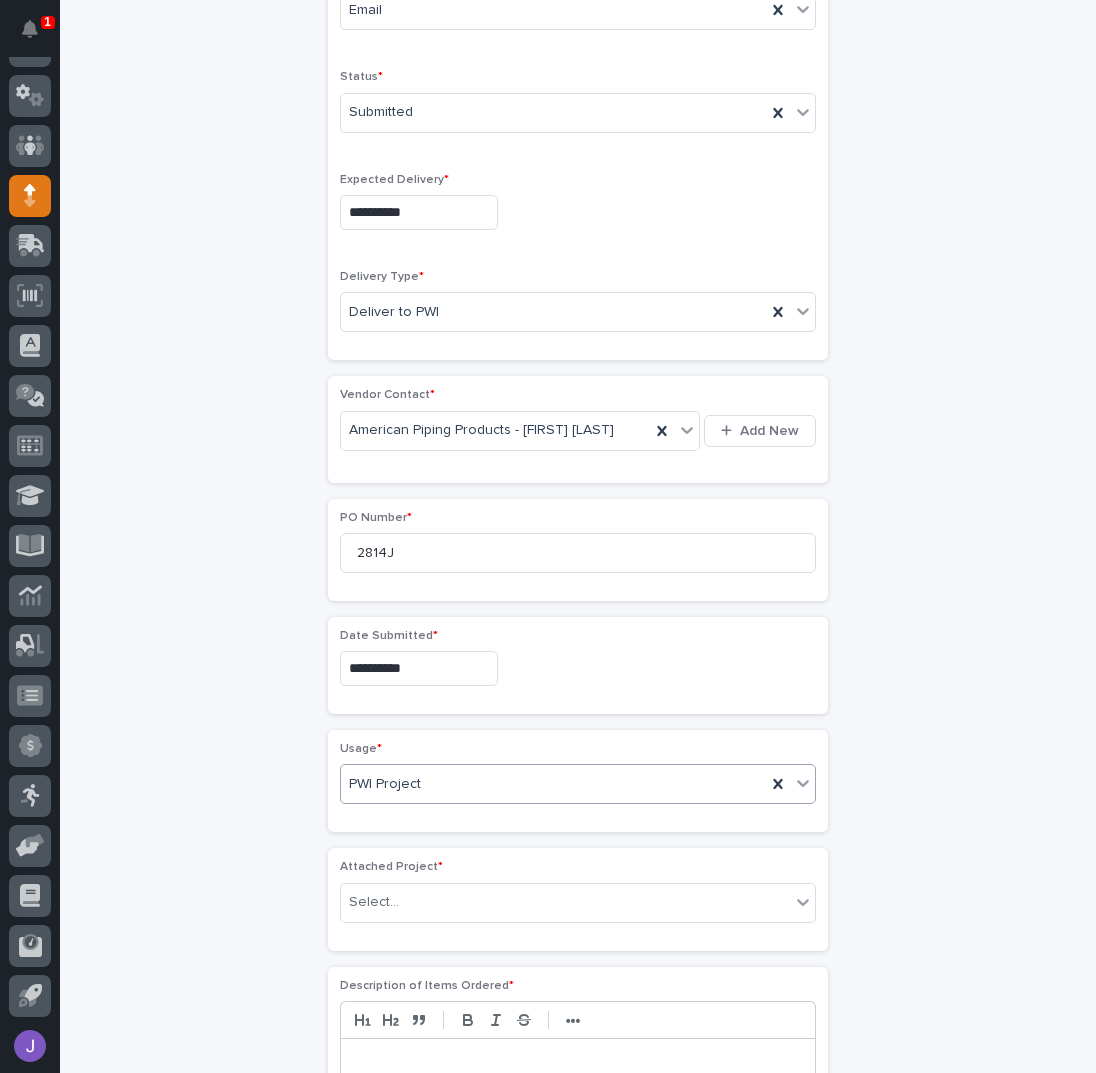 scroll, scrollTop: 655, scrollLeft: 0, axis: vertical 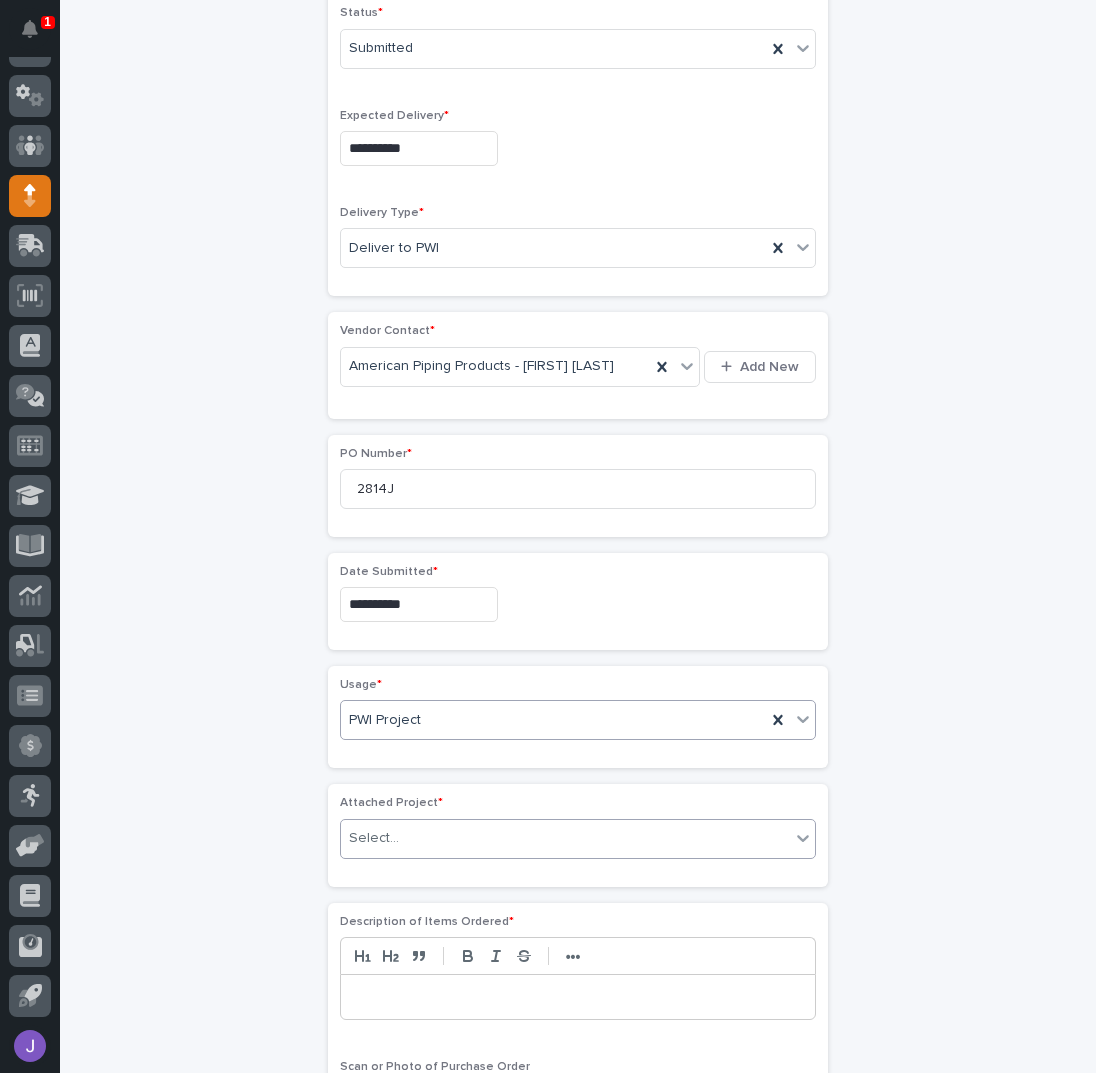 click on "Select..." at bounding box center [374, 838] 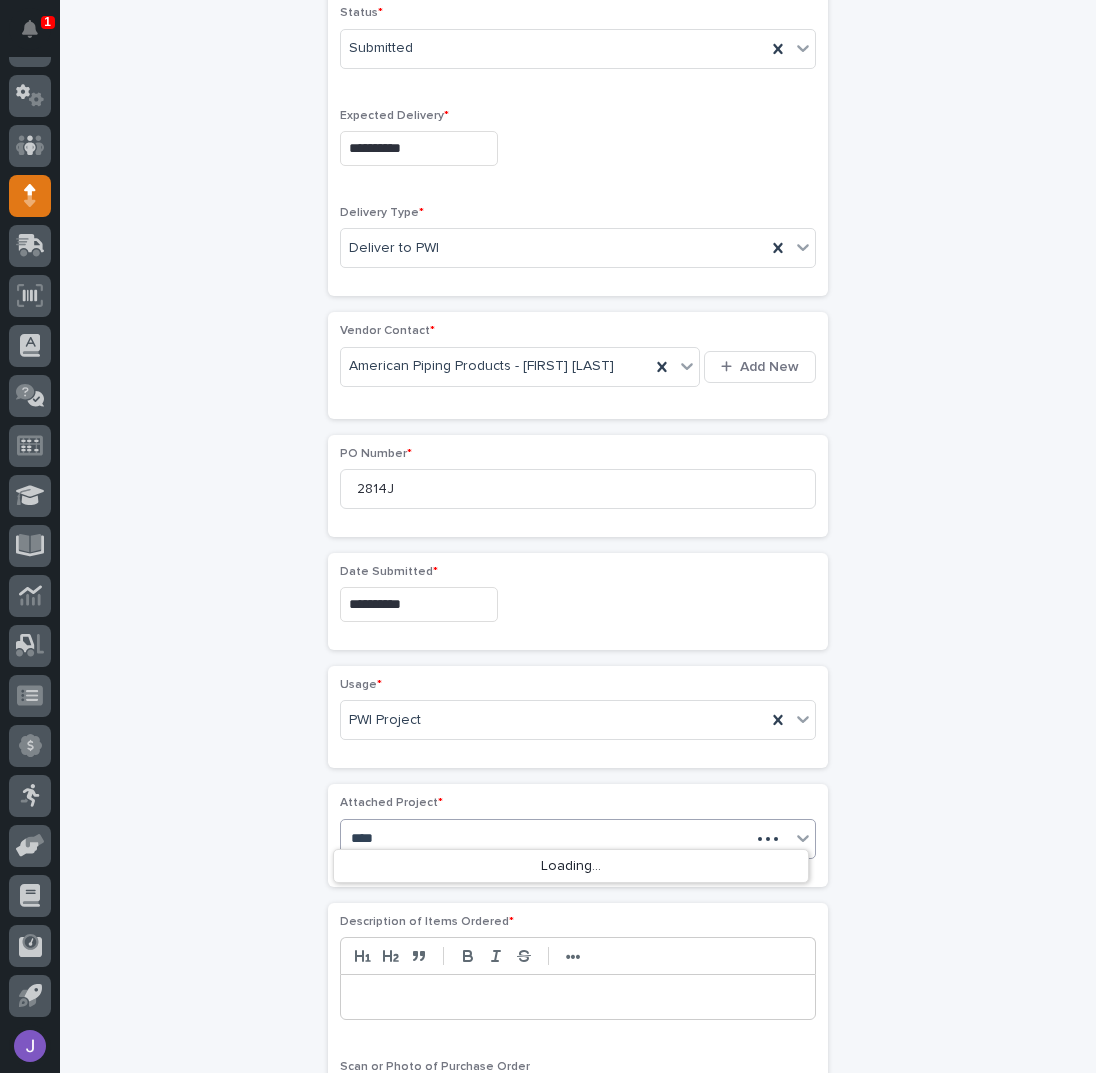type on "*****" 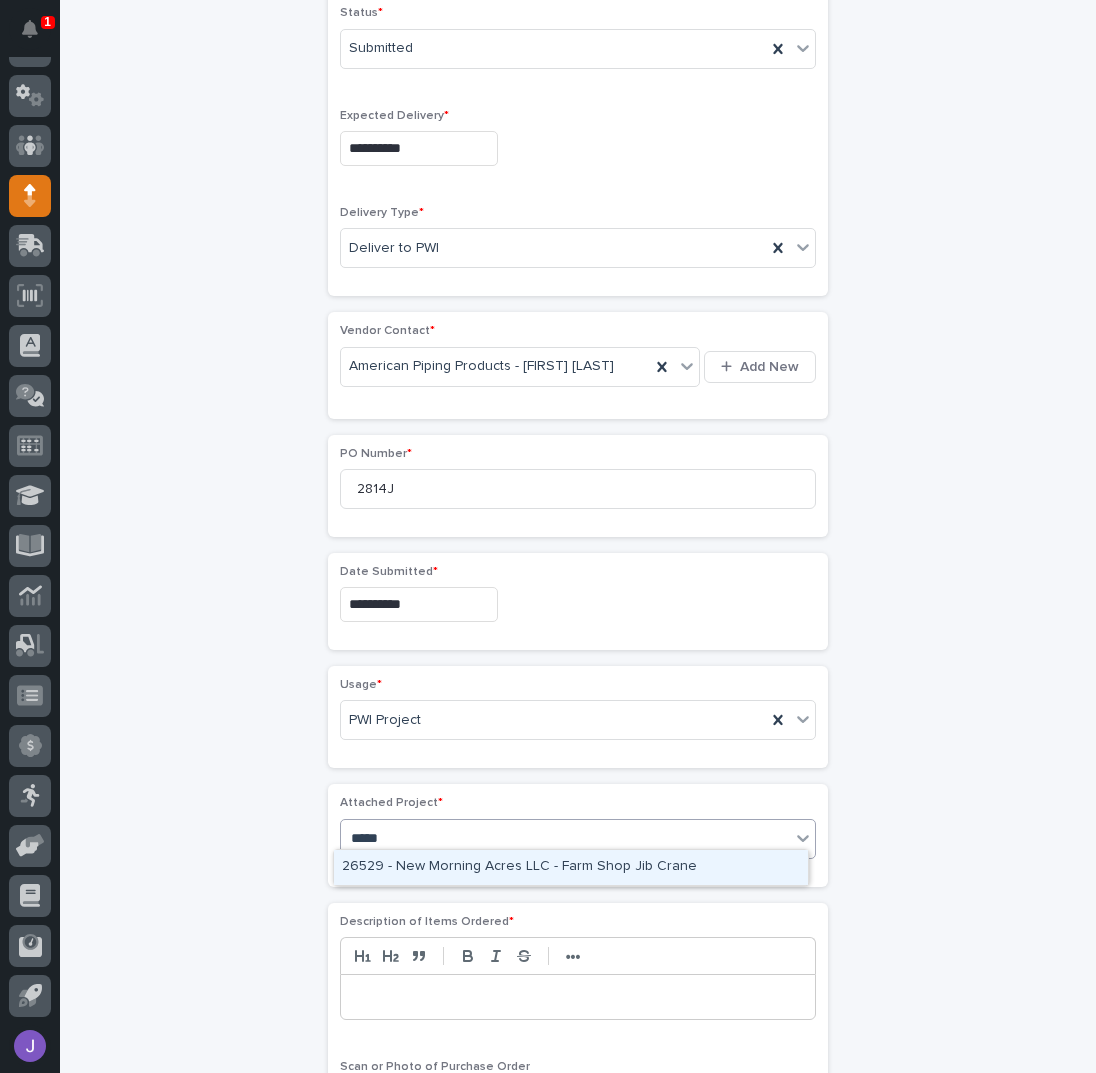 type 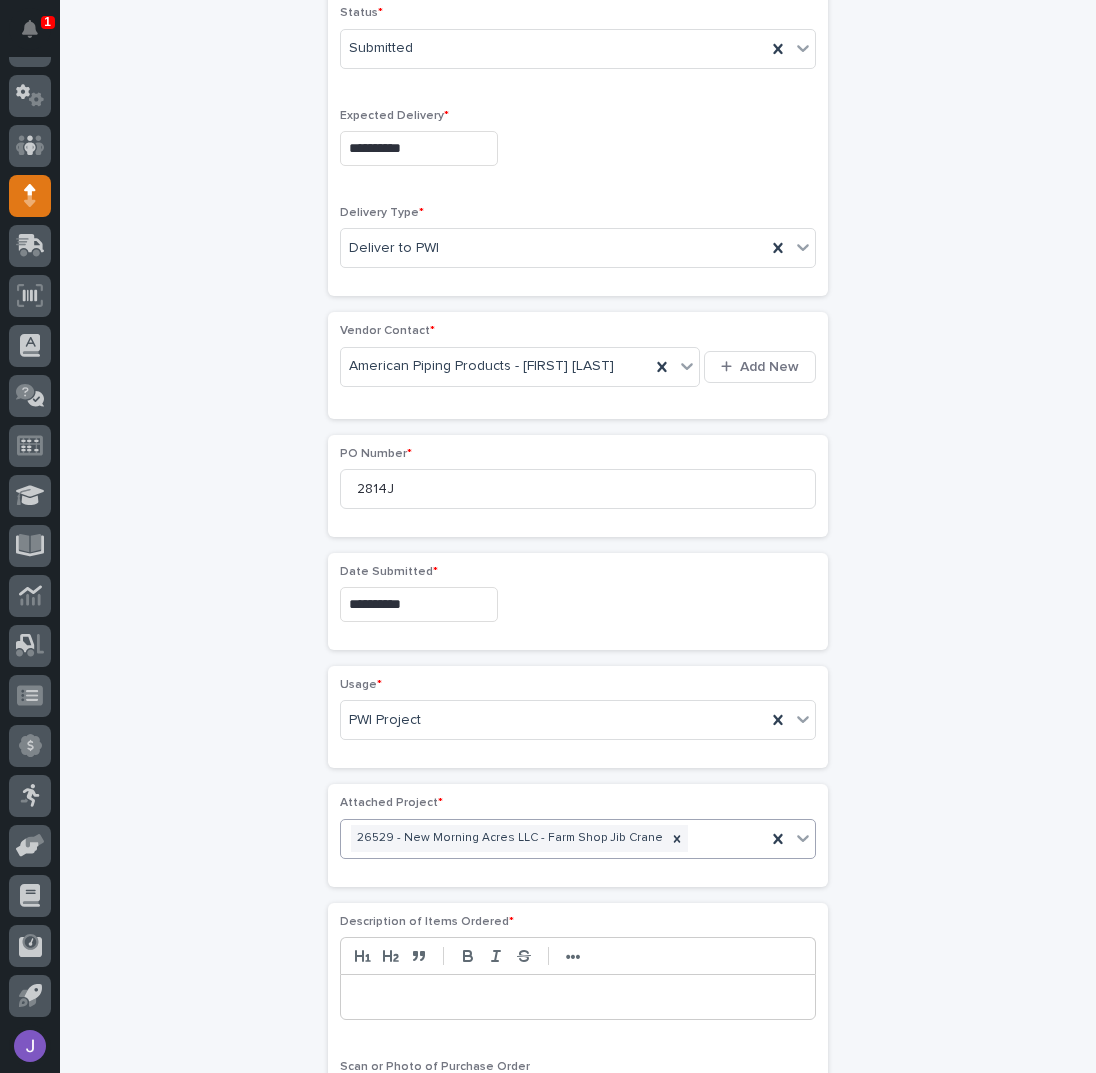 click on "**********" at bounding box center [578, 582] 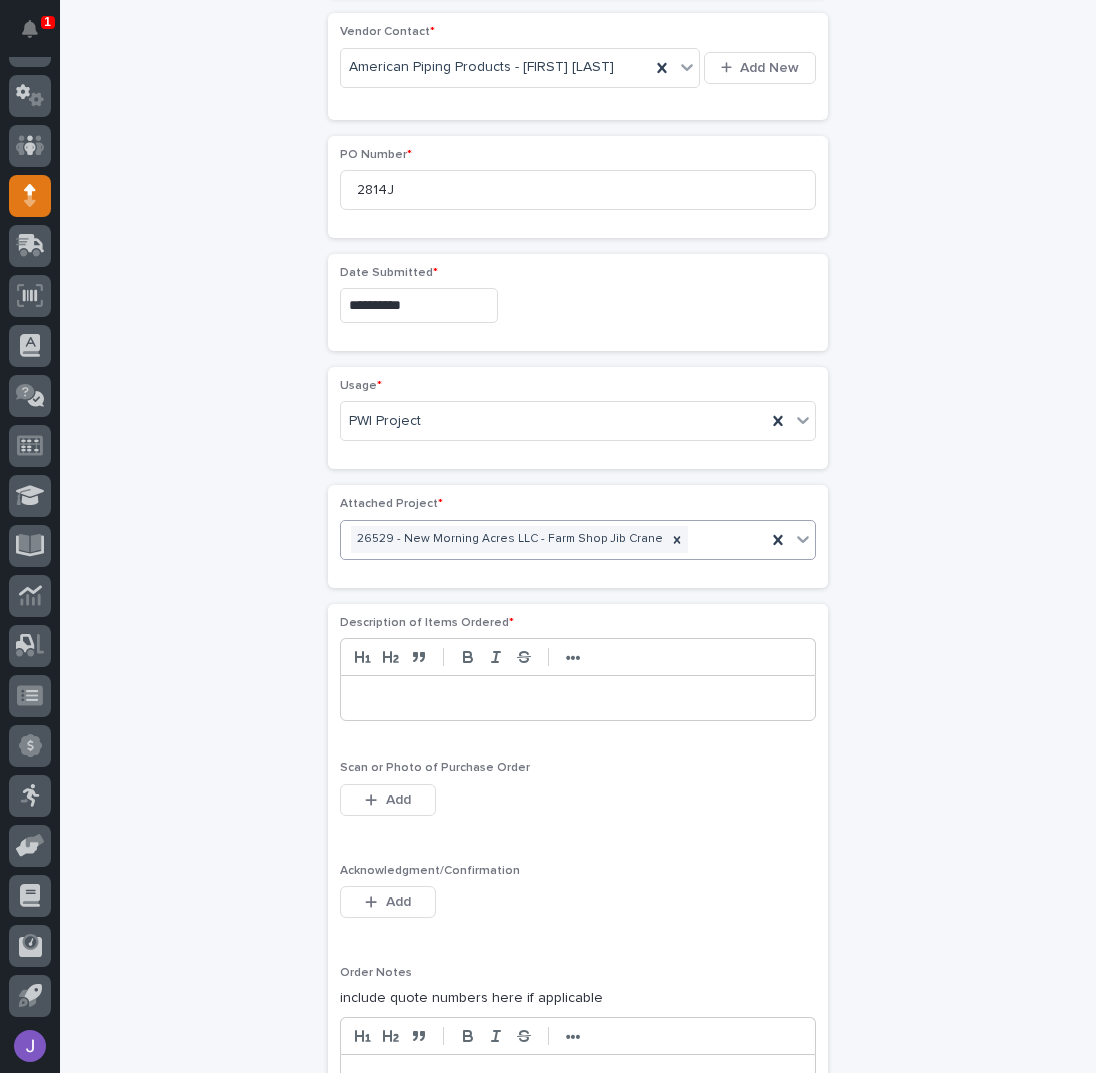 scroll, scrollTop: 1055, scrollLeft: 0, axis: vertical 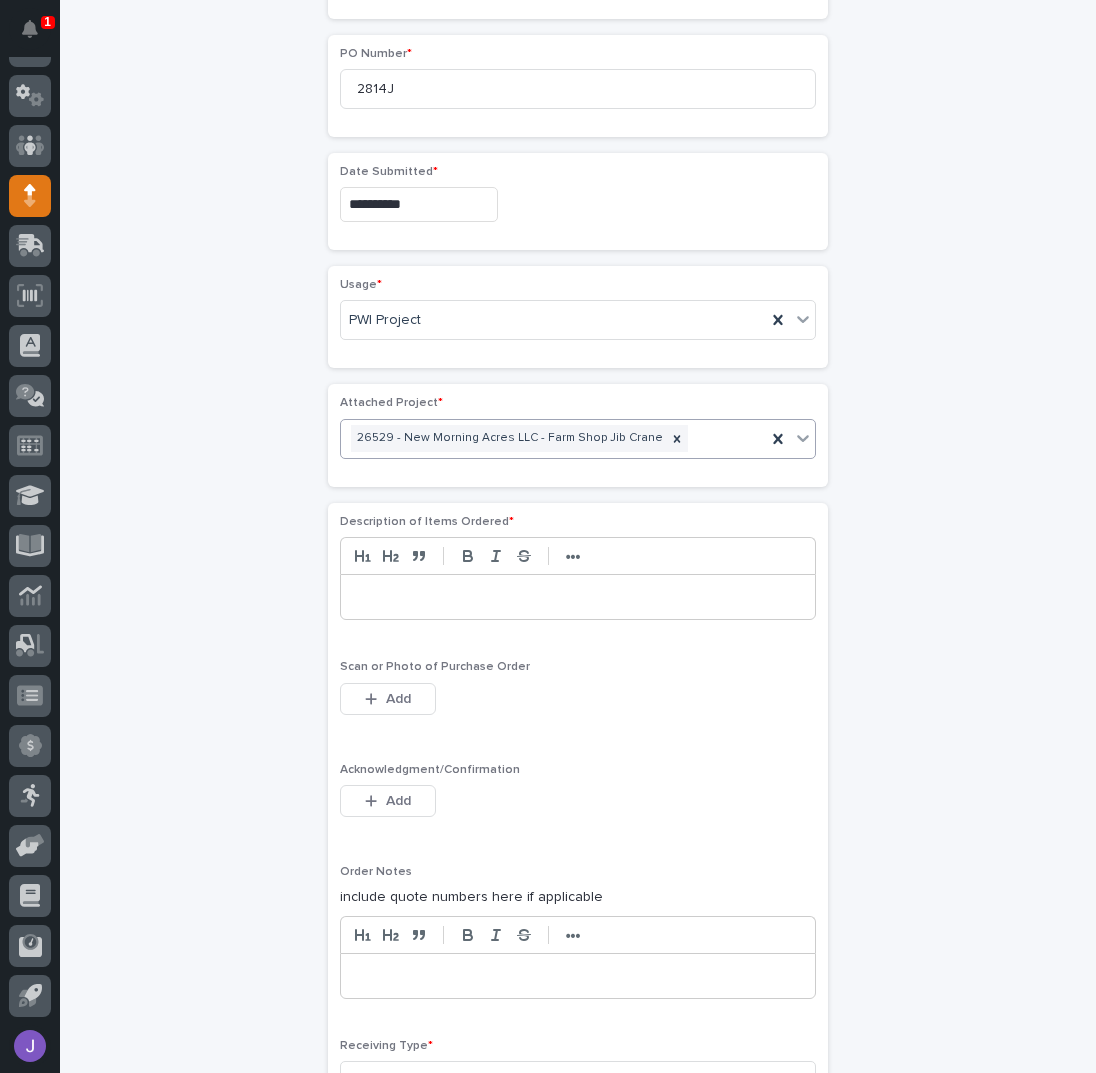 click at bounding box center [578, 597] 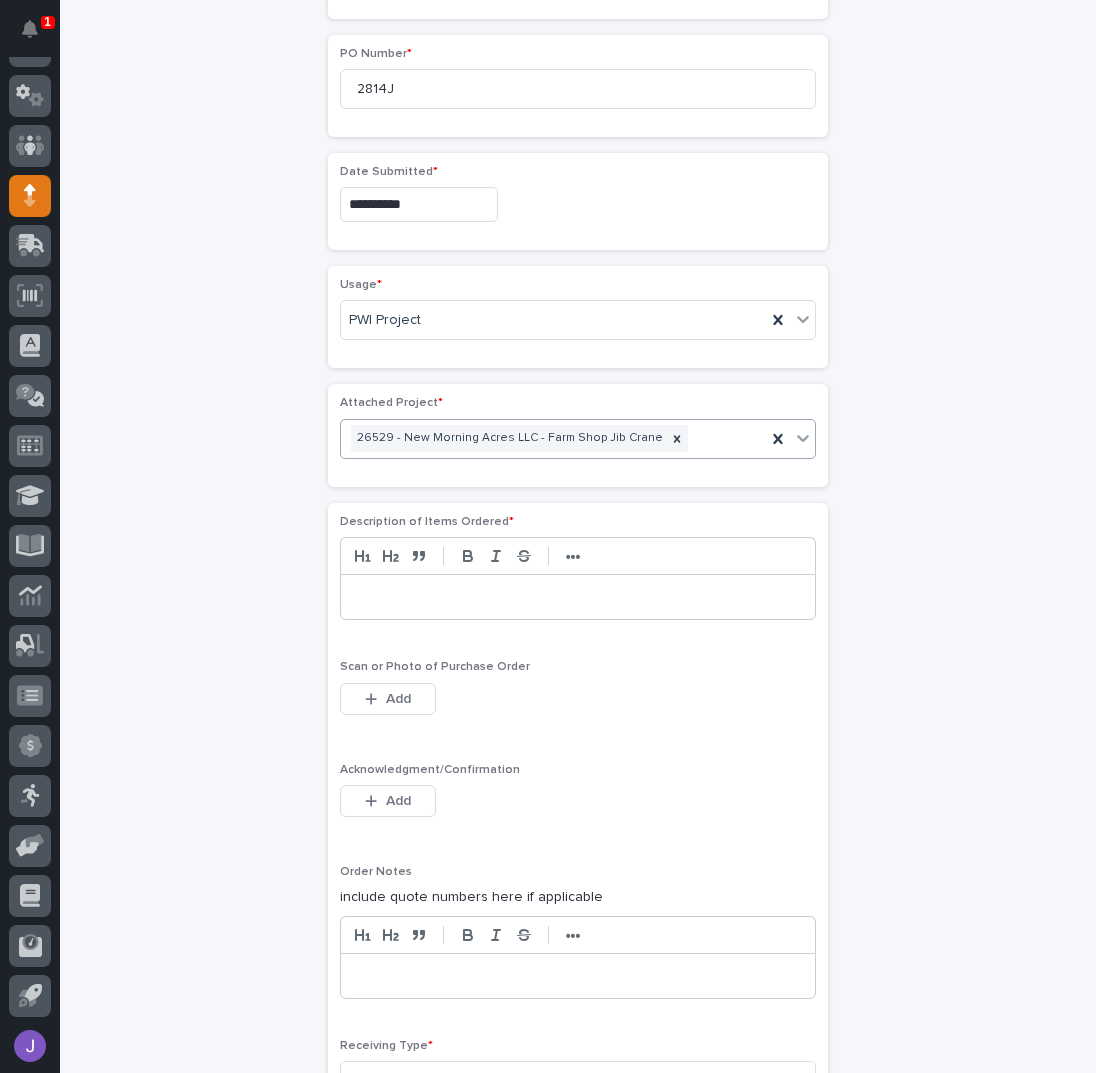 type 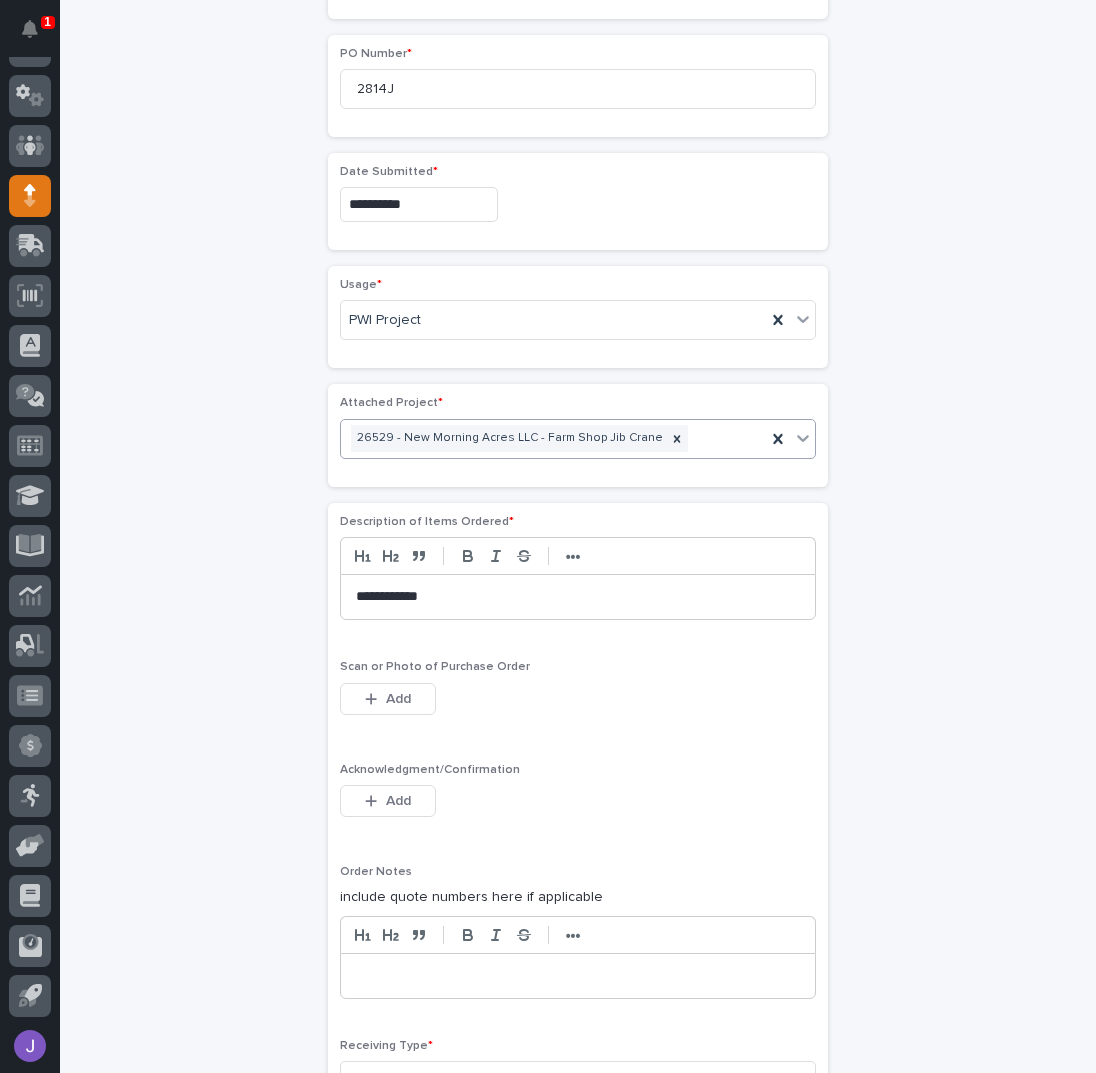 click on "**********" at bounding box center [578, 182] 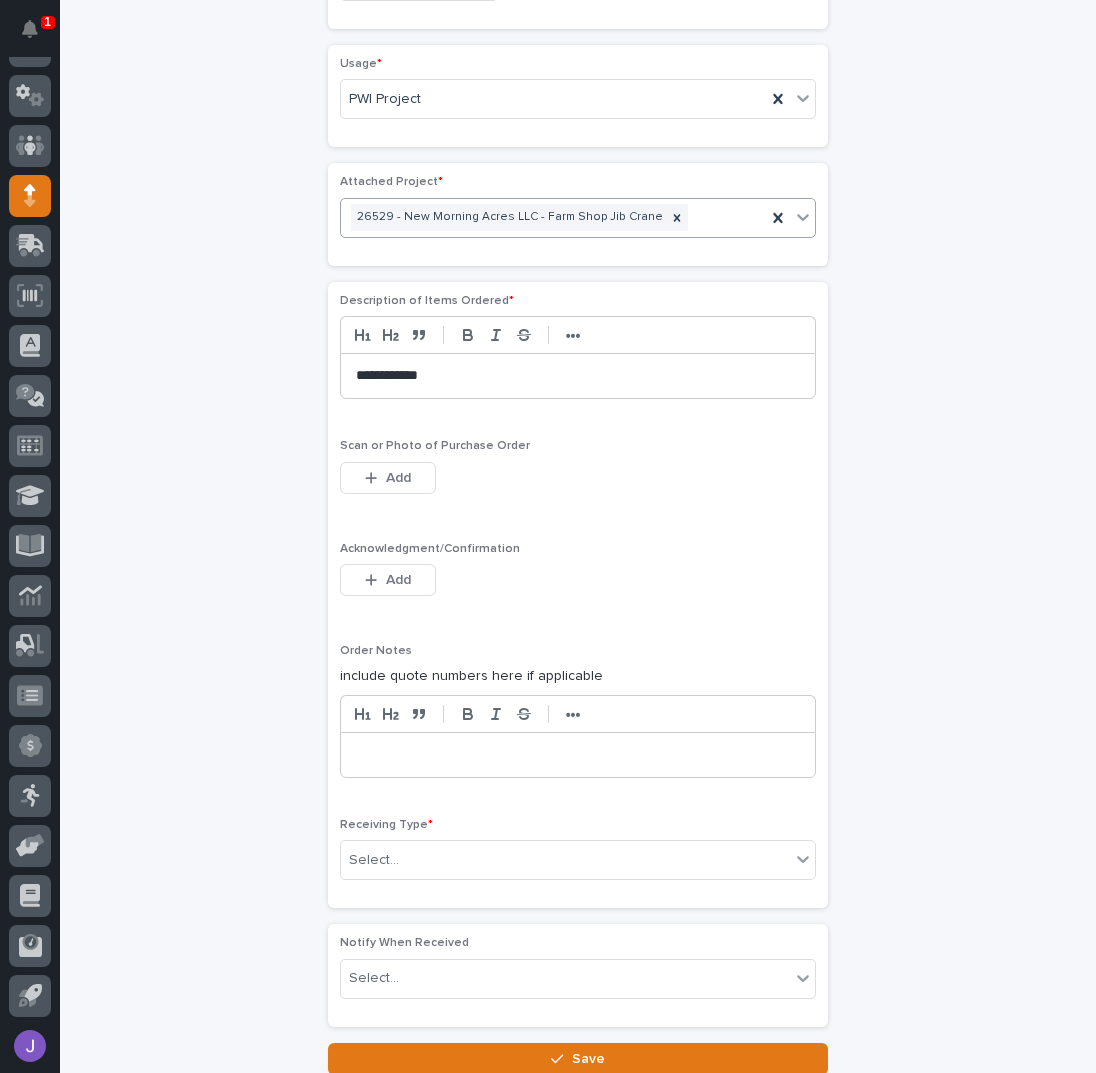 scroll, scrollTop: 1322, scrollLeft: 0, axis: vertical 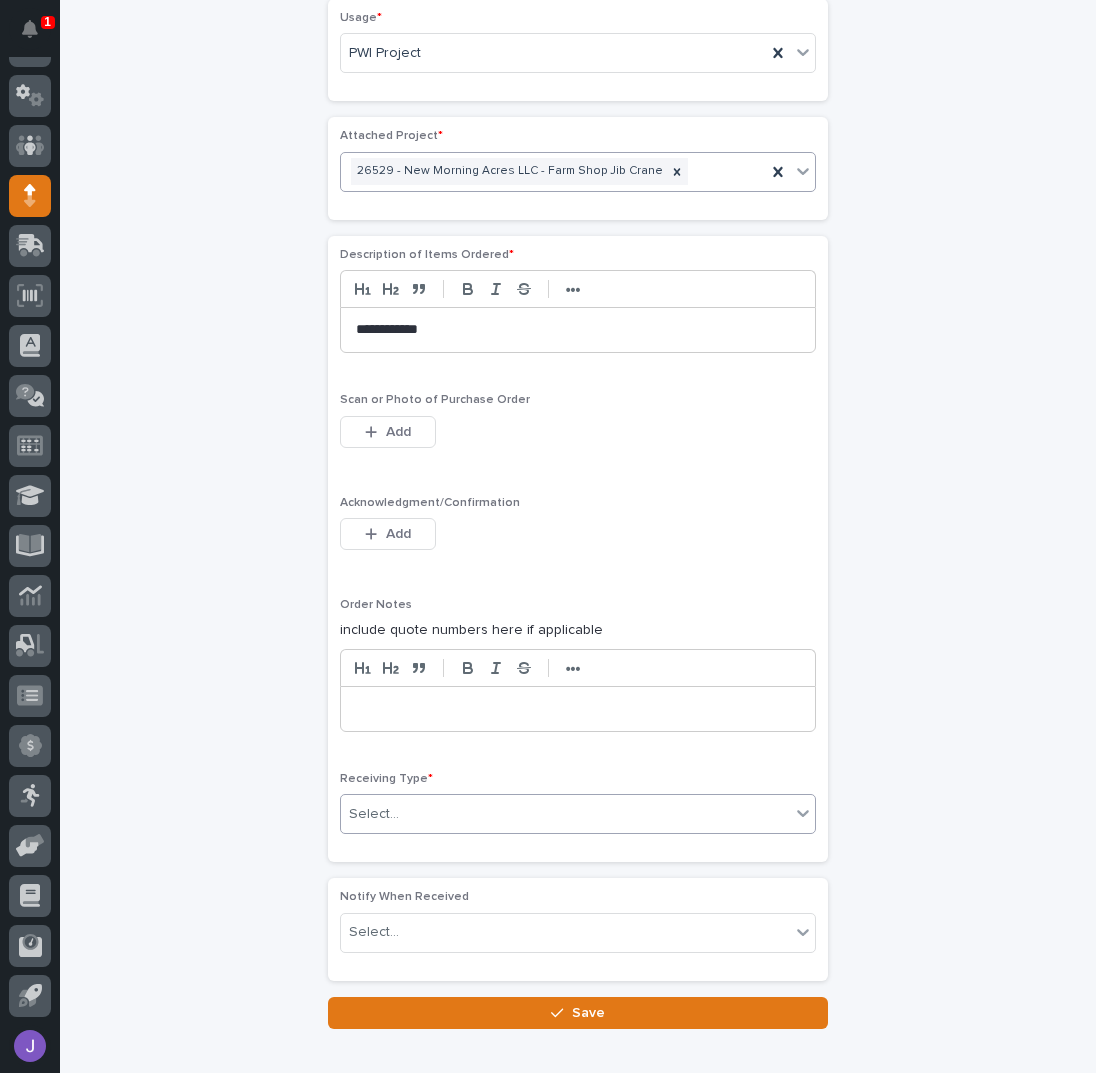 click on "Select..." at bounding box center [374, 814] 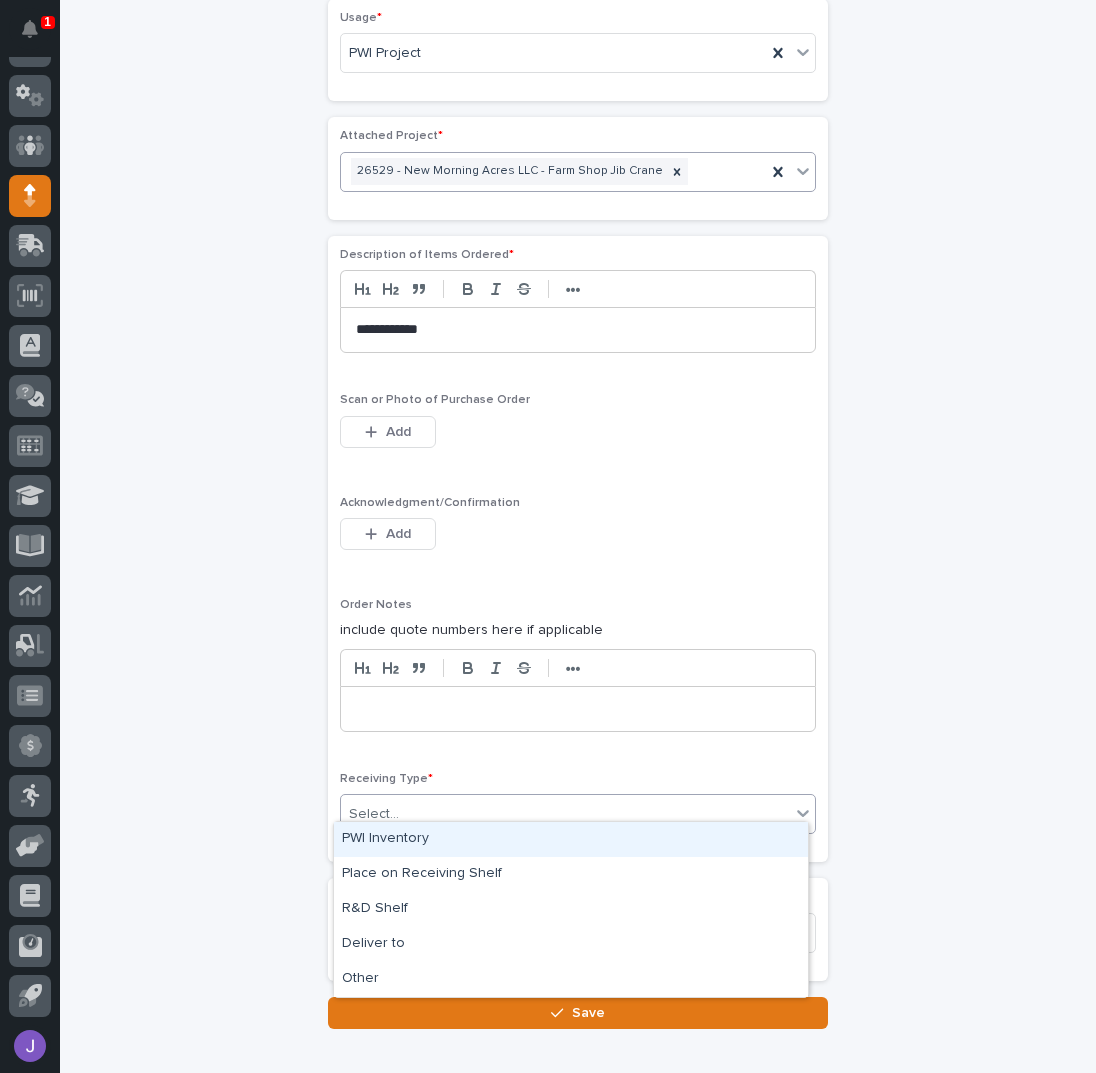 click on "PWI Inventory" at bounding box center [571, 839] 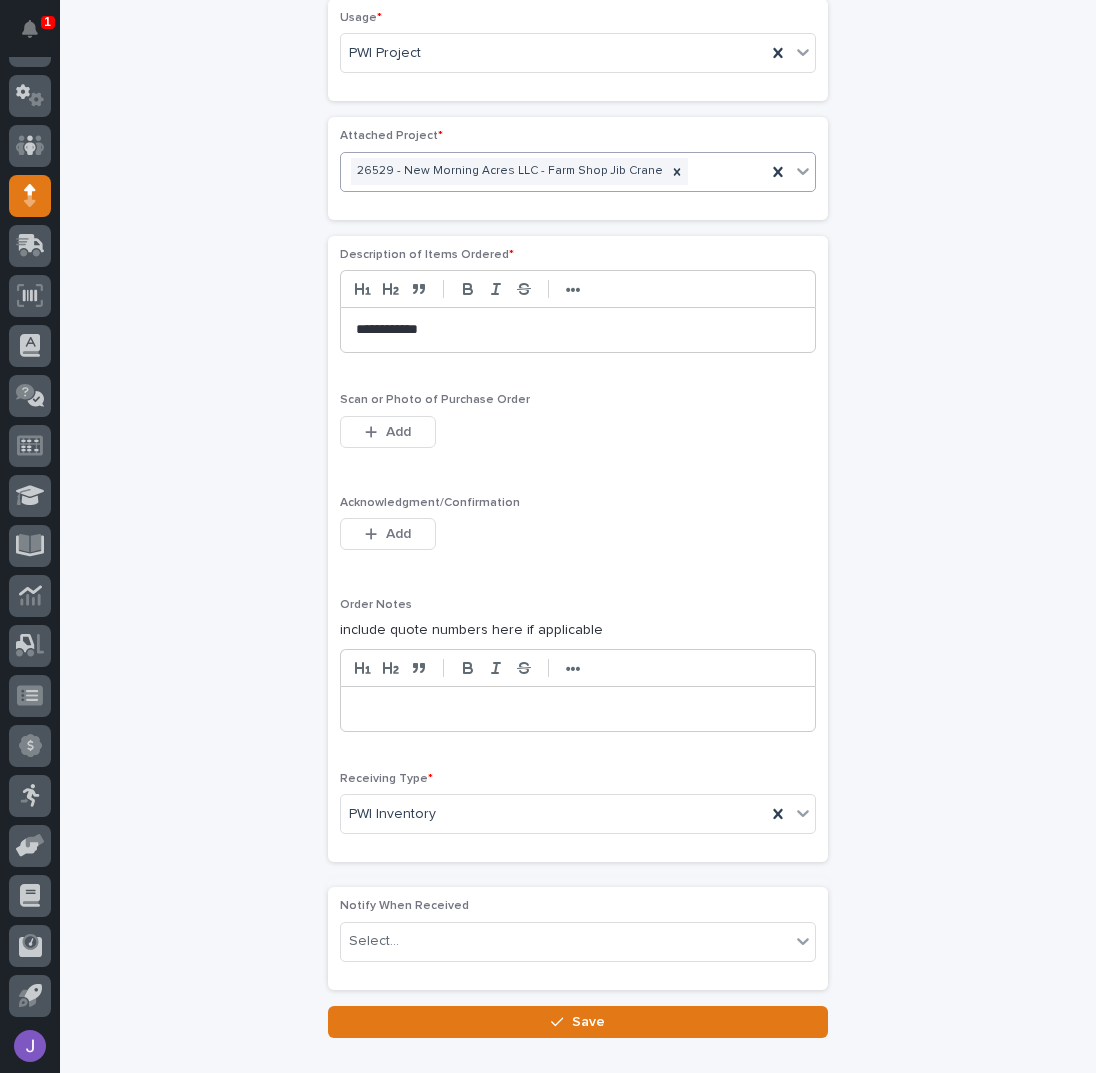 click on "**********" at bounding box center [578, -81] 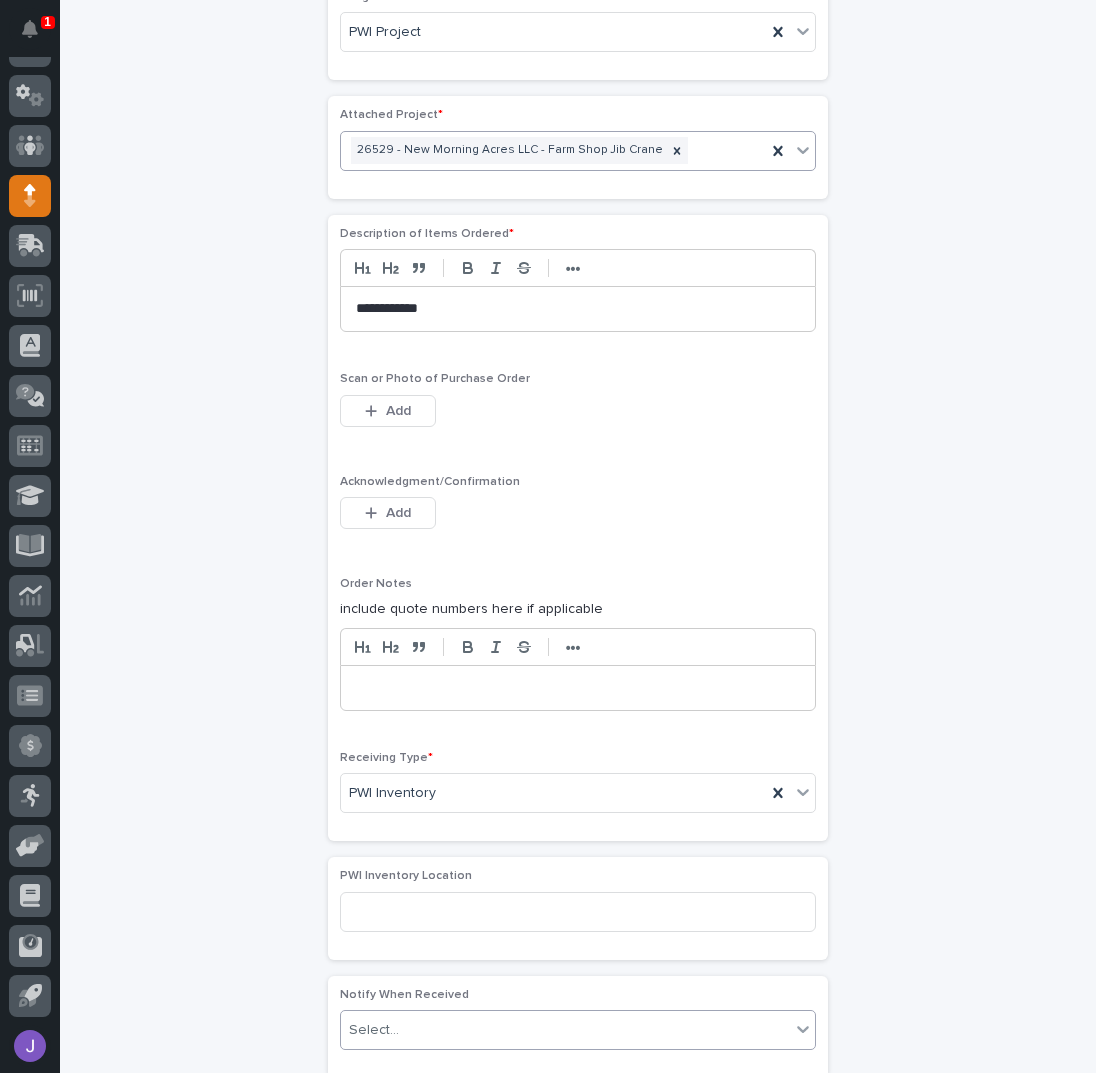 scroll, scrollTop: 1538, scrollLeft: 0, axis: vertical 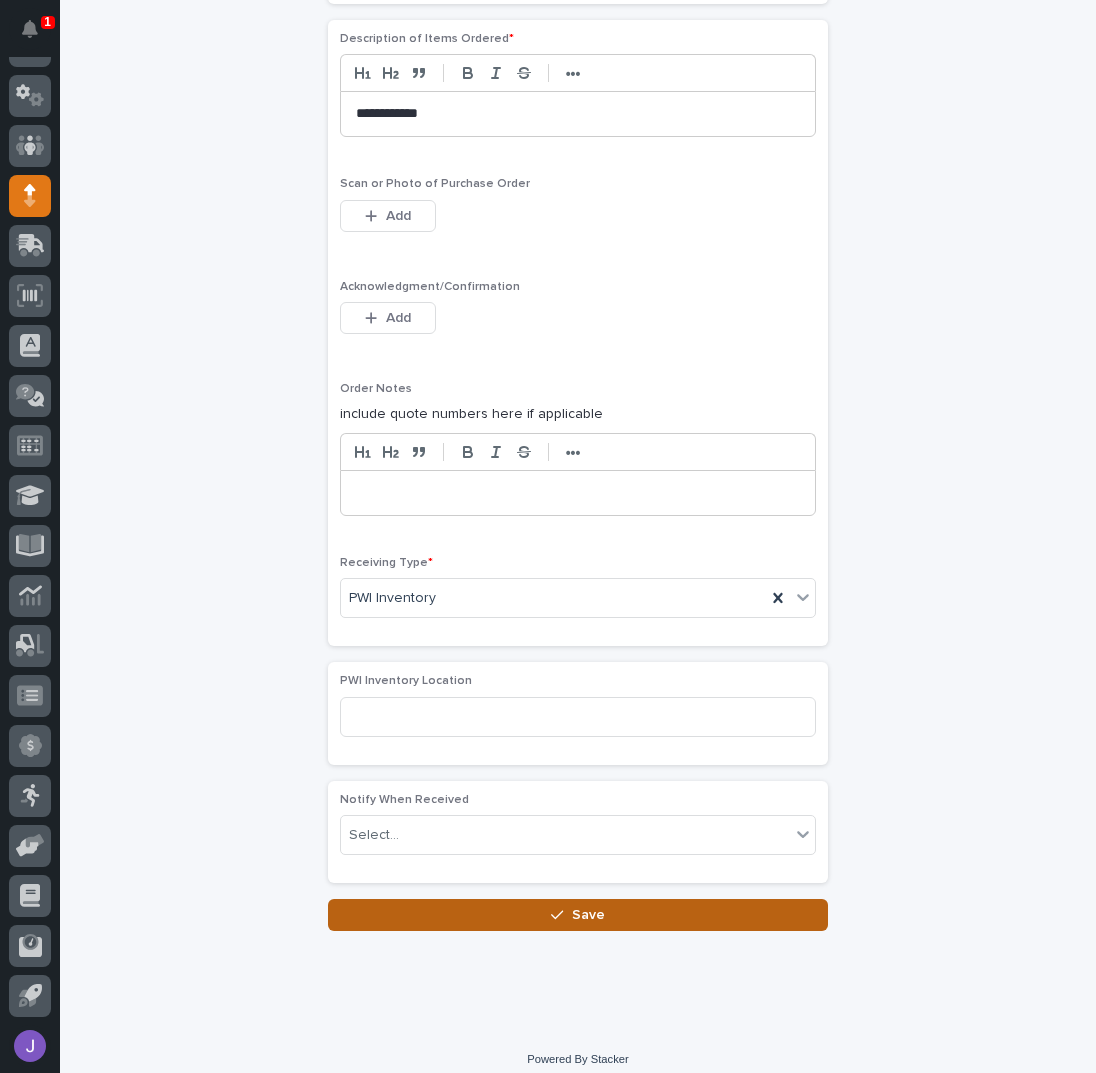 click on "**********" at bounding box center [578, -217] 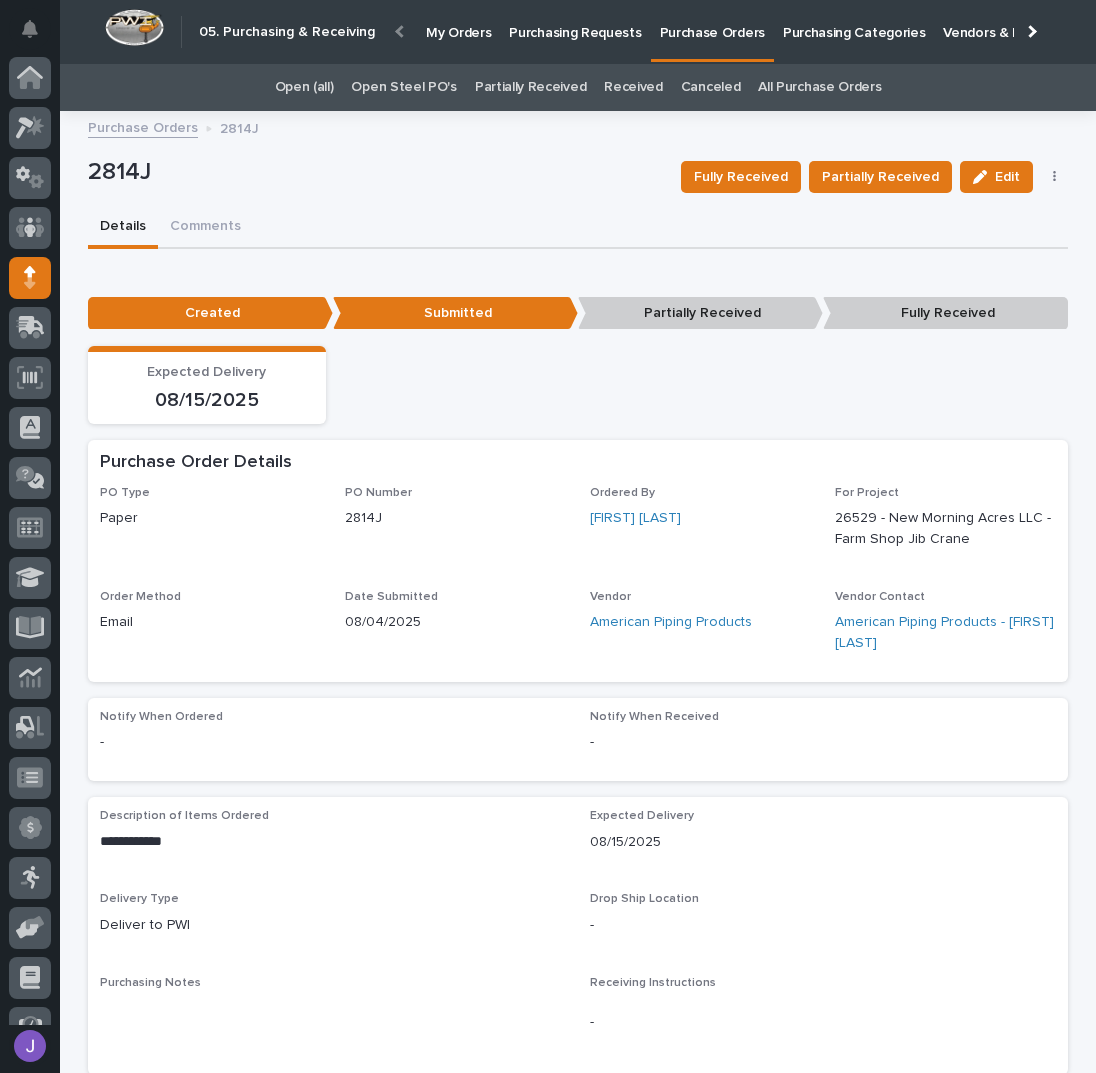 scroll, scrollTop: 82, scrollLeft: 0, axis: vertical 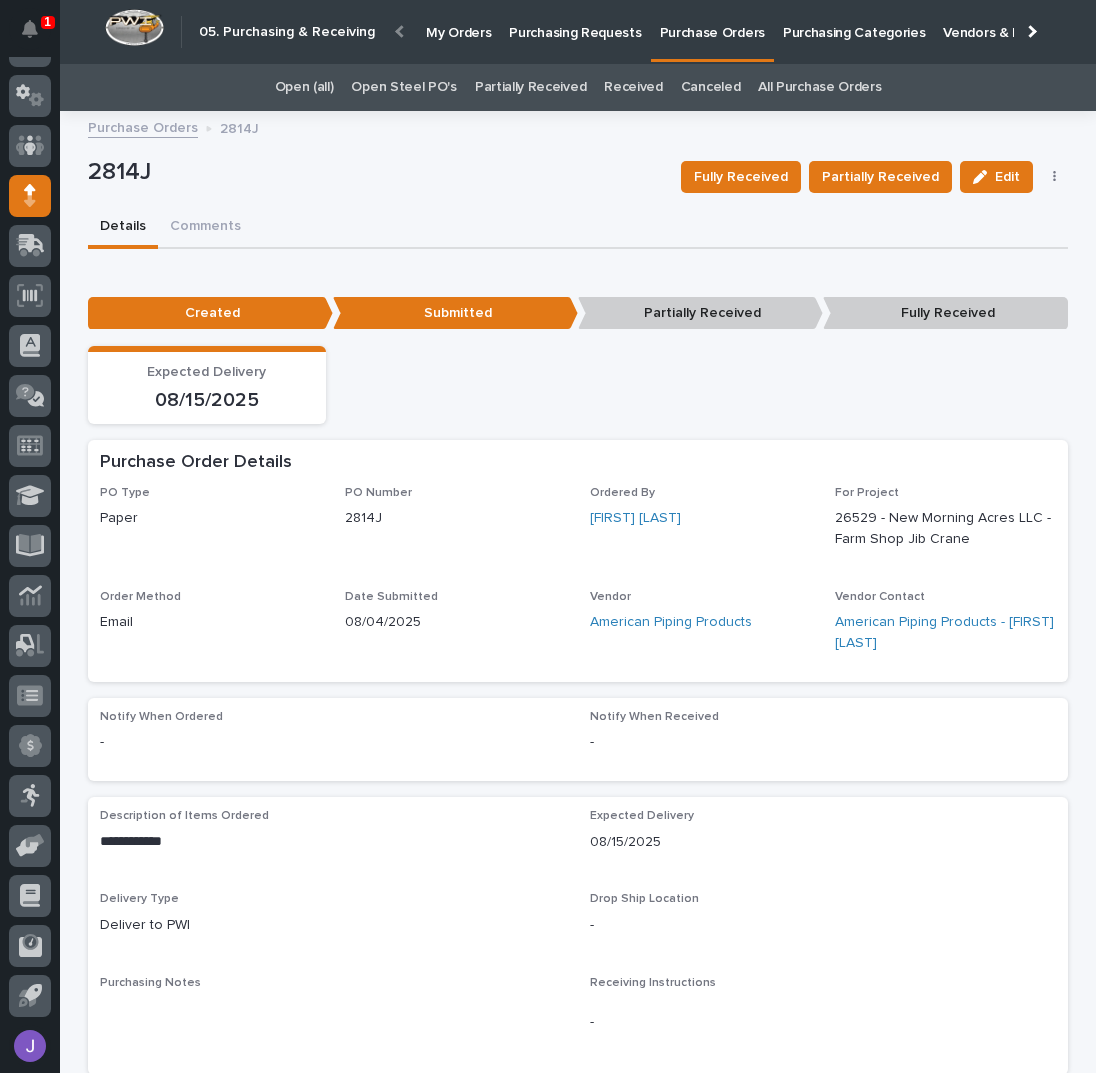 drag, startPoint x: 296, startPoint y: 195, endPoint x: 314, endPoint y: 179, distance: 24.083189 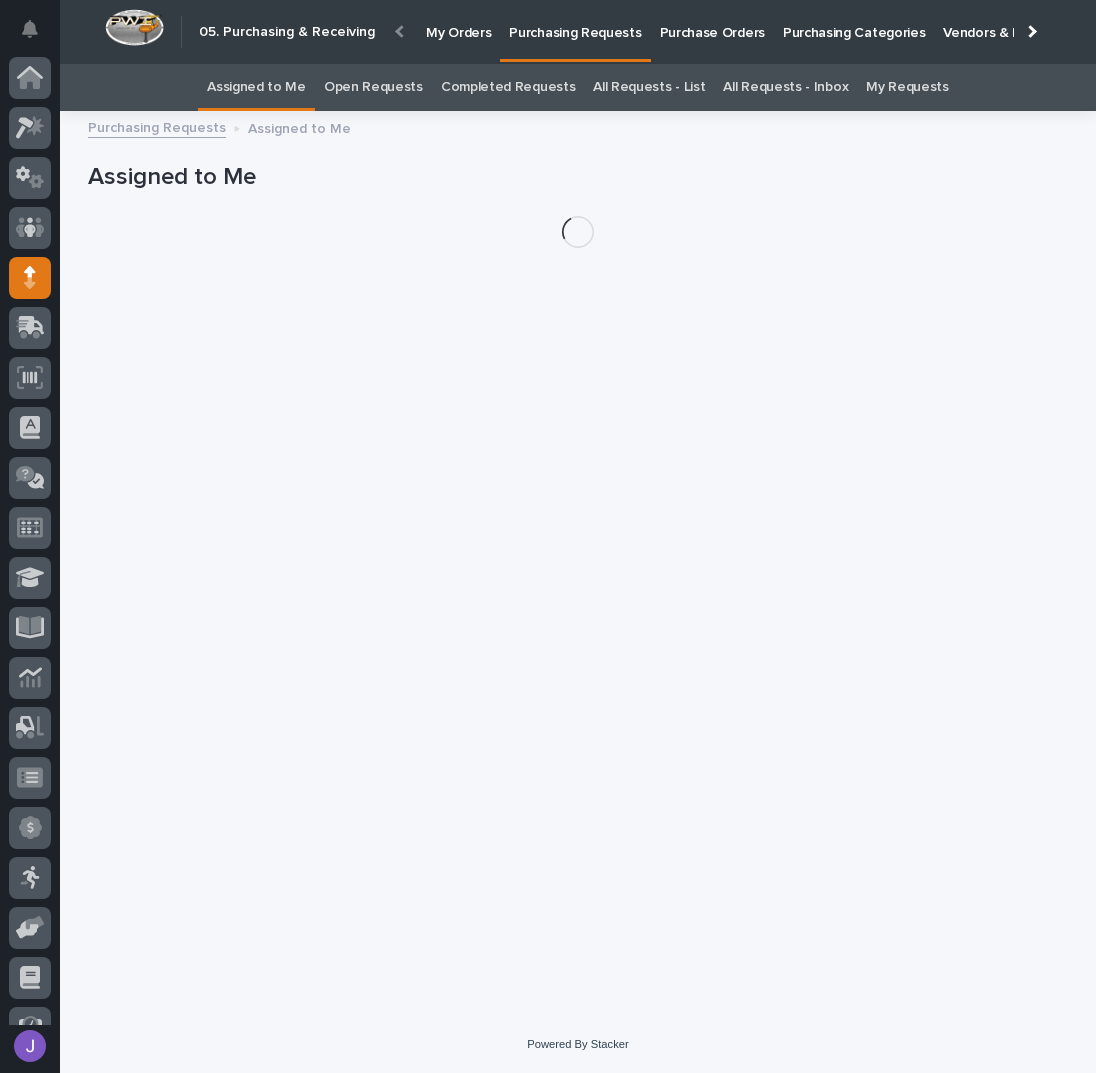 scroll, scrollTop: 82, scrollLeft: 0, axis: vertical 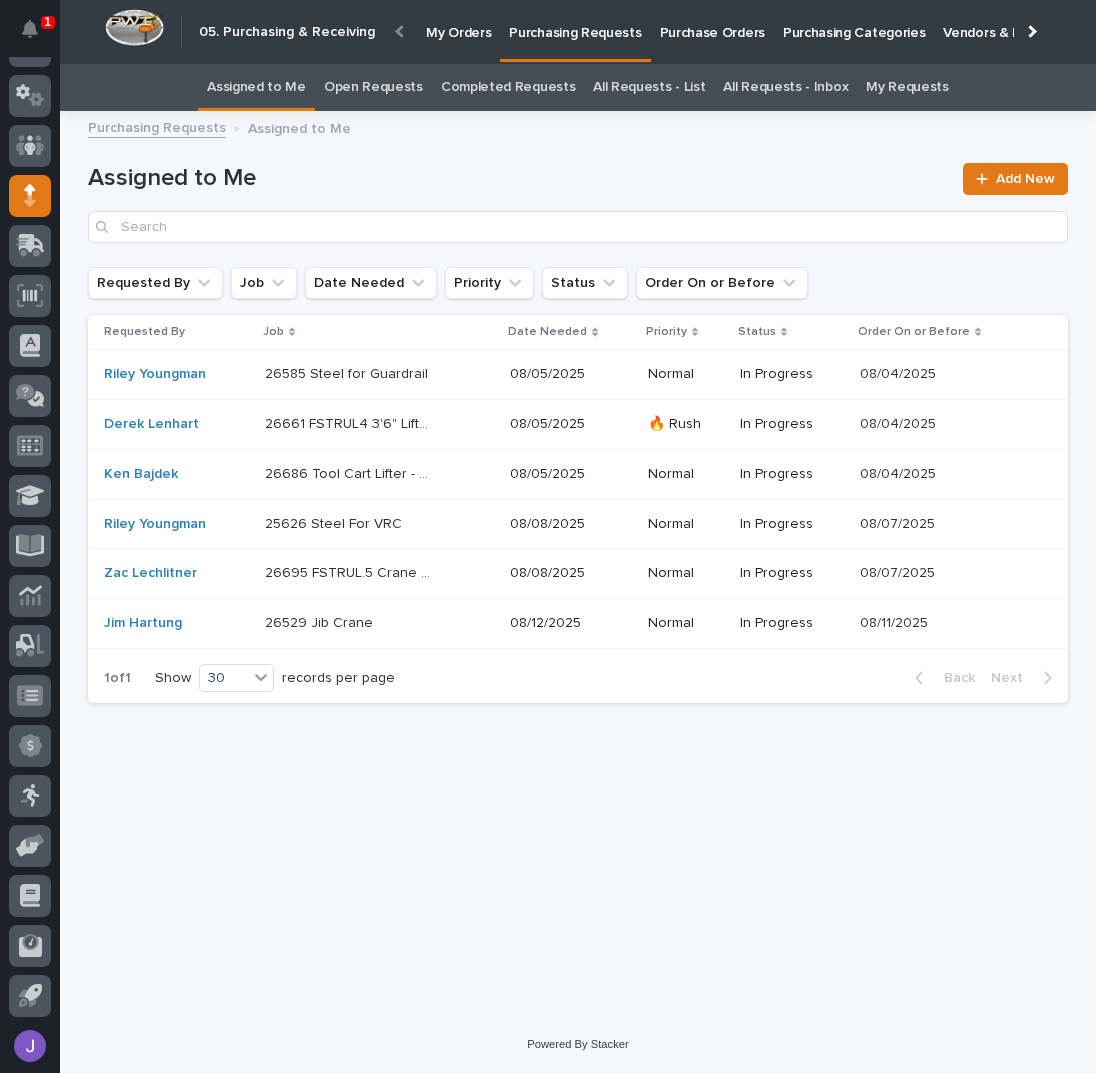 click on "Assigned to Me" at bounding box center [519, 178] 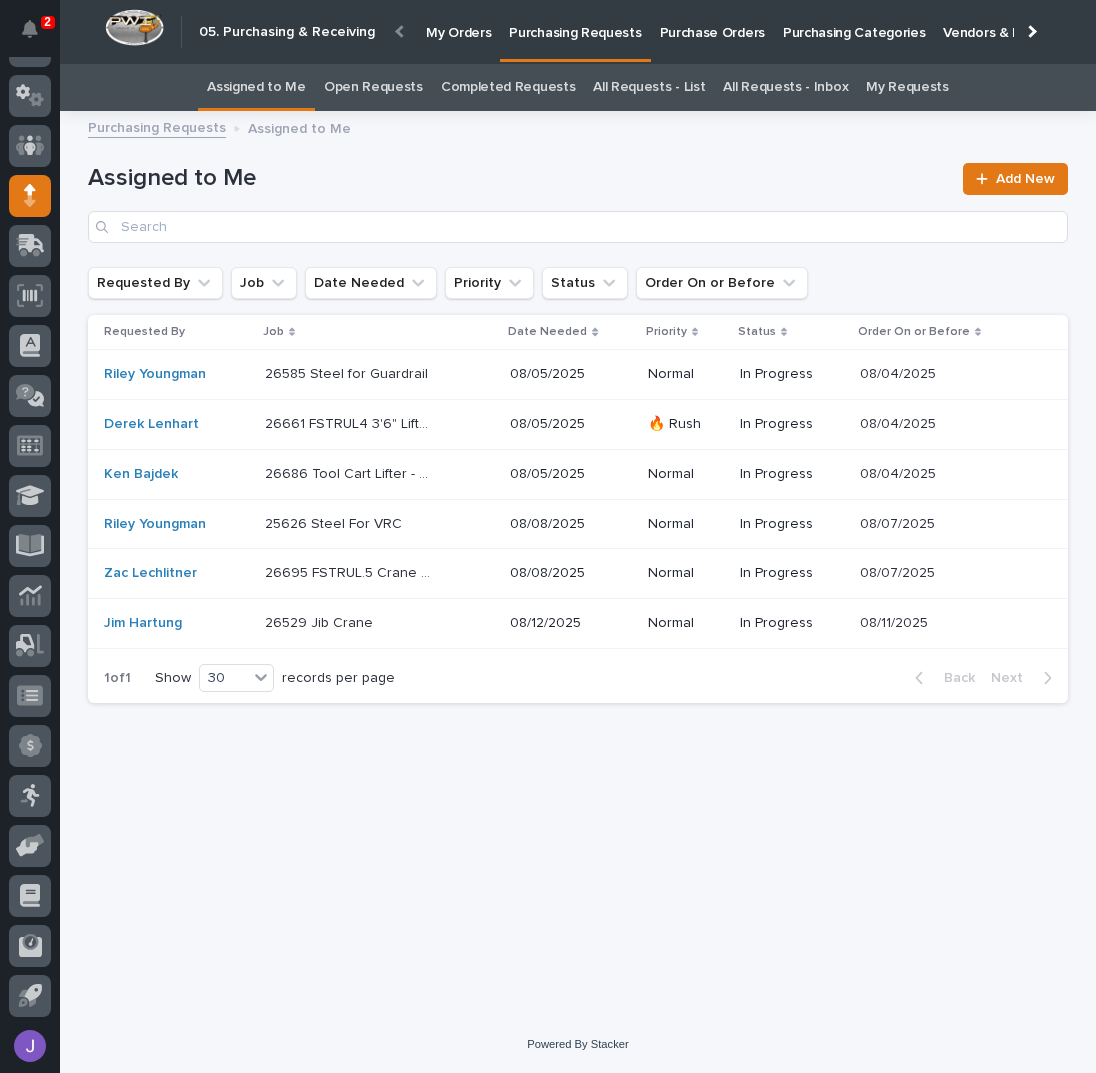 click on "Assigned to Me Add New" at bounding box center [578, 203] 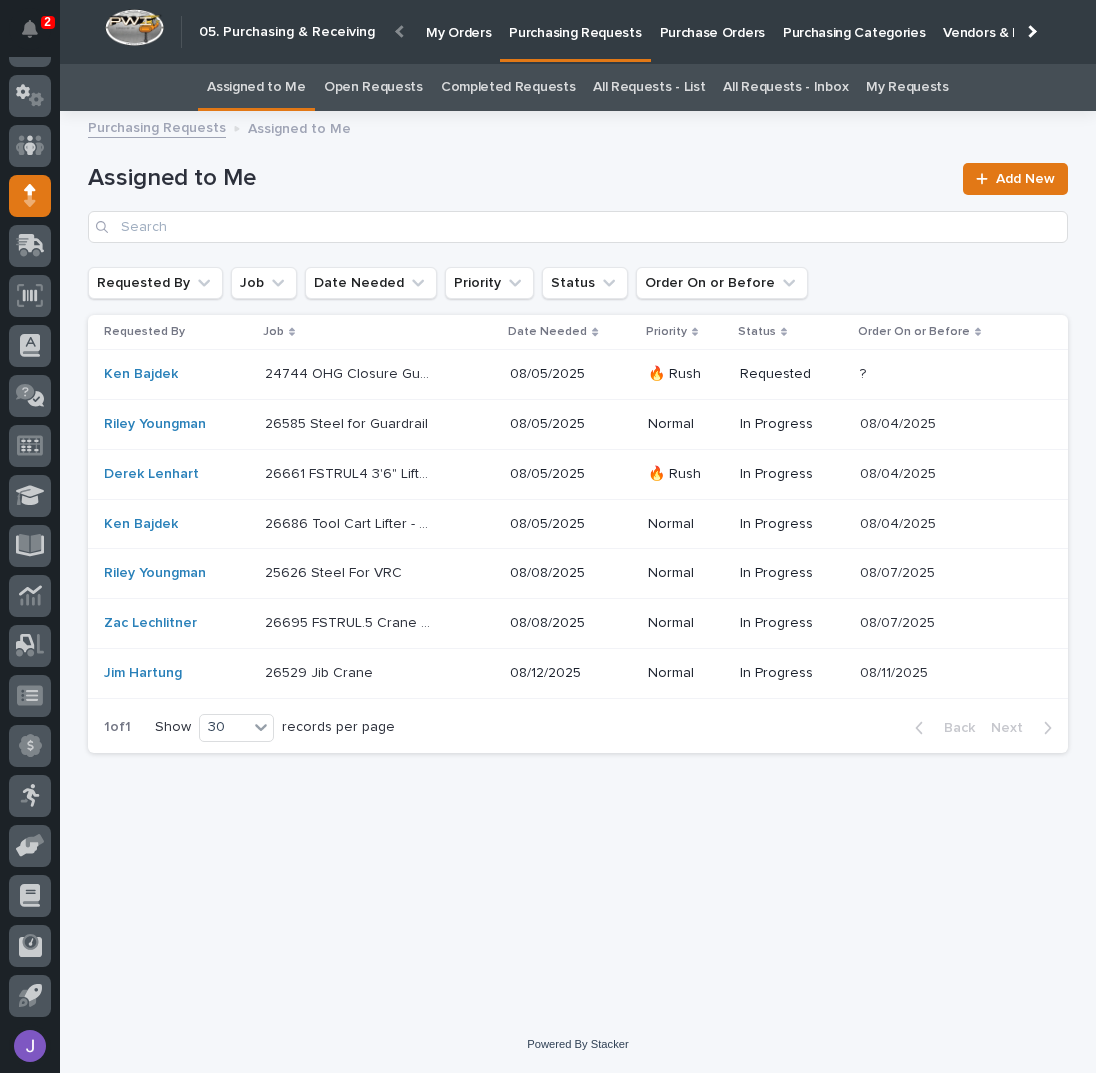 click on "24744 OHG Closure Guardrail 2 - Steel  24744 OHG Closure Guardrail 2 - Steel" at bounding box center [379, 374] 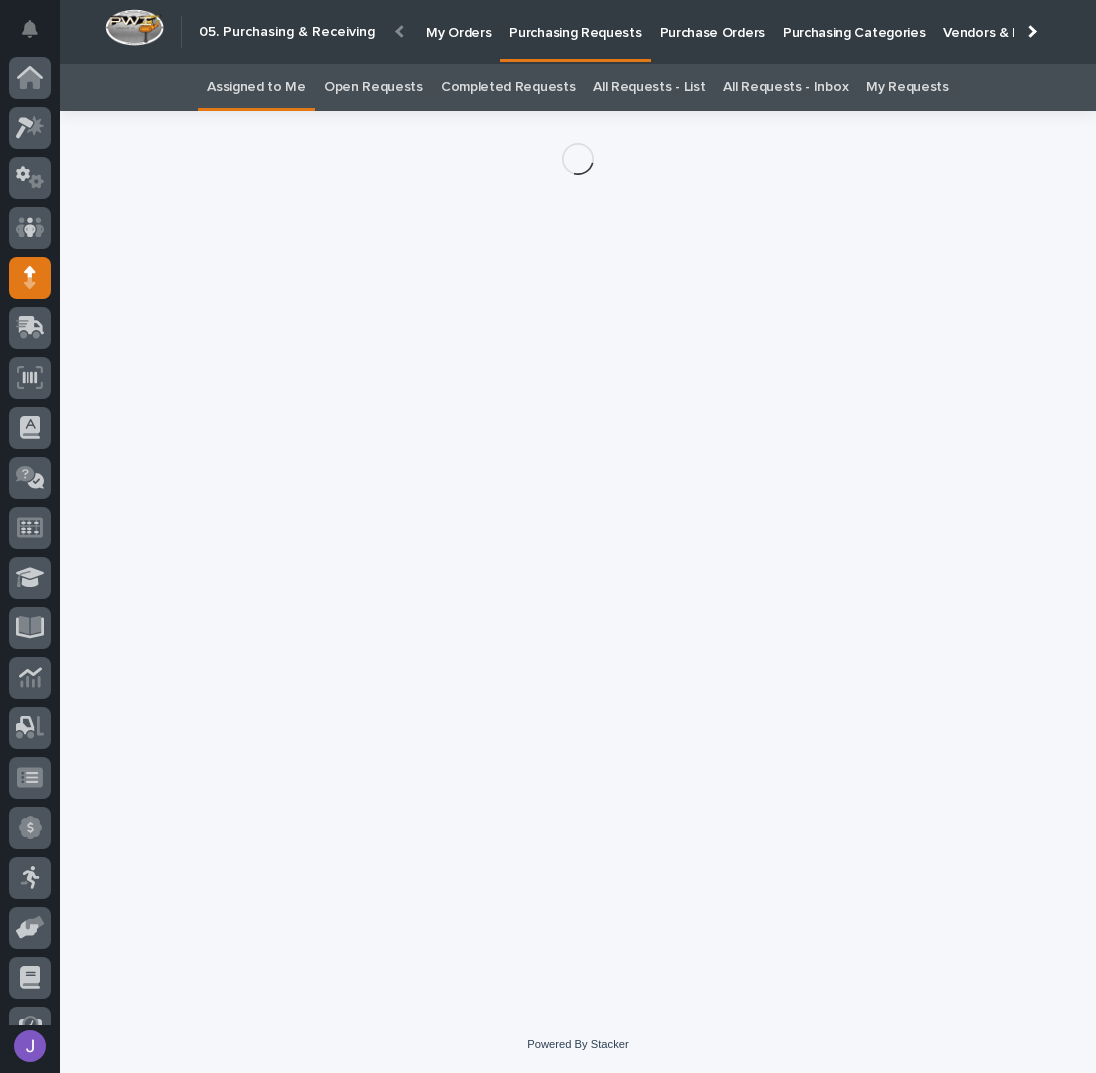 scroll, scrollTop: 82, scrollLeft: 0, axis: vertical 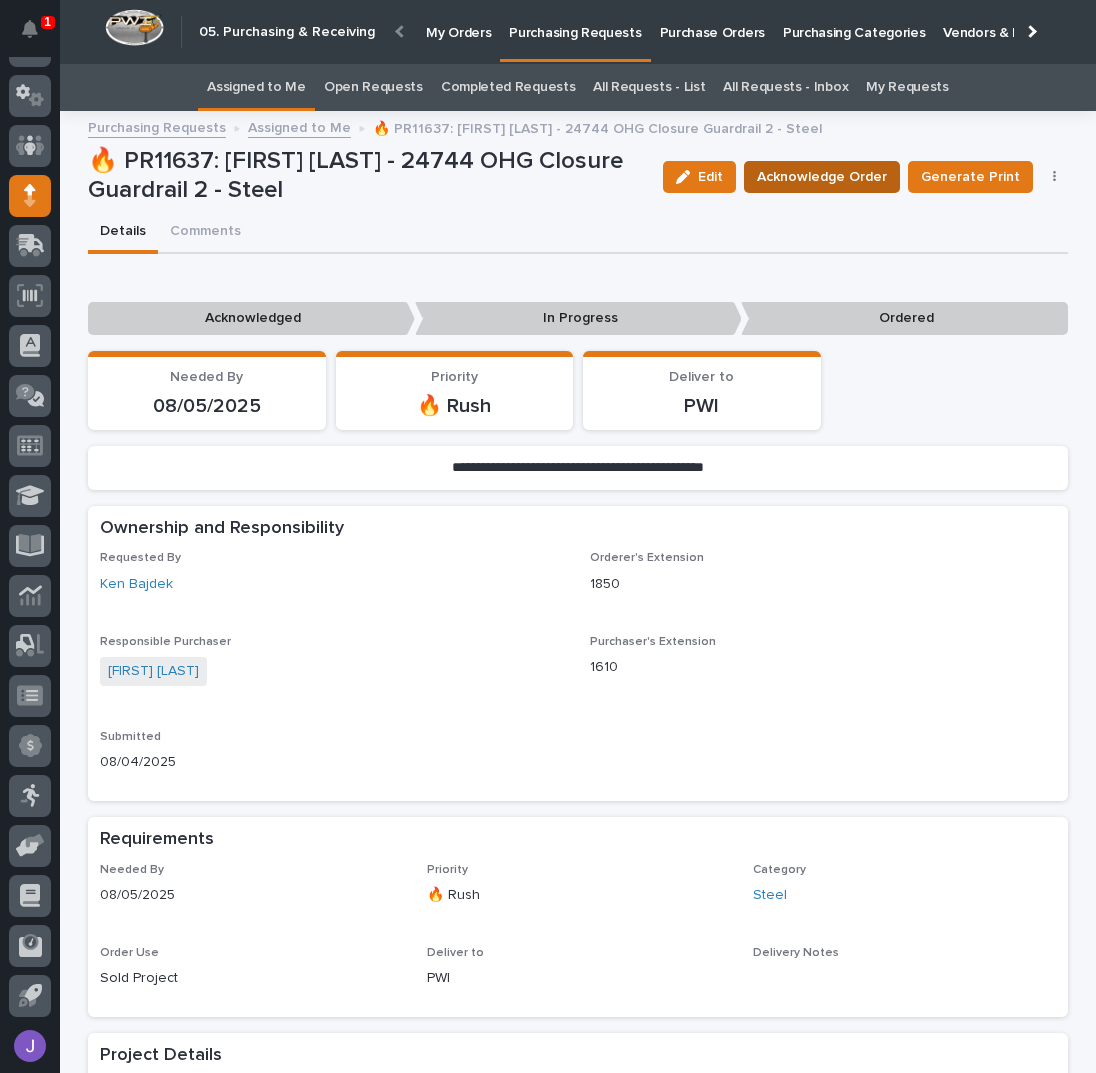 click on "Acknowledge Order" at bounding box center [822, 177] 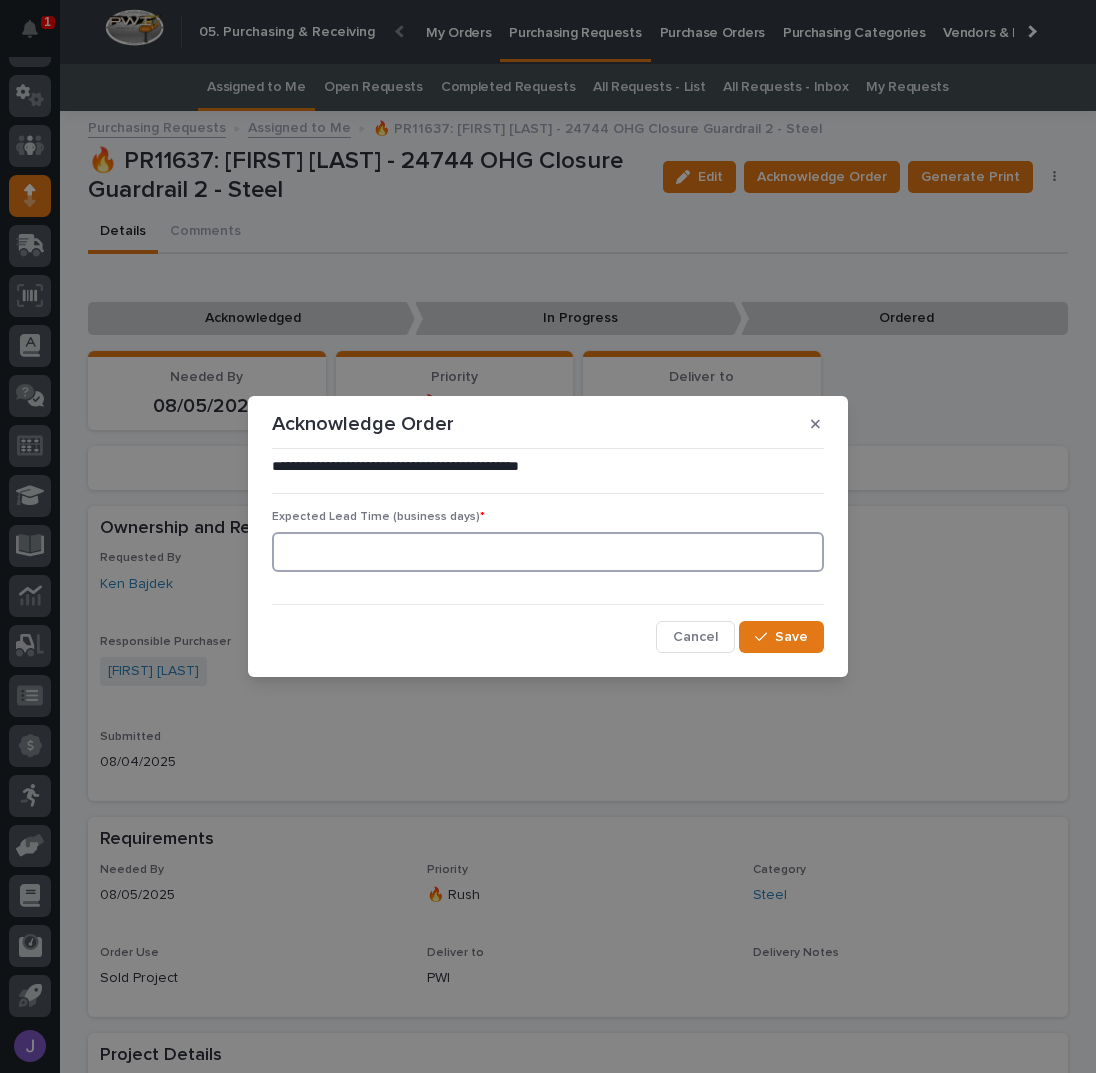 click at bounding box center (548, 552) 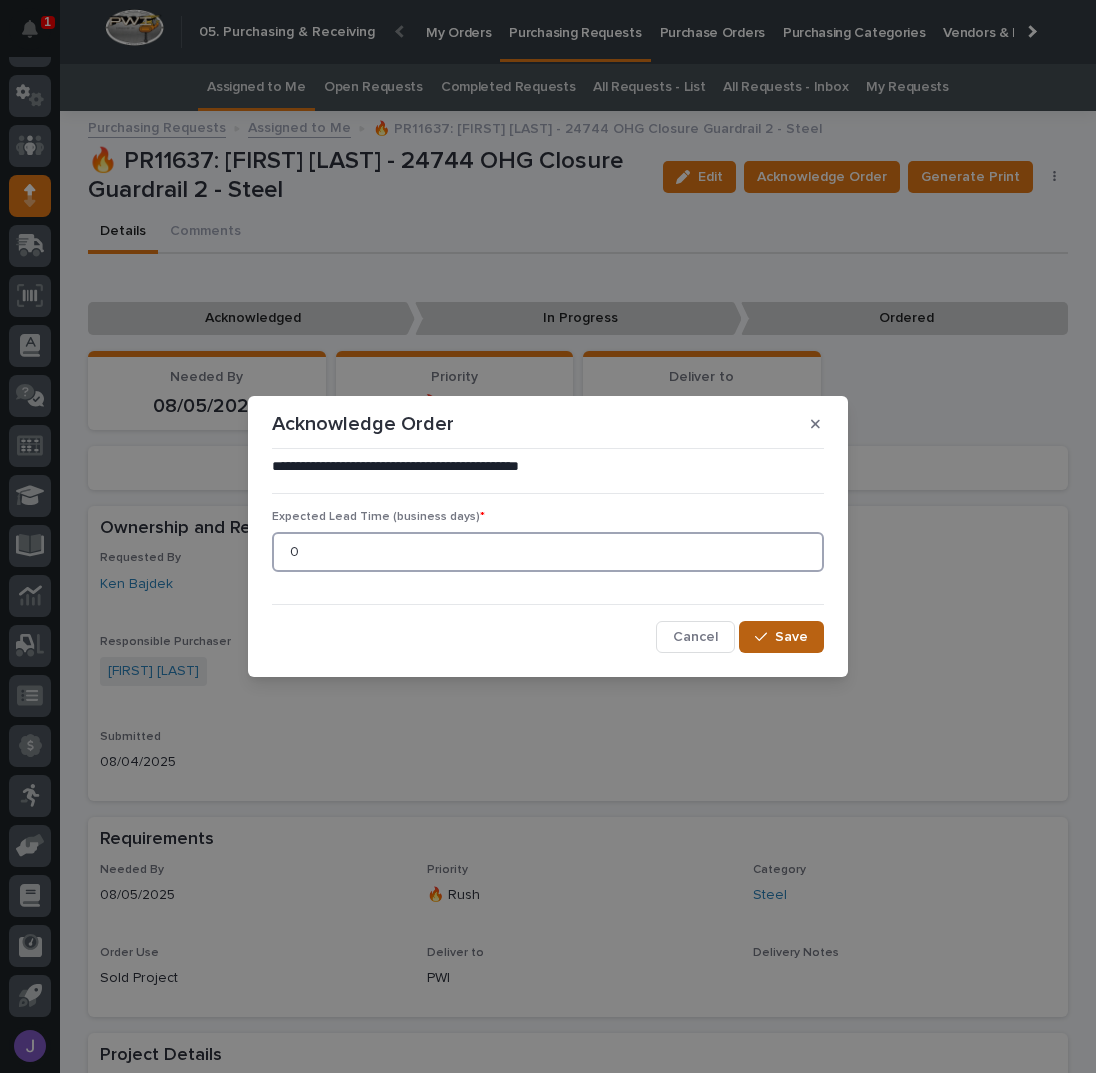 type on "0" 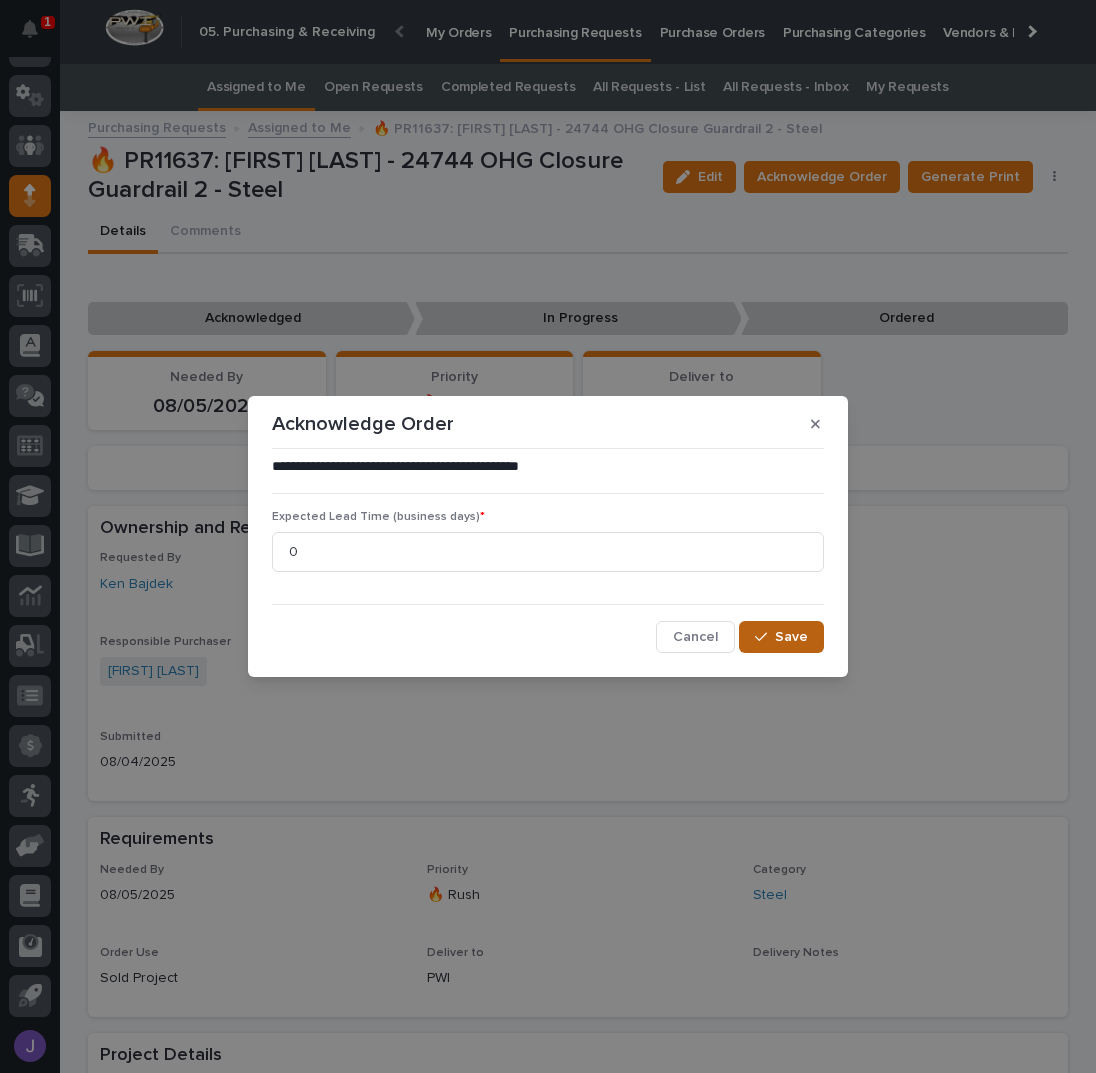 click at bounding box center (765, 637) 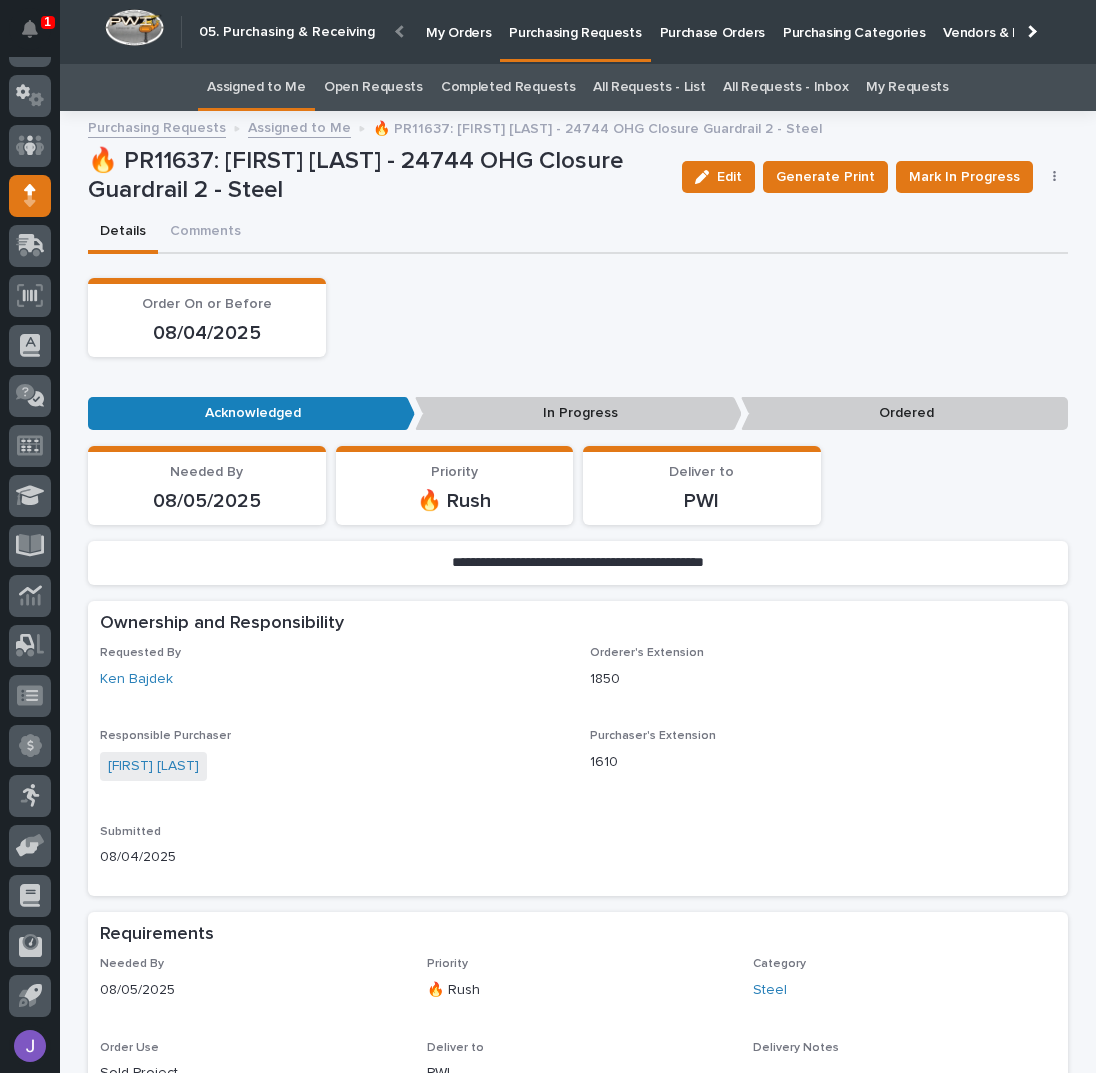 scroll, scrollTop: 533, scrollLeft: 0, axis: vertical 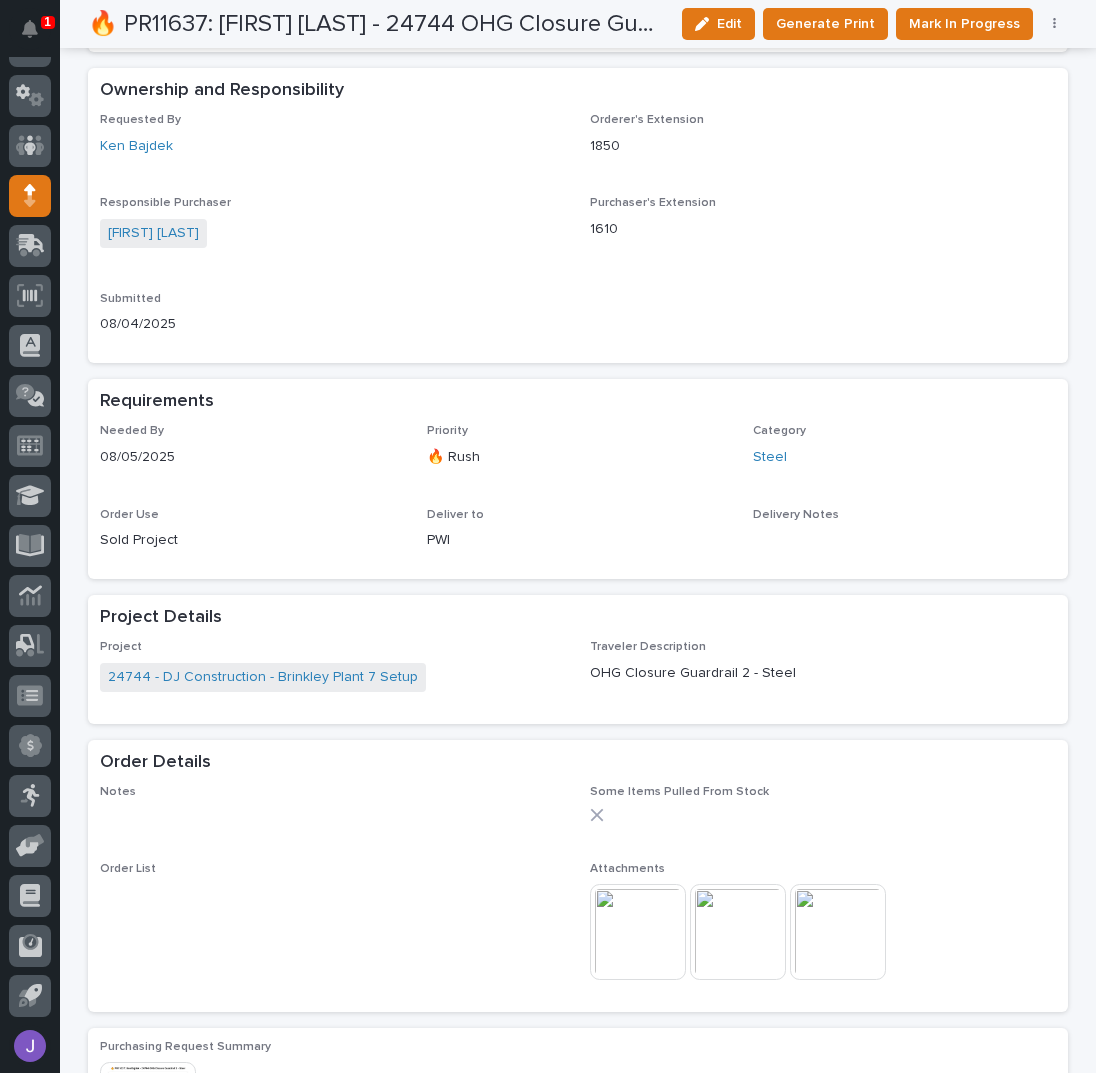 click at bounding box center (638, 932) 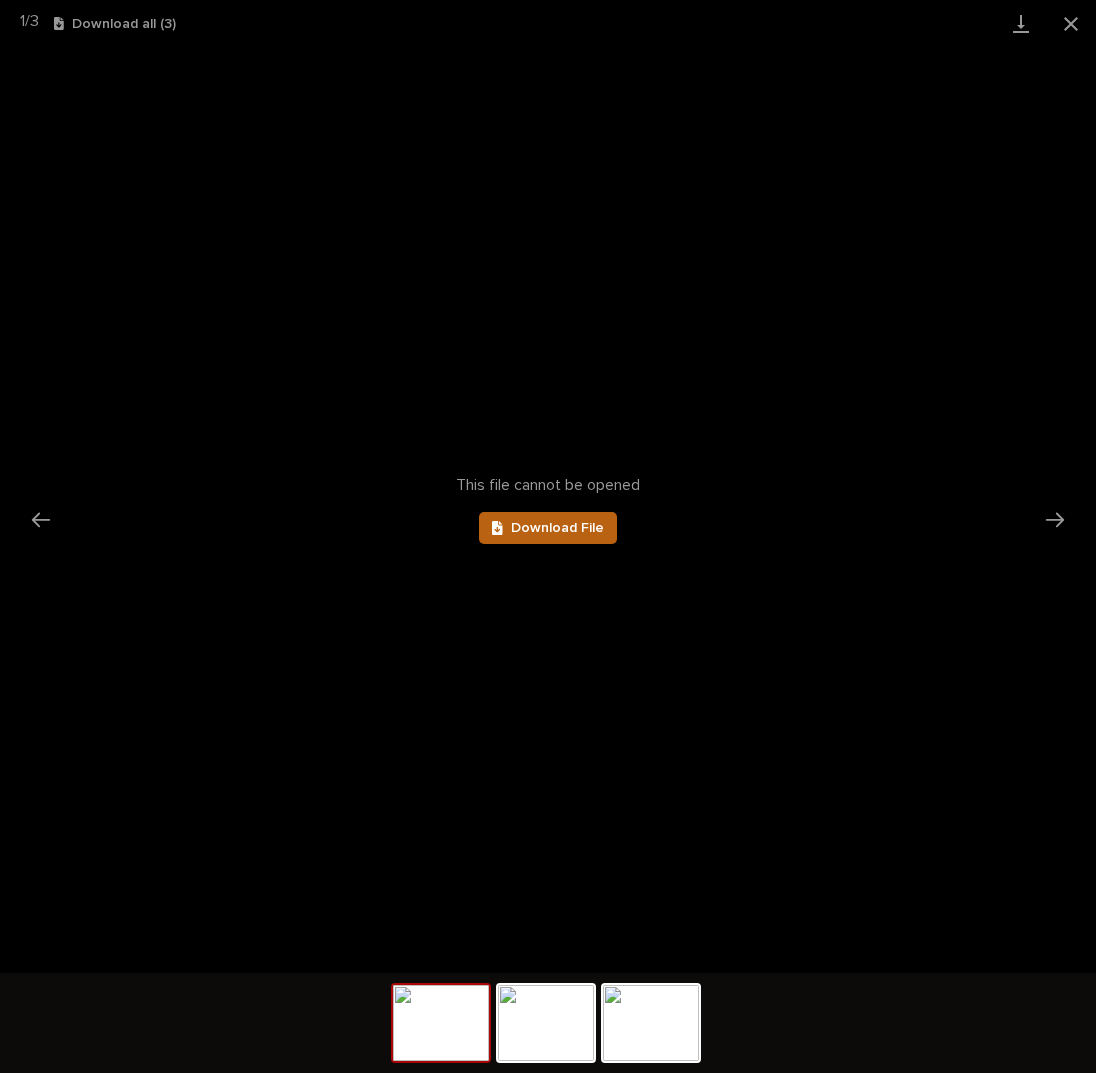 click on "Download File" at bounding box center (557, 528) 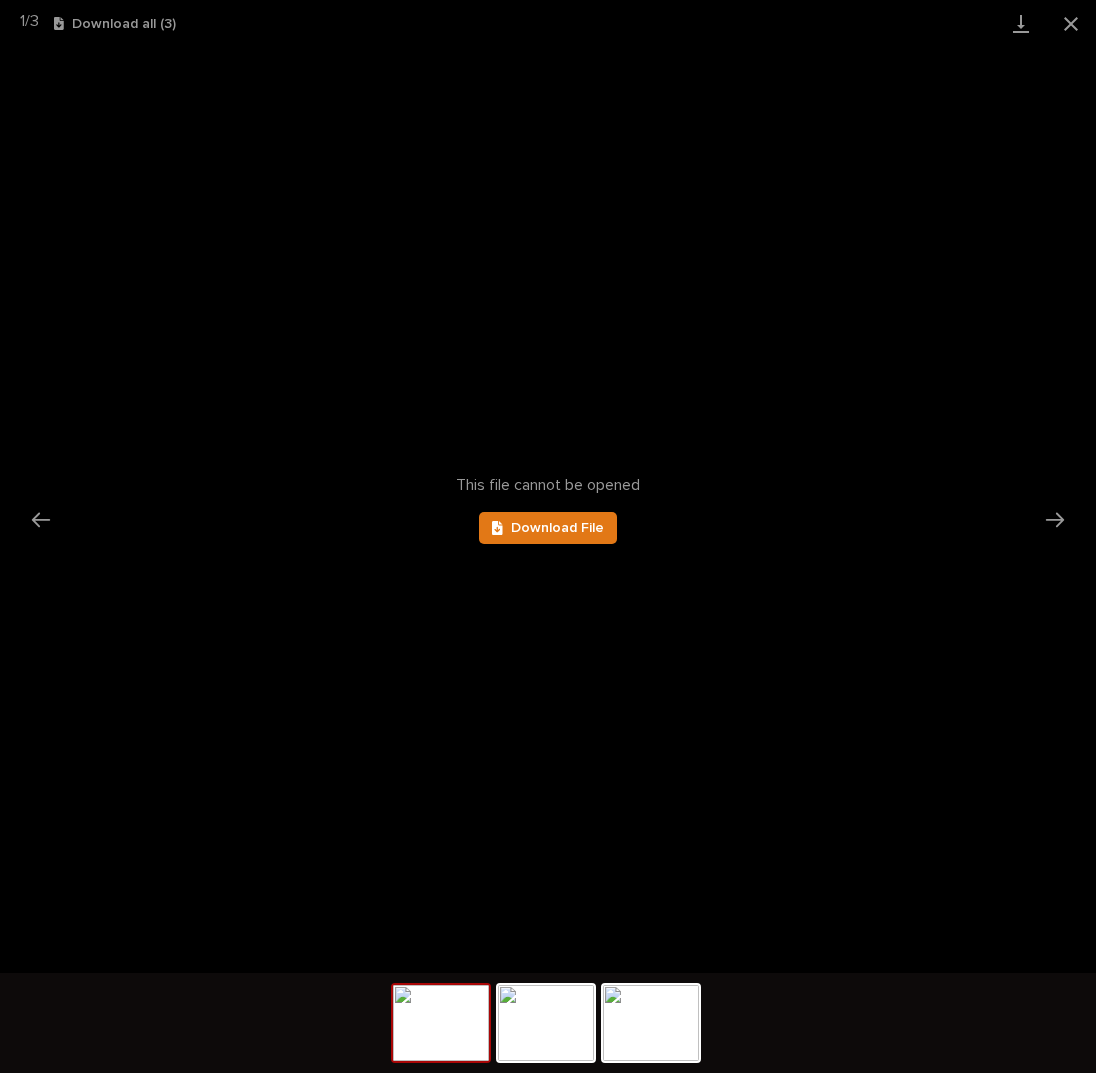 click at bounding box center (441, 1023) 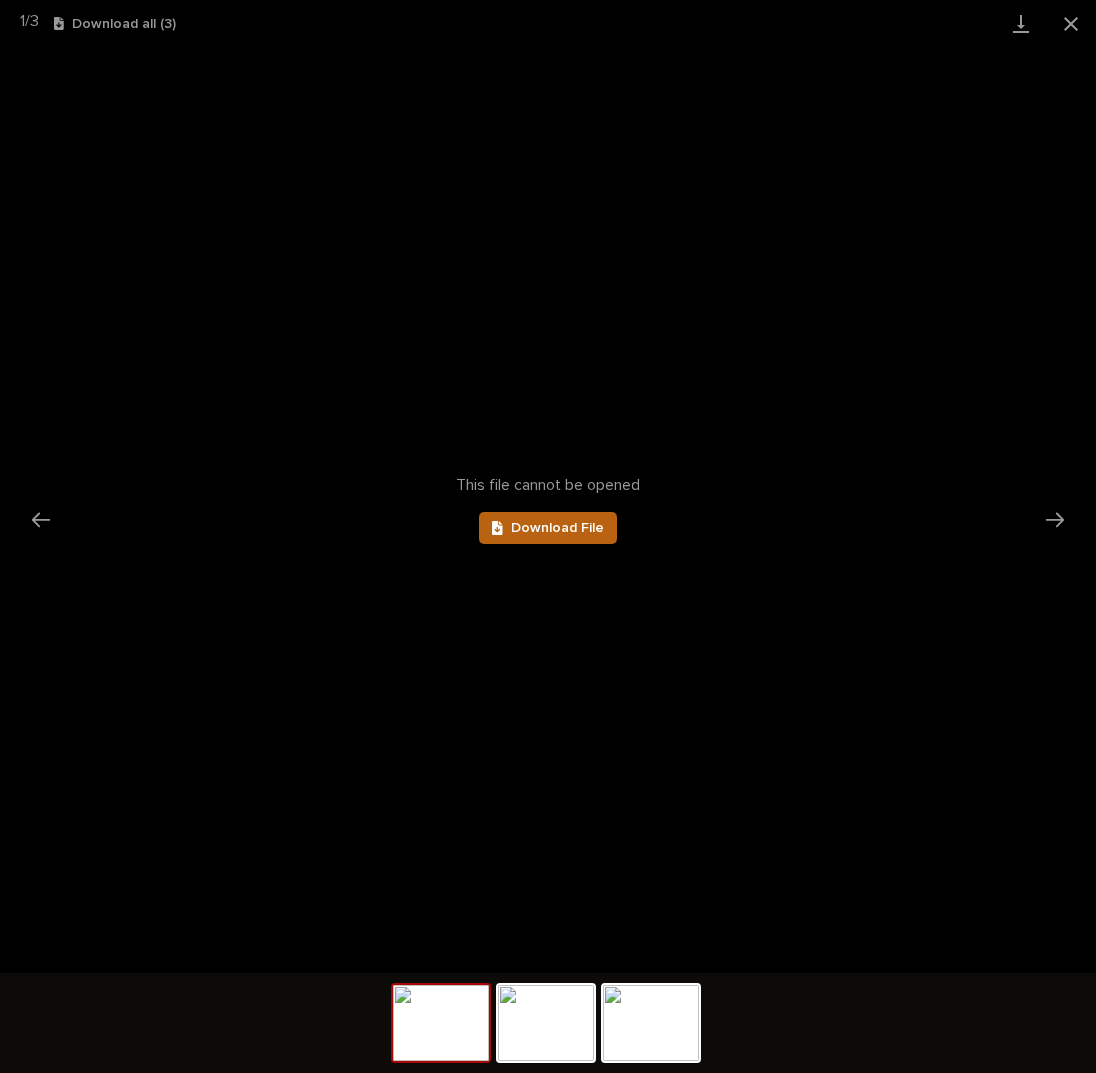 click on "Download File" at bounding box center [557, 528] 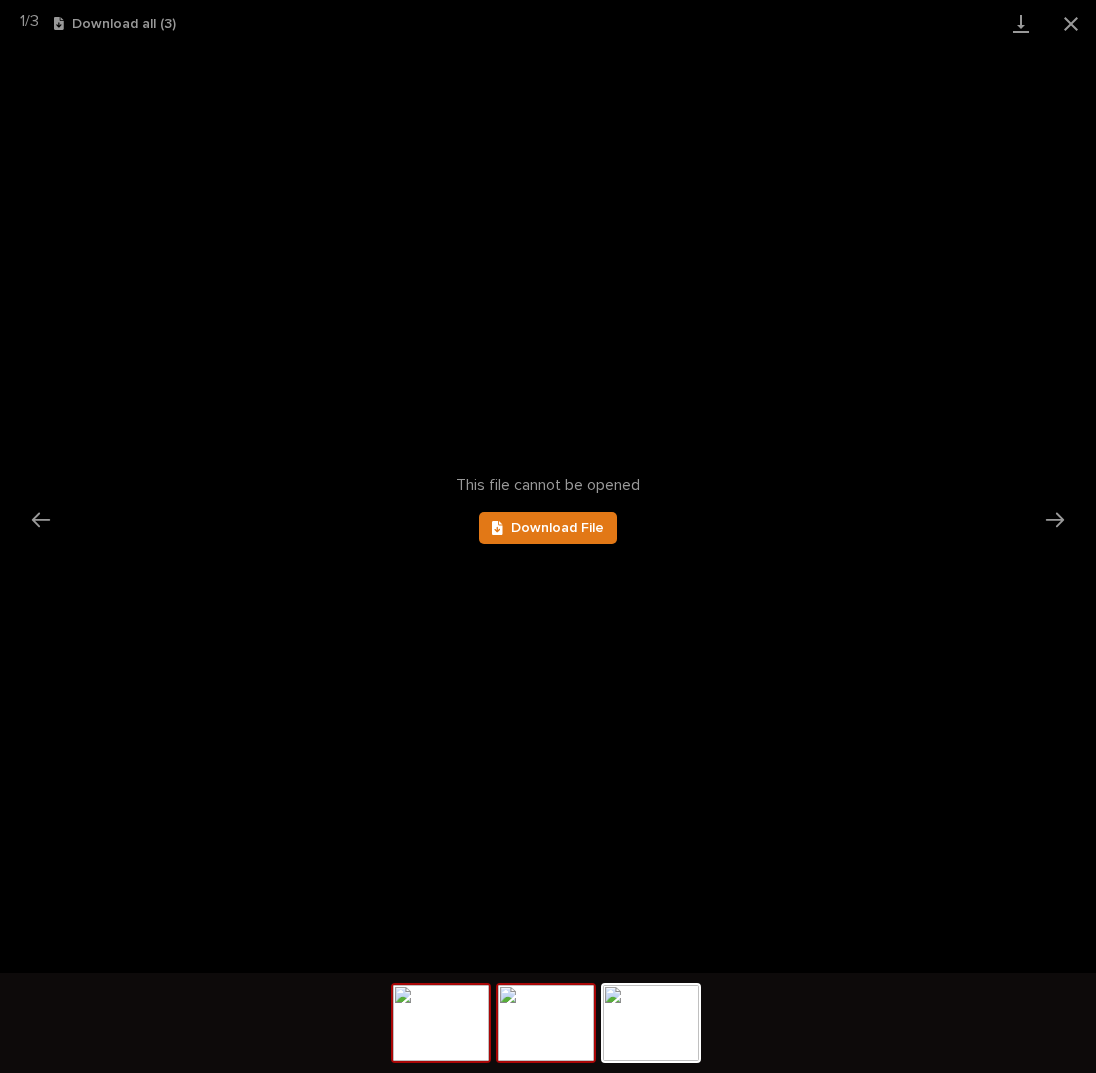 click at bounding box center [546, 1023] 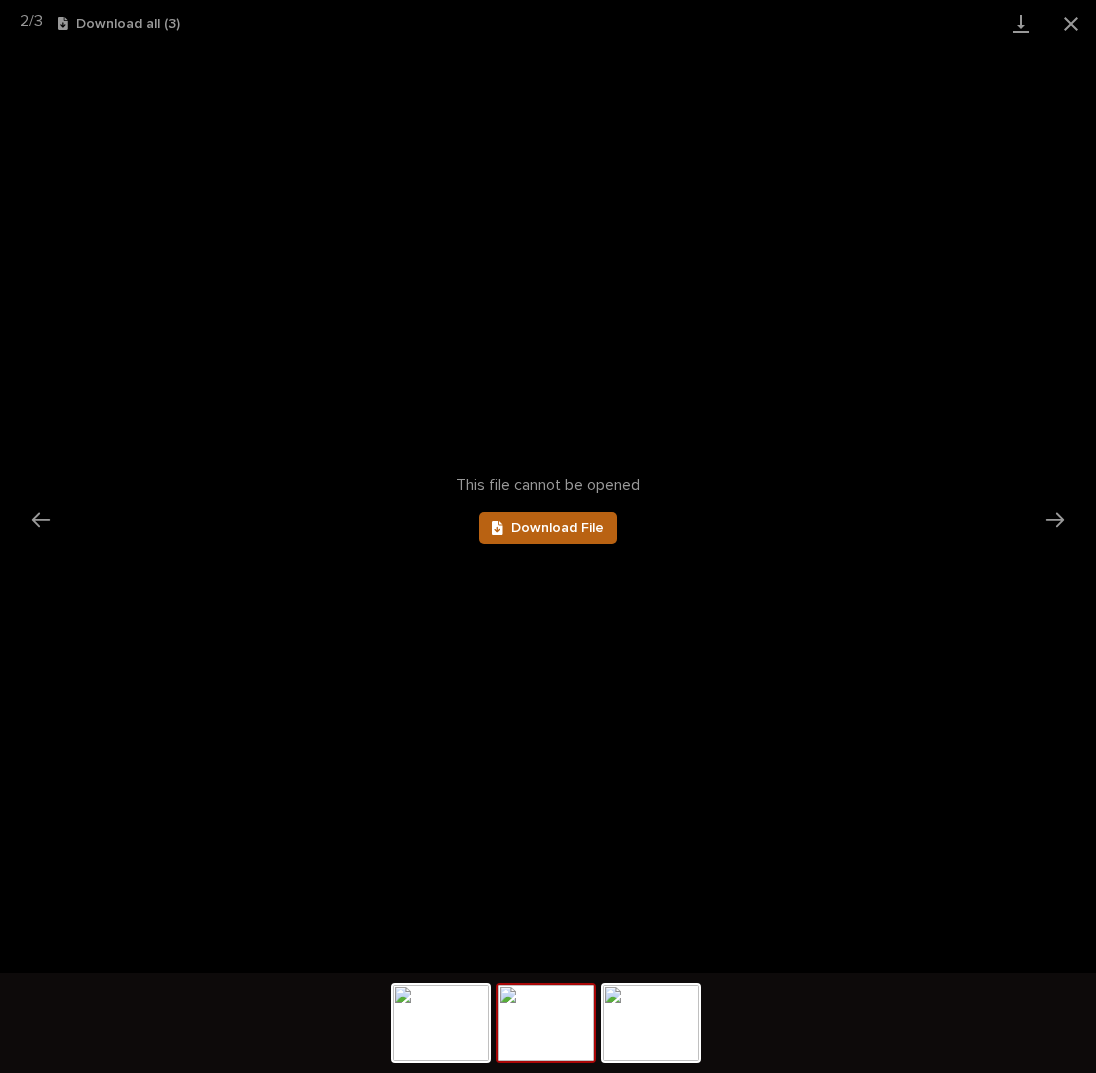 click on "This file cannot be opened Download File" at bounding box center (548, 510) 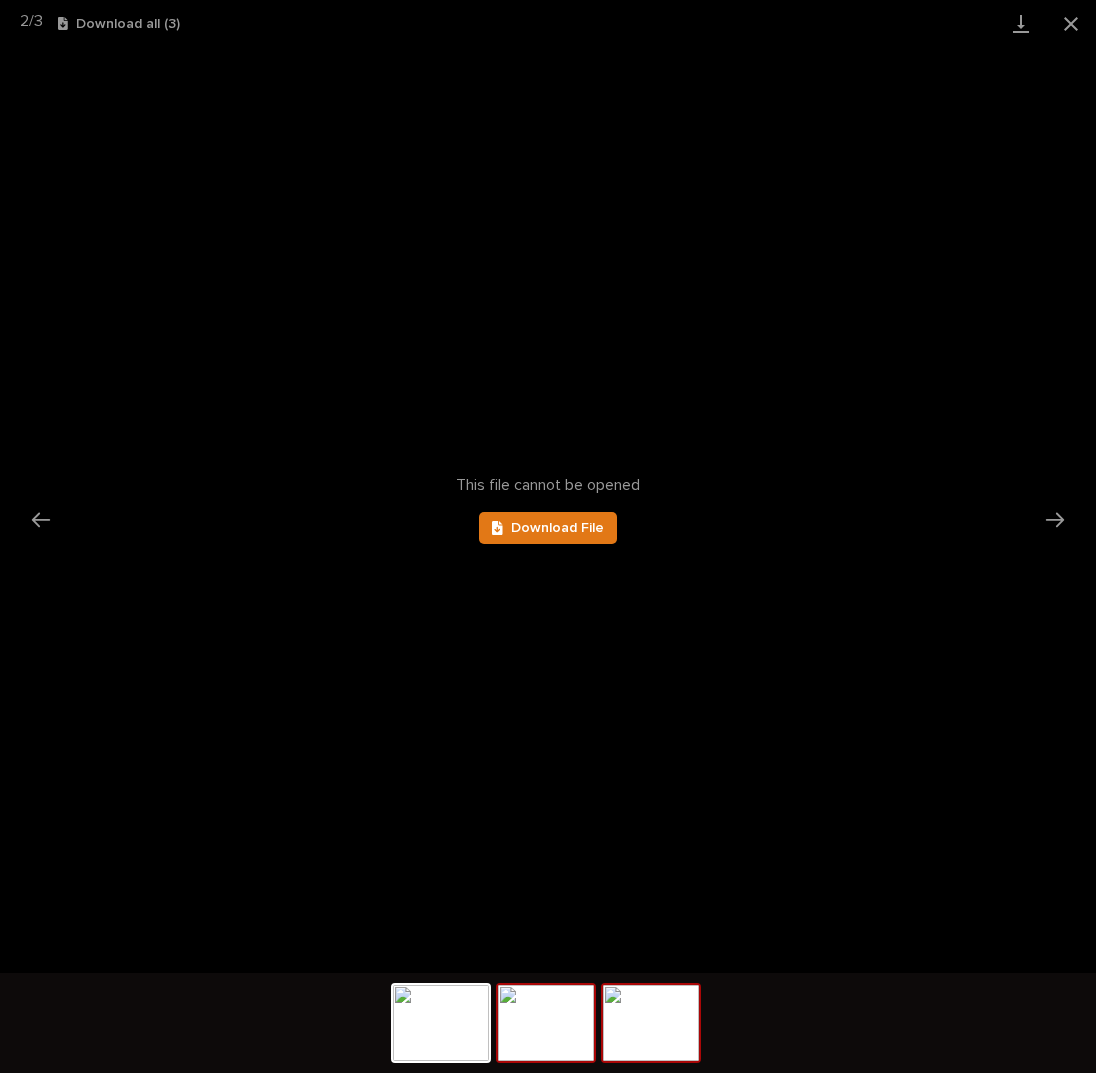 click at bounding box center [651, 1023] 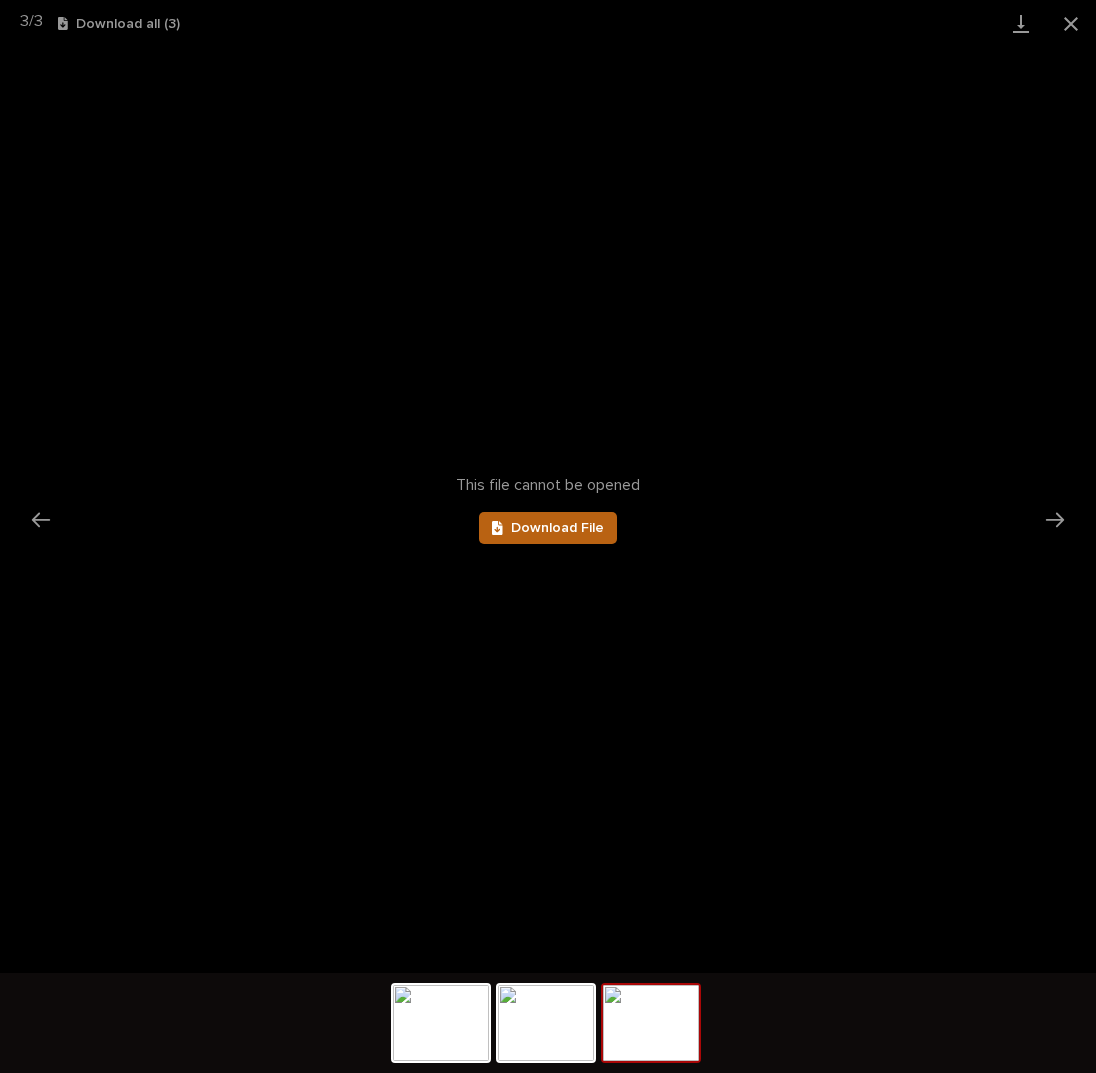 click on "Download File" at bounding box center (557, 528) 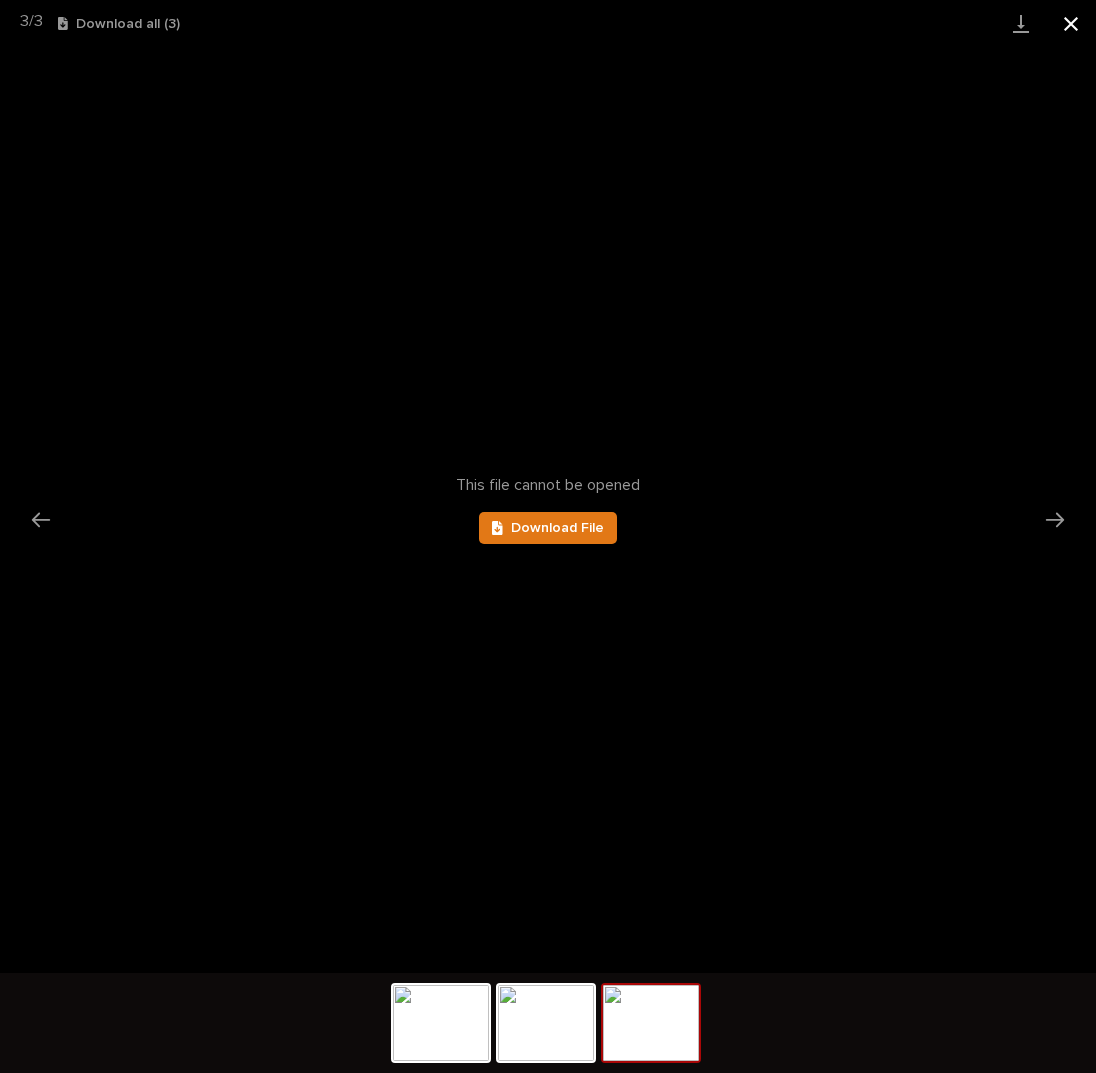 click at bounding box center (1071, 23) 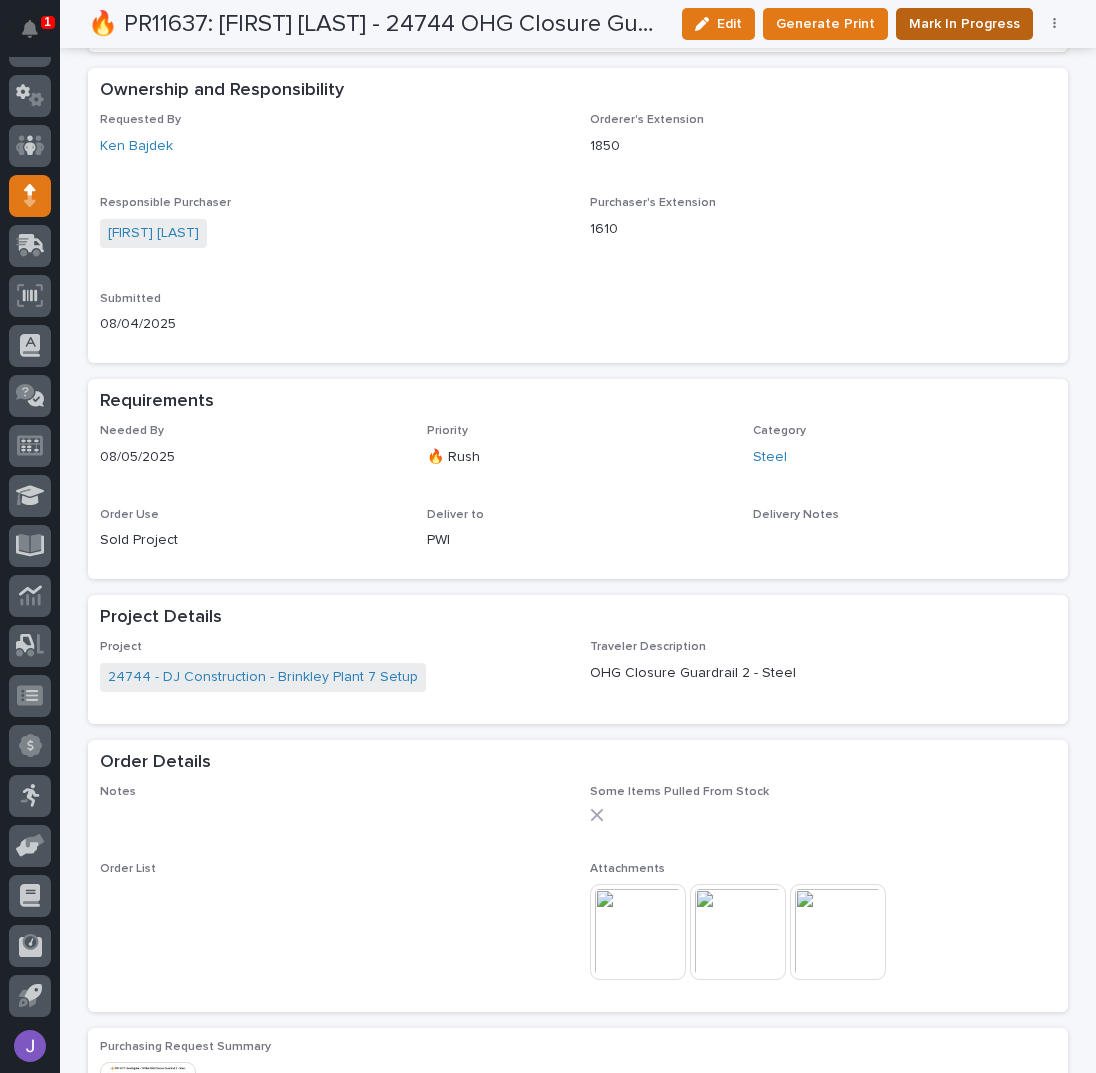 click on "Mark In Progress" at bounding box center (964, 24) 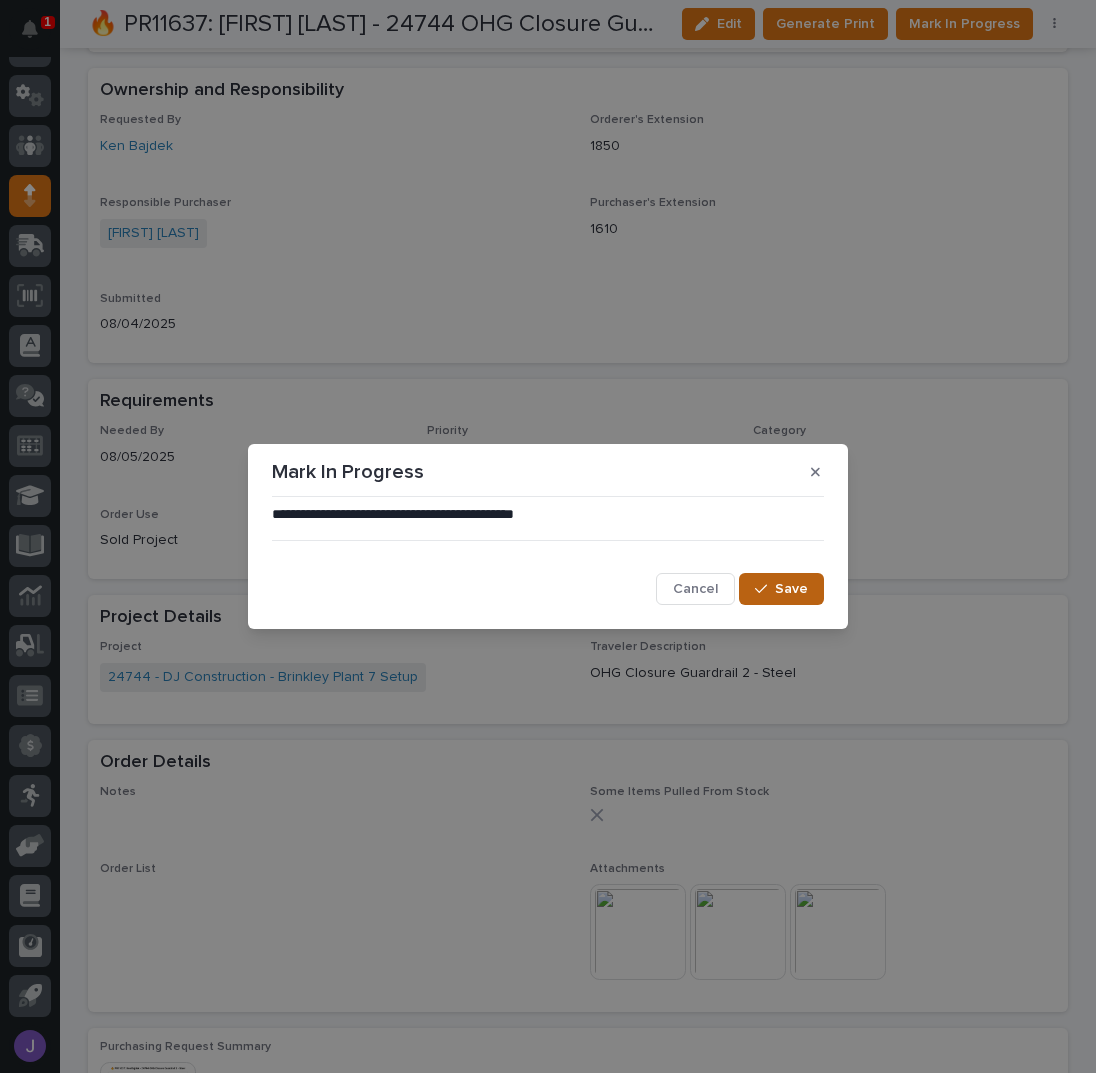 click on "Save" at bounding box center [781, 589] 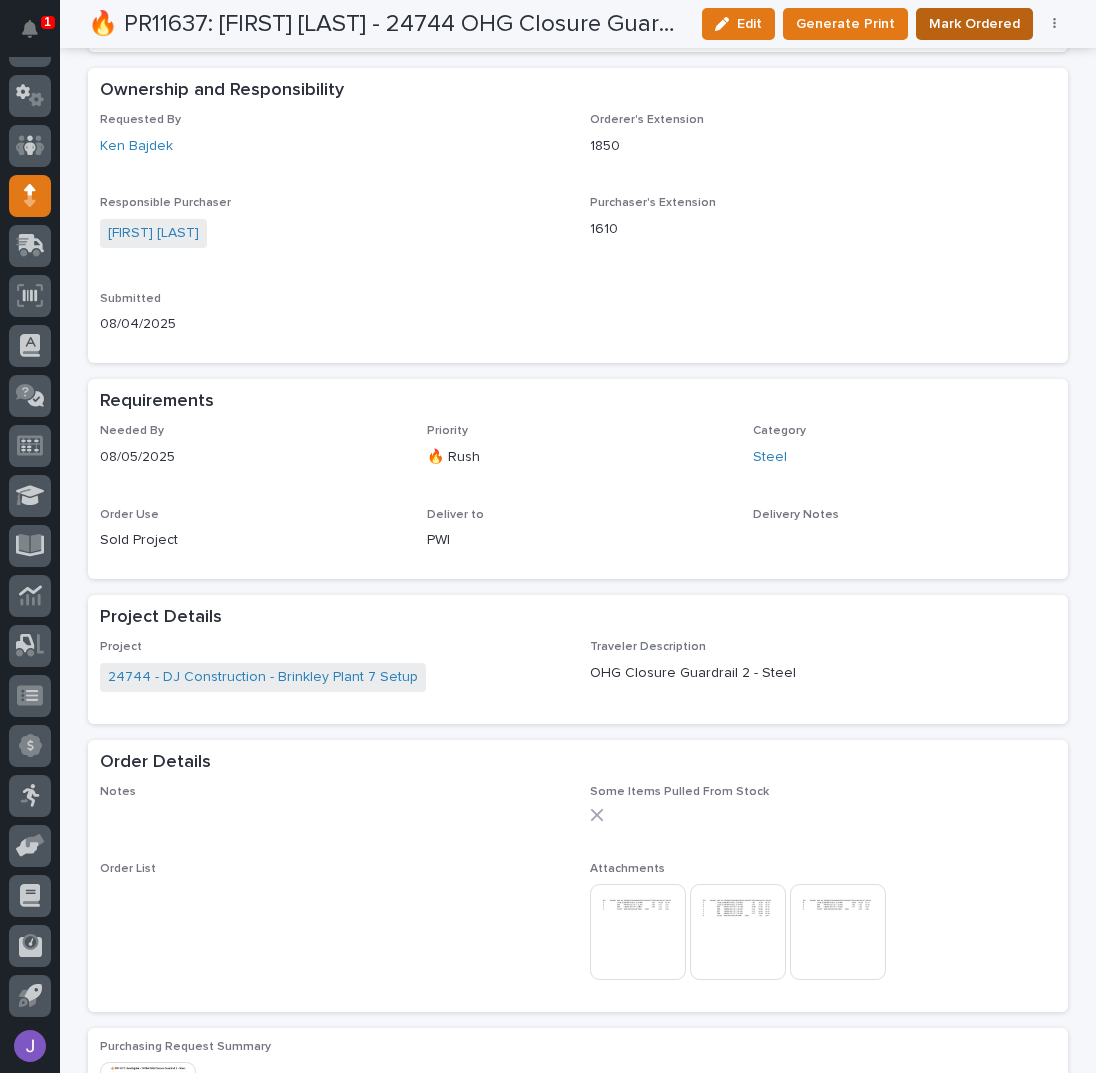 click on "Mark Ordered" at bounding box center (974, 24) 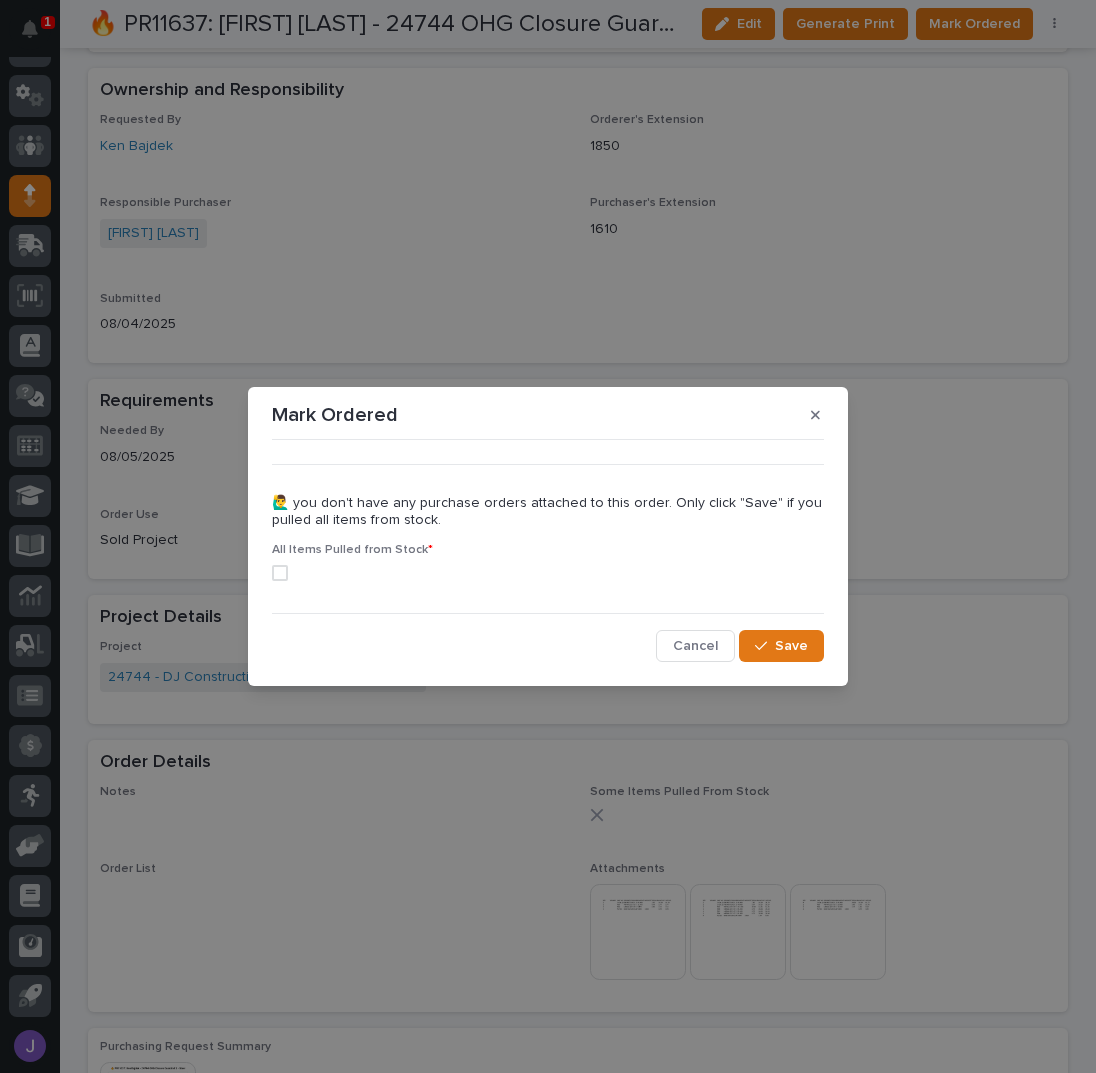 click at bounding box center [280, 573] 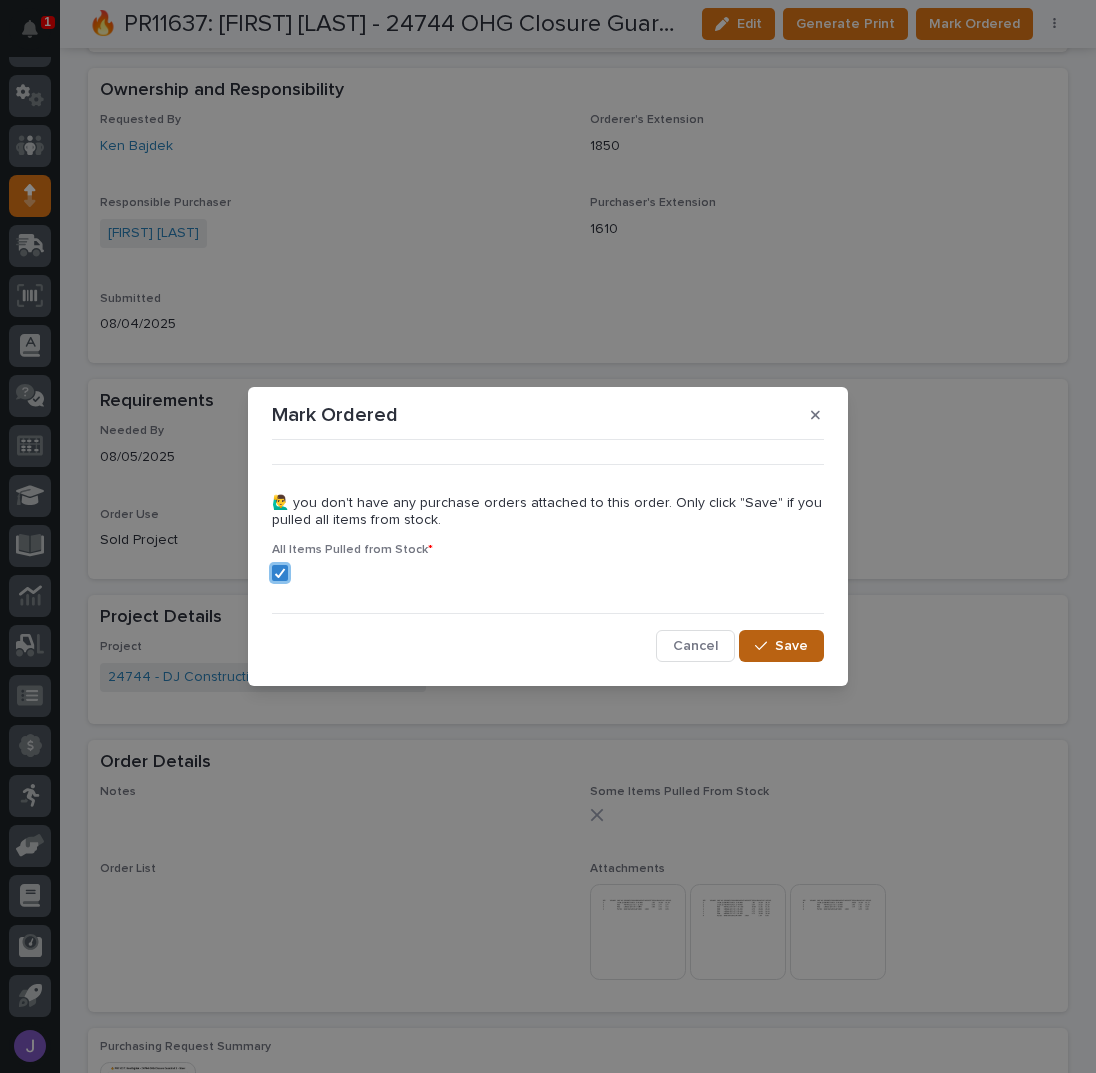 click on "Save" at bounding box center [791, 646] 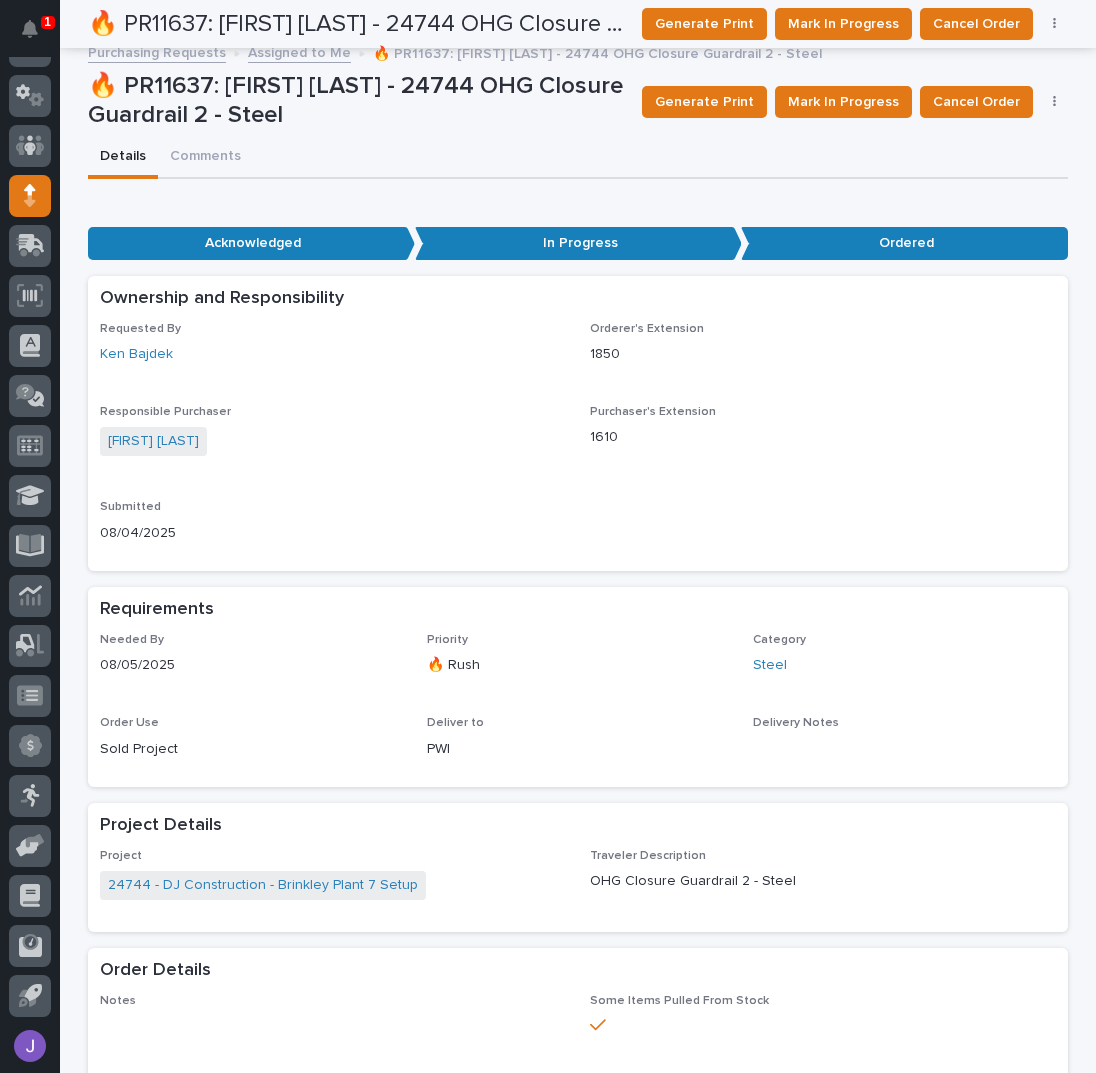 scroll, scrollTop: 0, scrollLeft: 0, axis: both 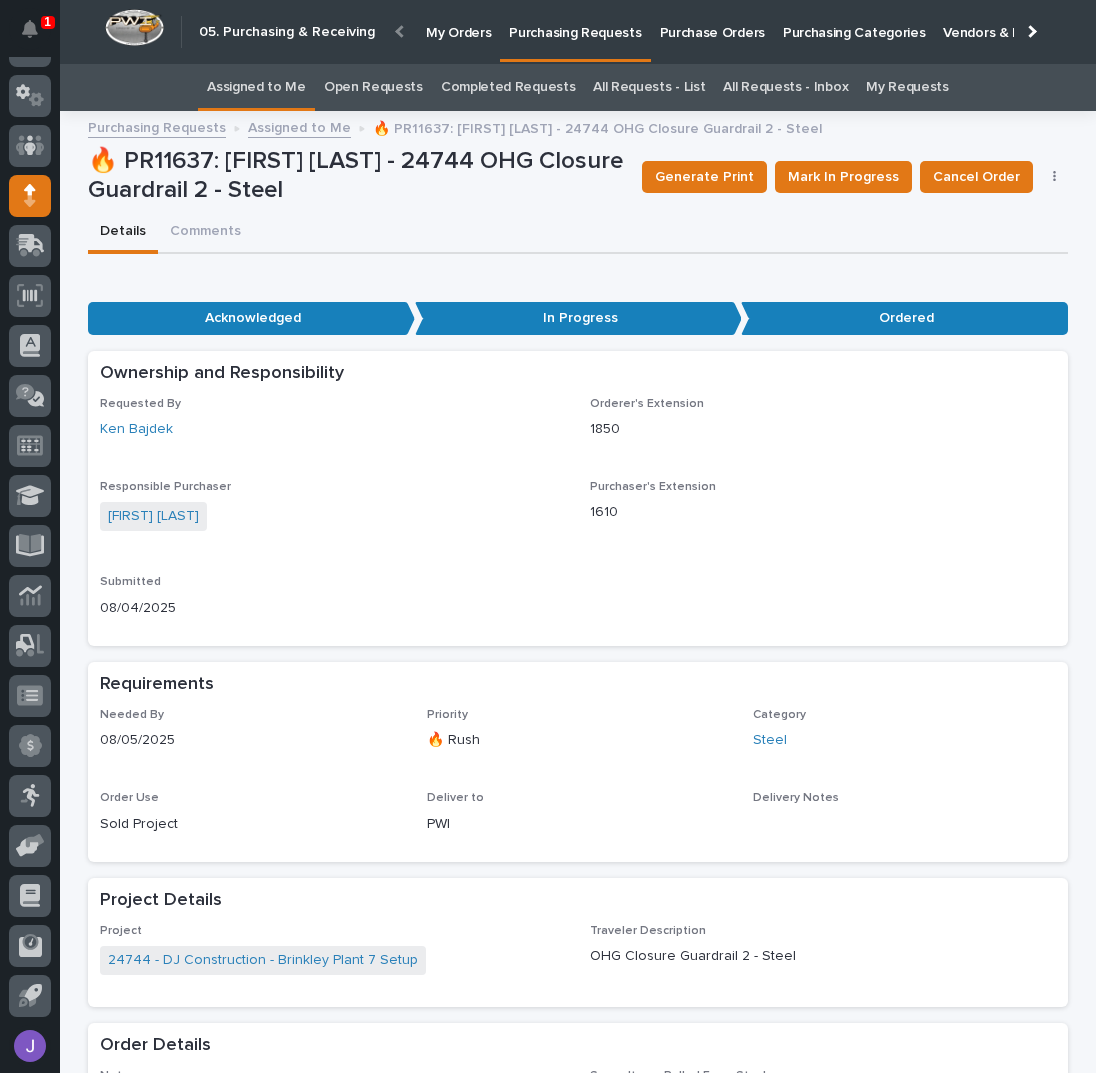 click on "Assigned to Me" at bounding box center (256, 87) 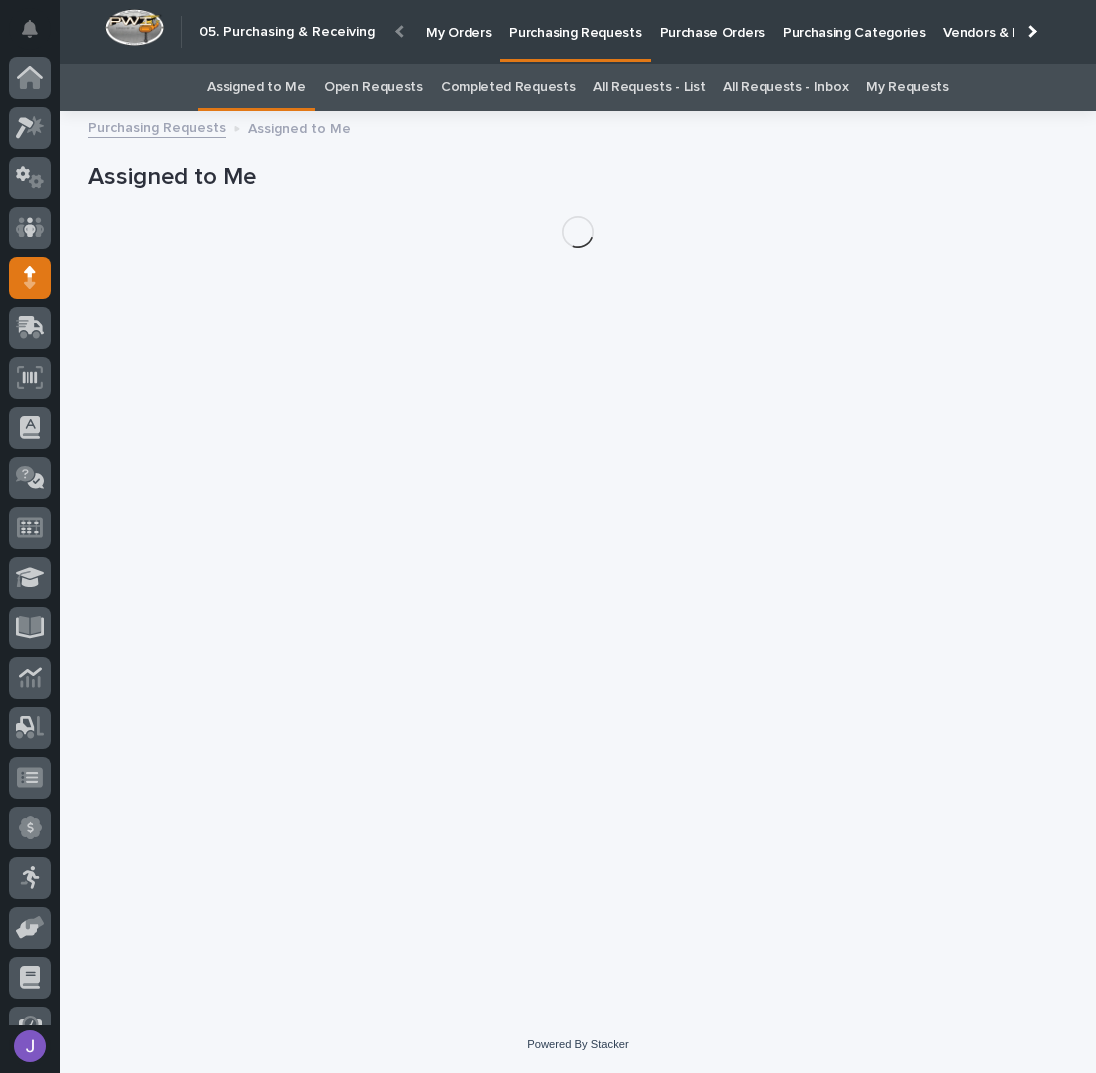 scroll, scrollTop: 82, scrollLeft: 0, axis: vertical 